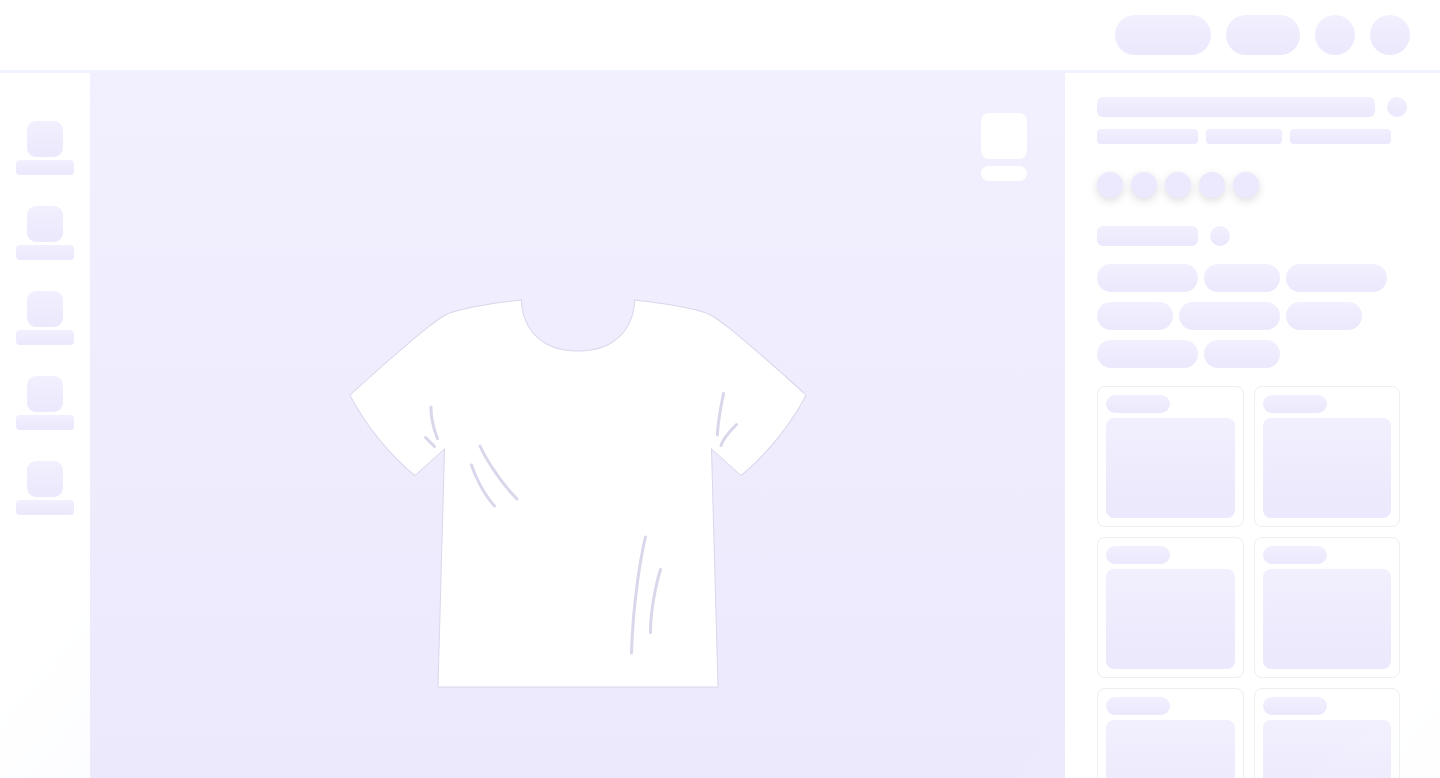 scroll, scrollTop: 0, scrollLeft: 0, axis: both 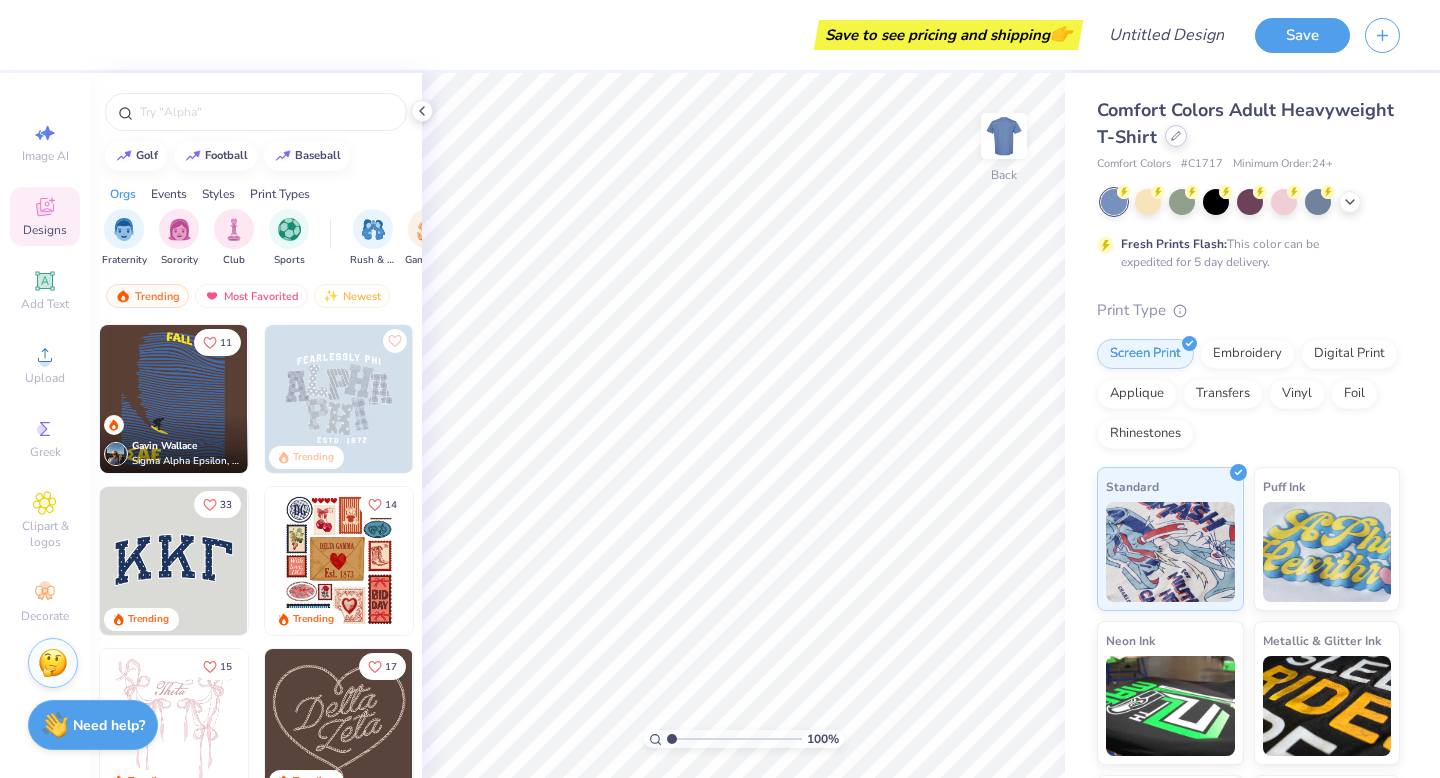 click 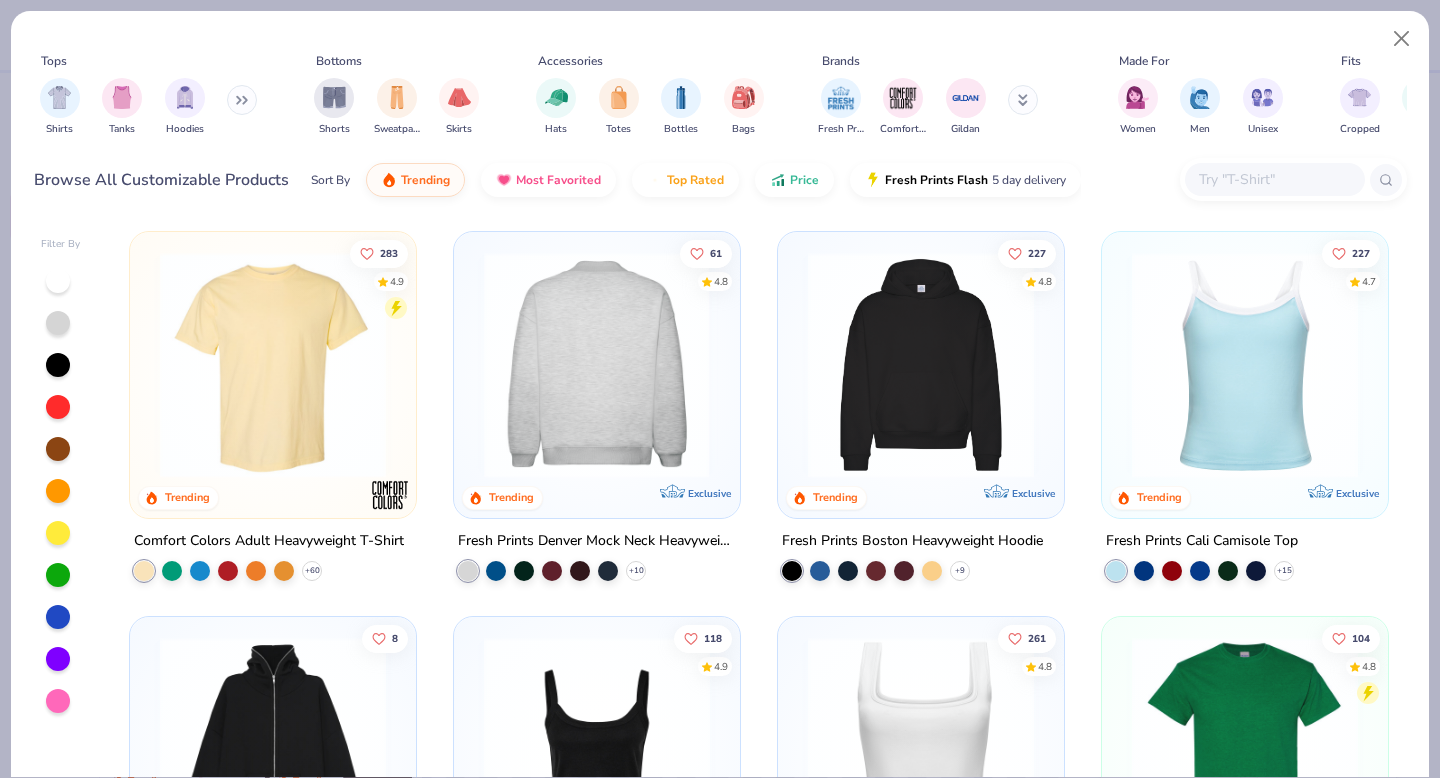 click at bounding box center [596, 365] 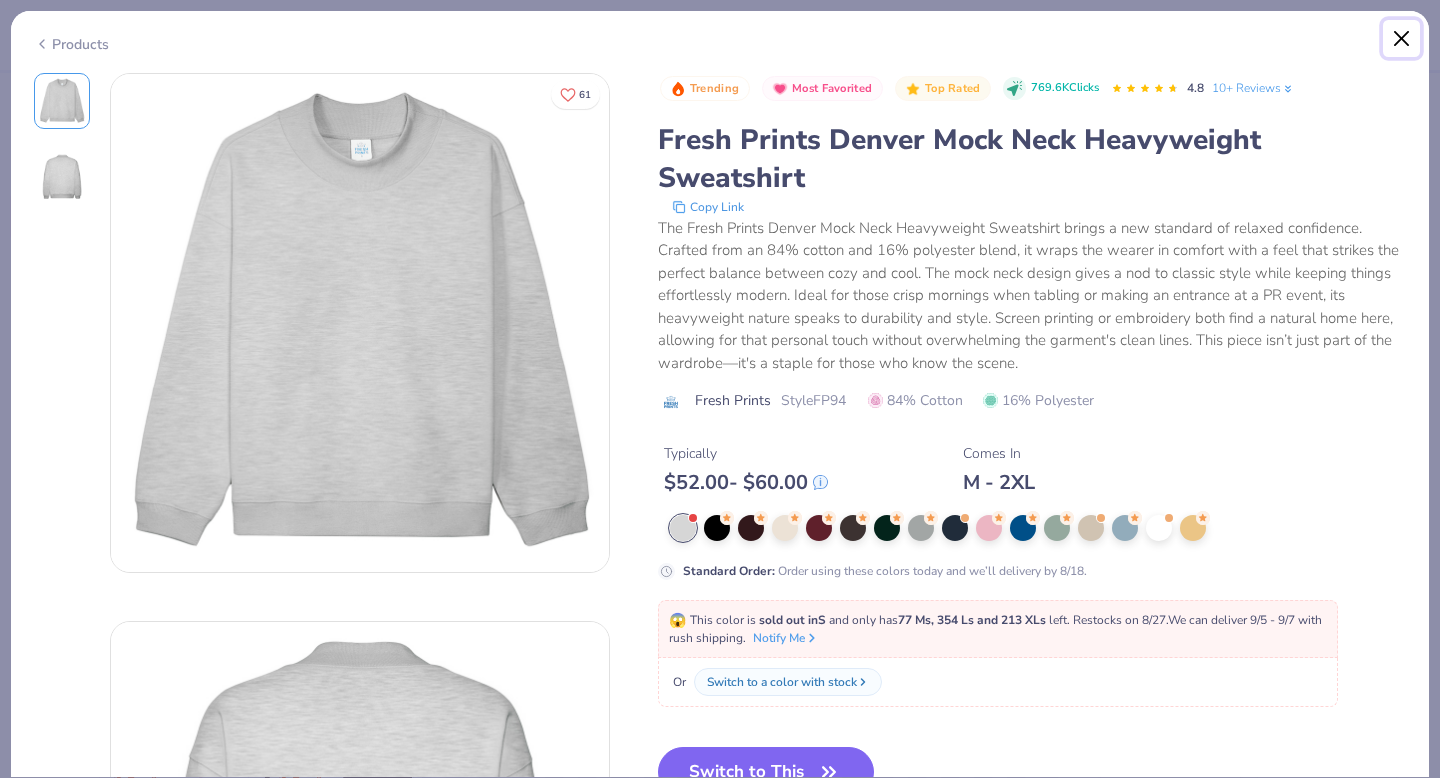 click at bounding box center (1402, 39) 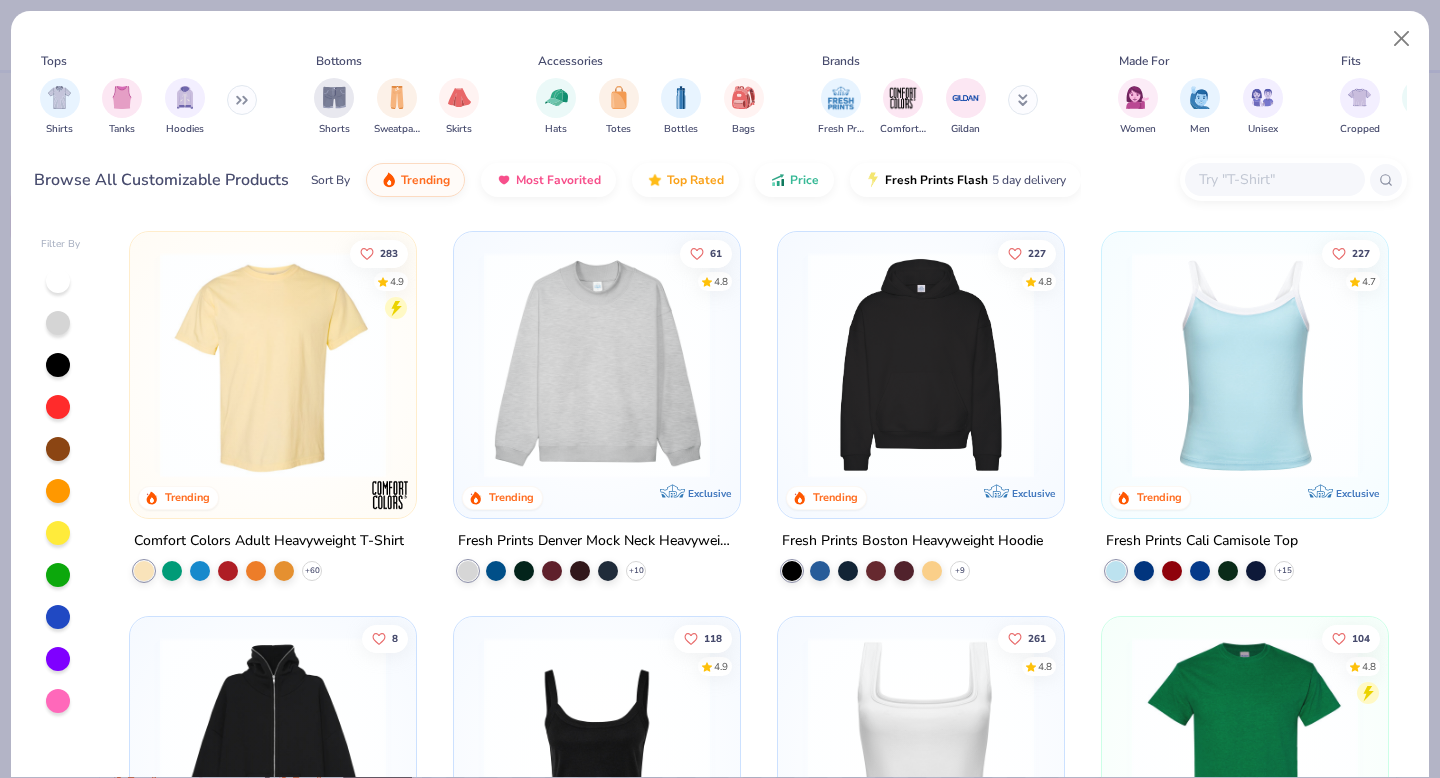 scroll, scrollTop: 30, scrollLeft: 0, axis: vertical 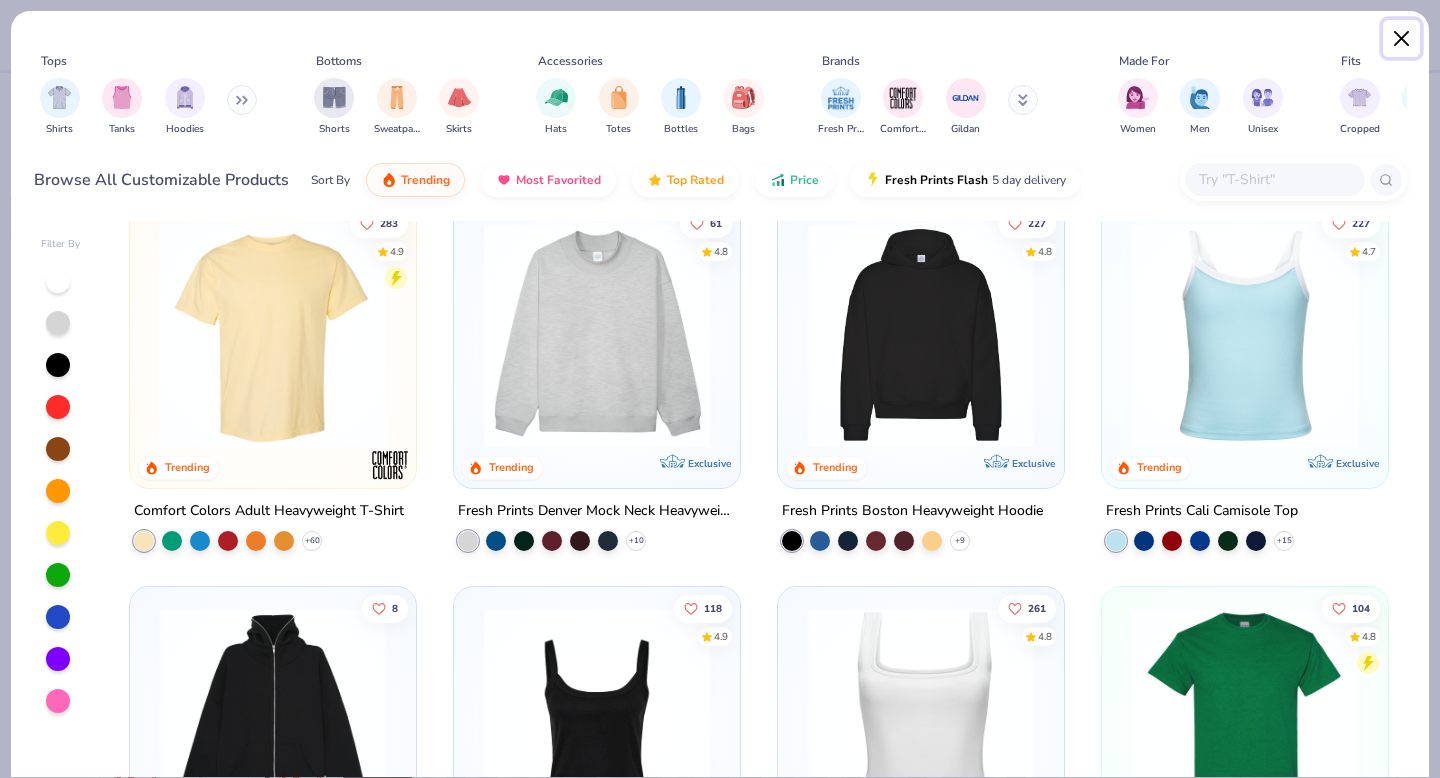click at bounding box center (1402, 39) 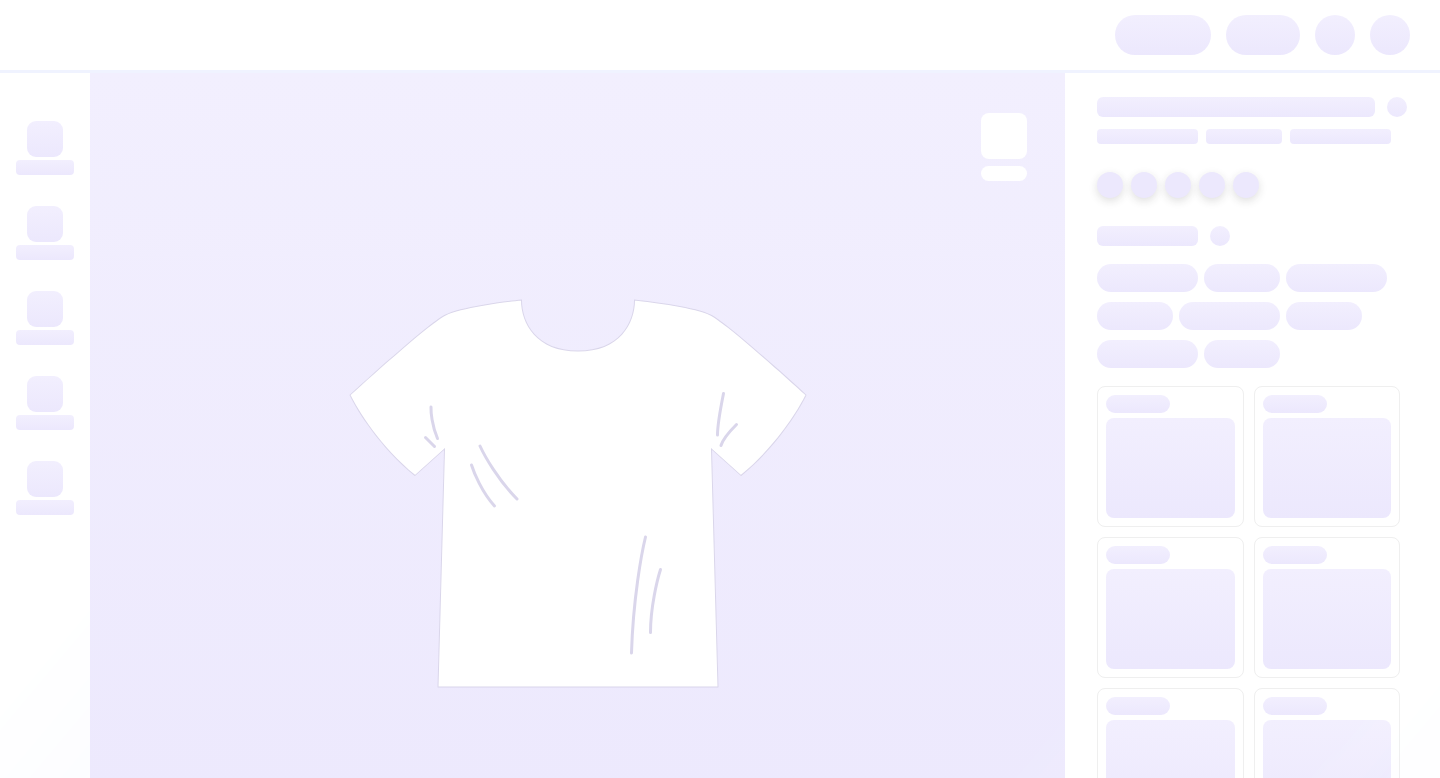 scroll, scrollTop: 0, scrollLeft: 0, axis: both 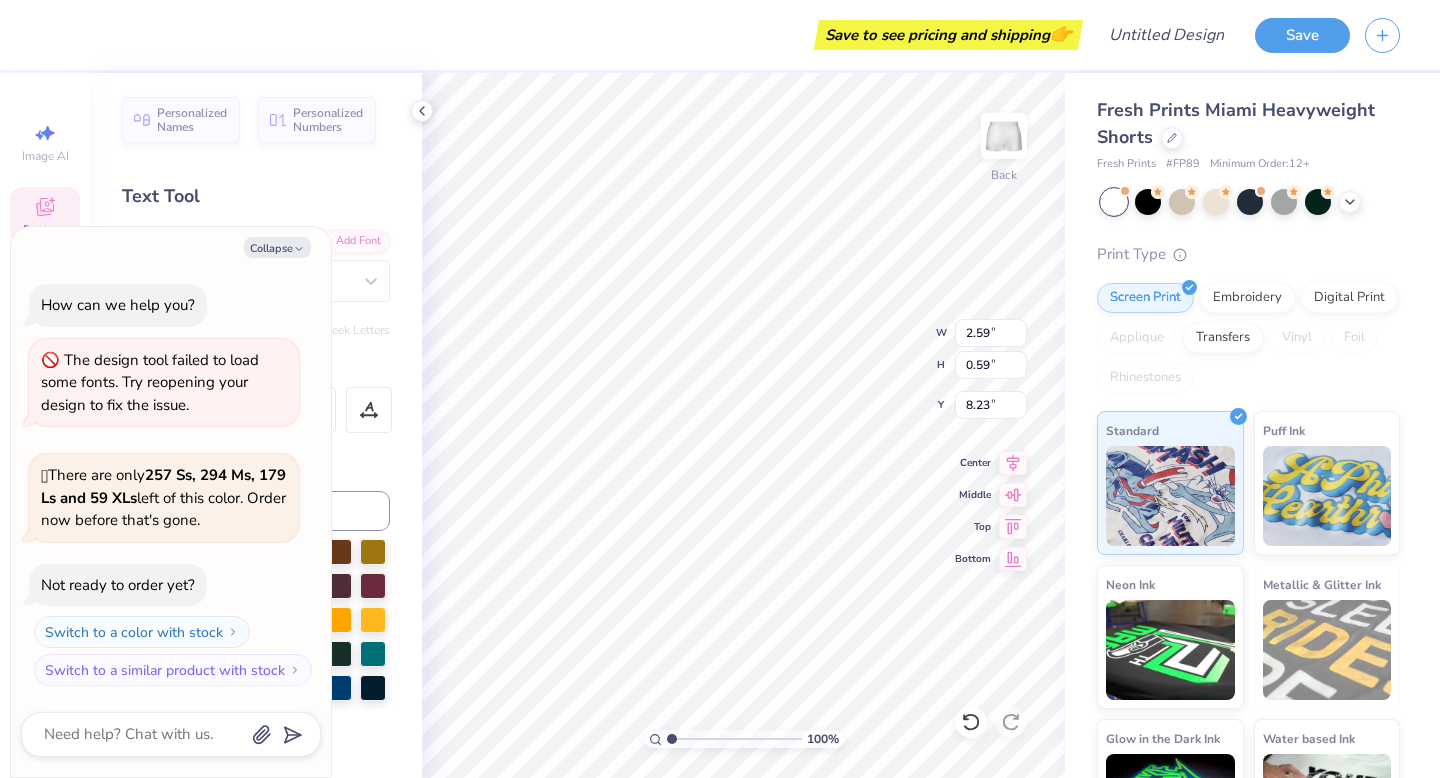 type on "x" 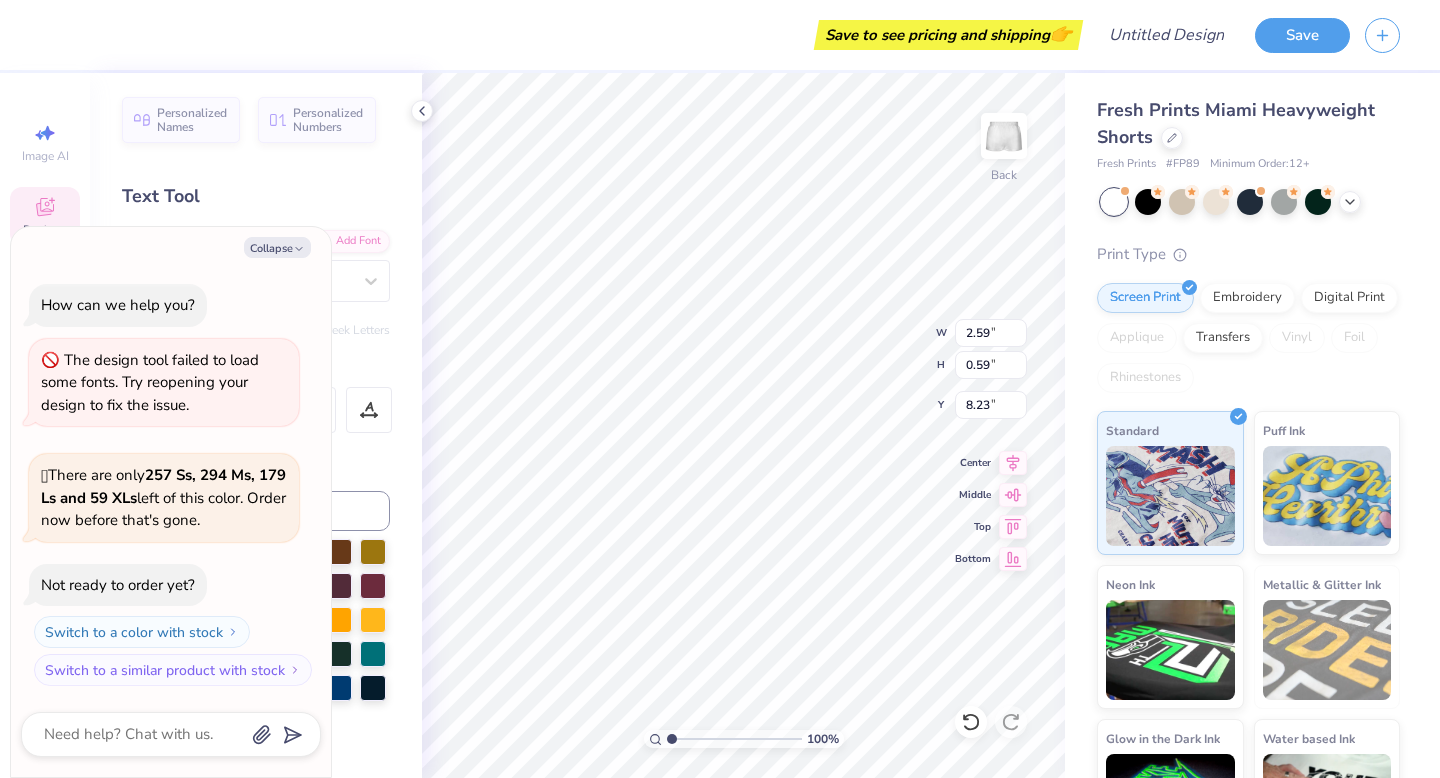 type on "HomecComing" 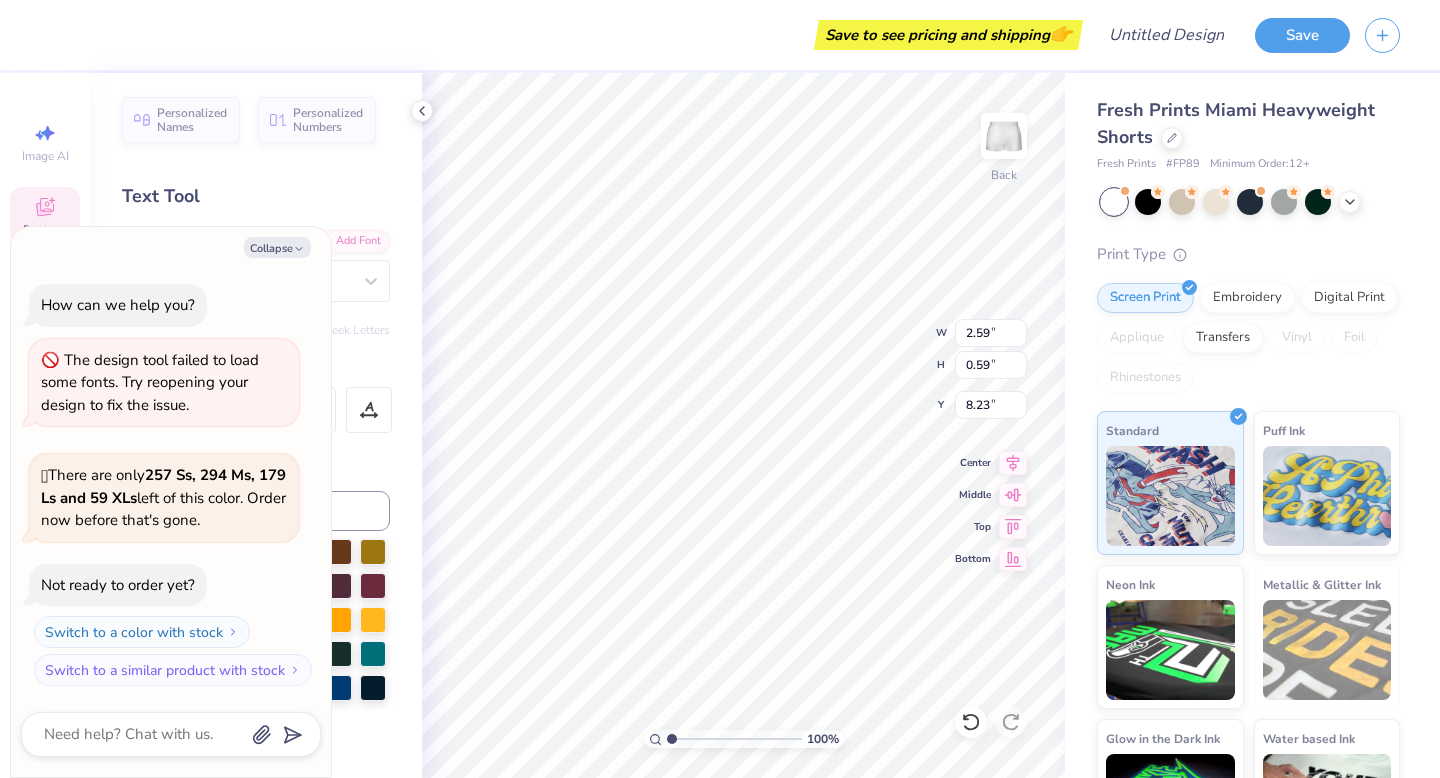 type on "x" 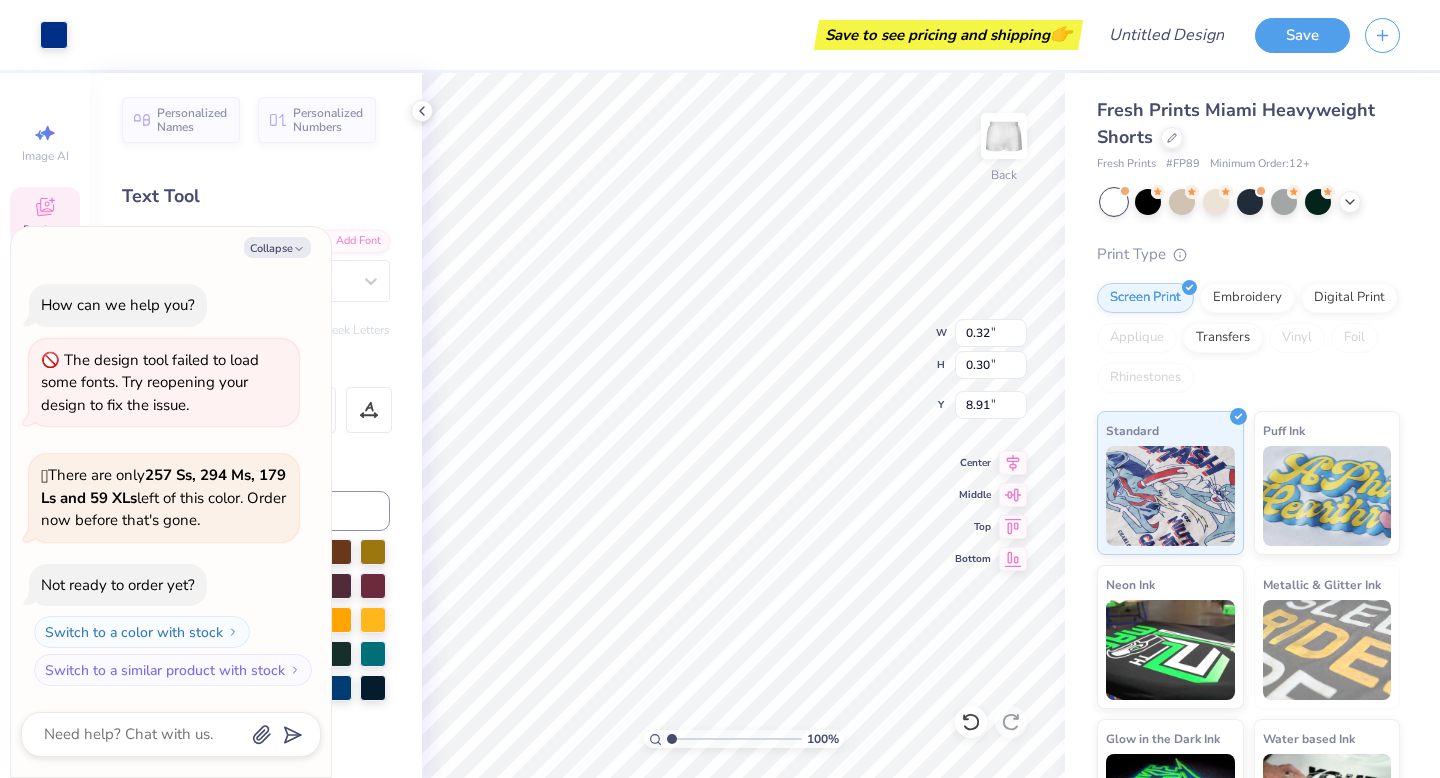 type on "x" 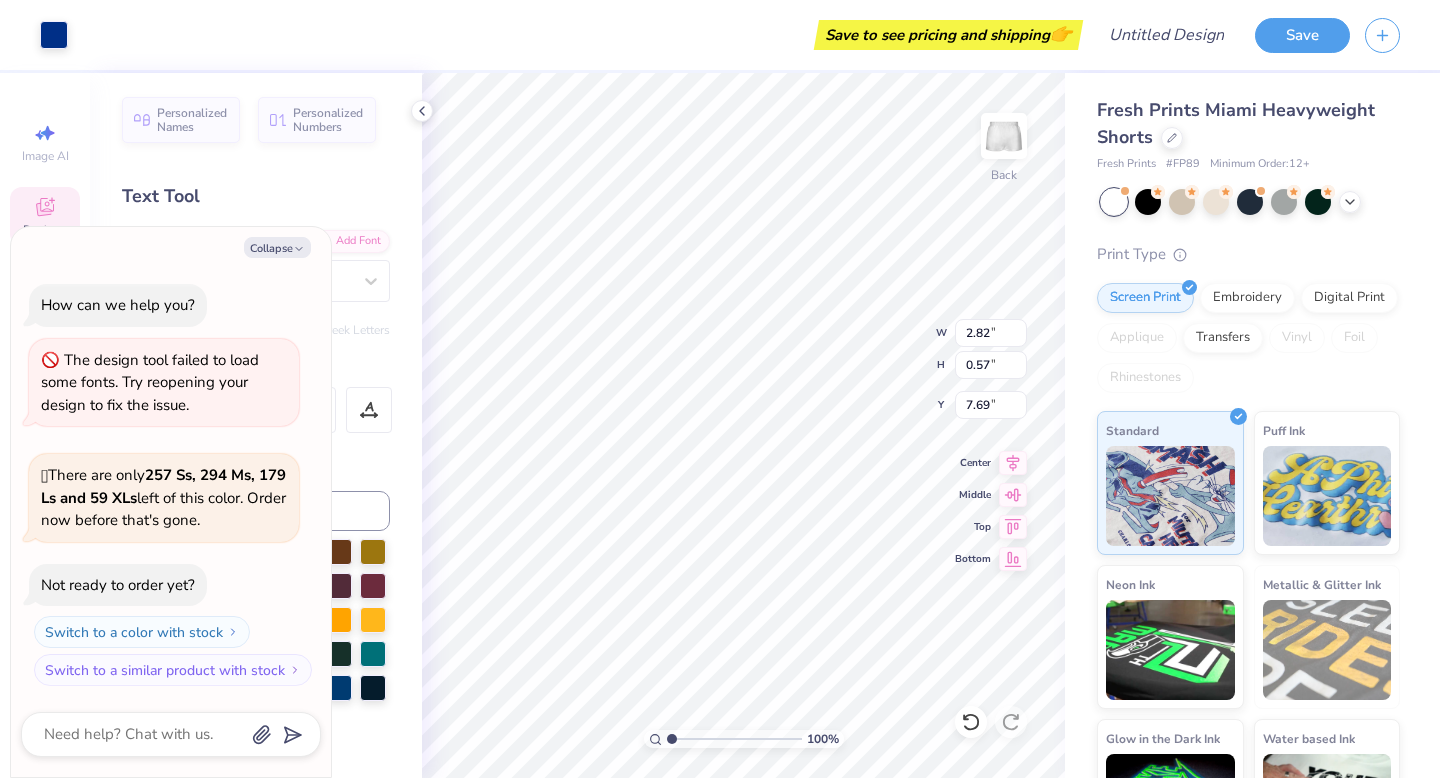type on "x" 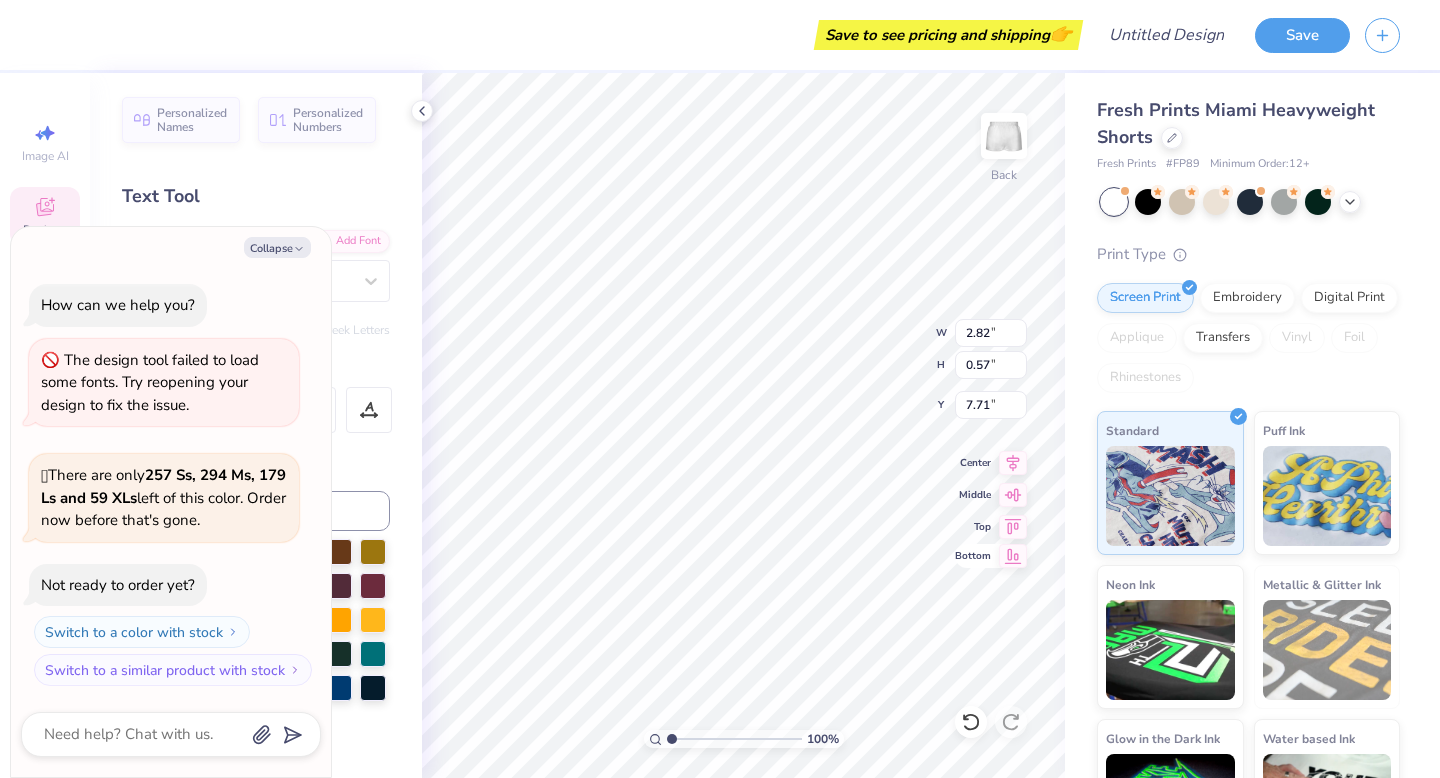 click on "100  % Back W 2.82 2.82 " H 0.57 0.57 " Y 7.71 7.71 " Center Middle Top Bottom" at bounding box center (743, 425) 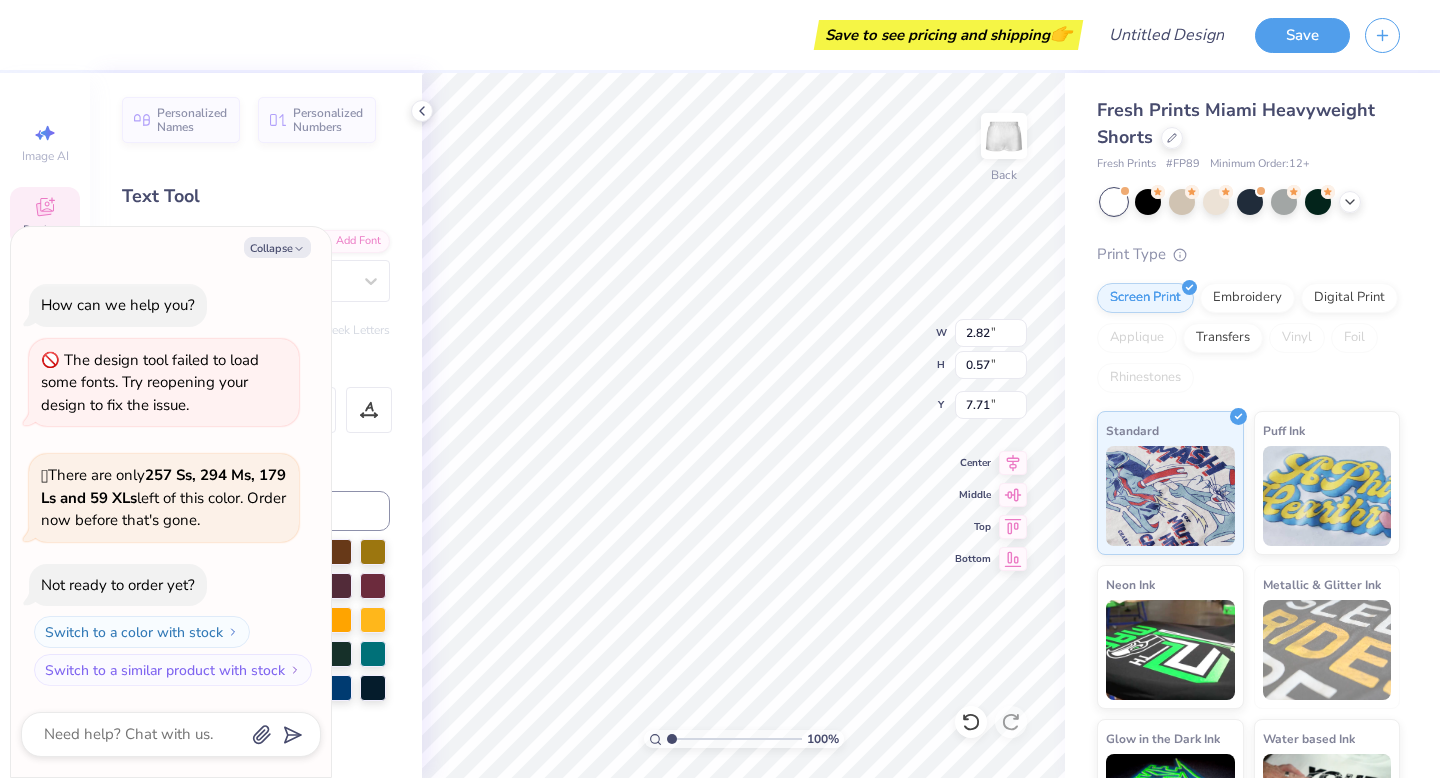 click on "Save to see pricing and shipping  👉 Design Title Save Image AI Designs Add Text Upload Greek Clipart & logos Decorate Personalized Names Personalized Numbers Text Tool  Add Font Font College Semi-condensed Switch to Greek Letters Format Color Styles Text Shape 100  % Back W 2.82 2.82 " H 0.57 0.57 " Y 7.71 7.71 " Center Middle Top Bottom Fresh Prints Miami Heavyweight Shorts Fresh Prints # FP89 Minimum Order:  12 +   Print Type Screen Print Embroidery Digital Print Applique Transfers Vinyl Foil Rhinestones Standard Puff Ink Neon Ink Metallic & Glitter Ink Glow in the Dark Ink Water based Ink Stuck?  Our Art team will finish your design for free. Need help?  Chat with us." at bounding box center (720, 389) 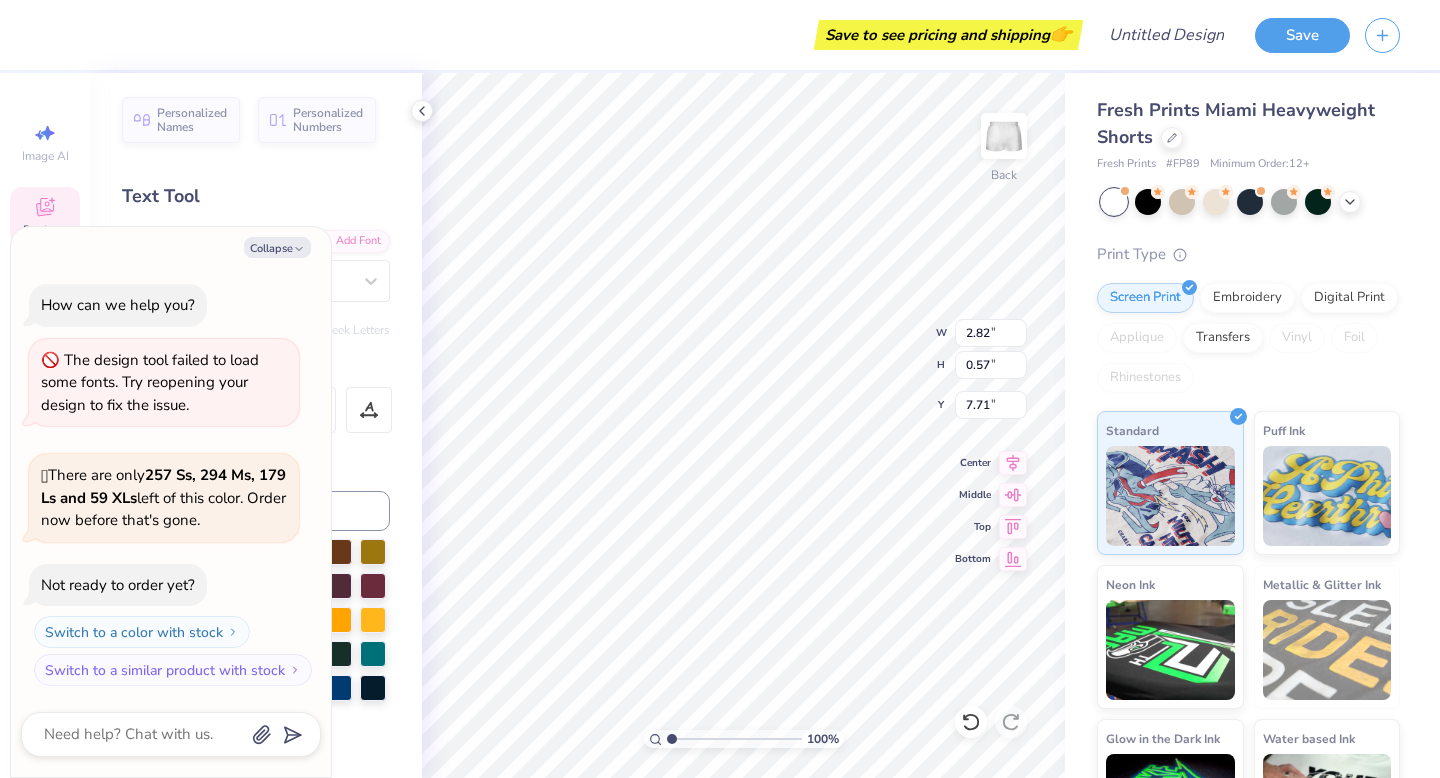 type on "[TEAMNAME]" 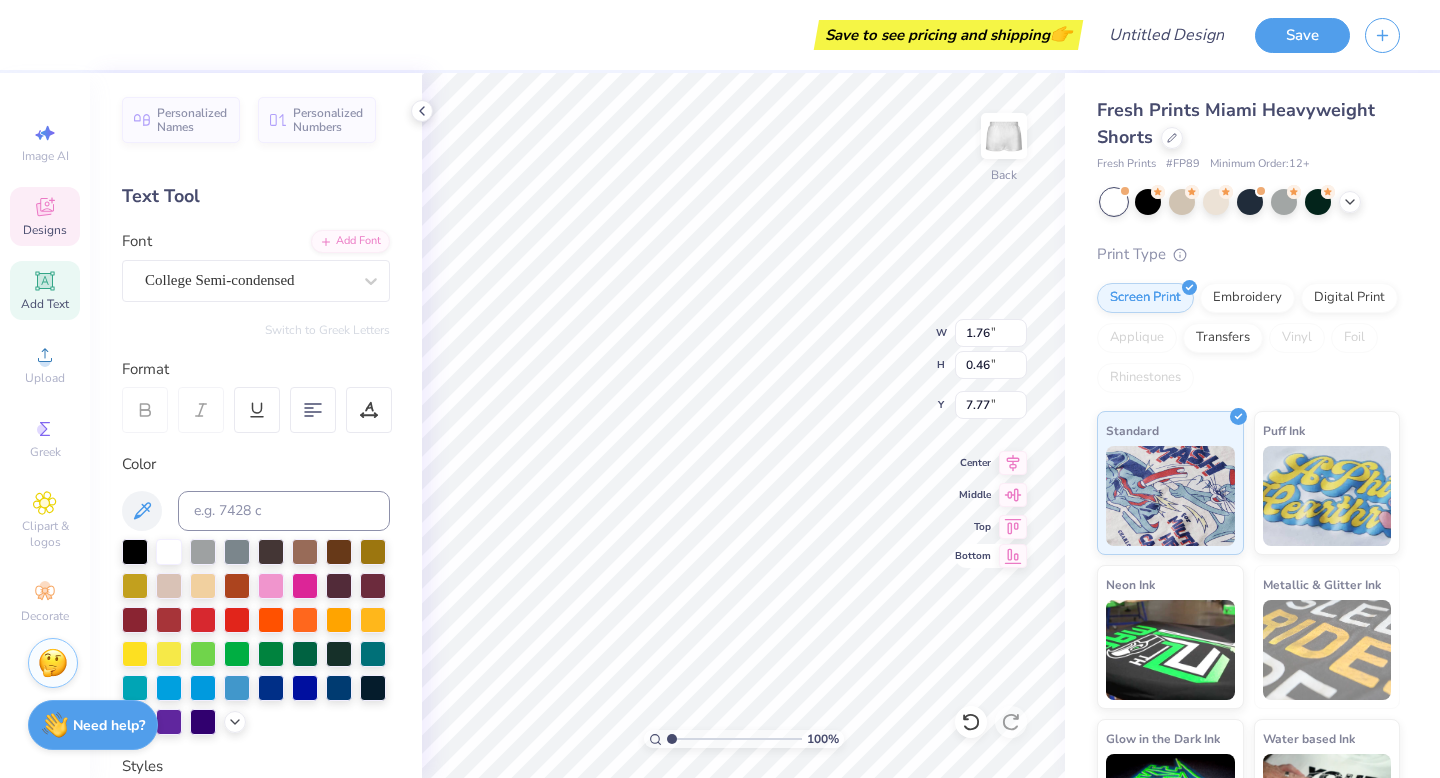 click on "100  % Back W 1.76 1.76 " H 0.46 0.46 " Y 7.77 7.77 " Center Middle Top Bottom" at bounding box center (743, 425) 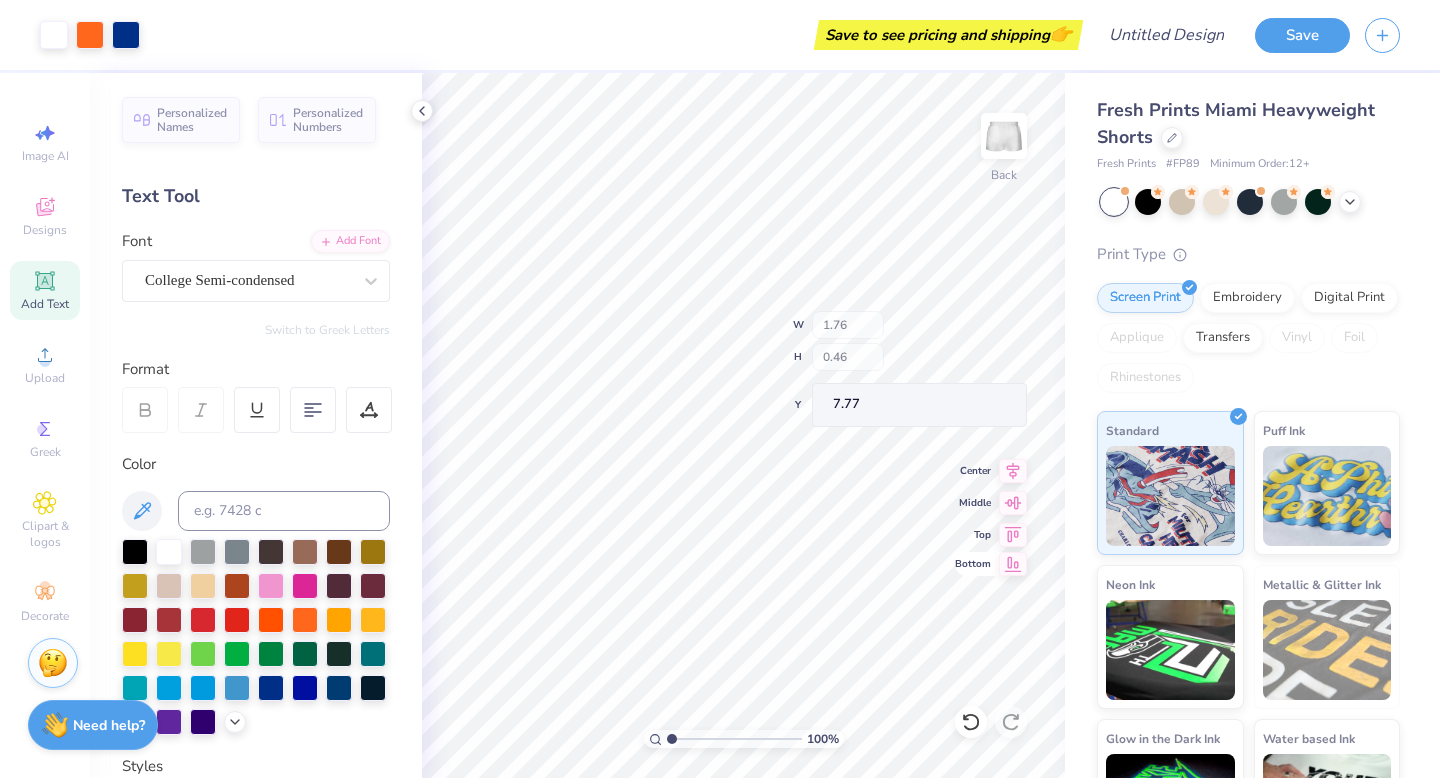 type on "7.67" 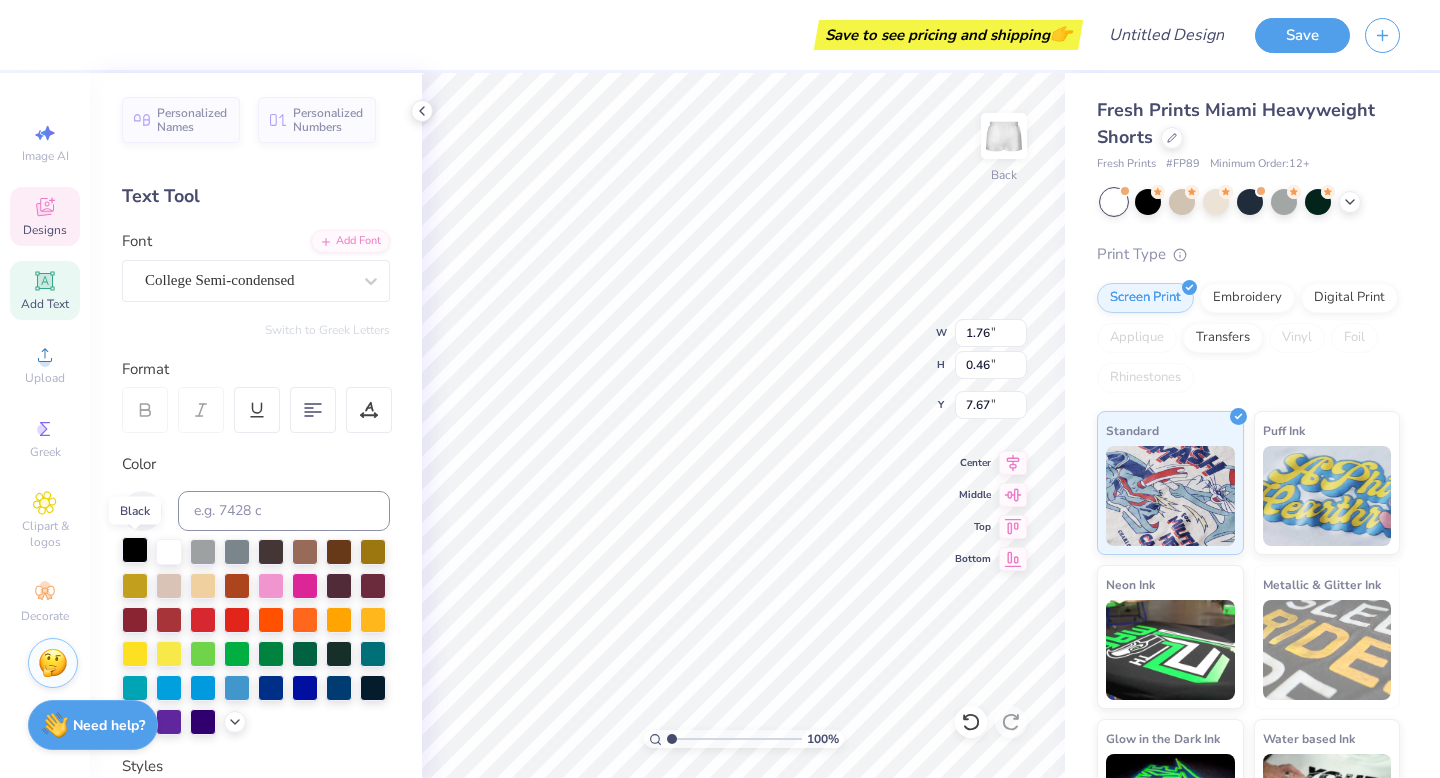 click at bounding box center [135, 550] 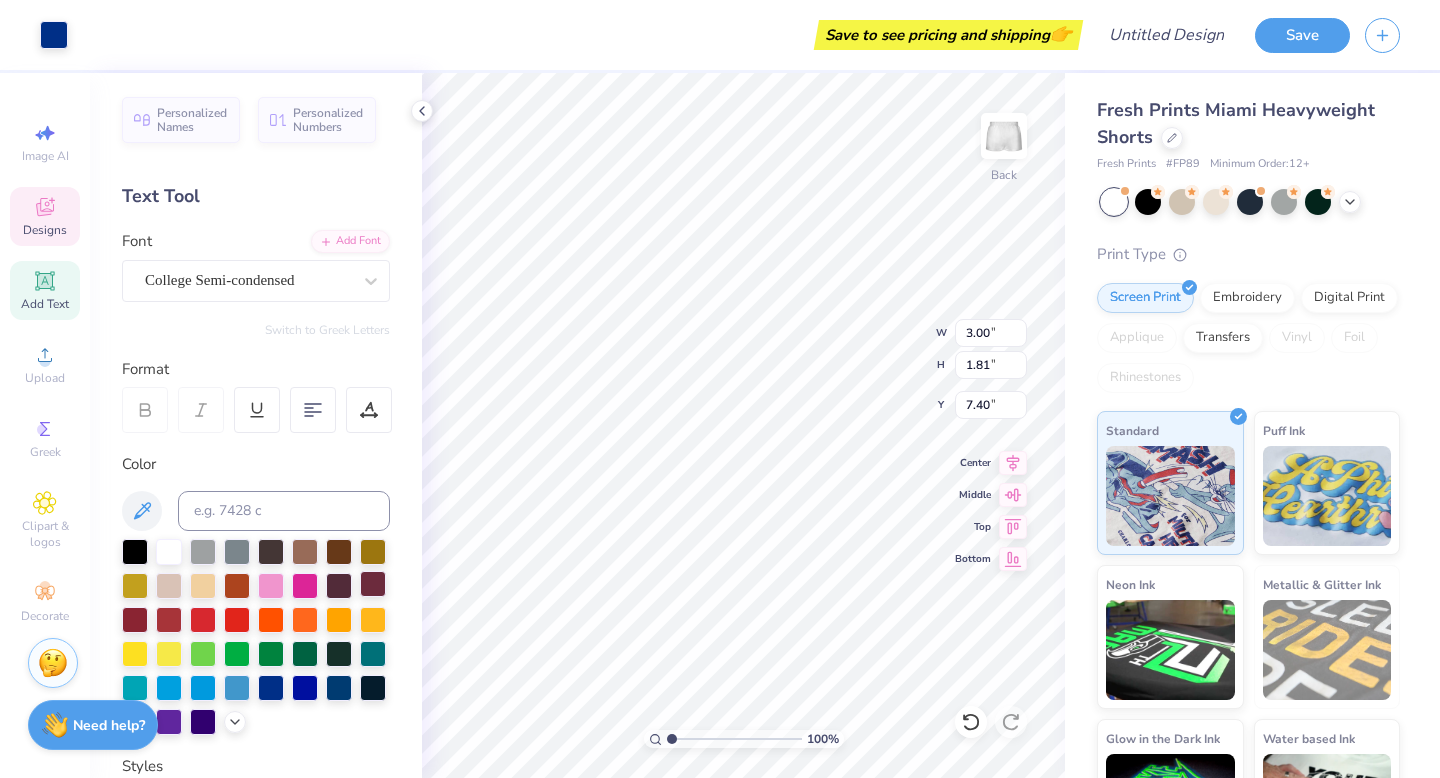 type on "7.40" 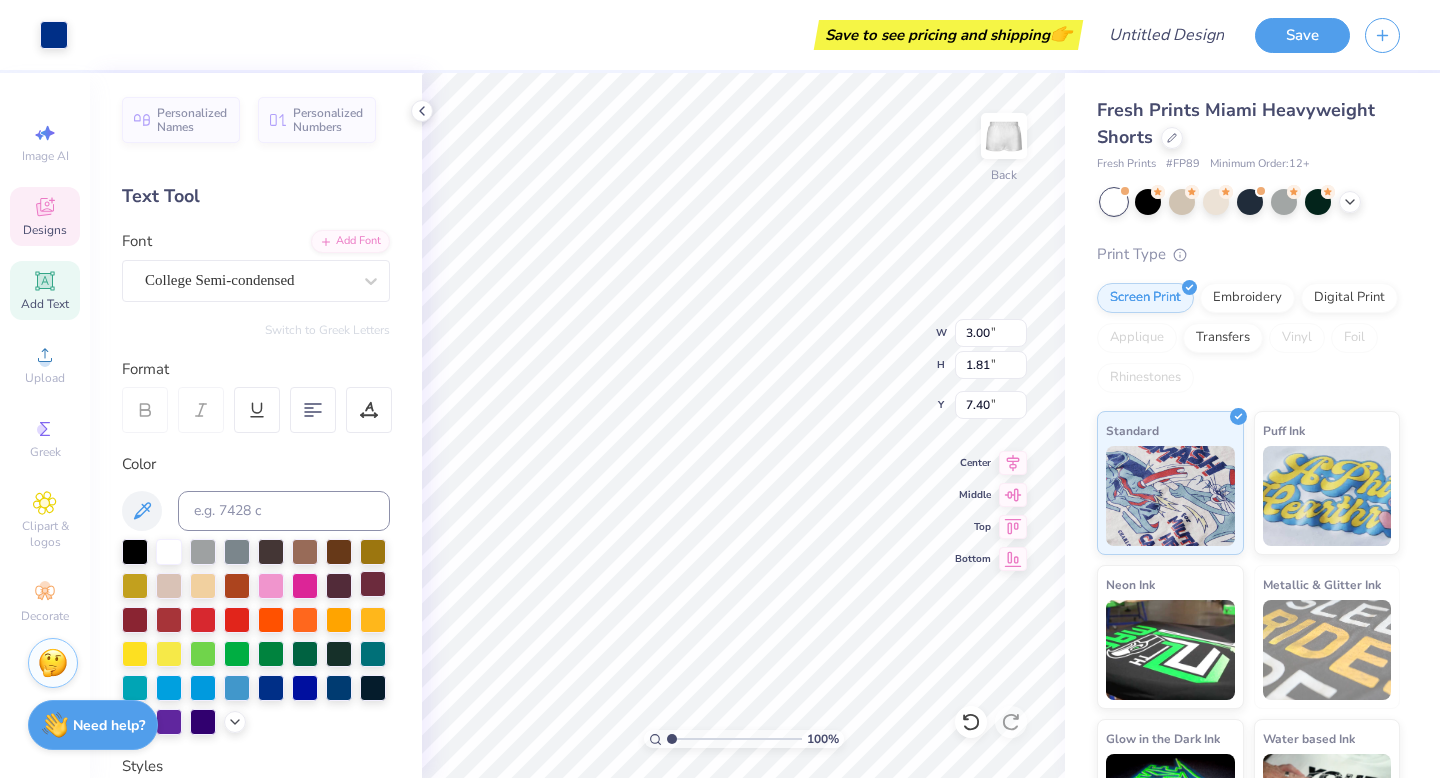 type on "2.77" 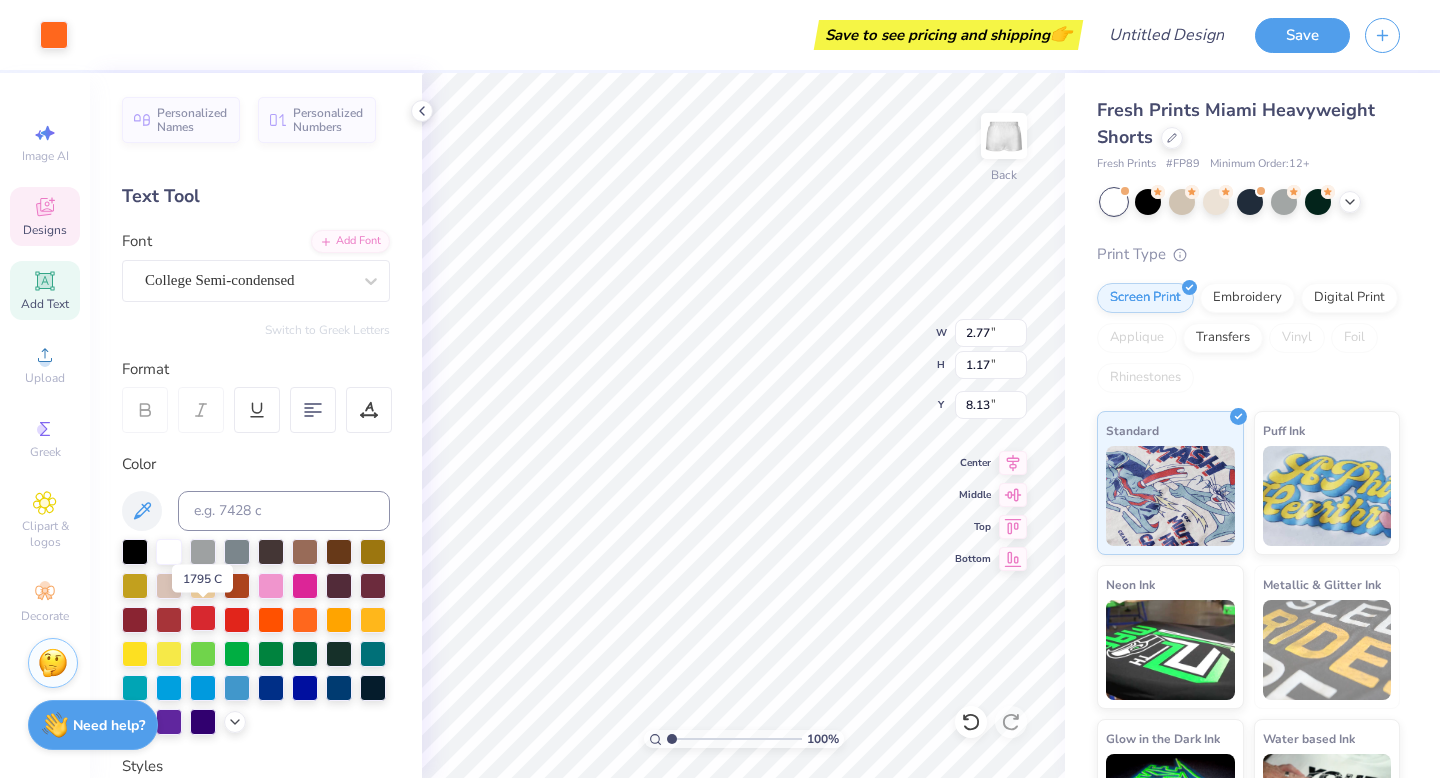 click at bounding box center [203, 618] 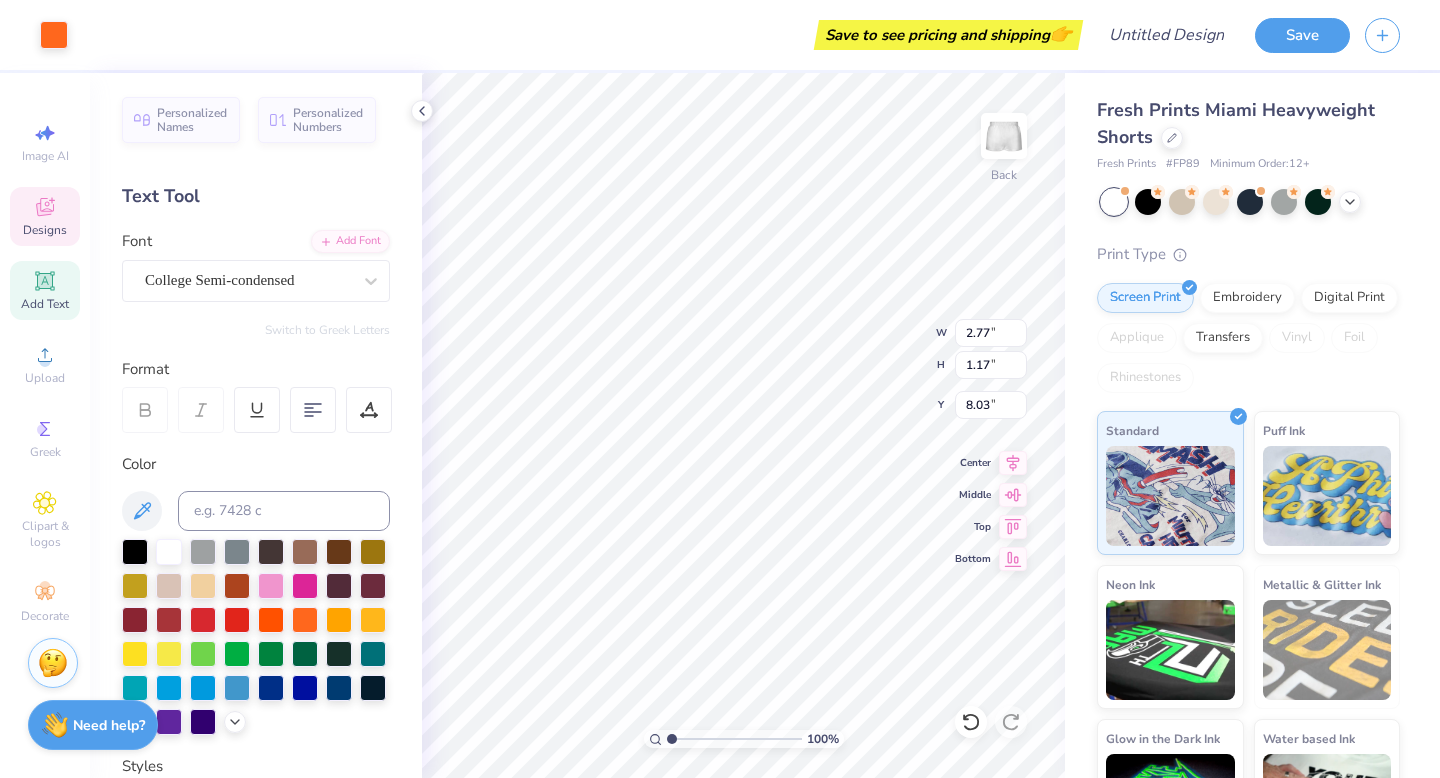 click on "Text Tool" at bounding box center [256, 196] 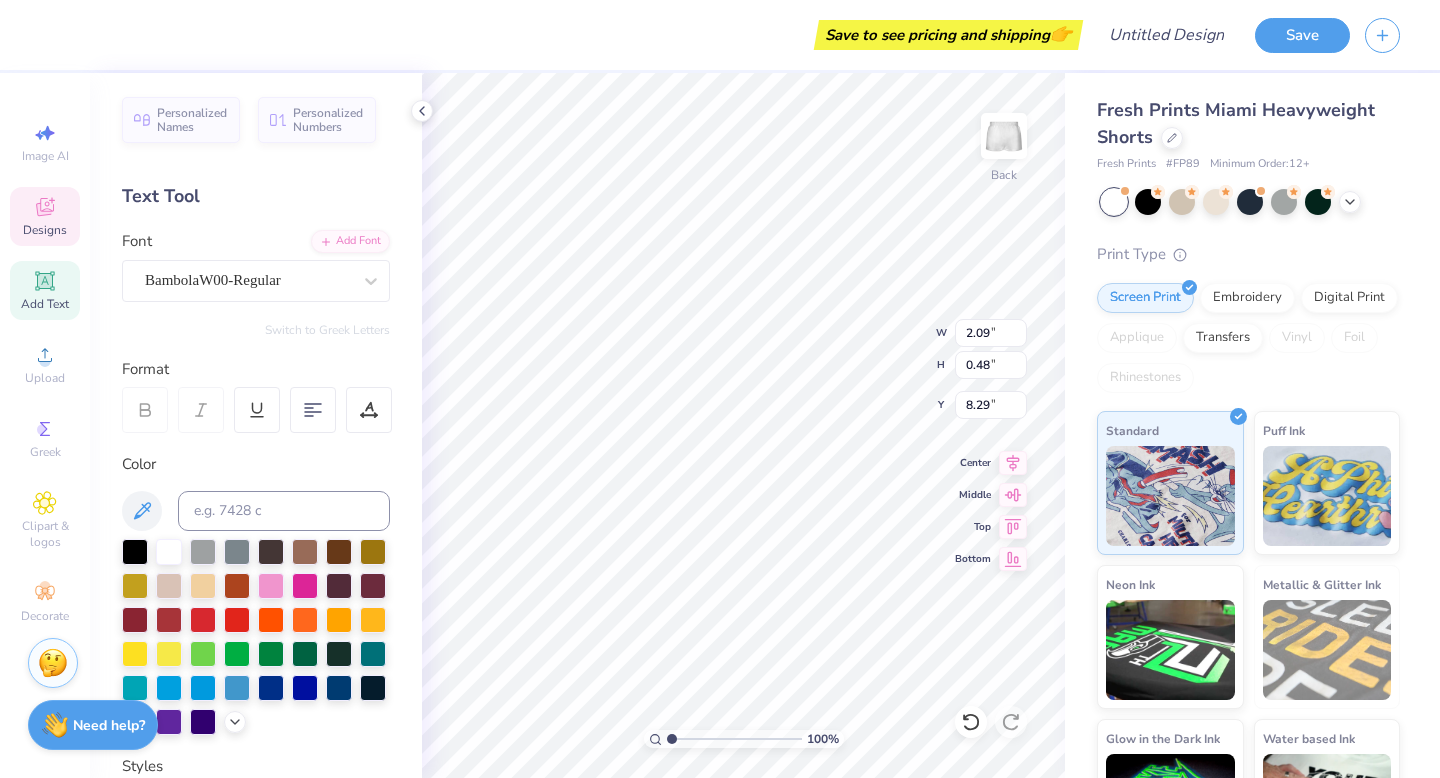 type on "4.20" 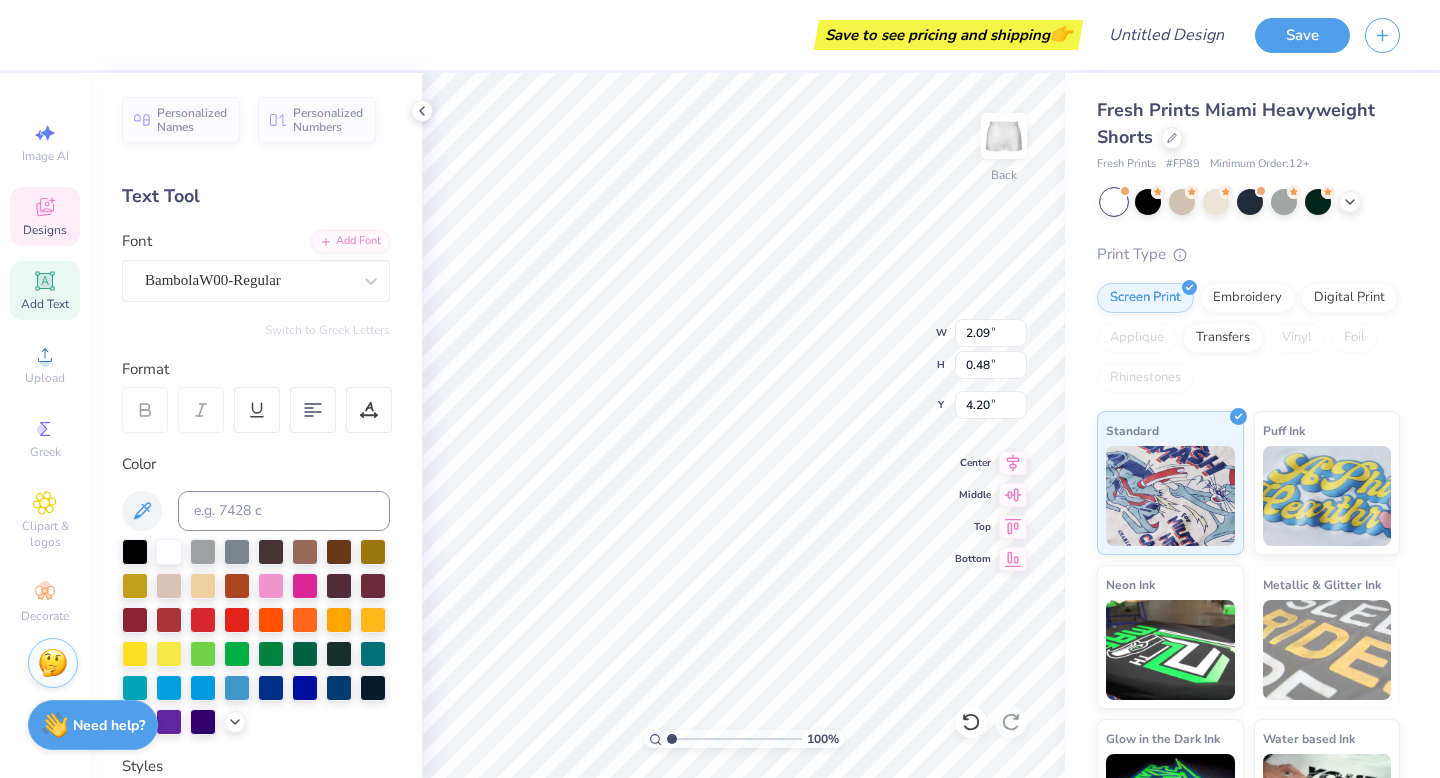 type on "2.77" 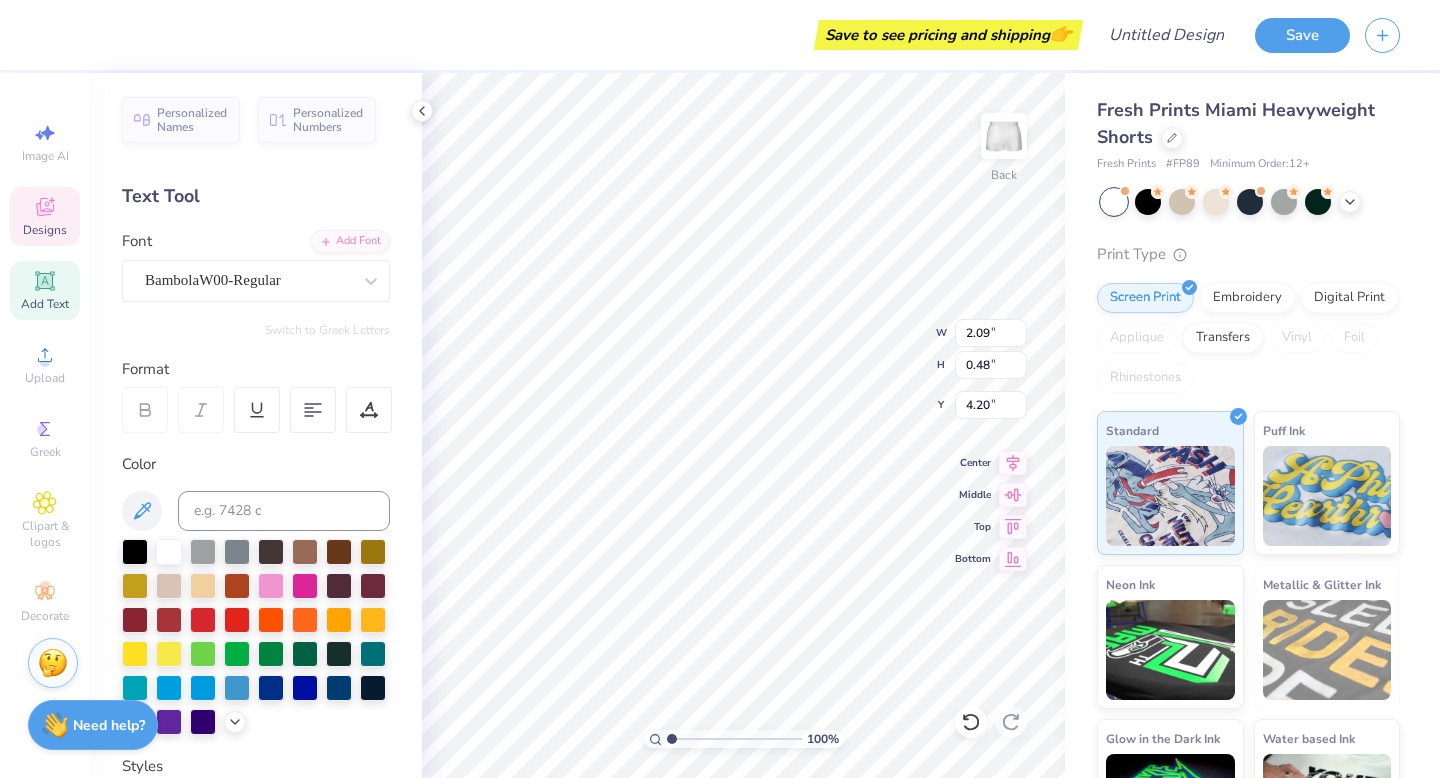 type on "8.03" 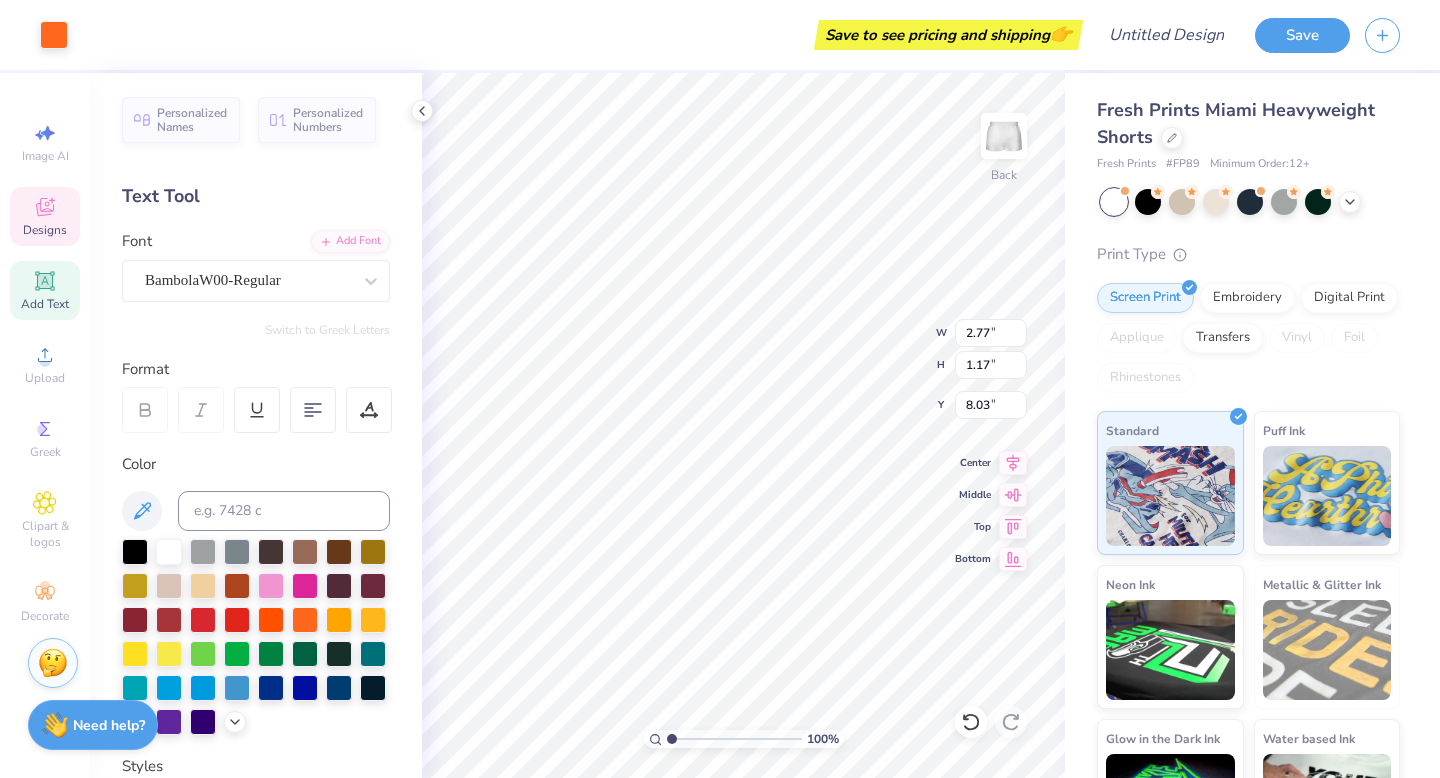 type on "0.55" 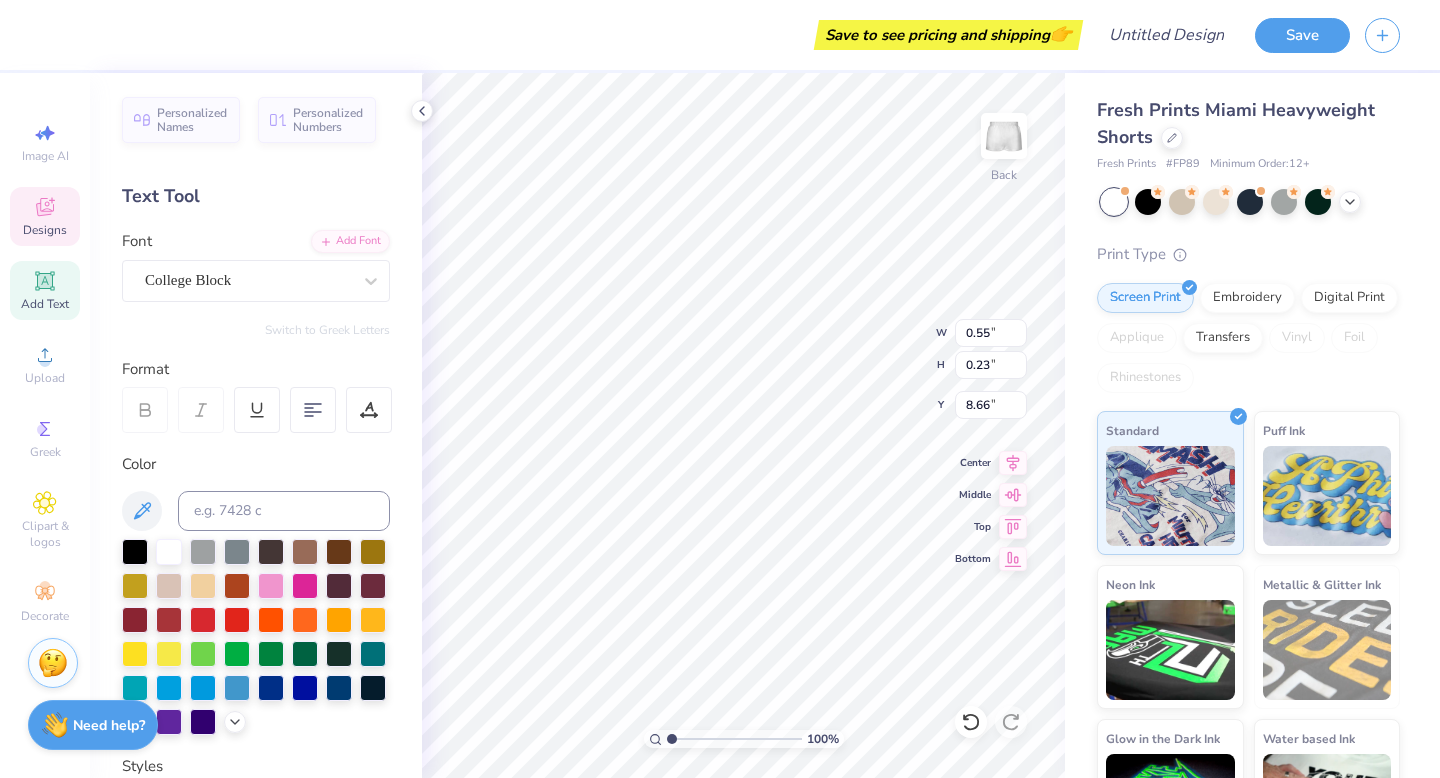 type on "2.77" 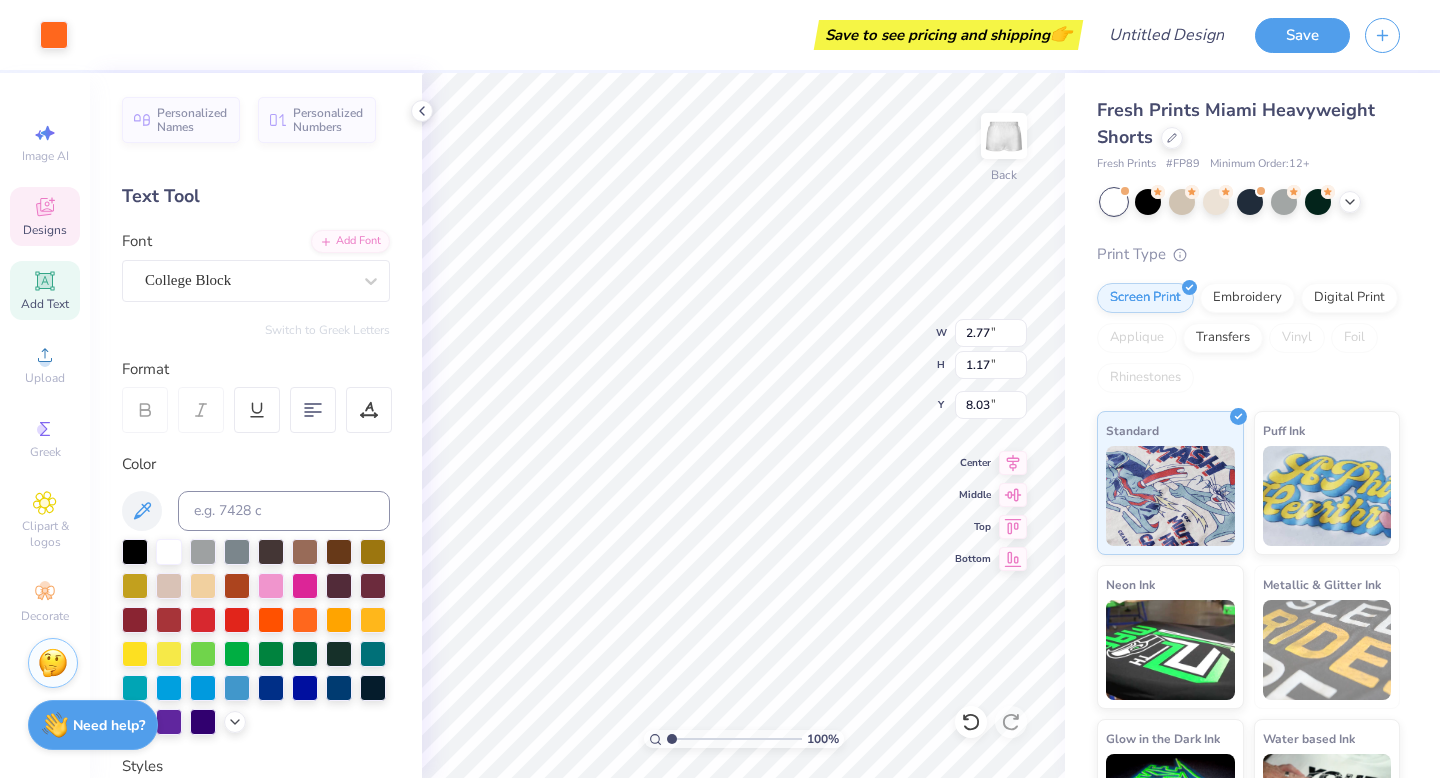 type on "8.13" 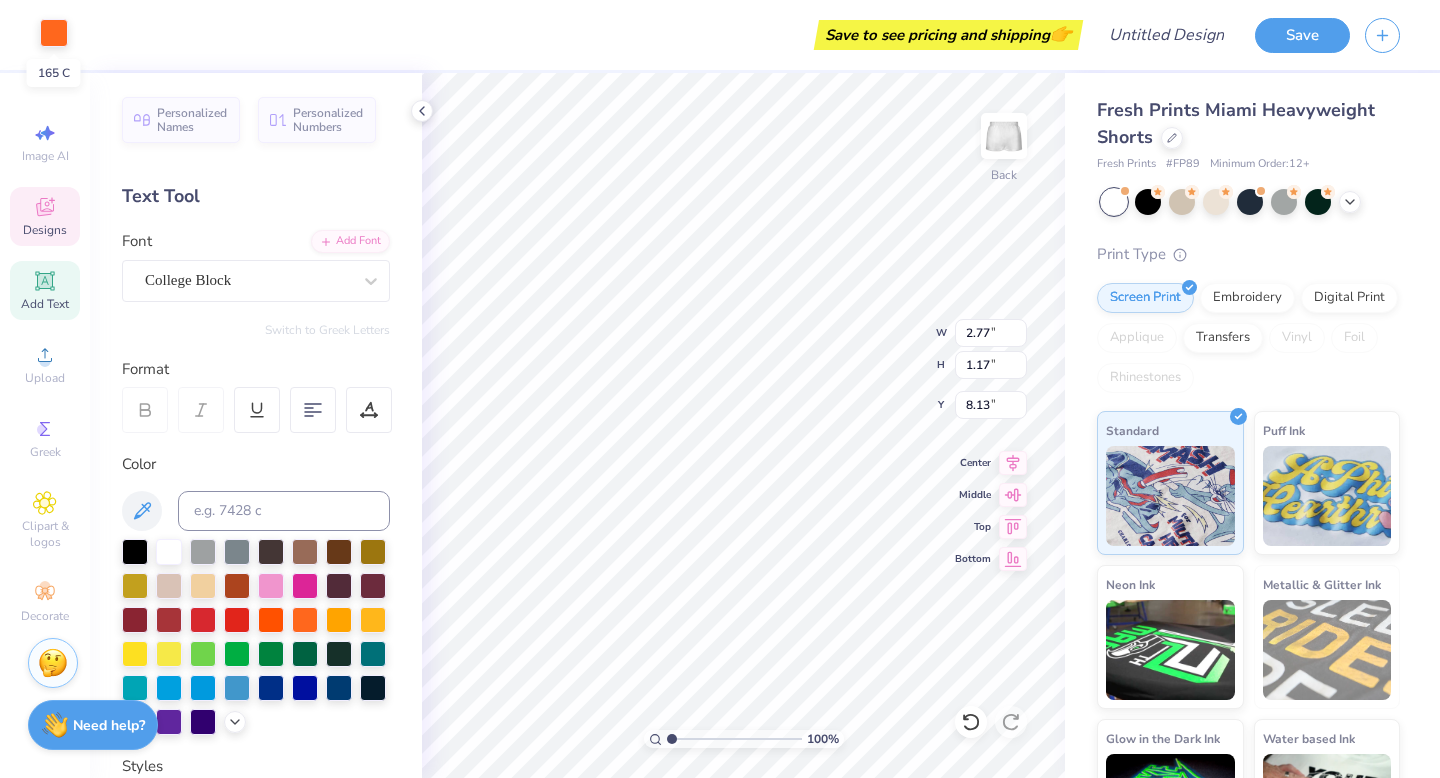 click at bounding box center (54, 33) 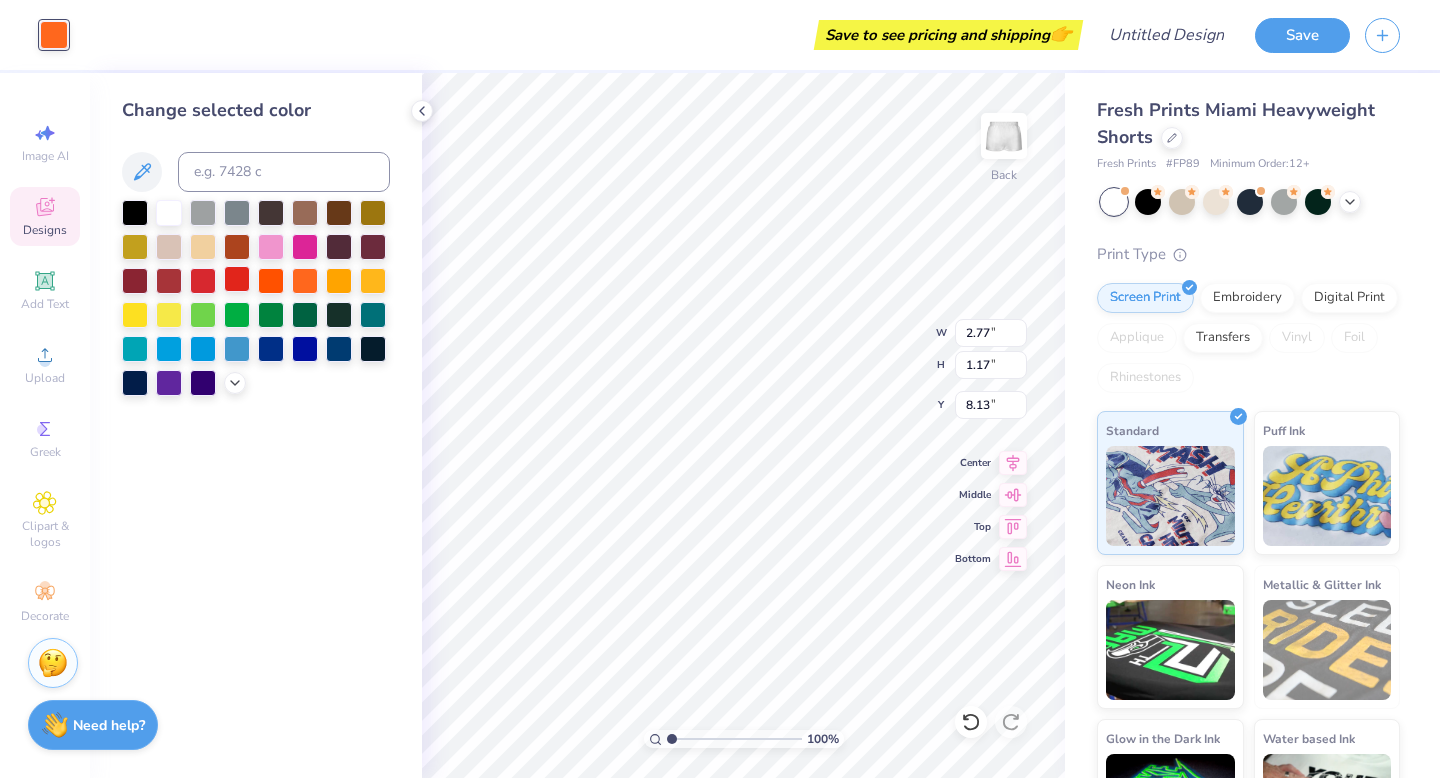 click at bounding box center (237, 279) 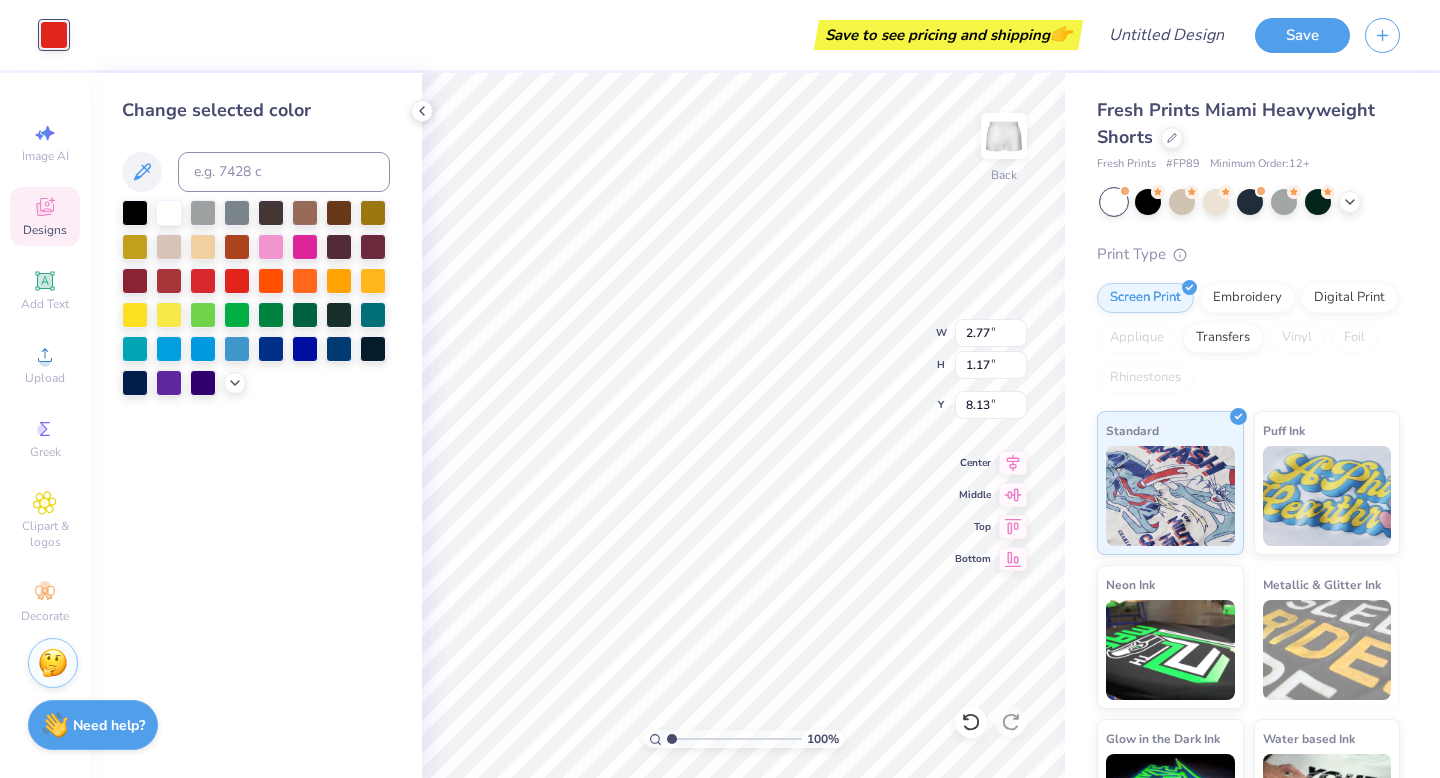 type on "0.55" 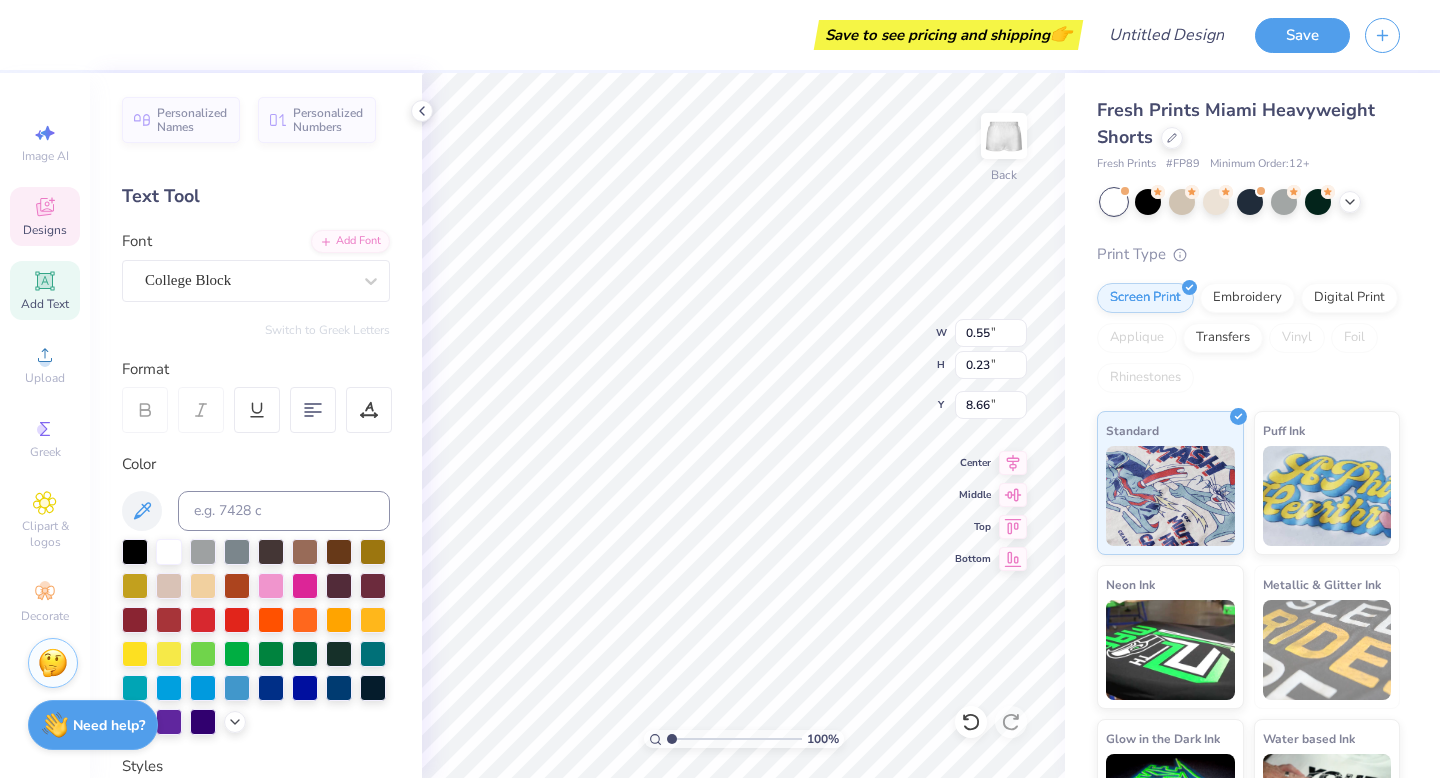 type on "8.60" 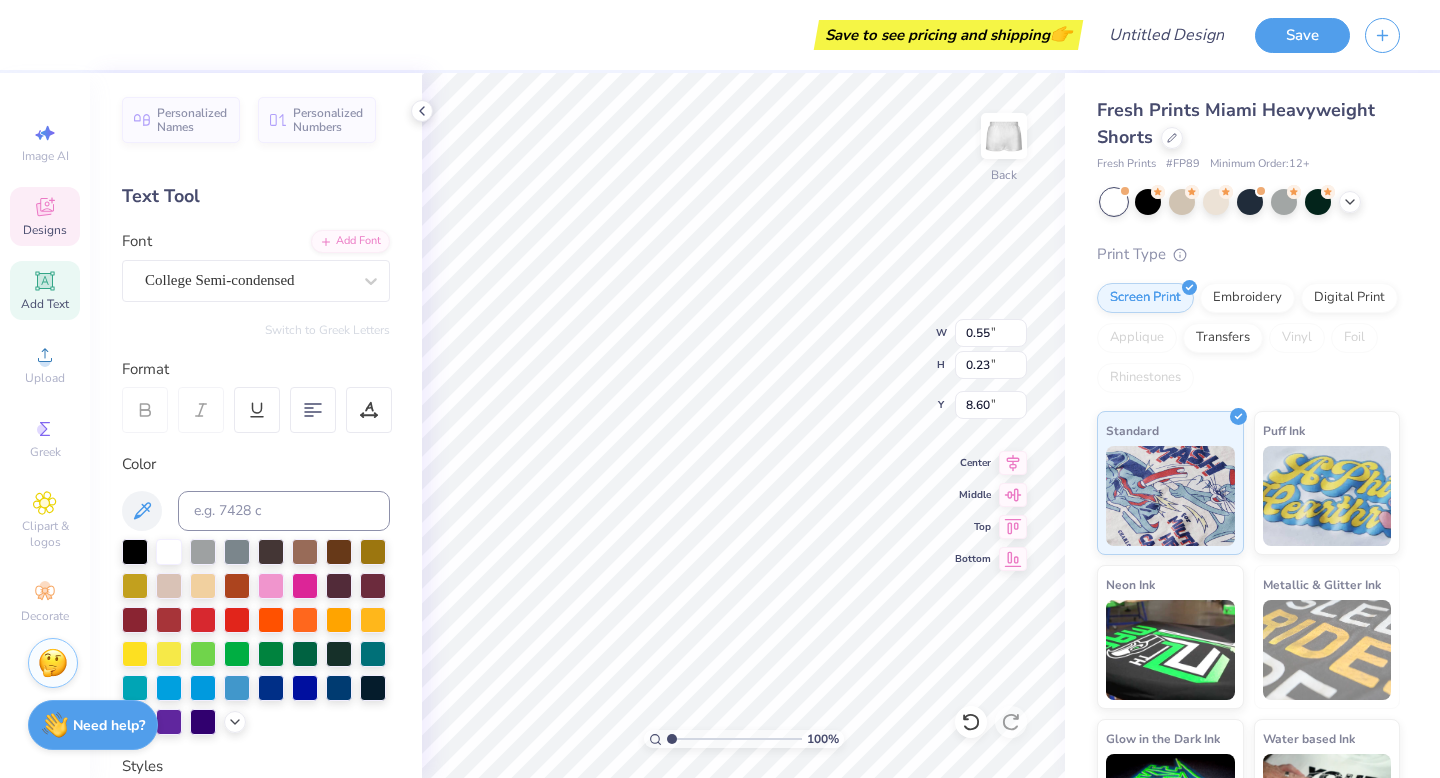 type on "1.76" 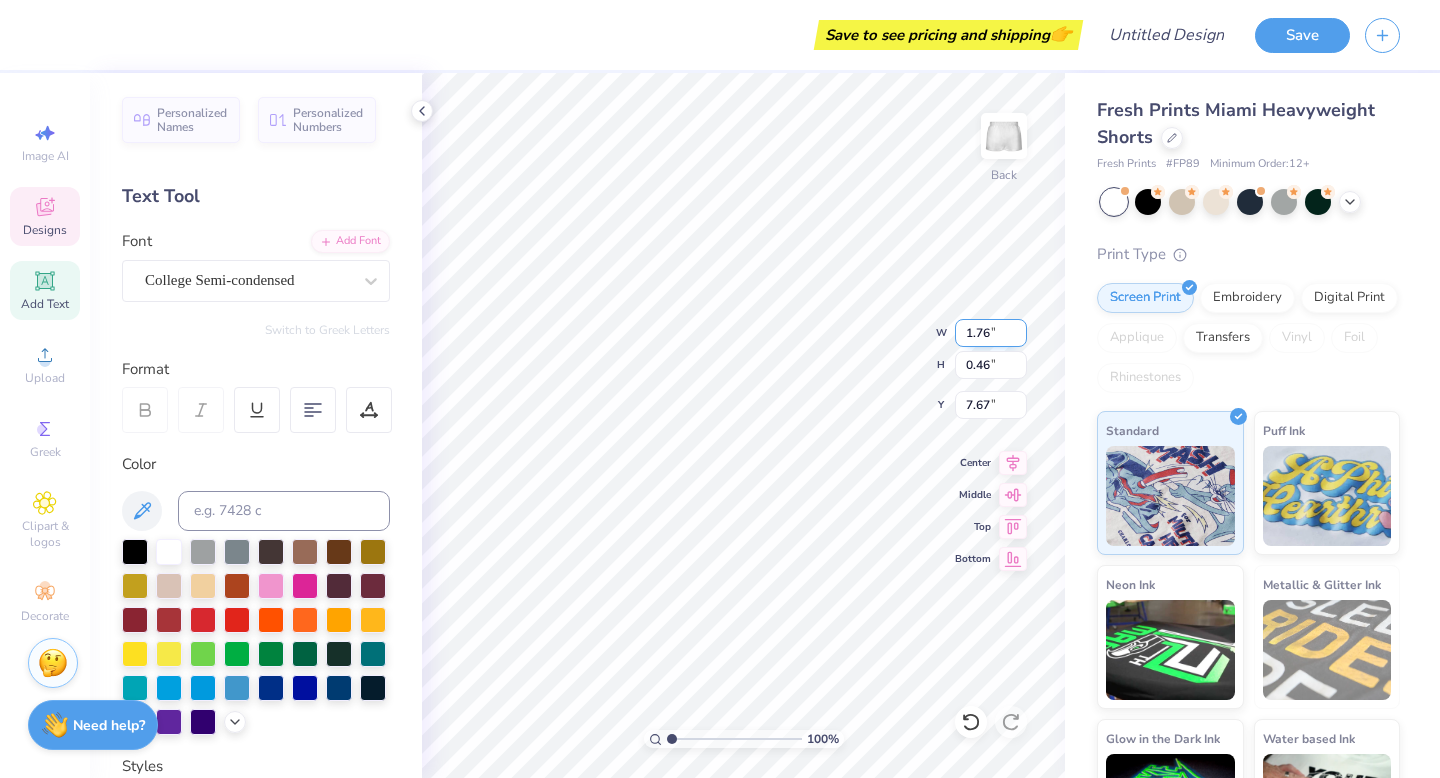 scroll, scrollTop: 0, scrollLeft: 1, axis: horizontal 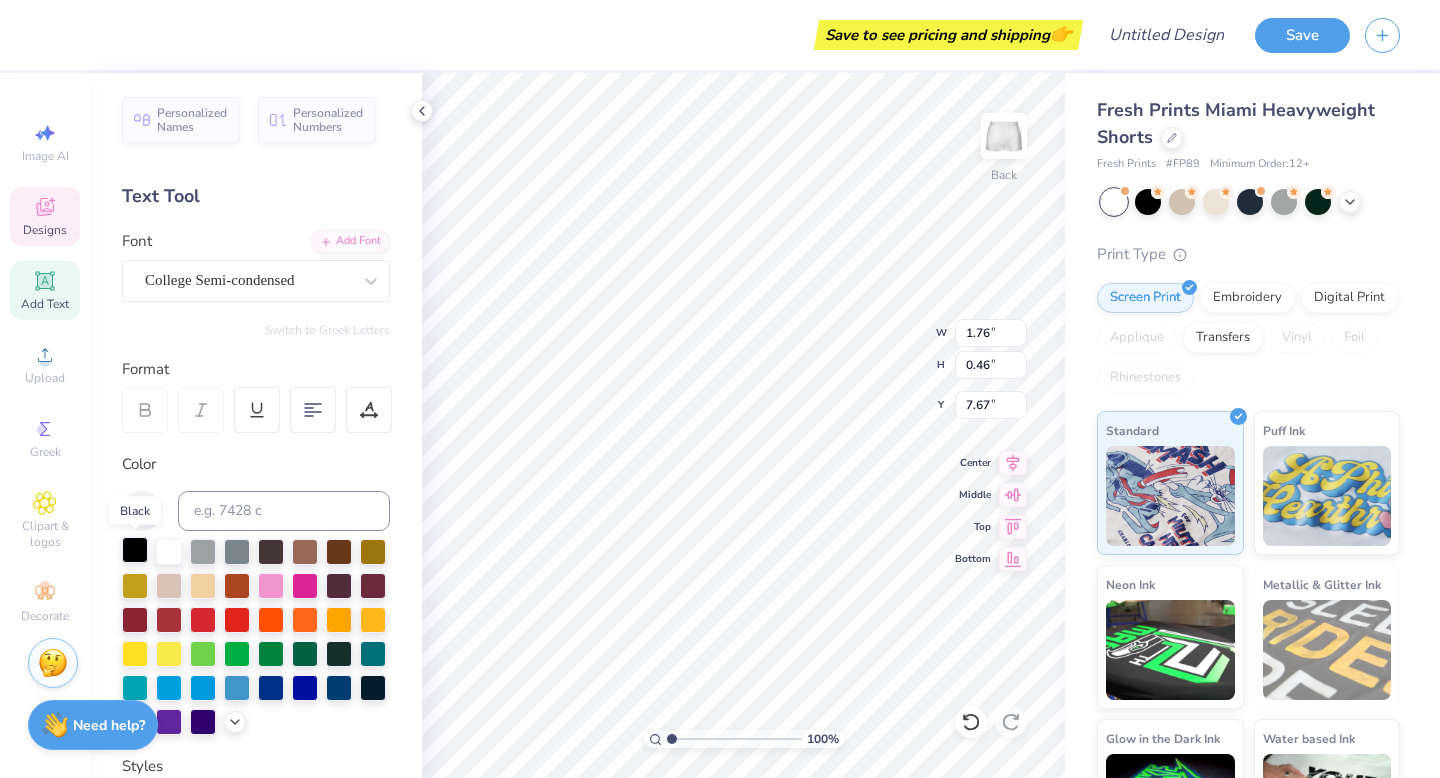 click at bounding box center (135, 550) 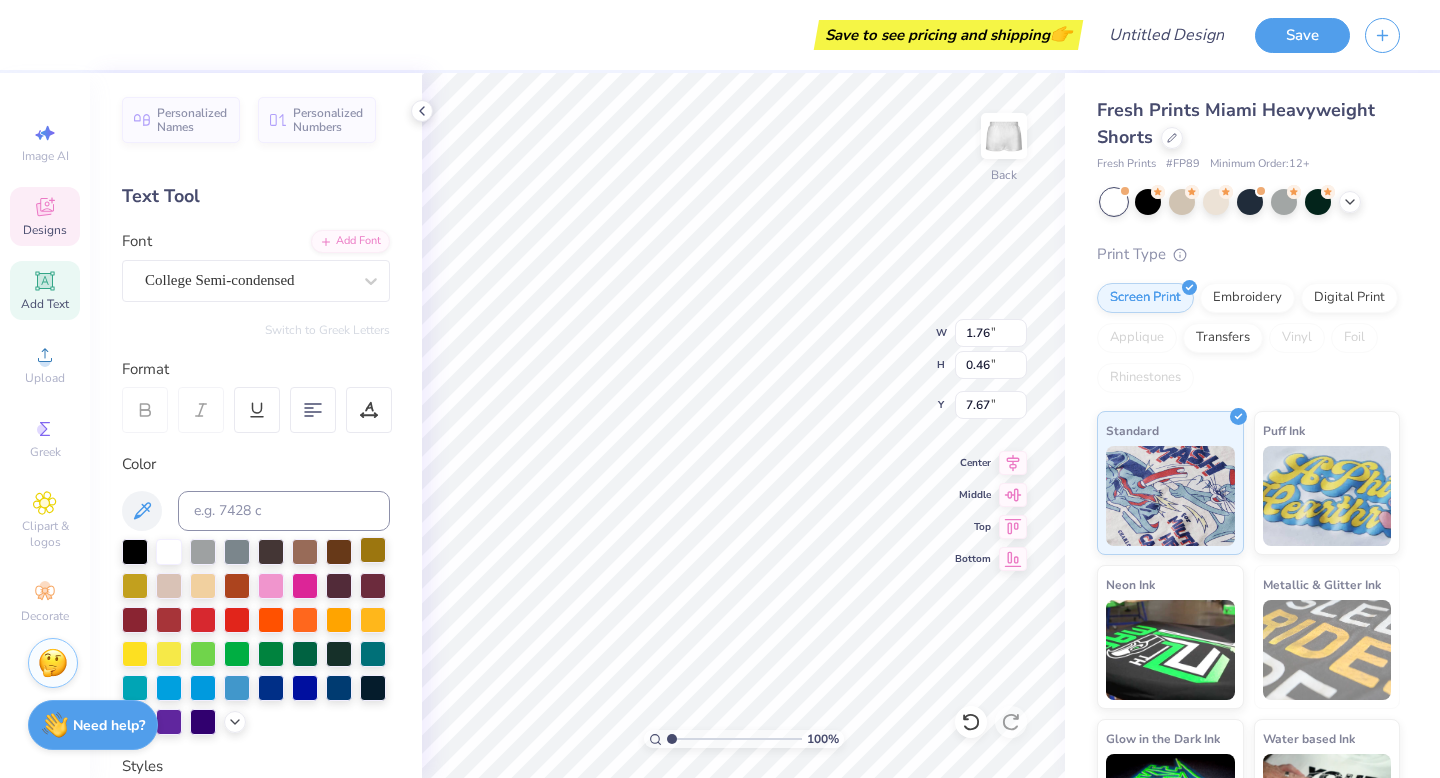 type on "2.77" 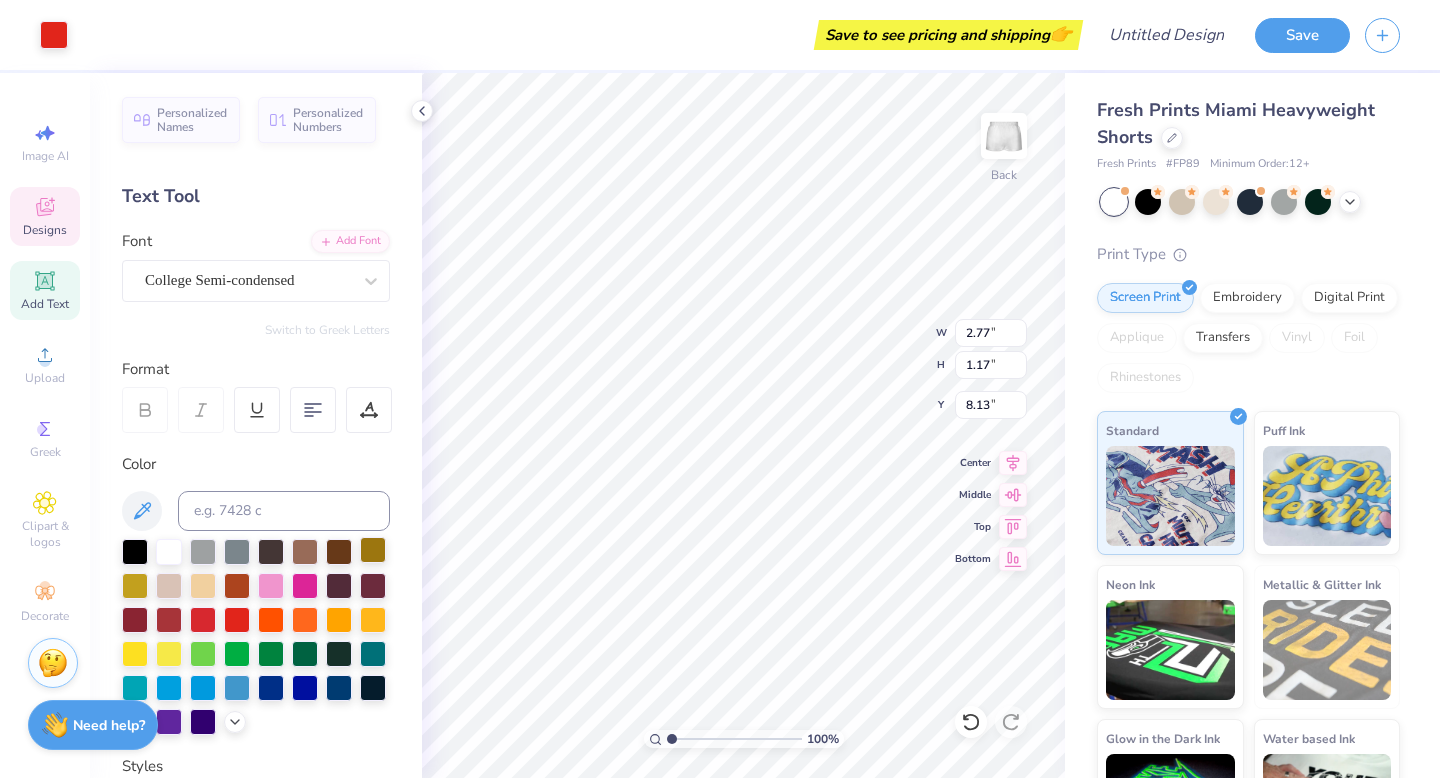 type on "1.76" 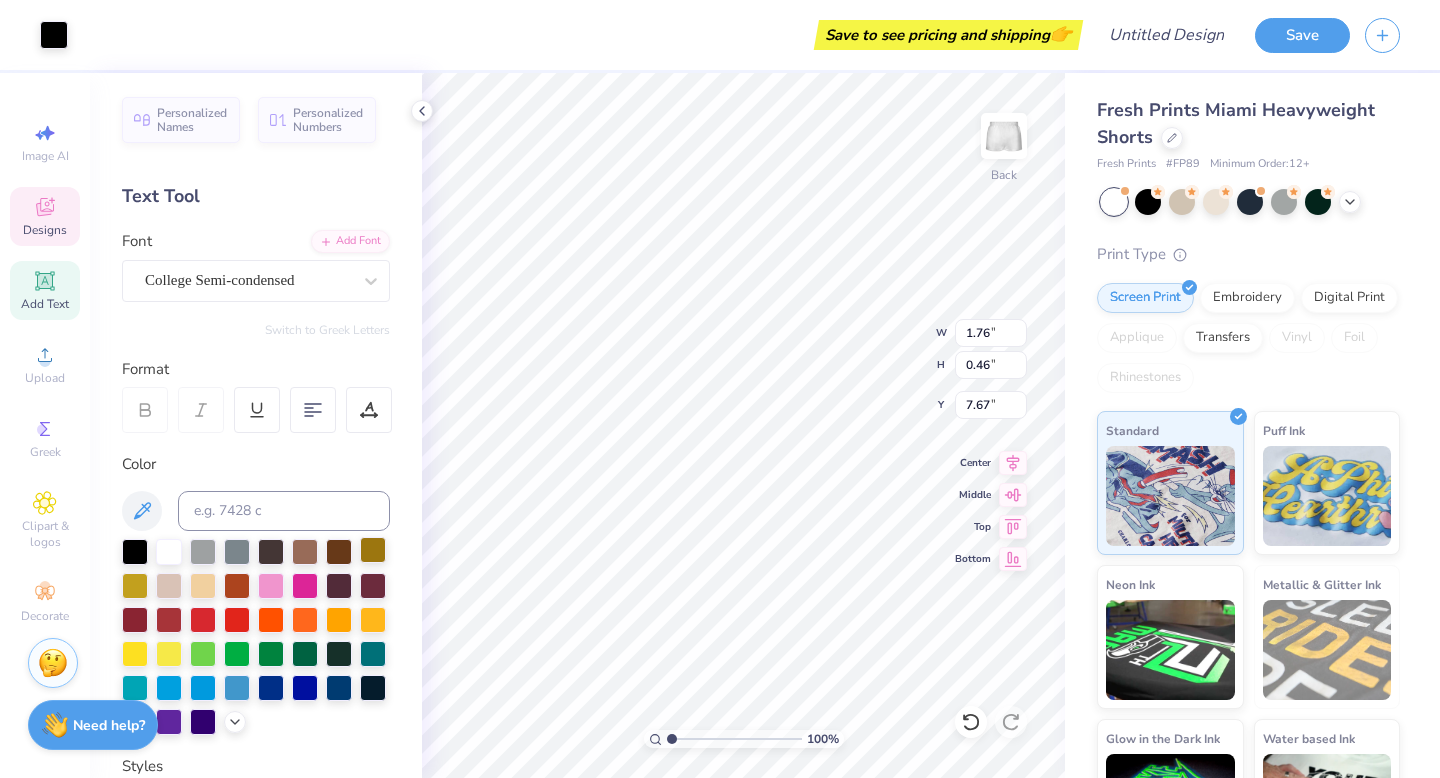 type on "7.57" 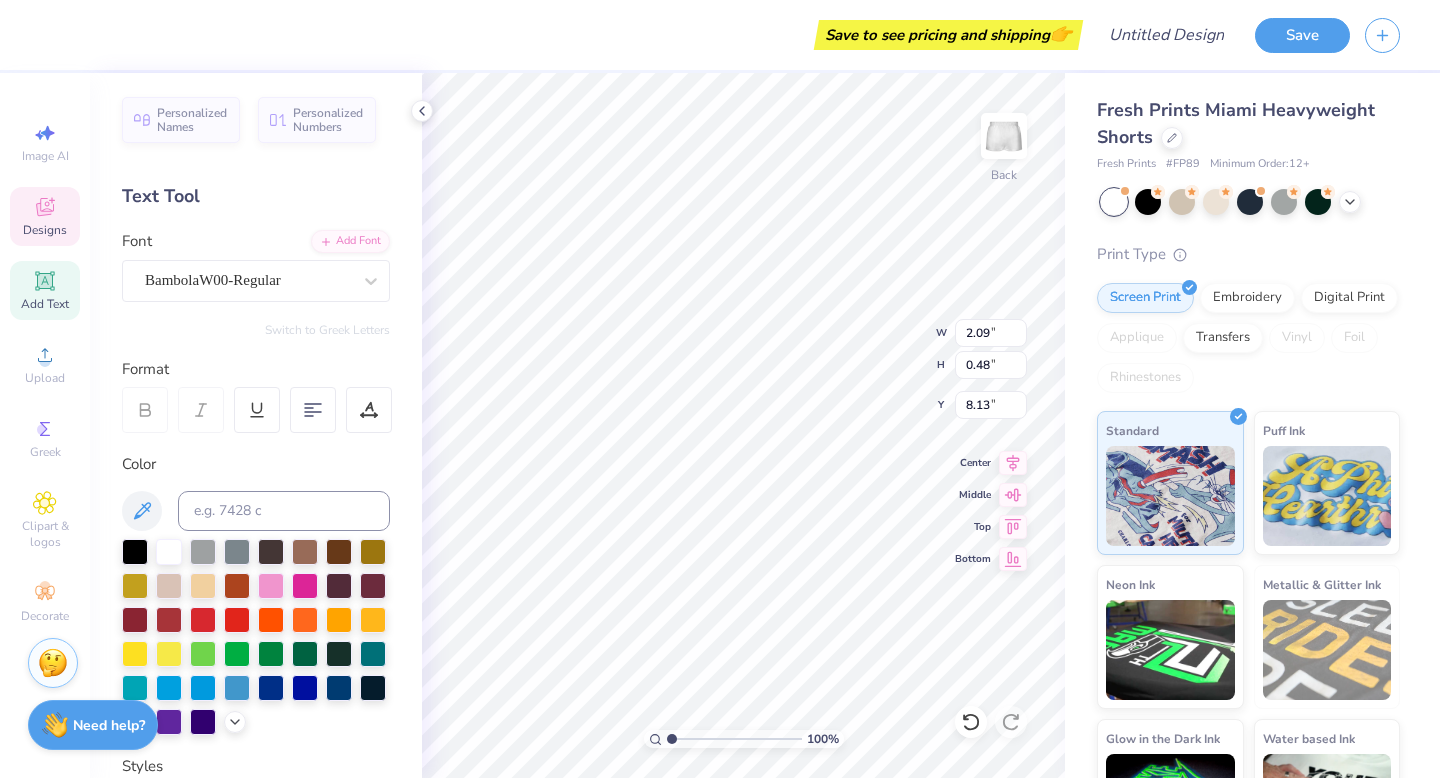 type on "8.13" 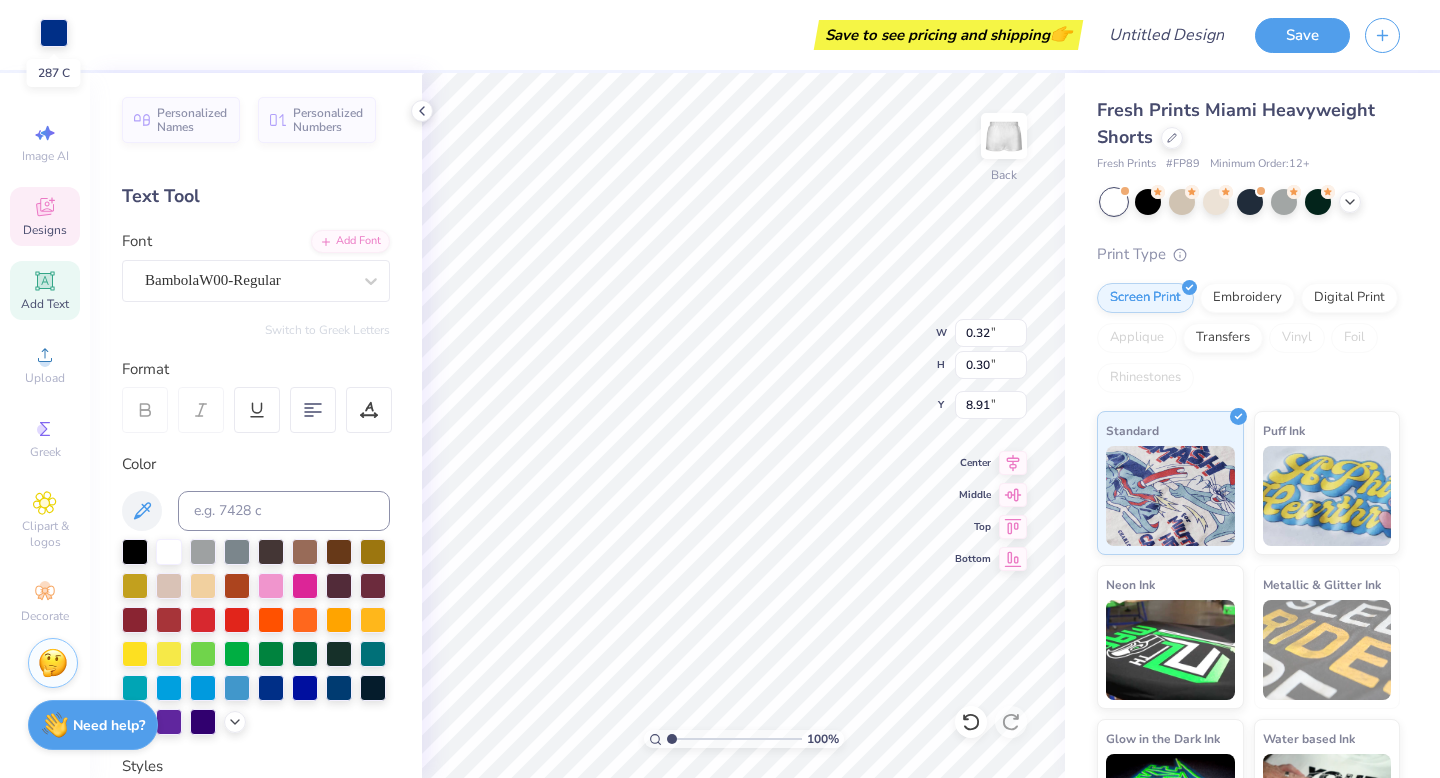 click at bounding box center (54, 33) 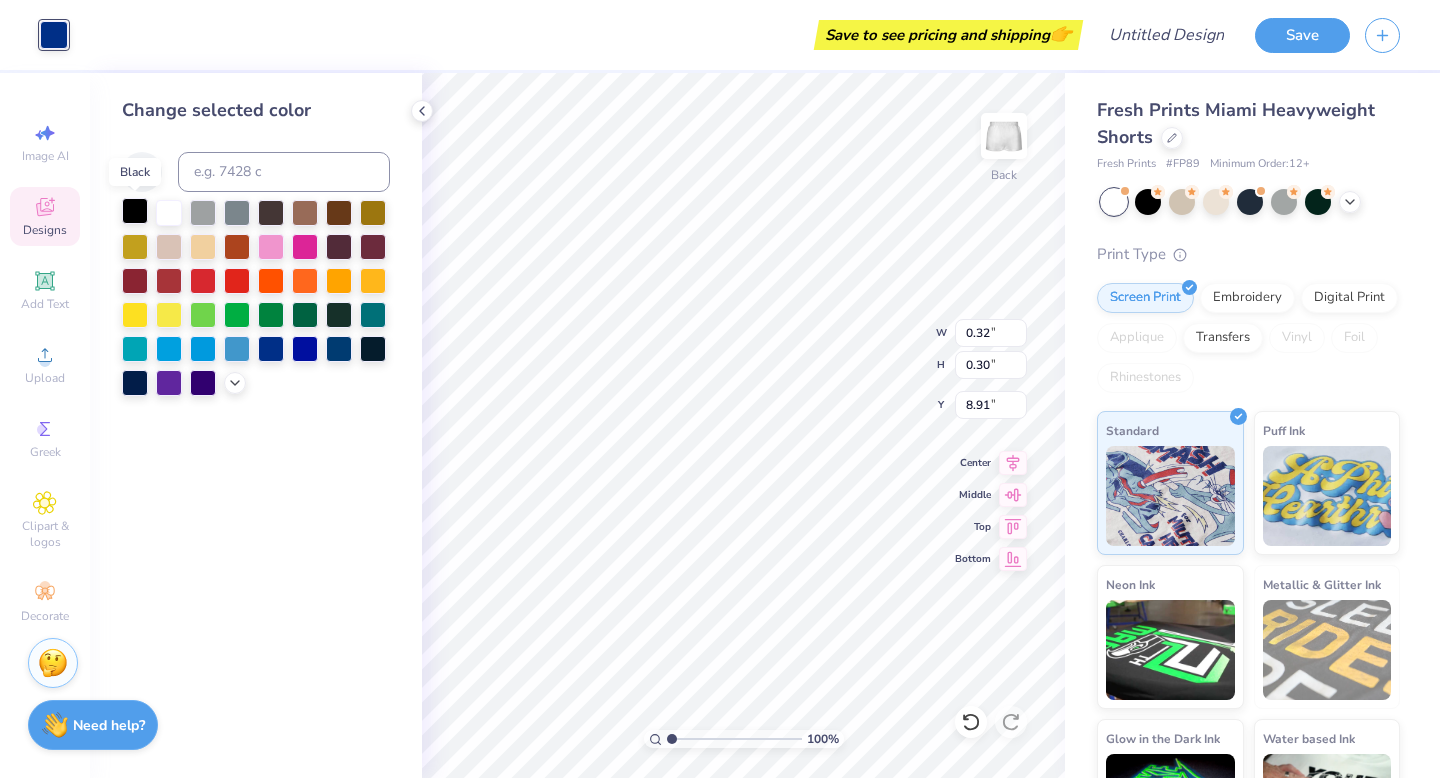 click at bounding box center (135, 211) 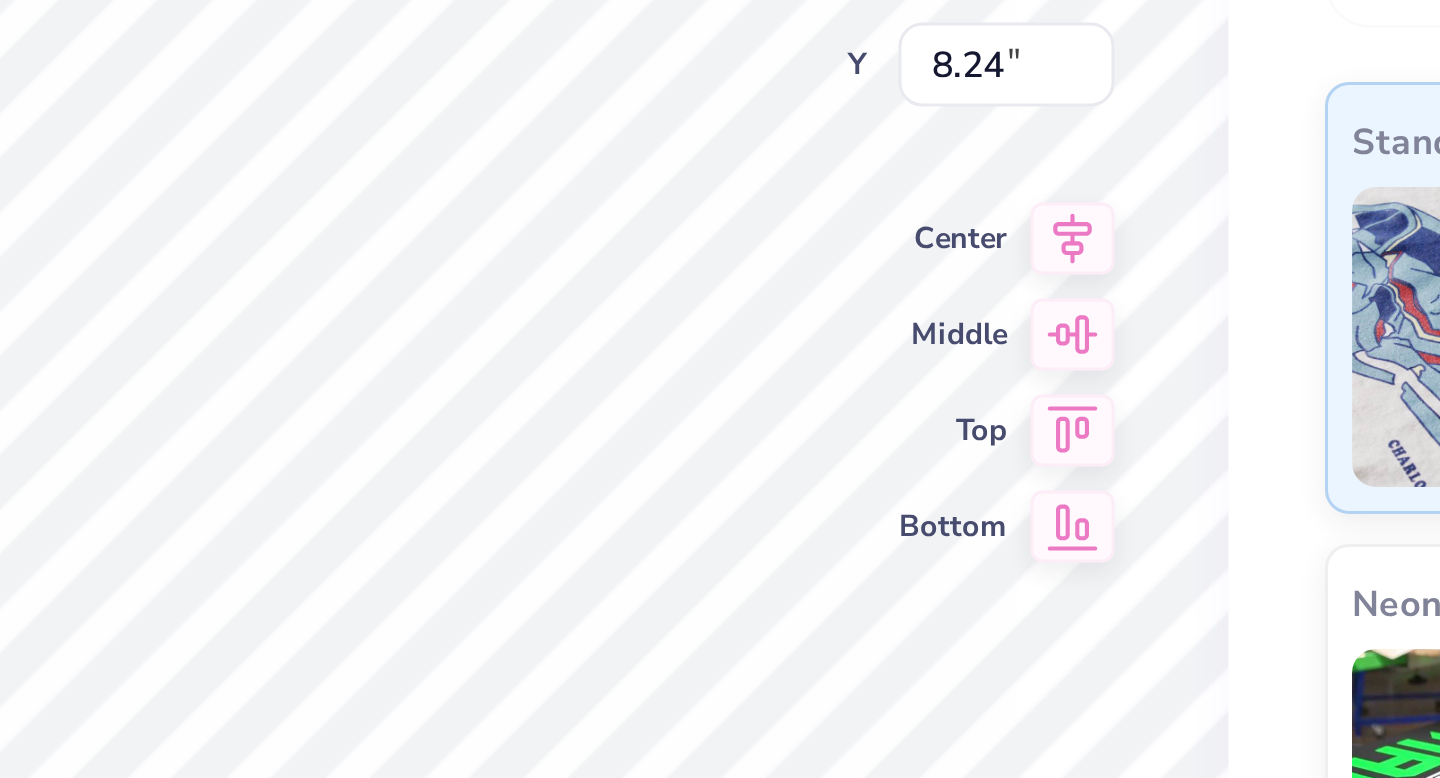 type on "8.24" 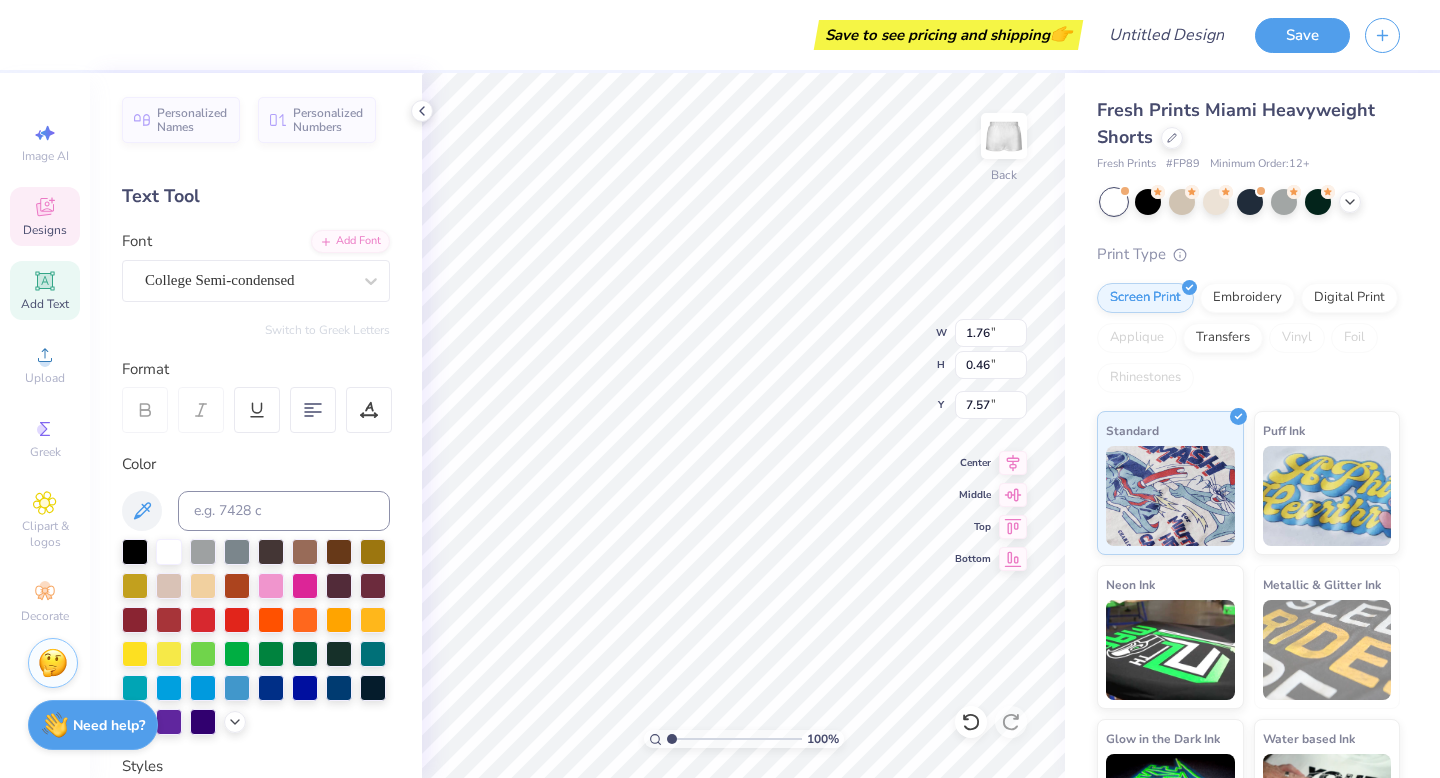 type on "3.00" 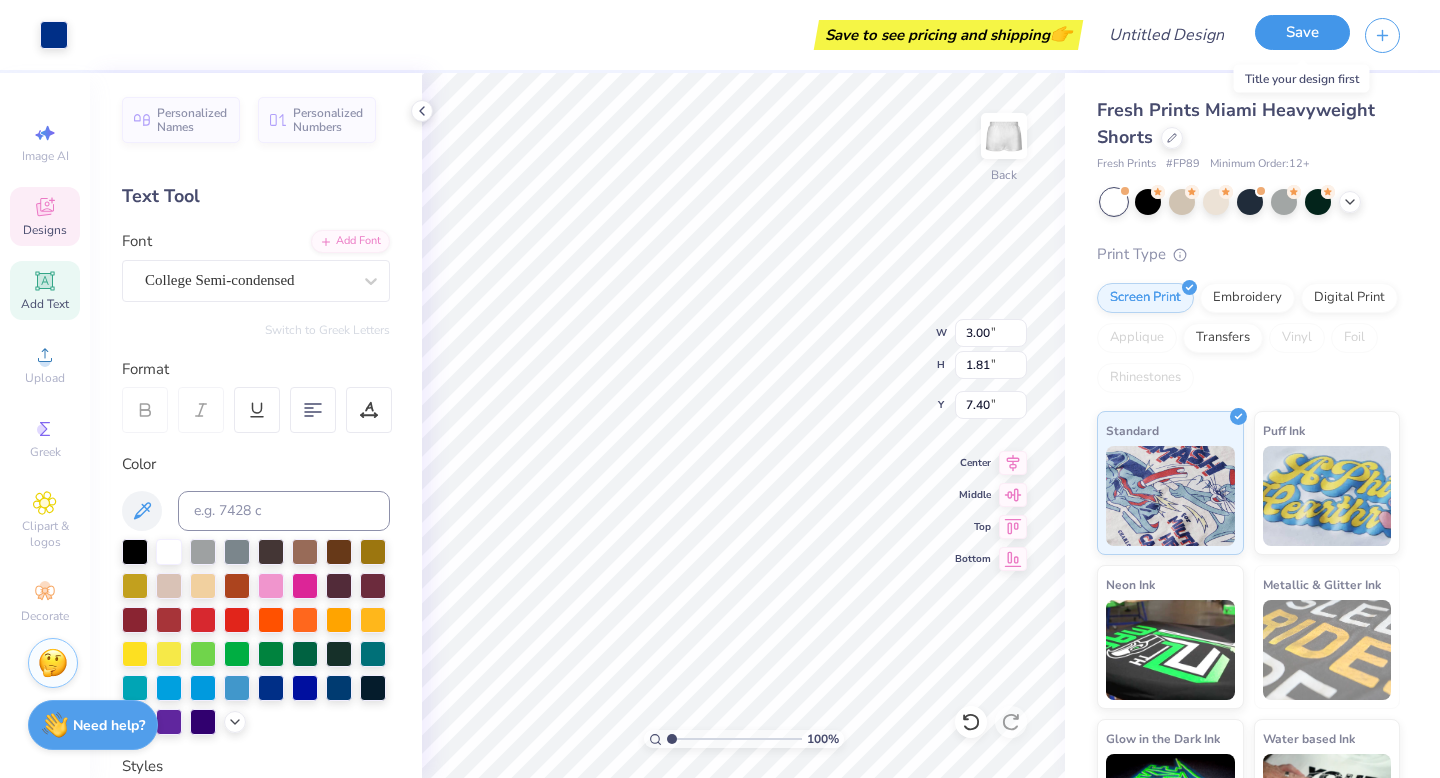 click on "Save" at bounding box center (1302, 32) 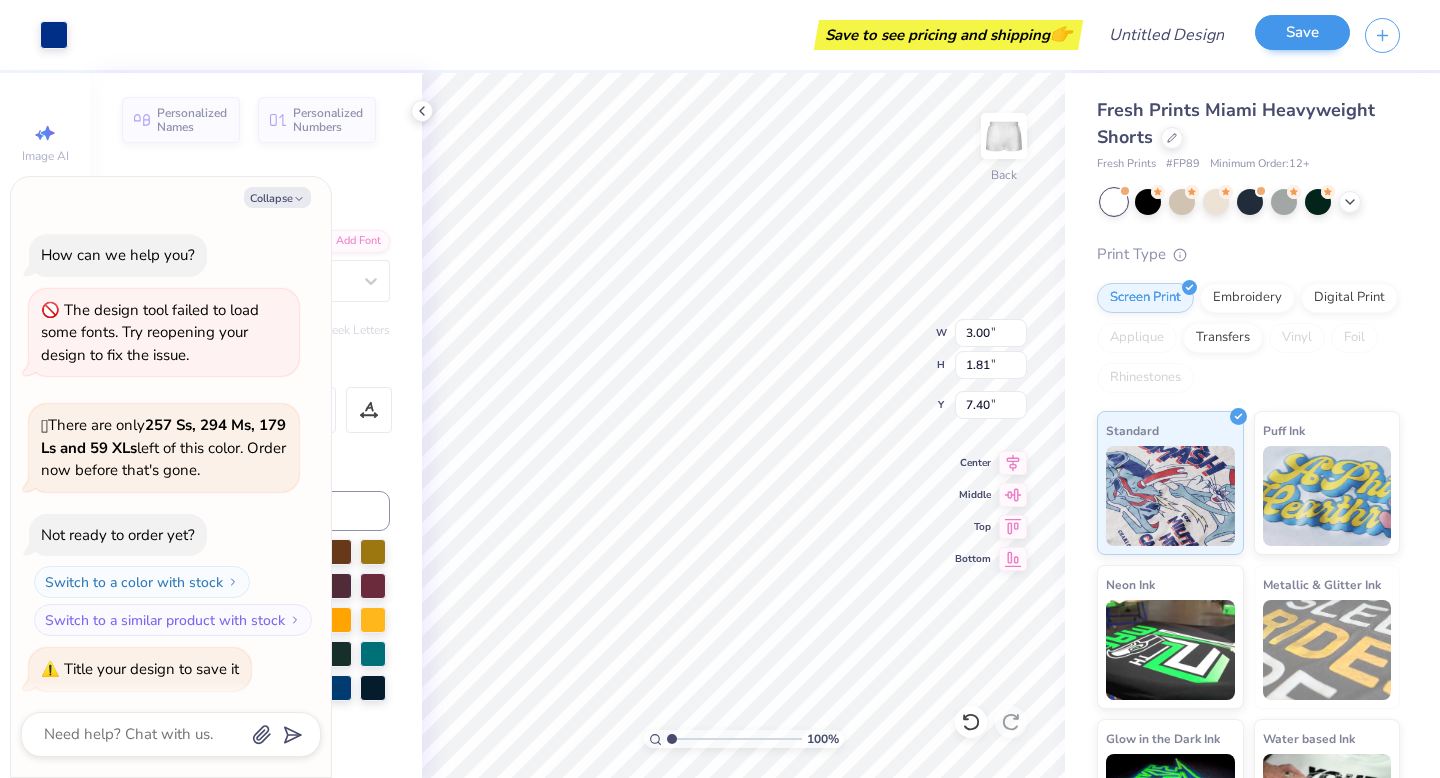 scroll, scrollTop: 4, scrollLeft: 0, axis: vertical 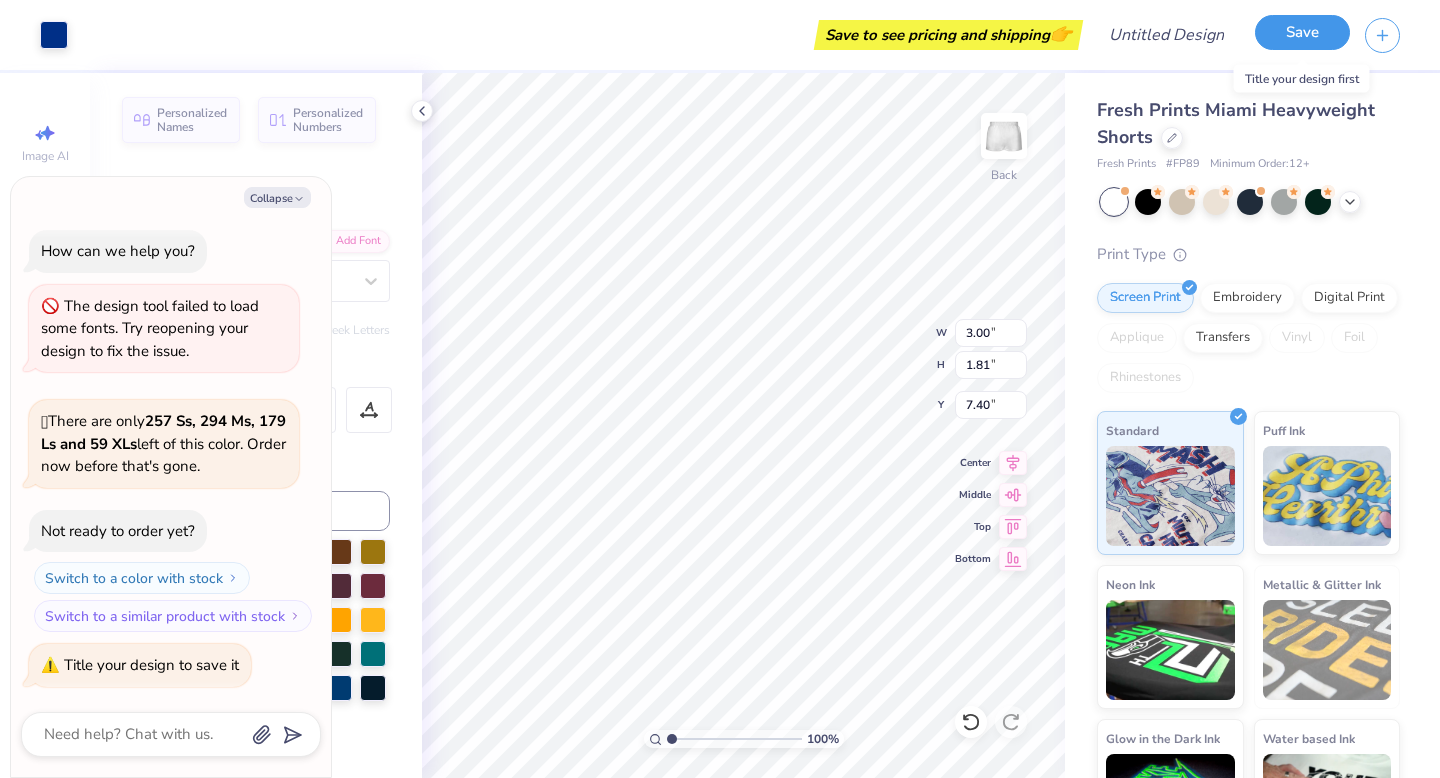click on "Save" at bounding box center [1302, 32] 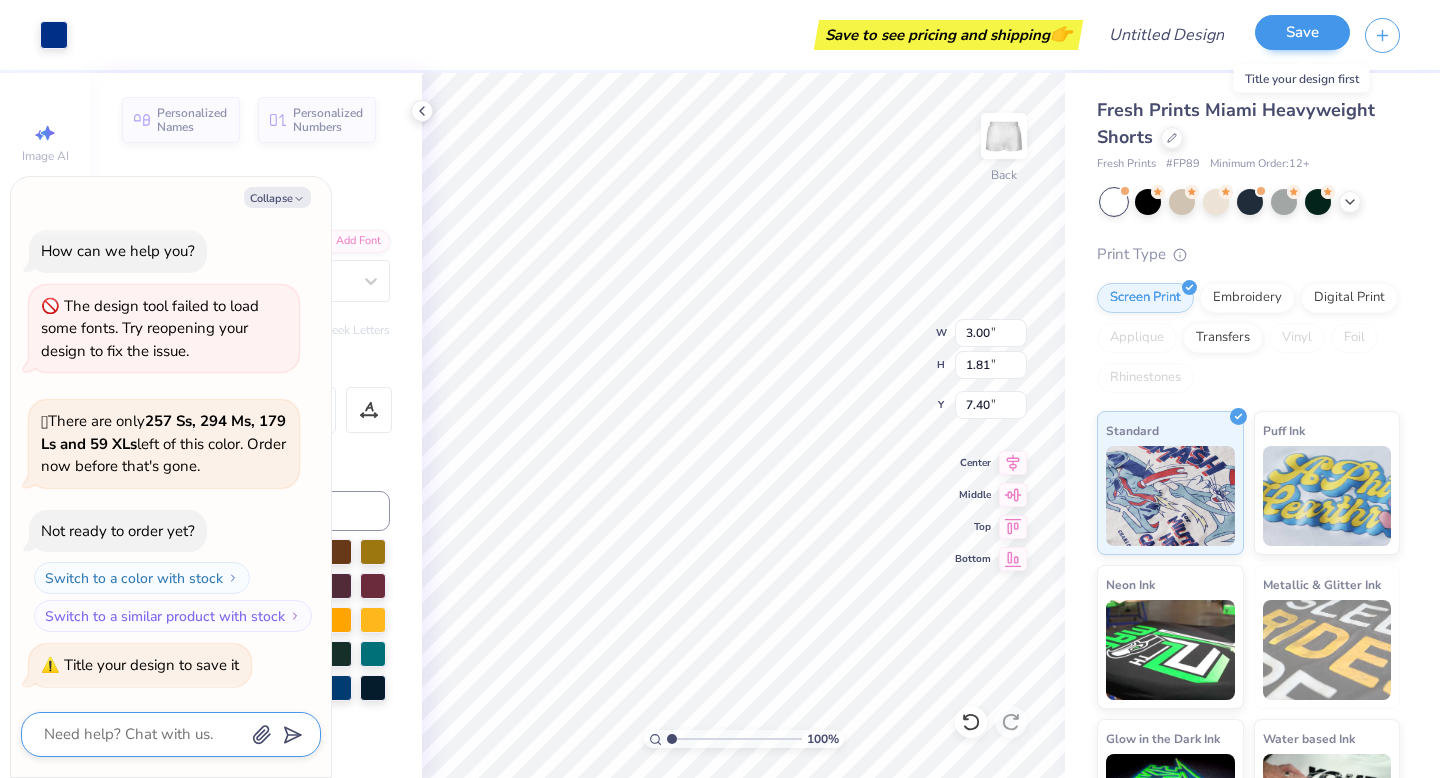 scroll, scrollTop: 59, scrollLeft: 0, axis: vertical 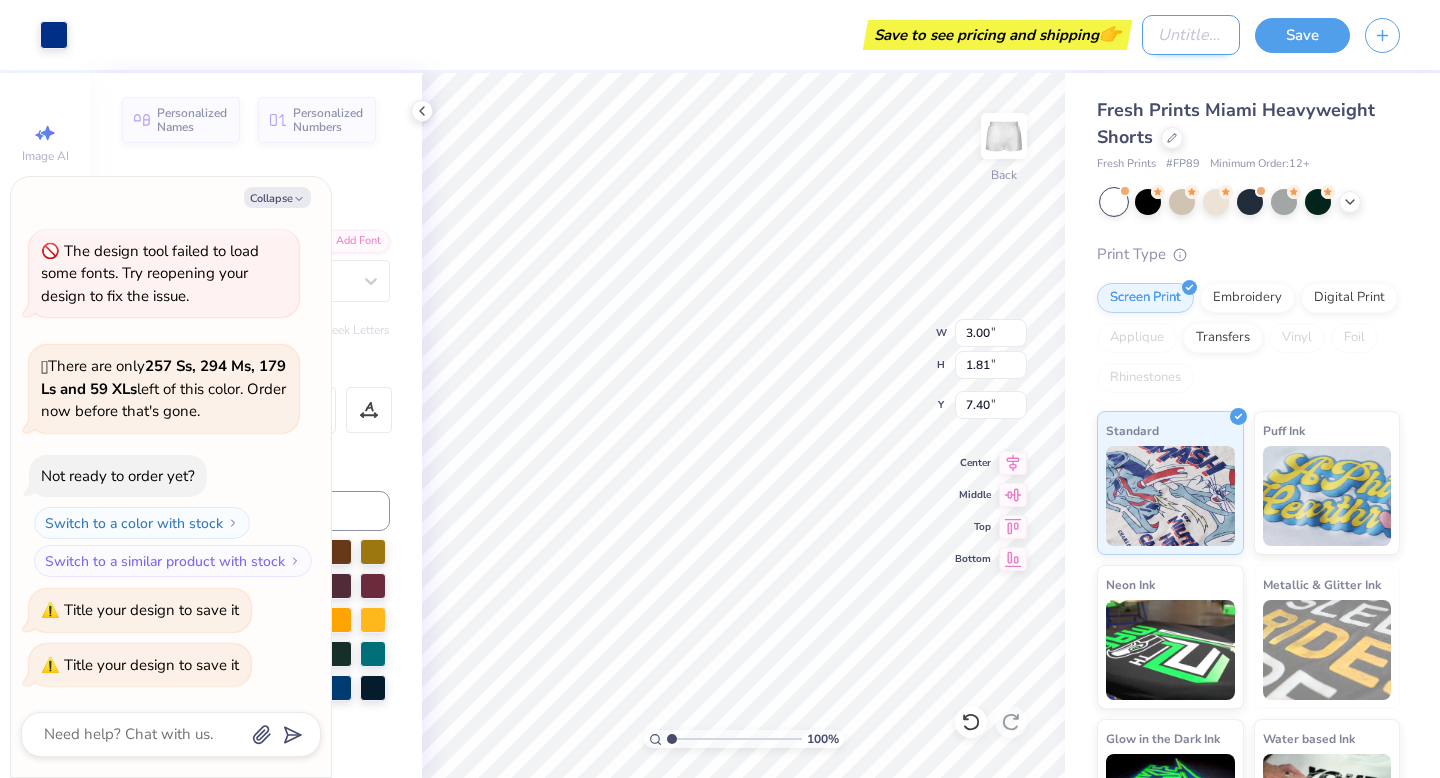 type on "x" 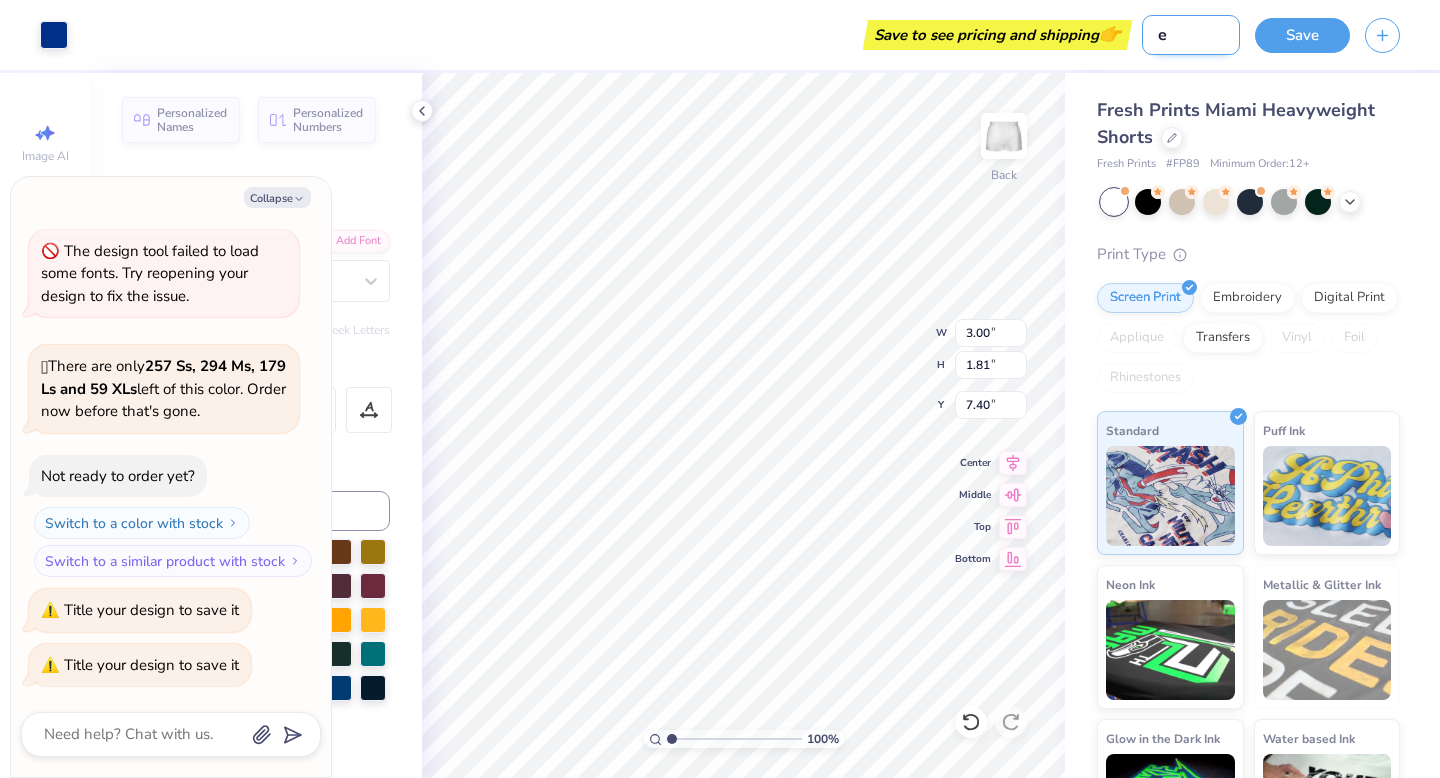 type on "el" 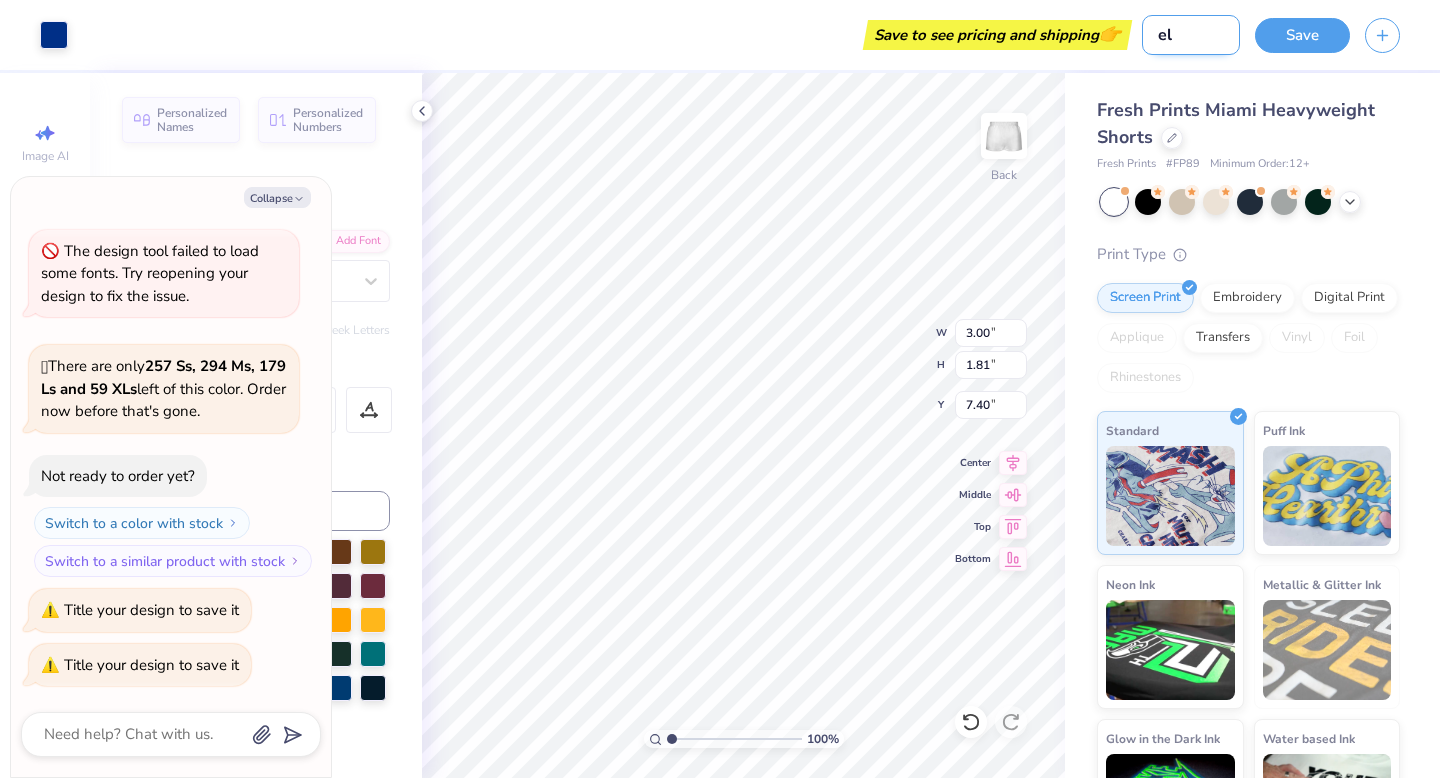 type on "[TEAMNAME]" 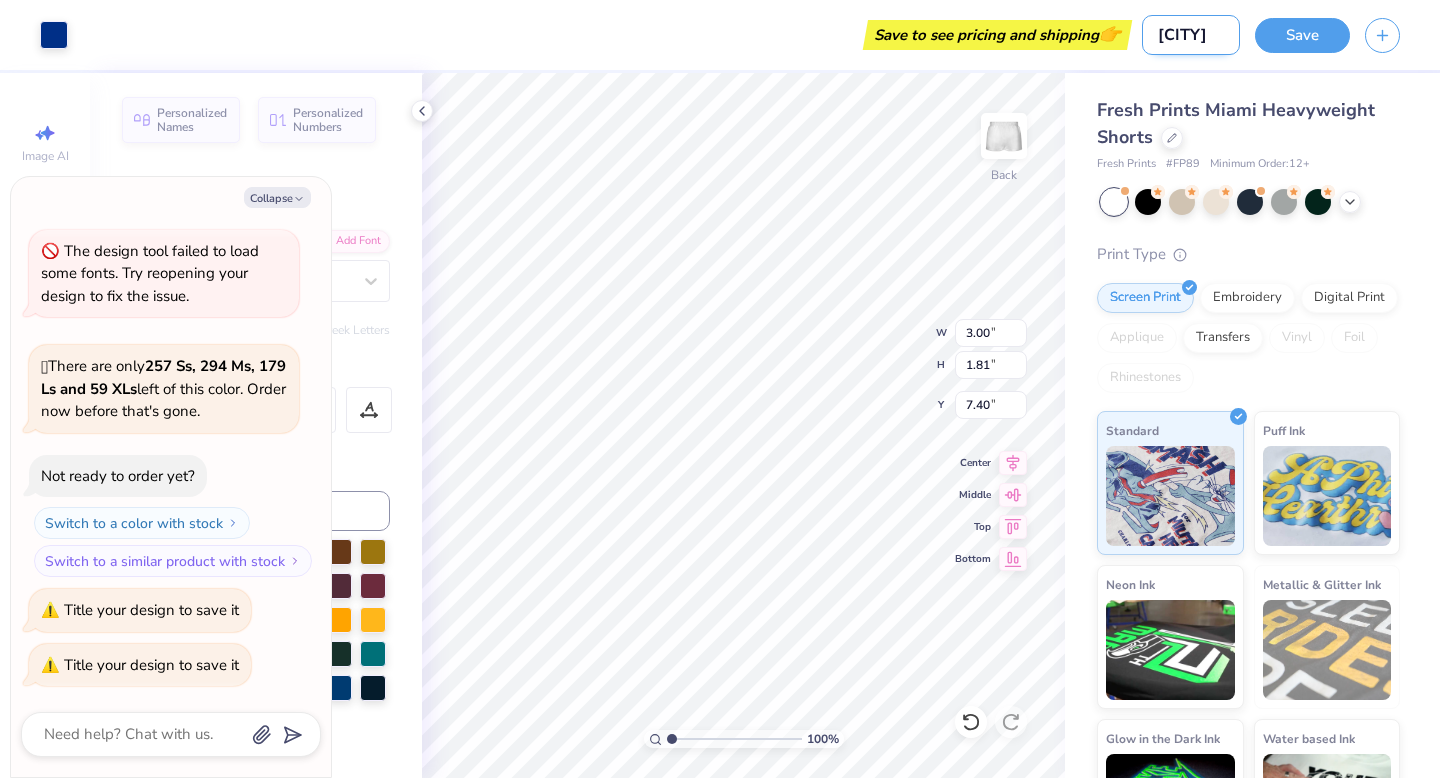 type on "x" 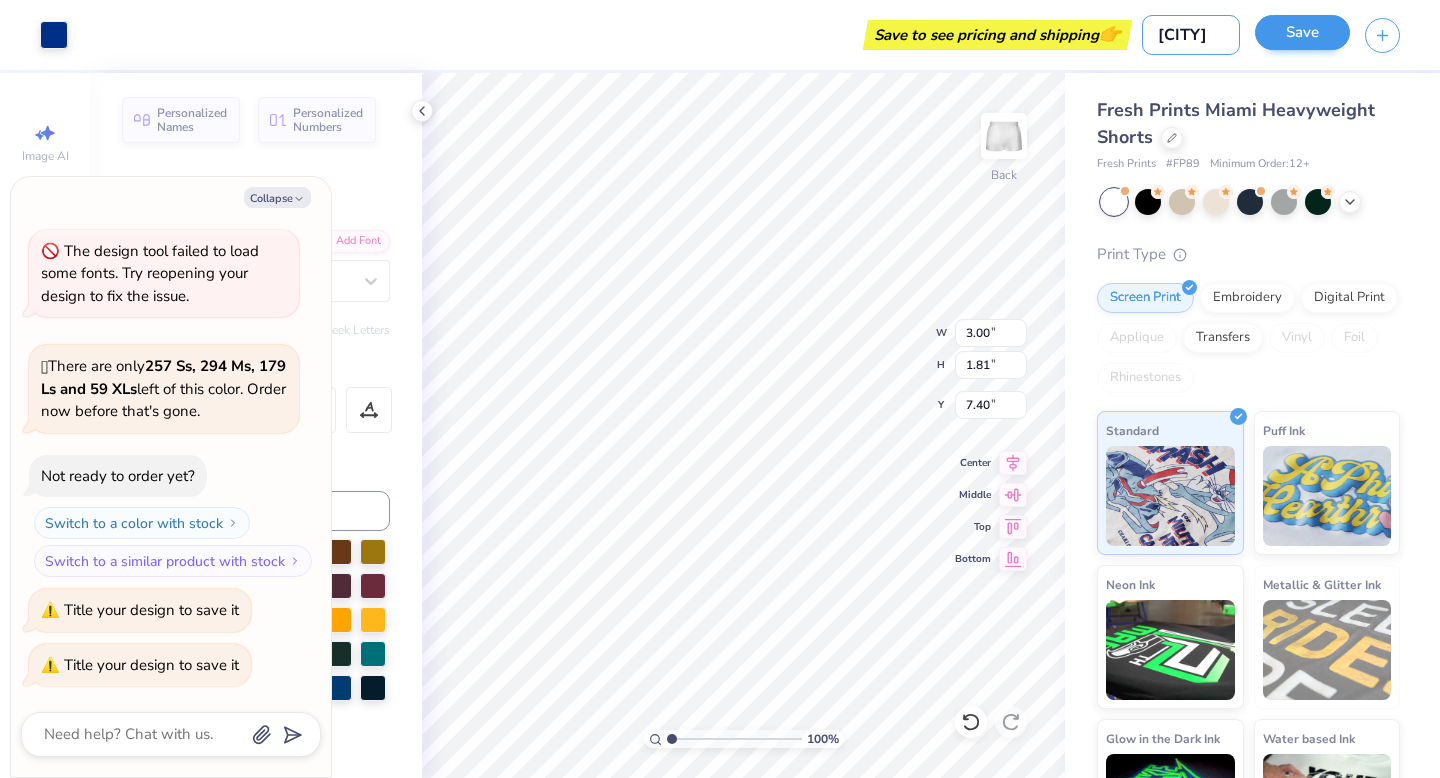 type on "[TEAMNAME]" 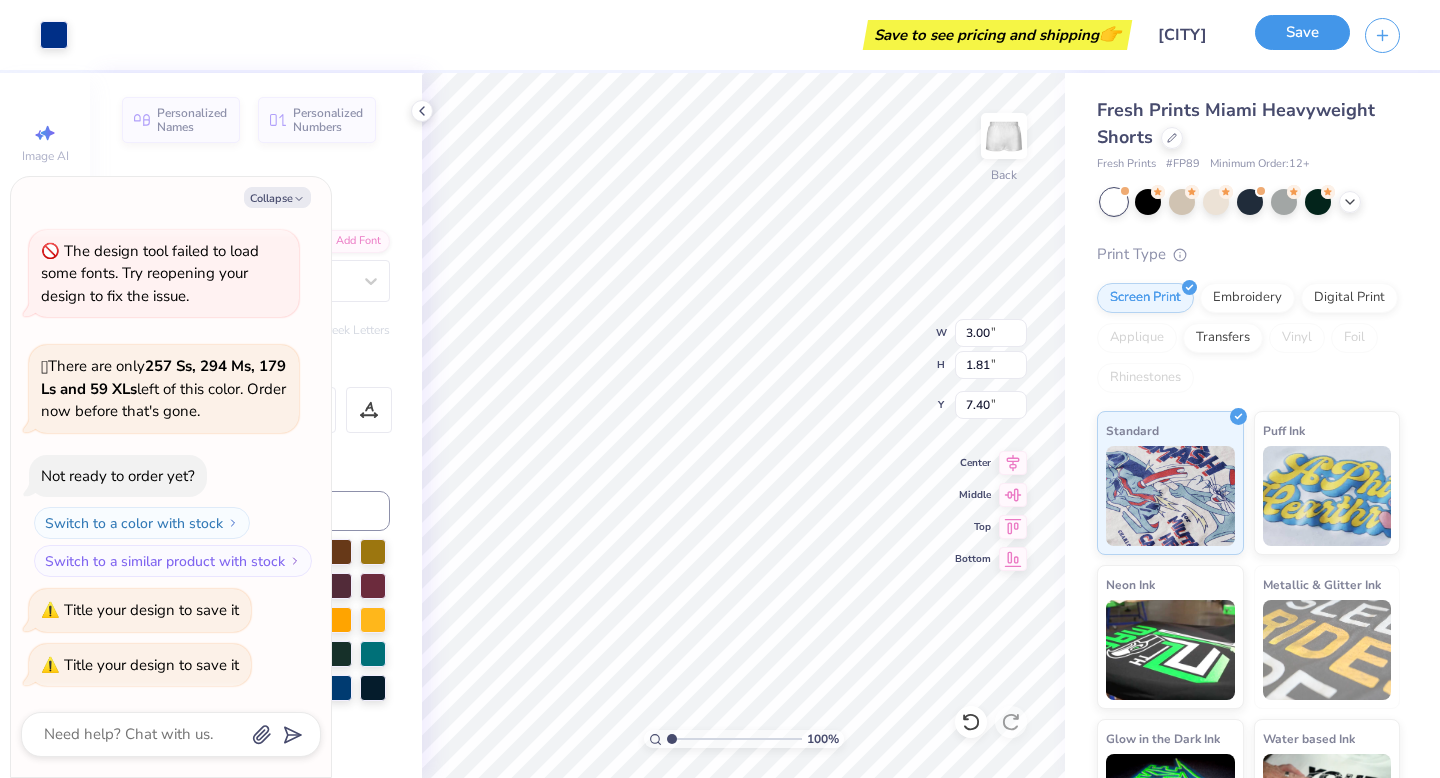 click on "Save" at bounding box center [1302, 32] 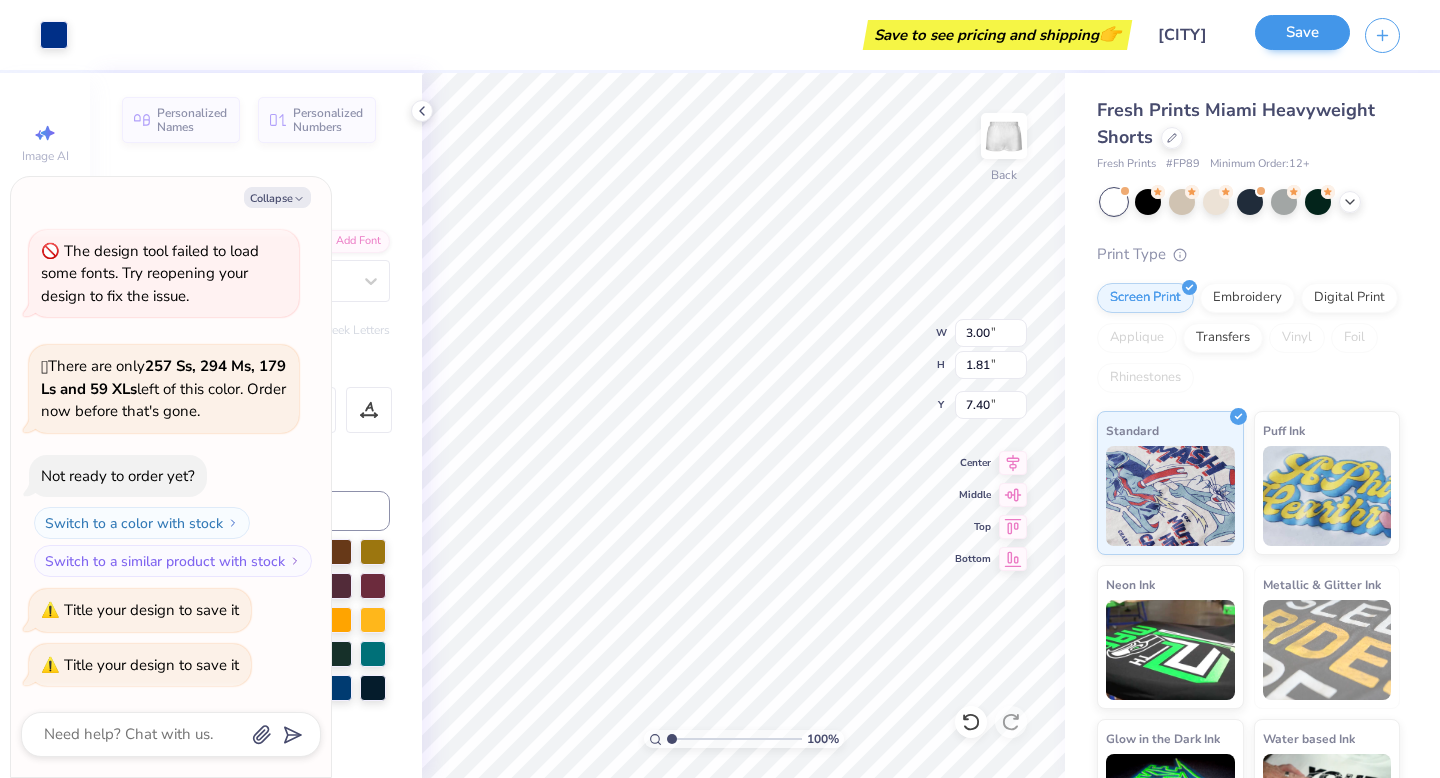 type on "x" 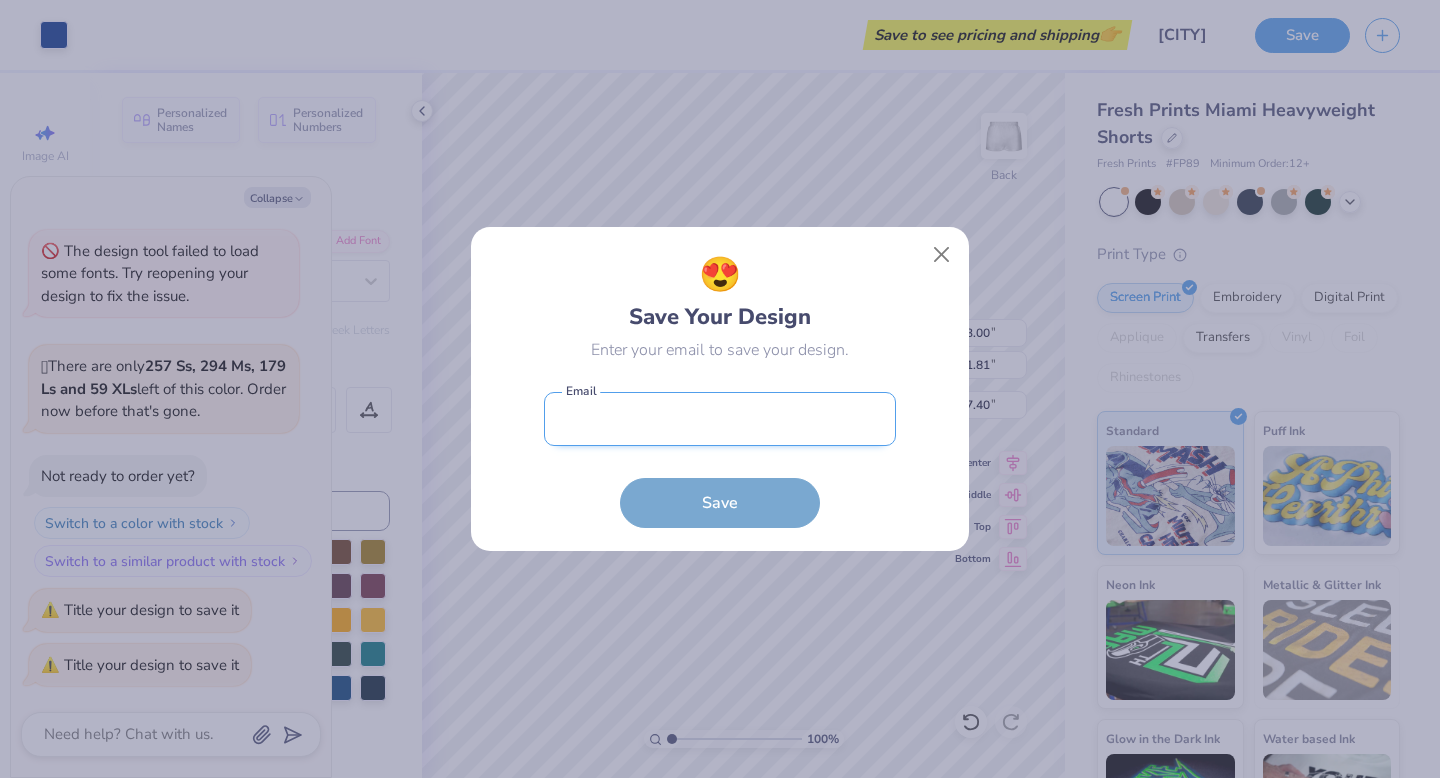 click at bounding box center [720, 419] 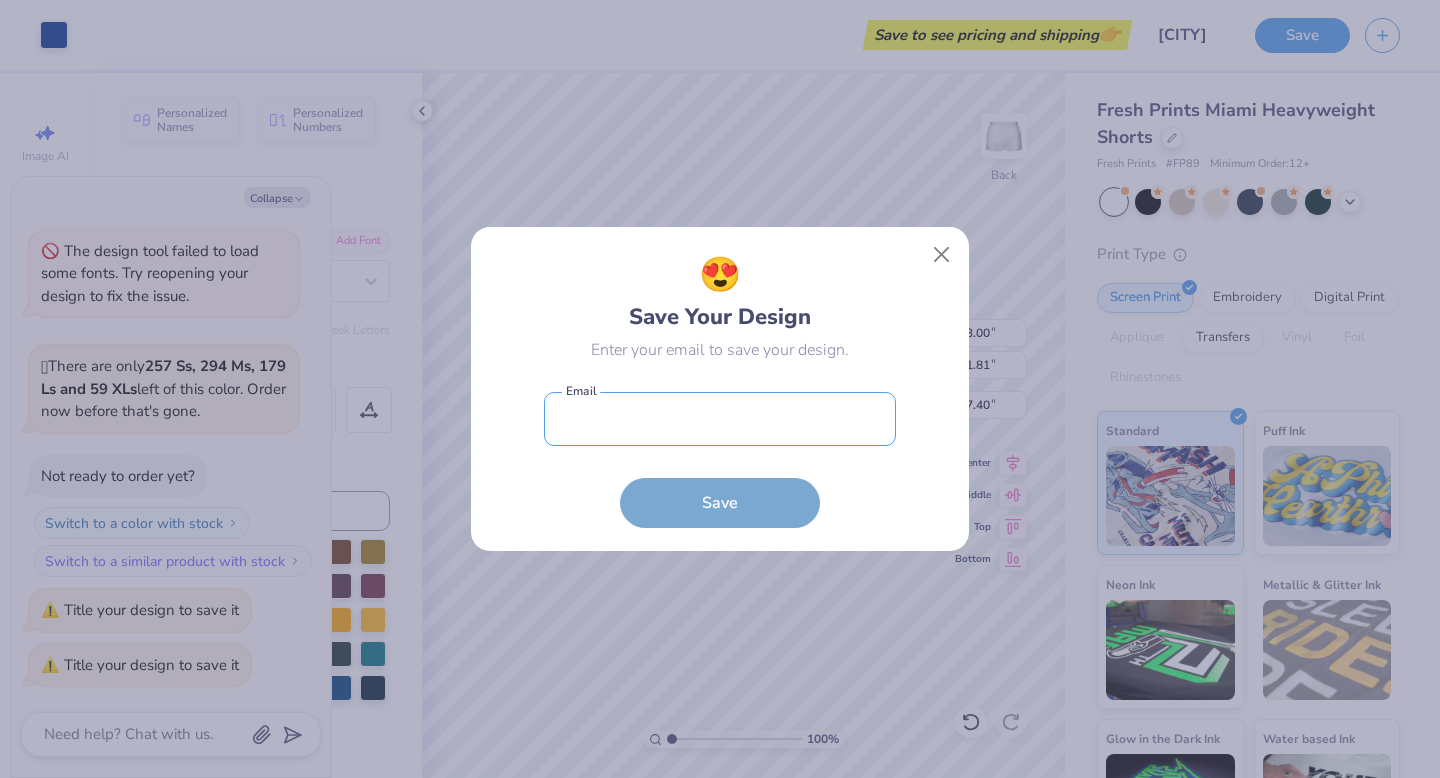 type on "dahlkehh@[EMAIL]" 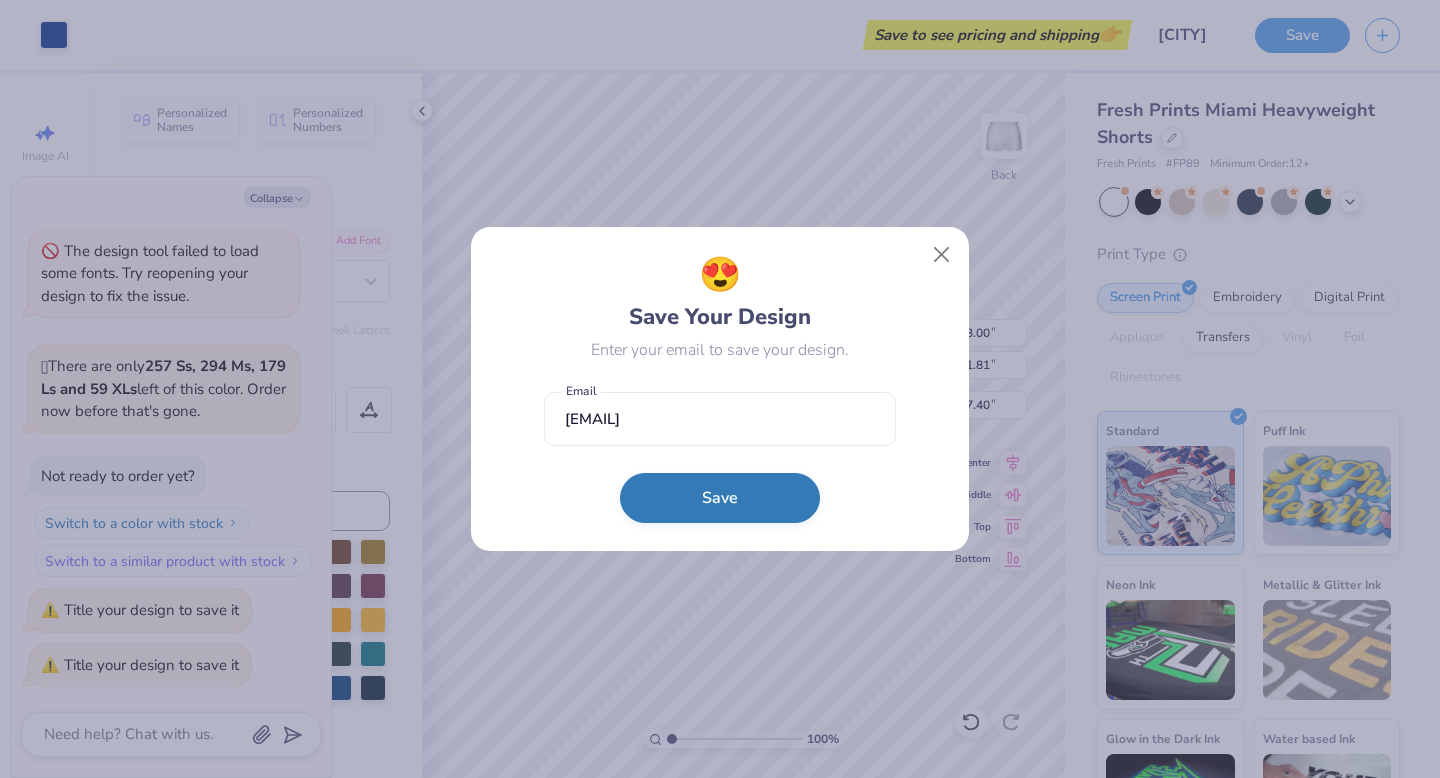 click on "Save" at bounding box center [720, 498] 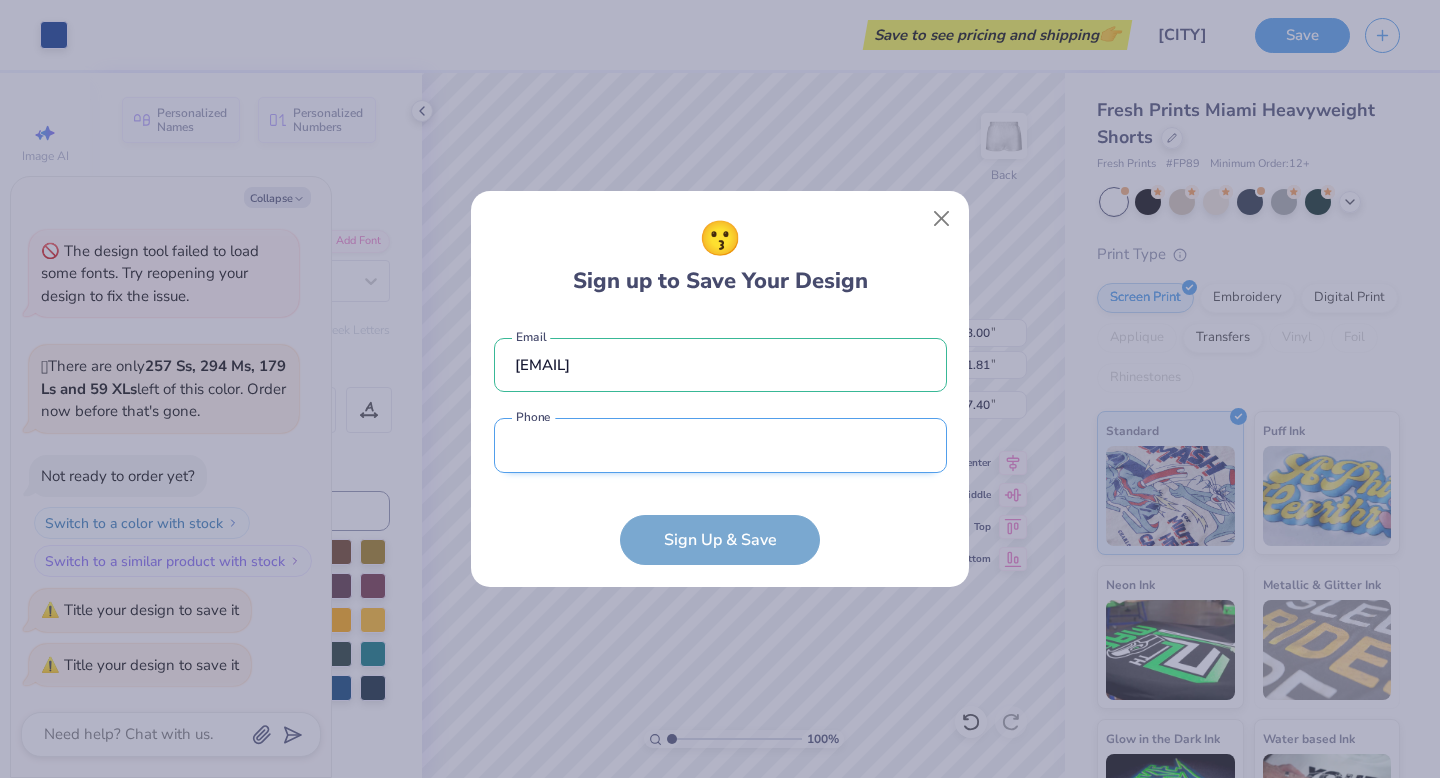 click at bounding box center (720, 445) 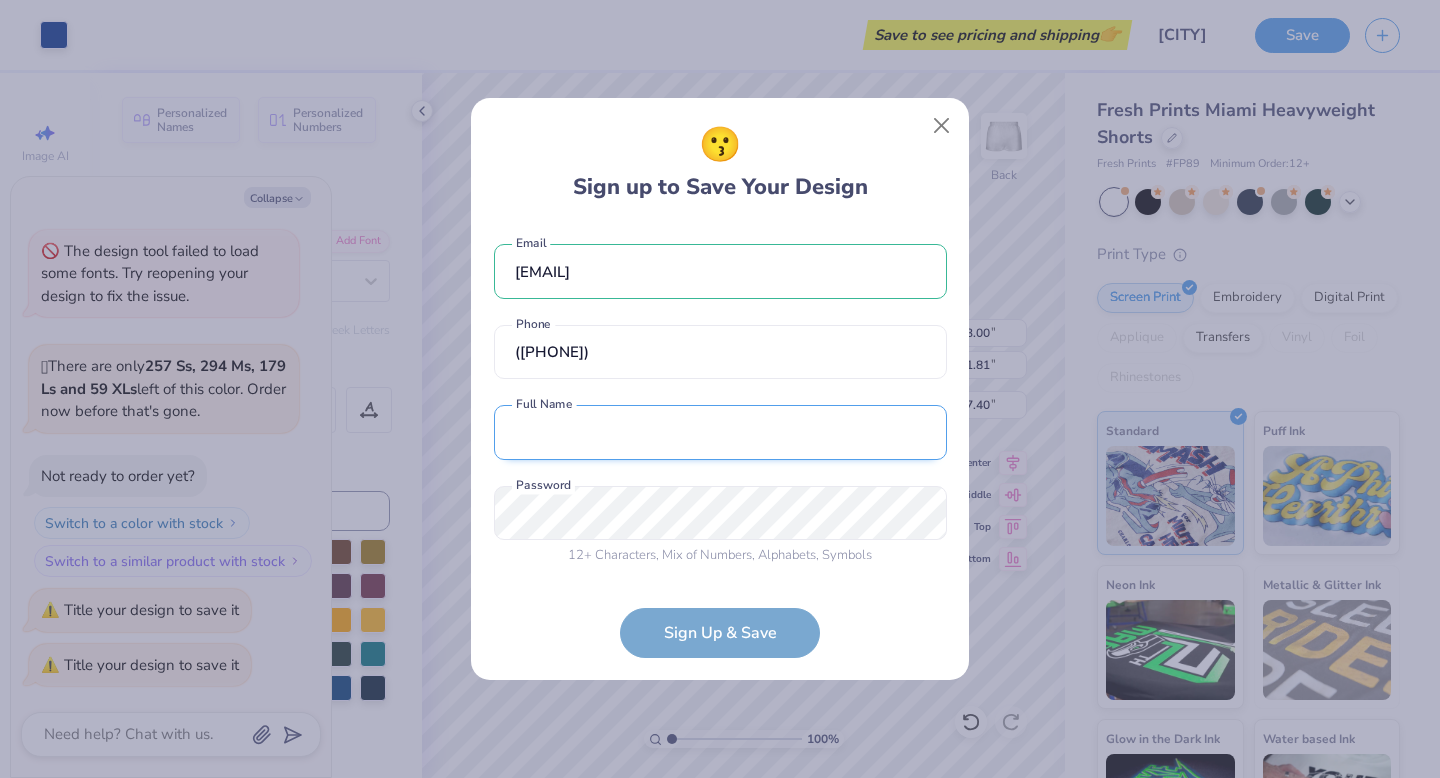 click at bounding box center (720, 432) 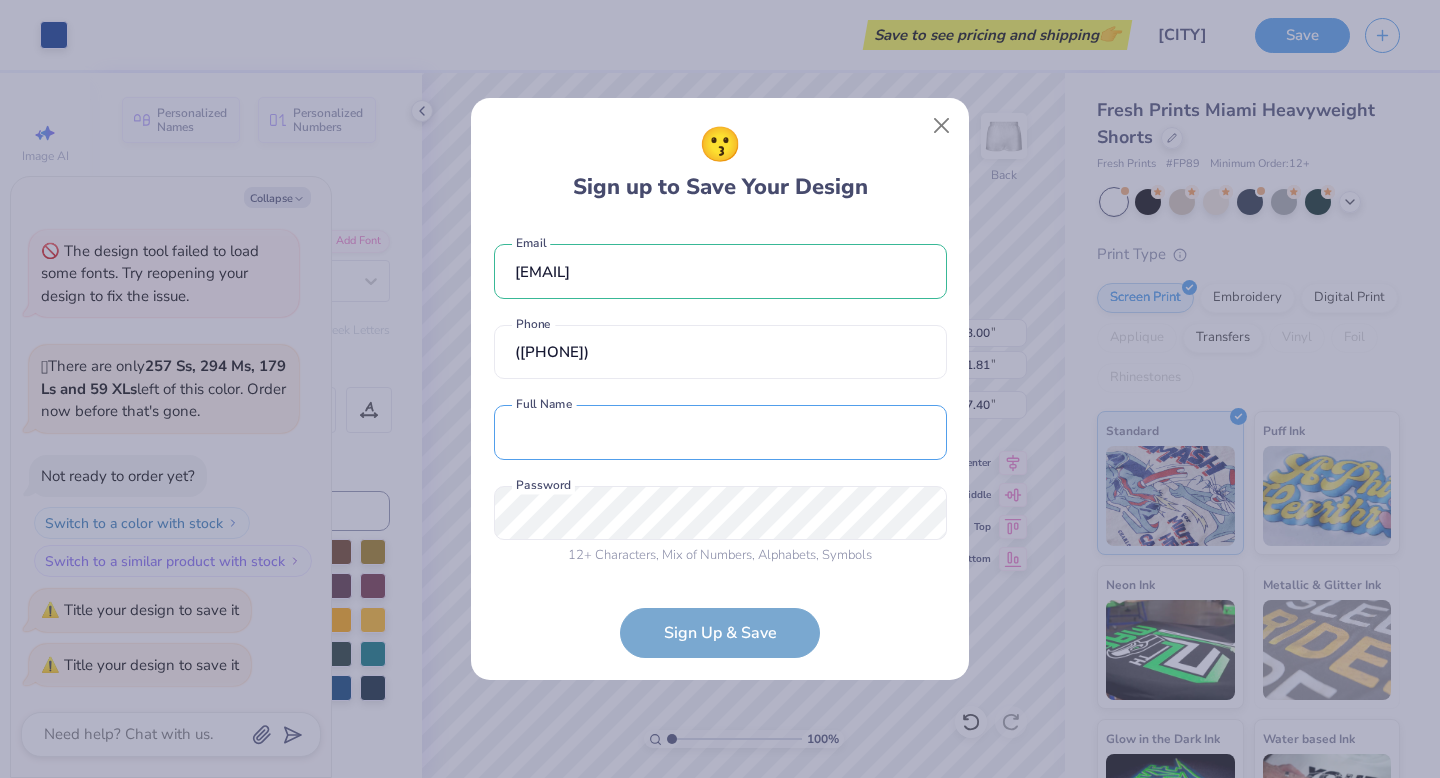 type on "[FIRST] [LAST]" 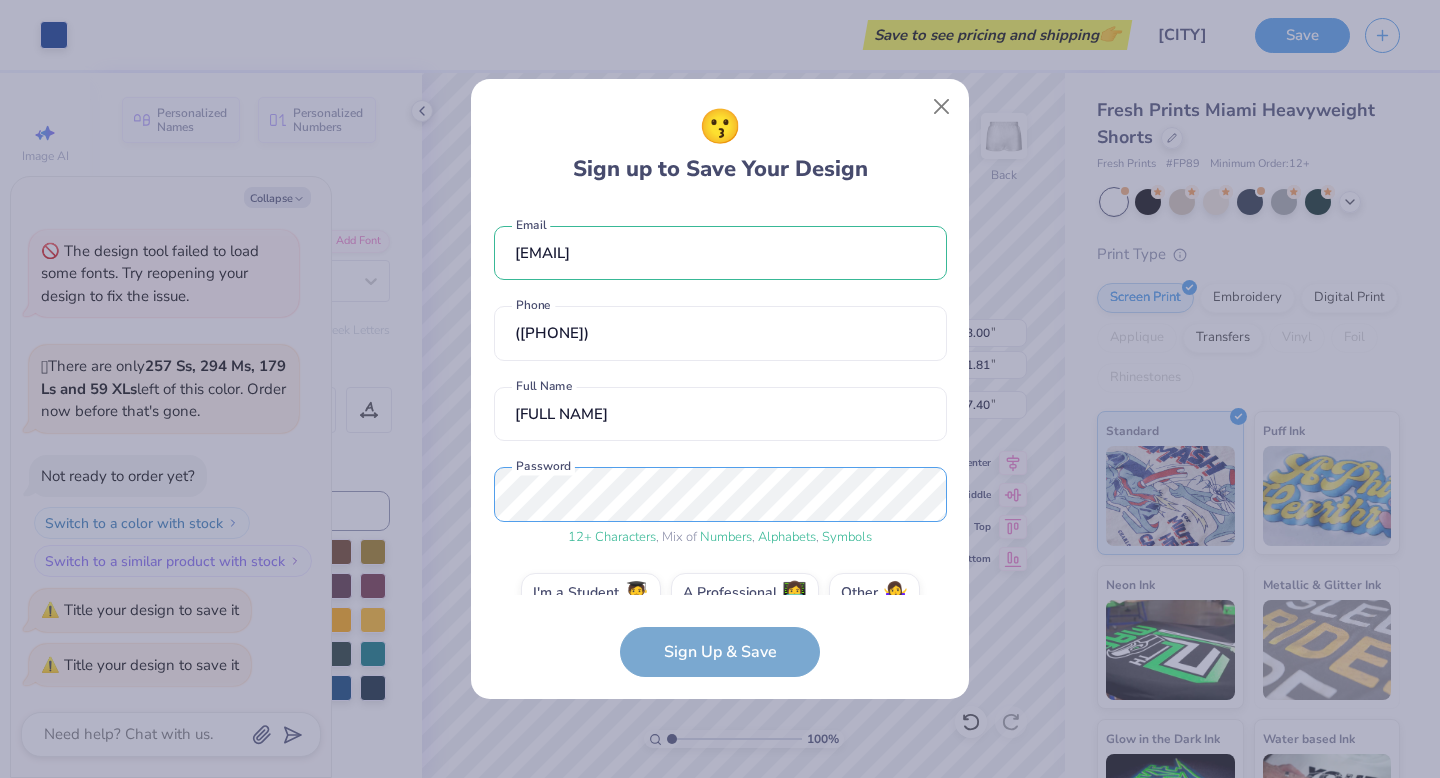 scroll, scrollTop: 38, scrollLeft: 0, axis: vertical 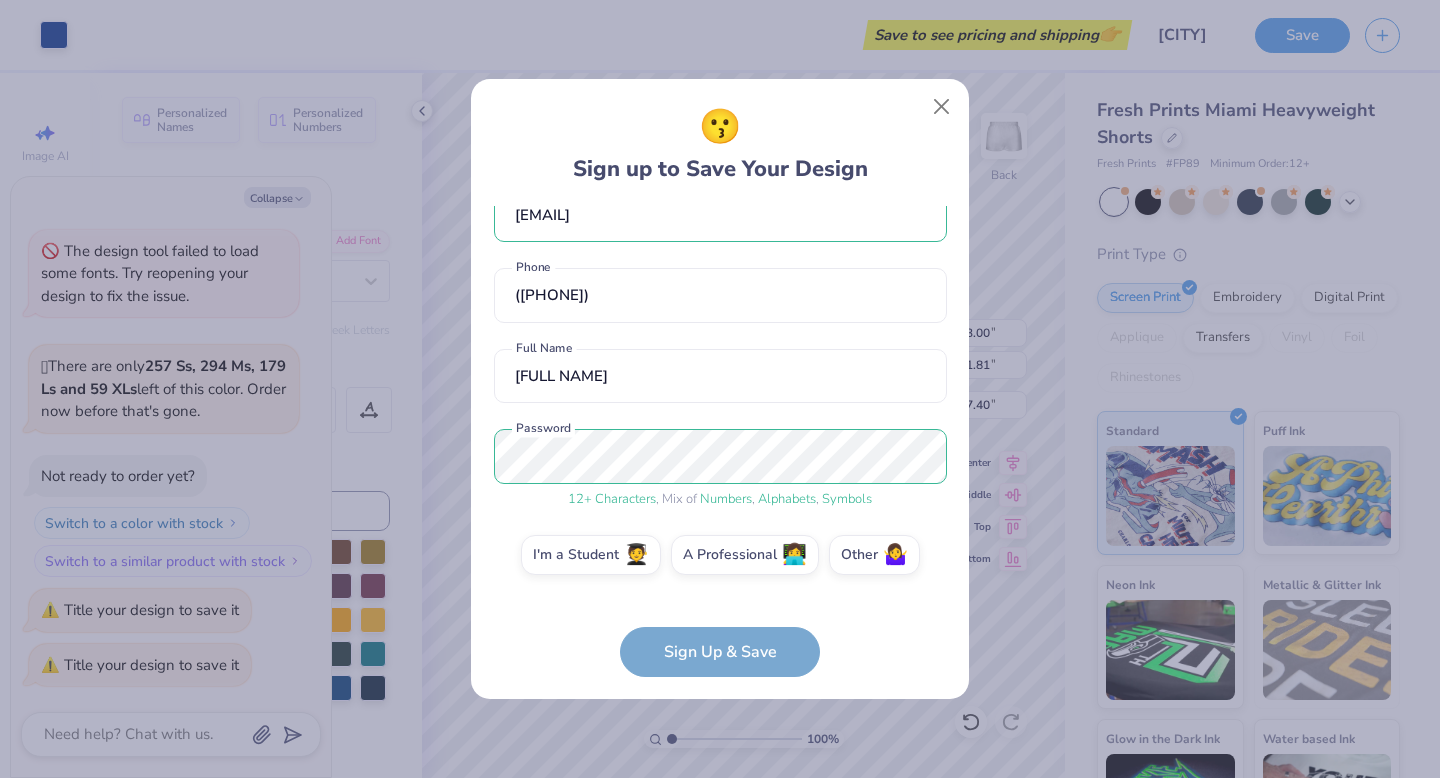 click on "dahlkehh@mail.uc.edu Email (513) 306-1547 Phone Hannah Dahlke Full Name 12 + Characters , Mix of   Numbers ,   Alphabets ,   Symbols Password I'm a Student 🧑‍🎓 A Professional 👩‍💻 Other 🤷‍♀️ Sign Up & Save" at bounding box center (720, 441) 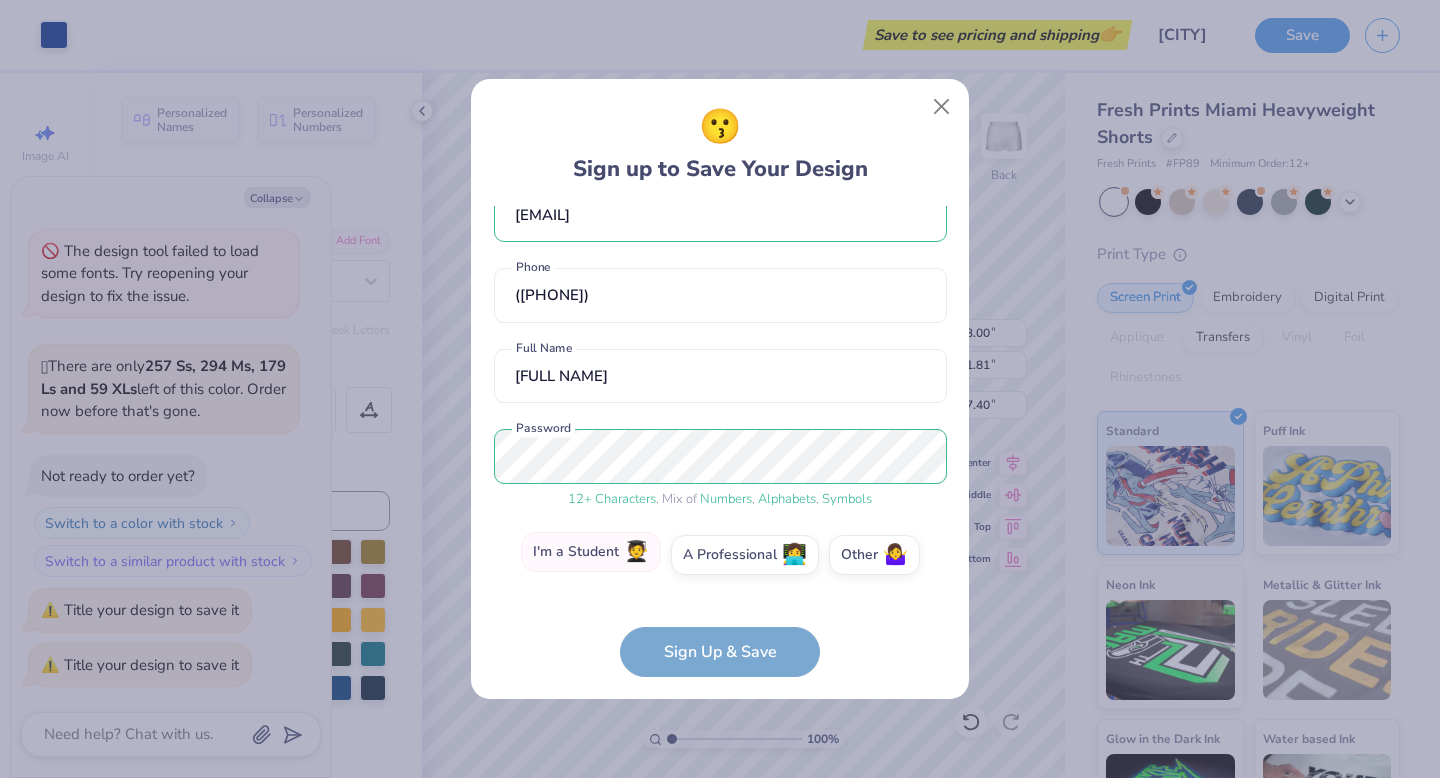 click on "I'm a Student 🧑‍🎓" at bounding box center (591, 552) 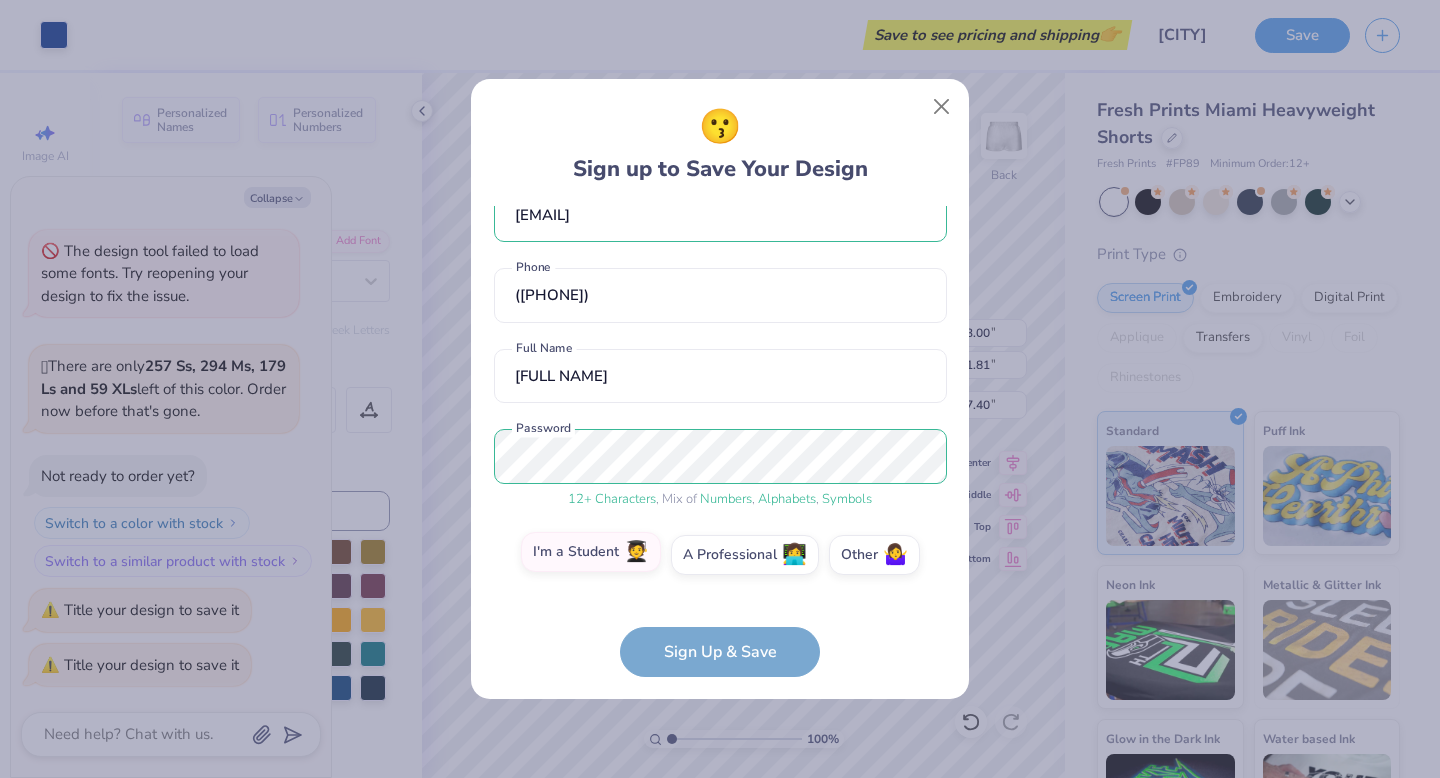 click on "I'm a Student 🧑‍🎓" at bounding box center (720, 598) 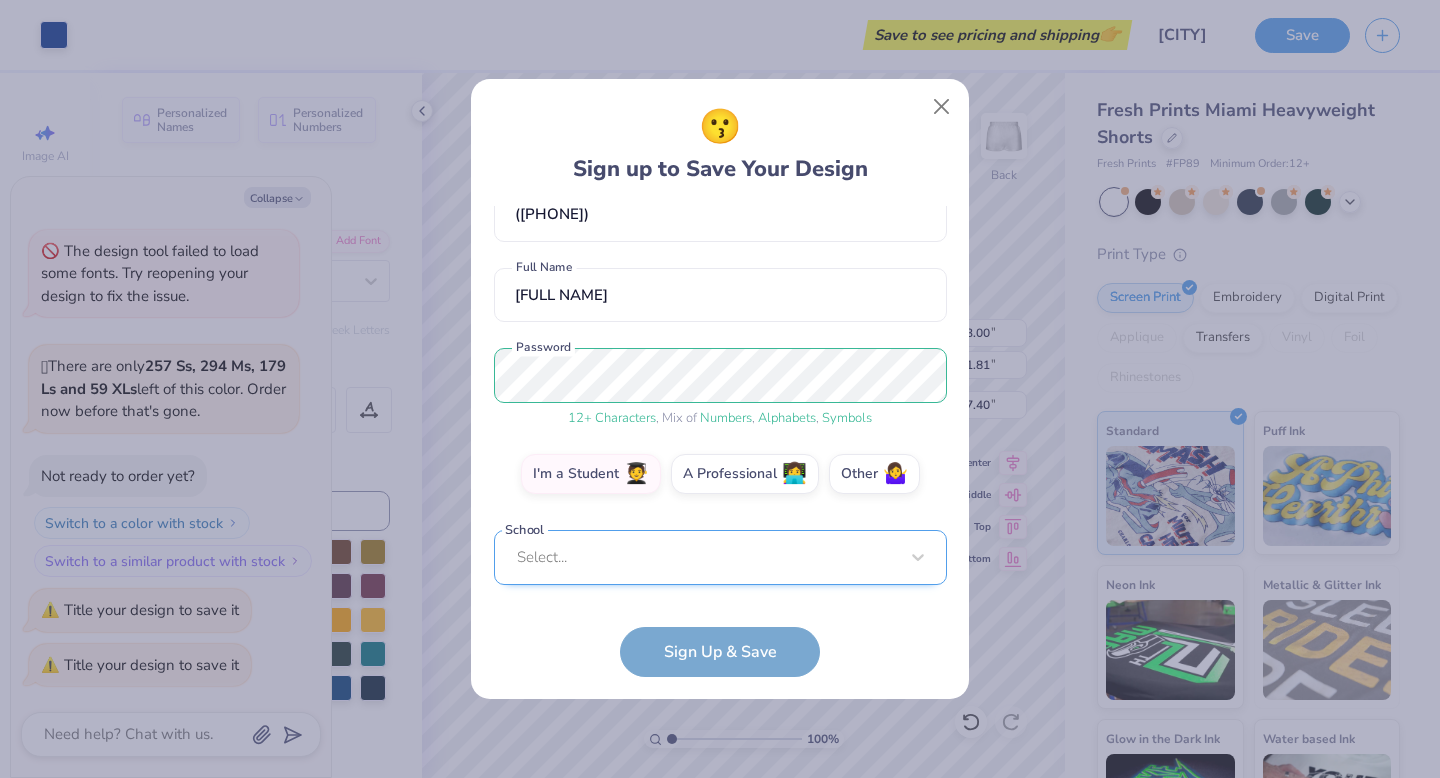 click on "Select..." at bounding box center (720, 557) 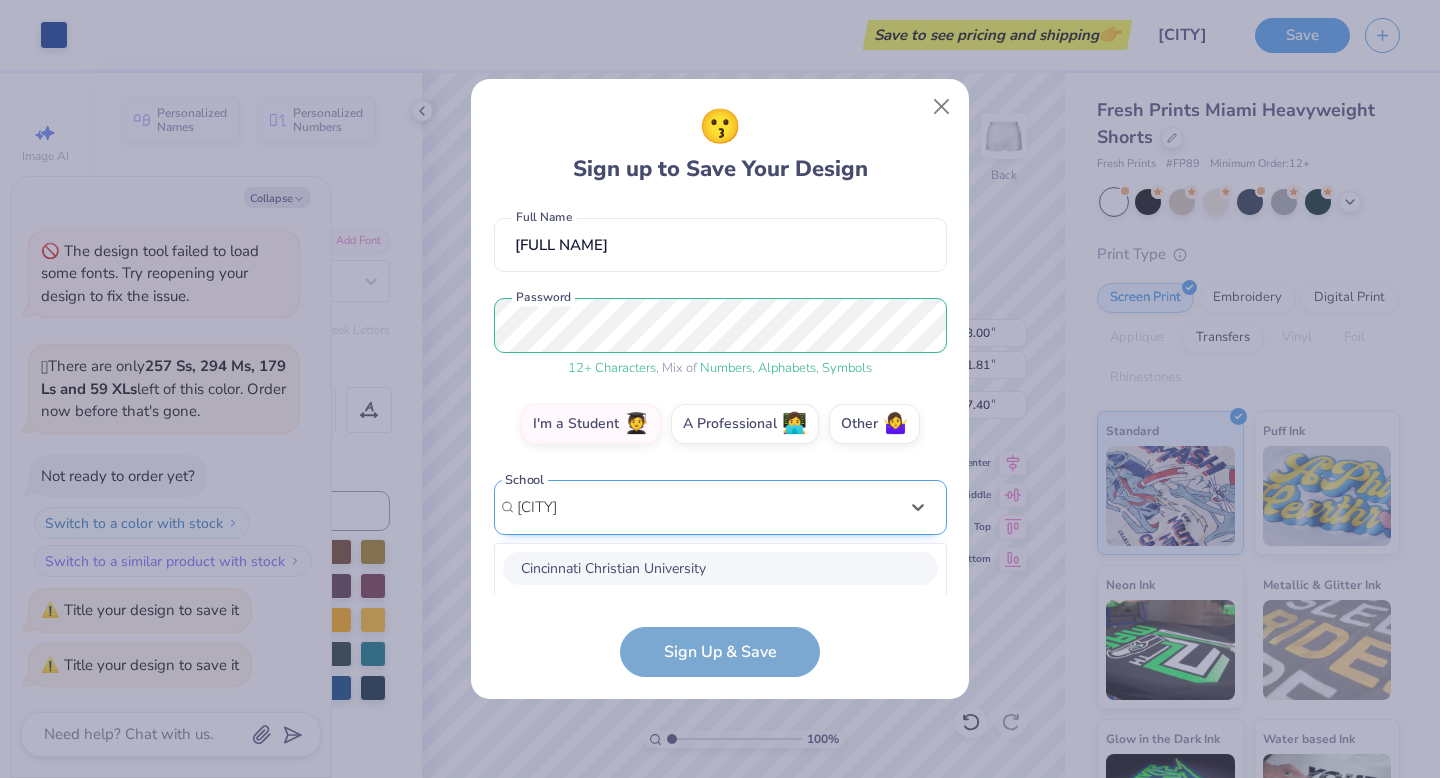 scroll, scrollTop: 419, scrollLeft: 0, axis: vertical 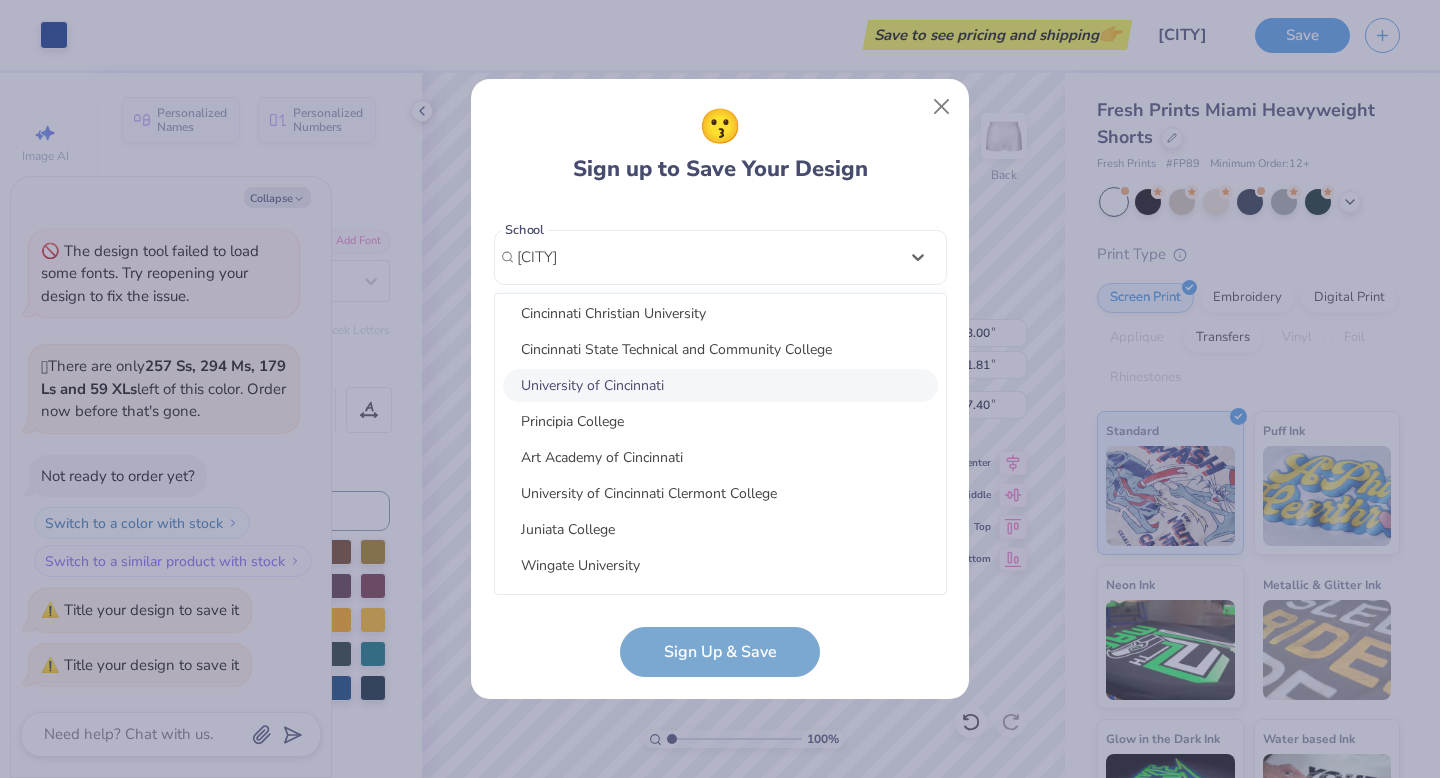 click on "University of Cincinnati" at bounding box center [720, 385] 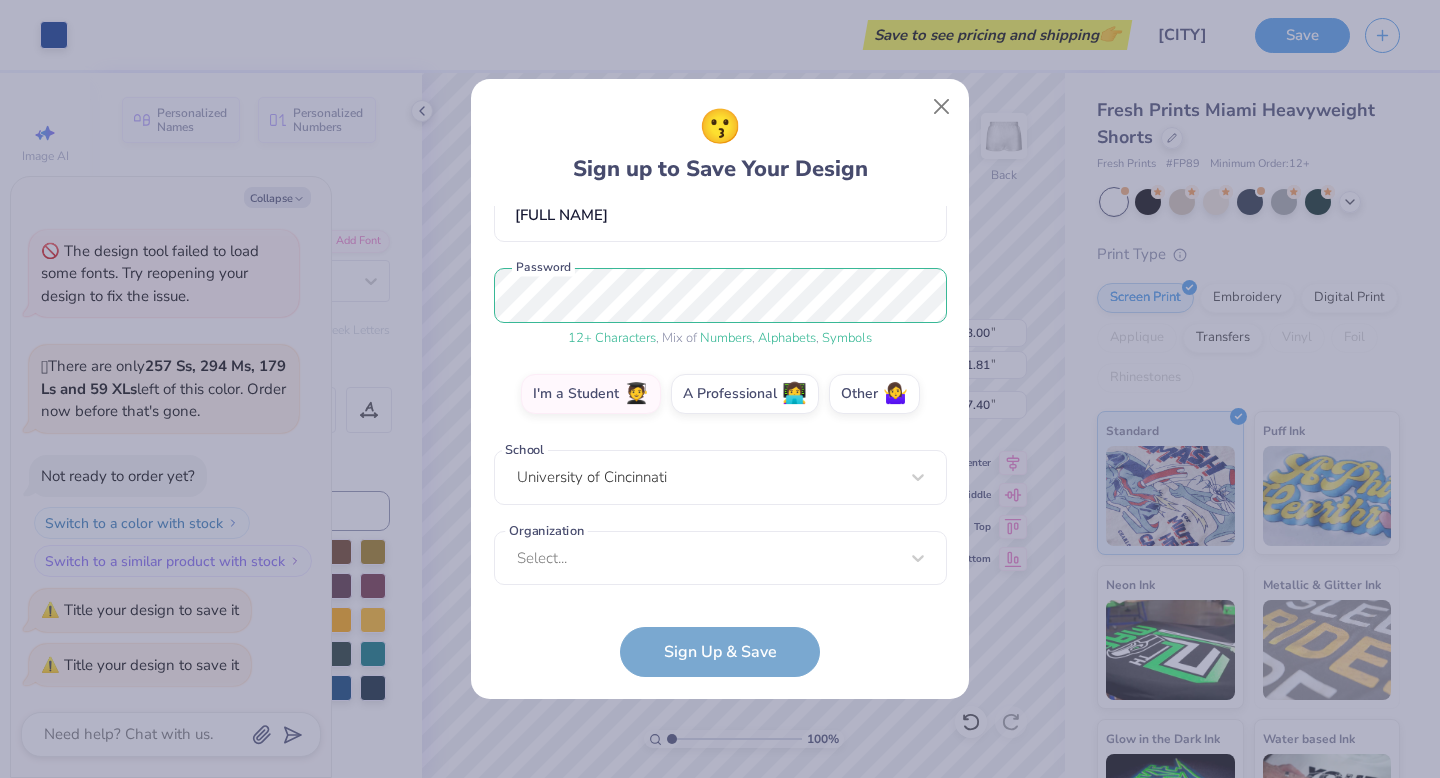 scroll, scrollTop: 199, scrollLeft: 0, axis: vertical 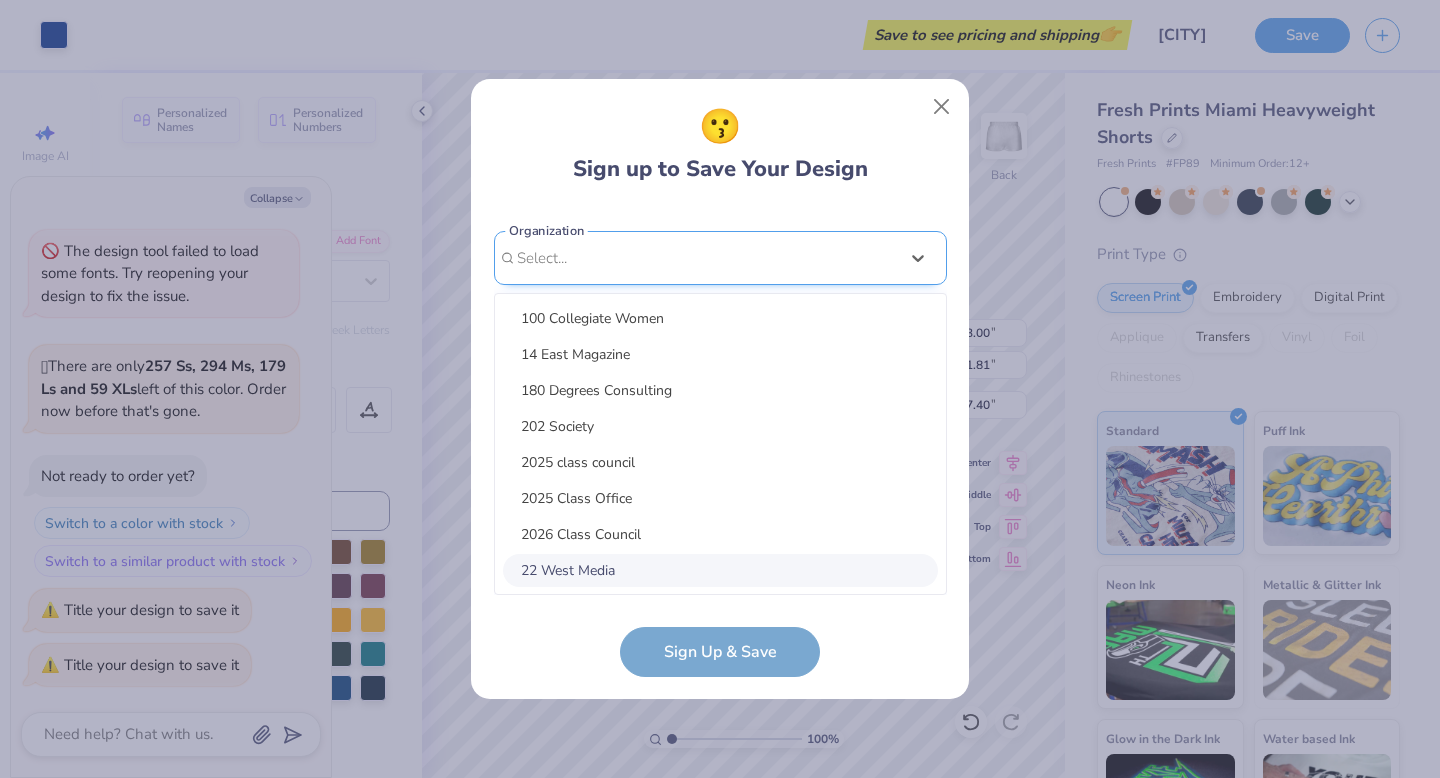 click on "option  focused, 8 of 15. 15 results available. Use Up and Down to choose options, press Enter to select the currently focused option, press Escape to exit the menu, press Tab to select the option and exit the menu. Select... 100 Collegiate Women 14 East Magazine 180 Degrees Consulting 202 Society 2025 class council 2025 Class Office 2026 Class Council 22 West Media 27 Heartbeats 314 Action 3D4E 4 Paws for Ability 4-H 45 Kings 49er Racing Club" at bounding box center [720, 413] 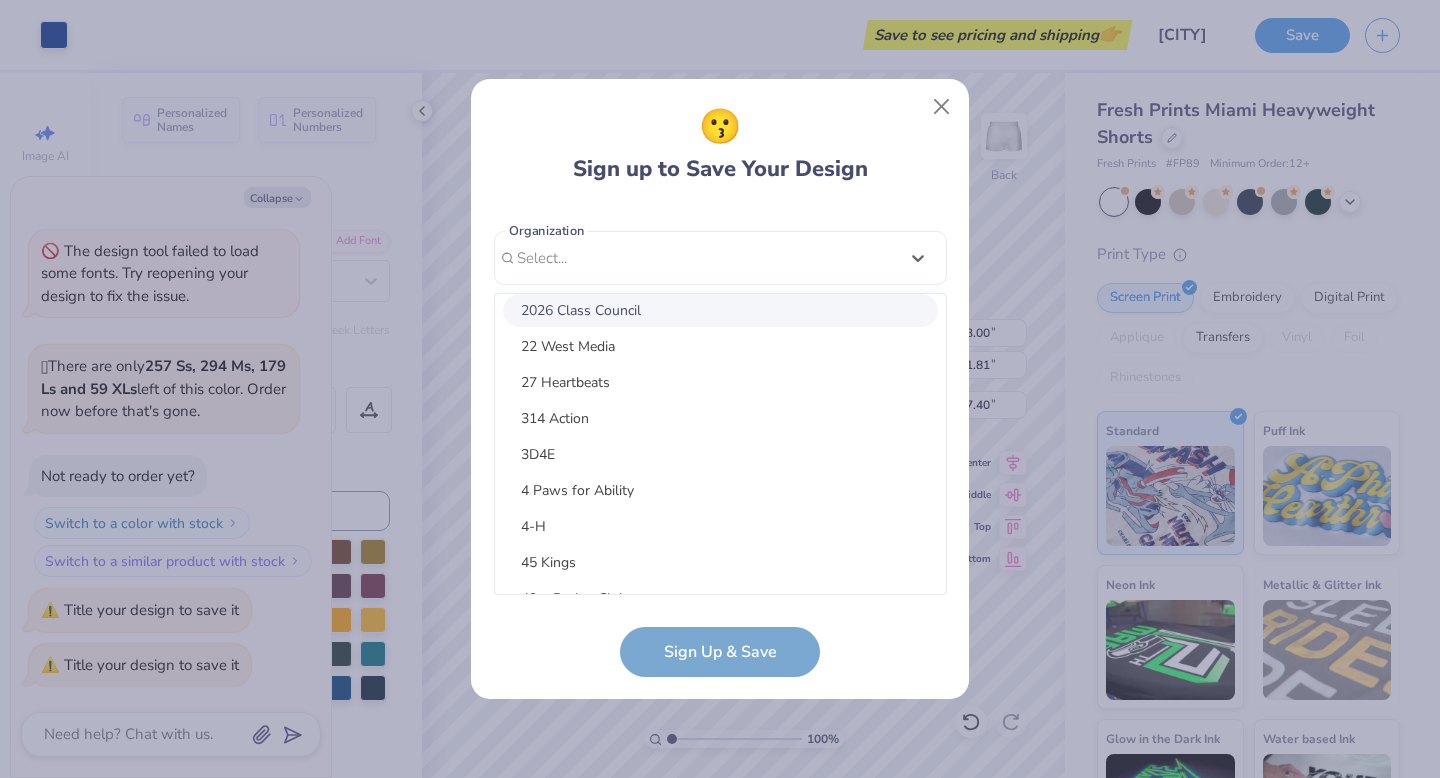 scroll, scrollTop: 253, scrollLeft: 0, axis: vertical 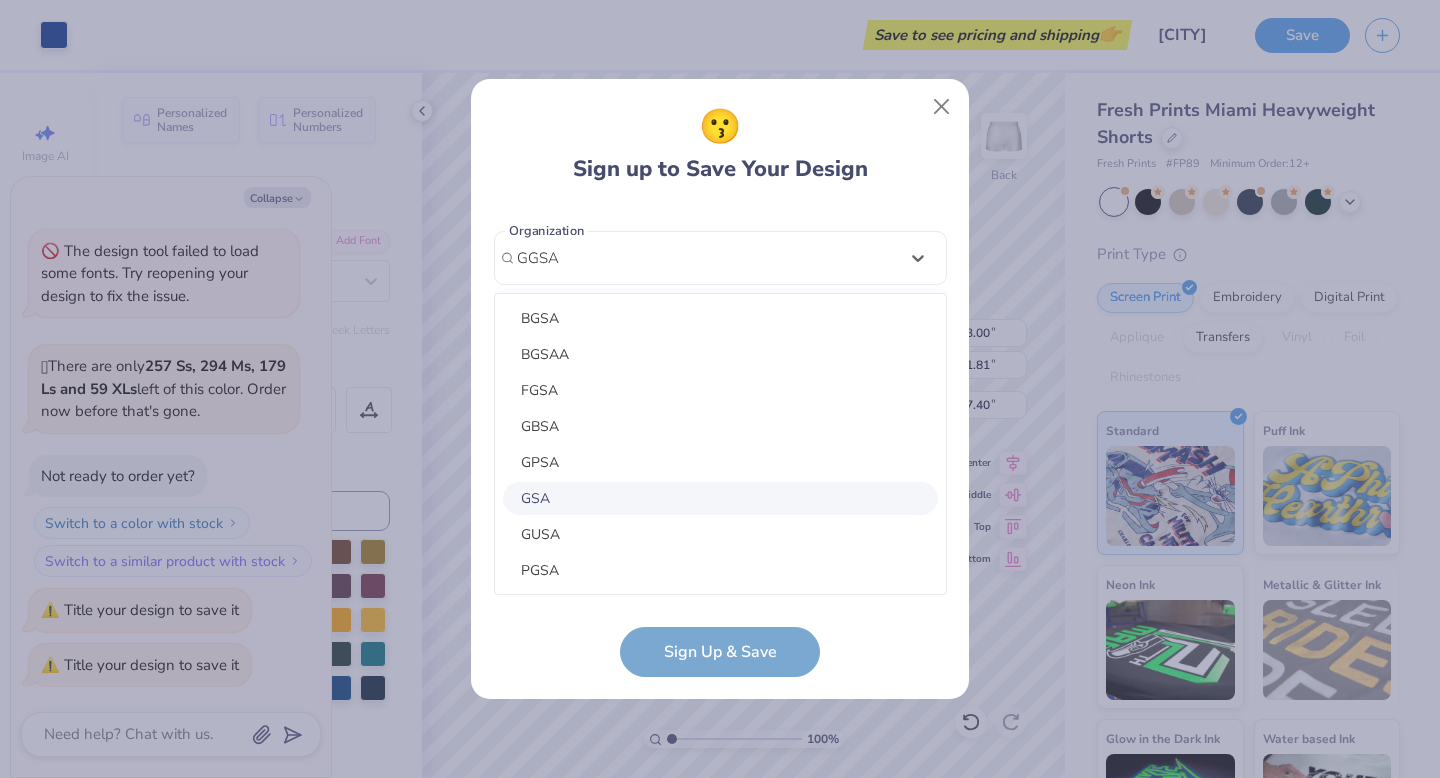 click on "GSA" at bounding box center (720, 498) 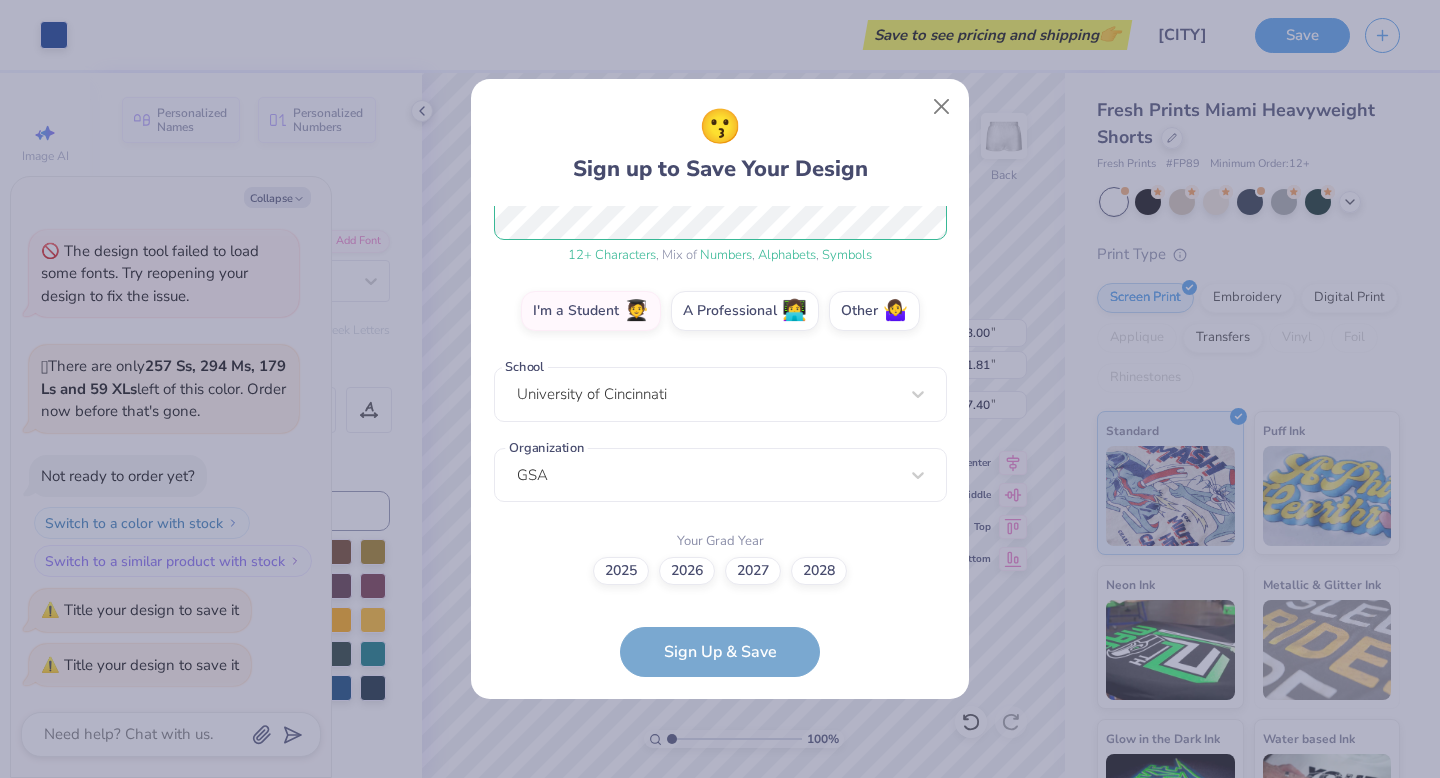 scroll, scrollTop: 281, scrollLeft: 0, axis: vertical 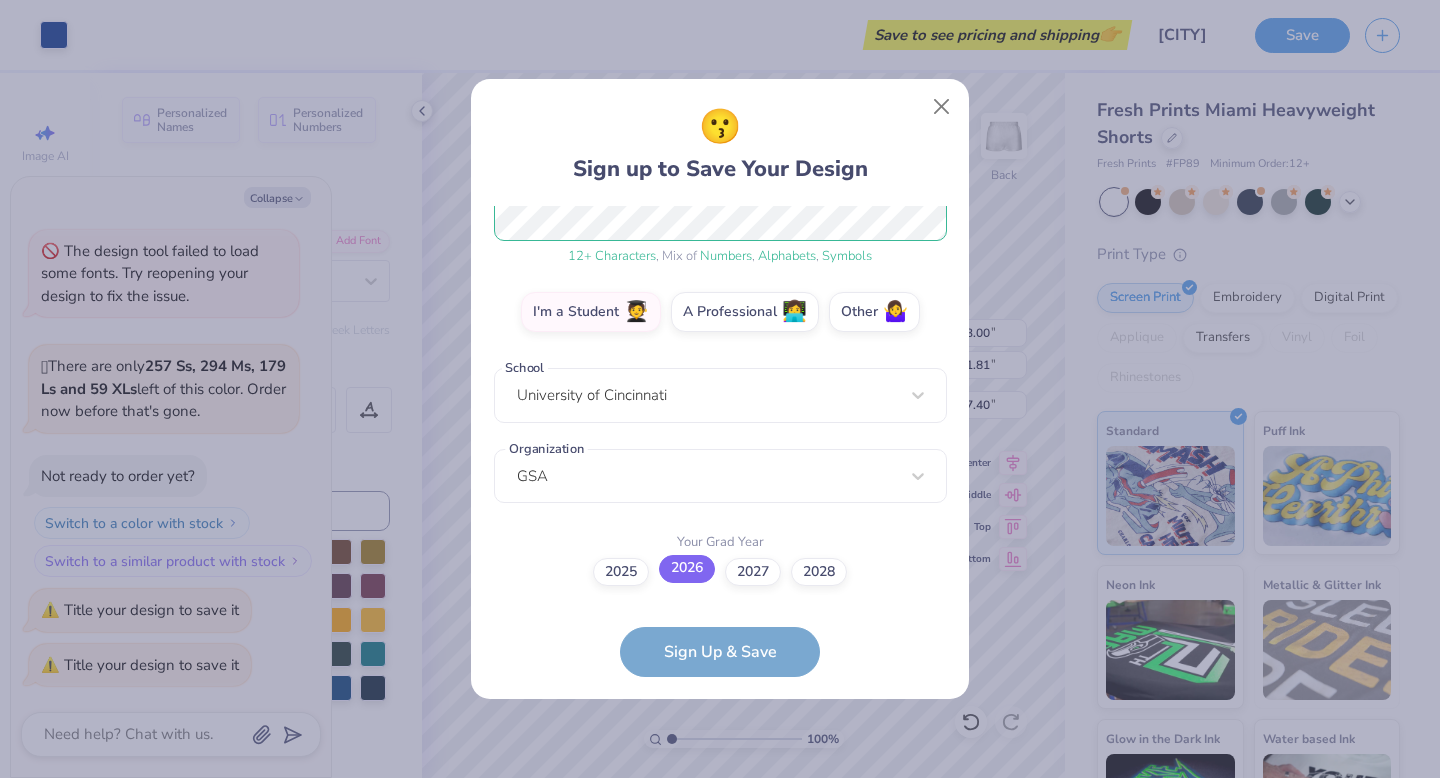 click on "2026" at bounding box center (687, 569) 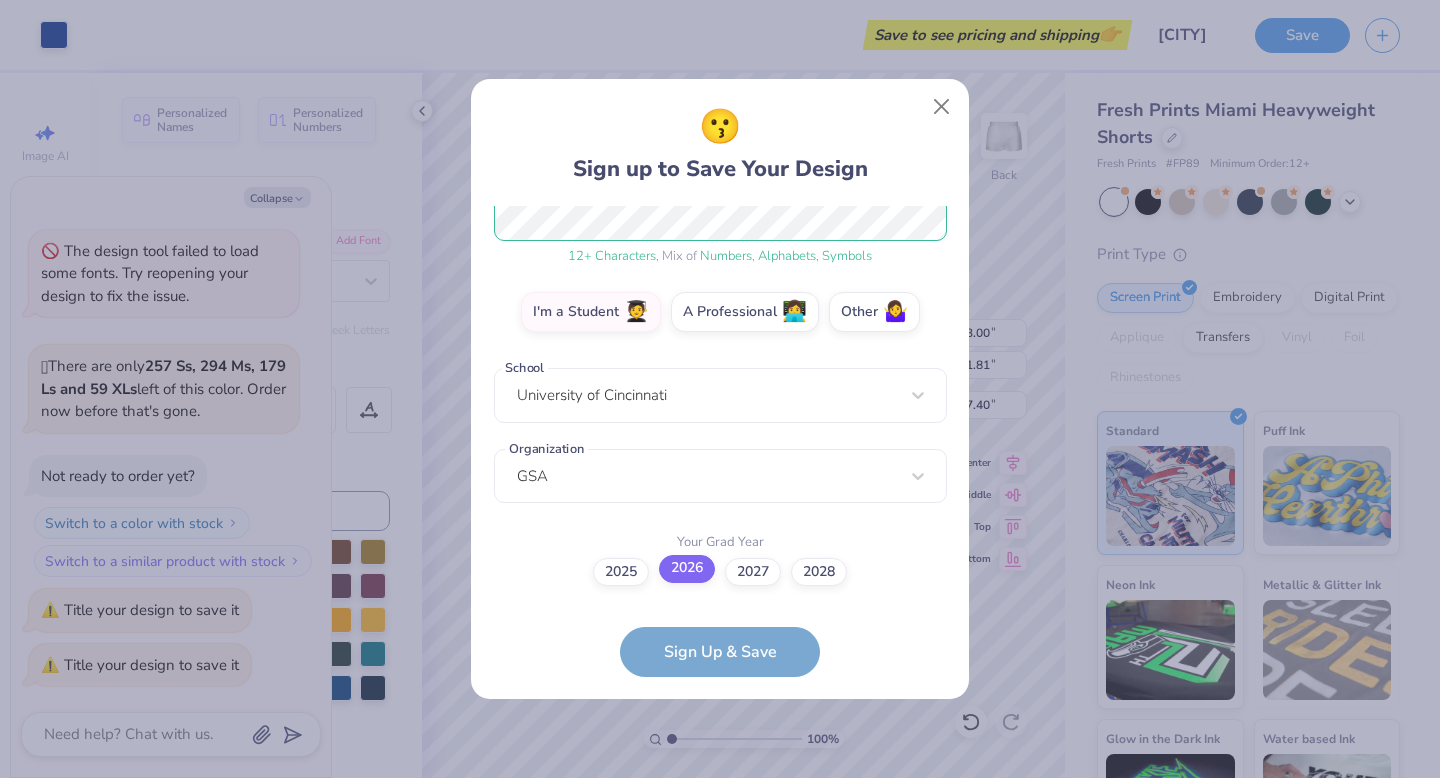 click on "2026" at bounding box center [720, 852] 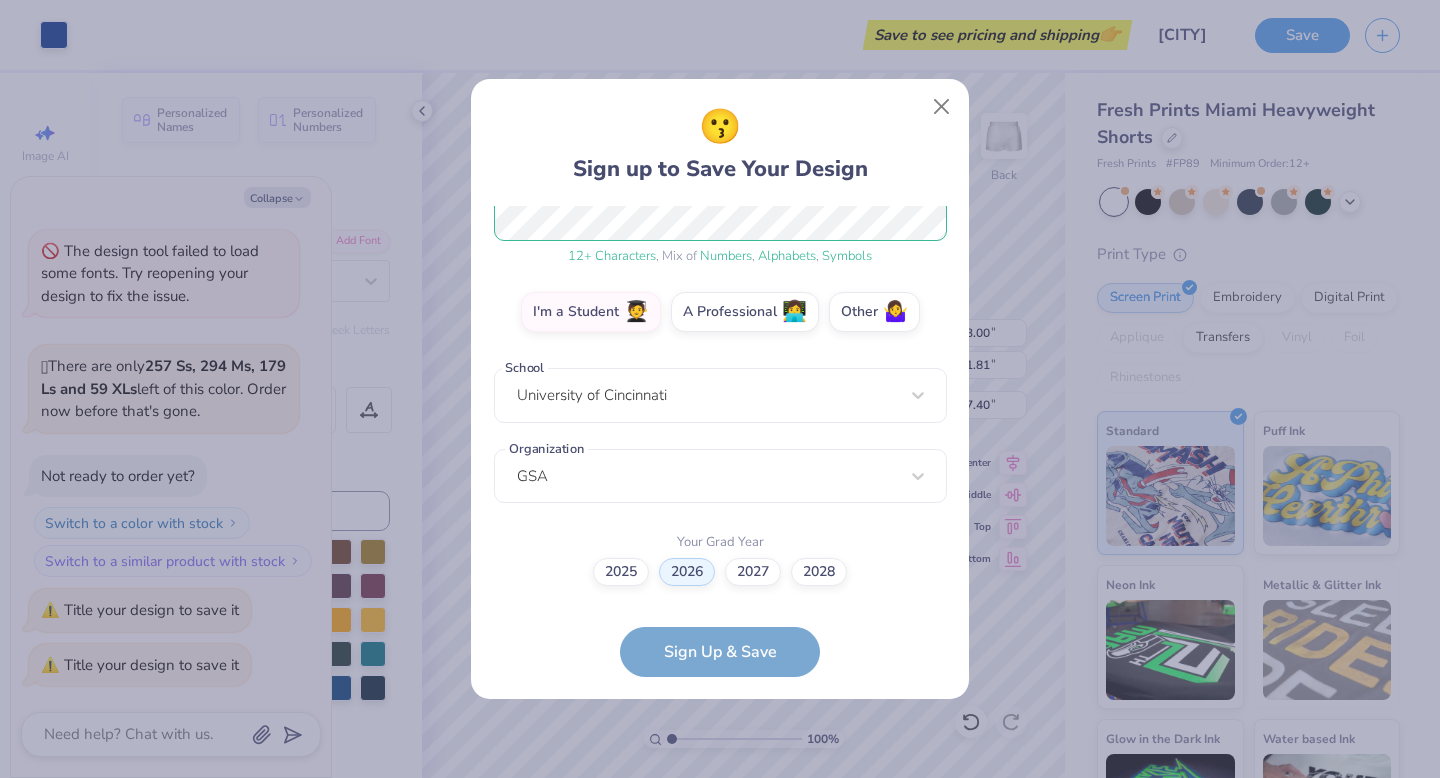 scroll, scrollTop: 159, scrollLeft: 0, axis: vertical 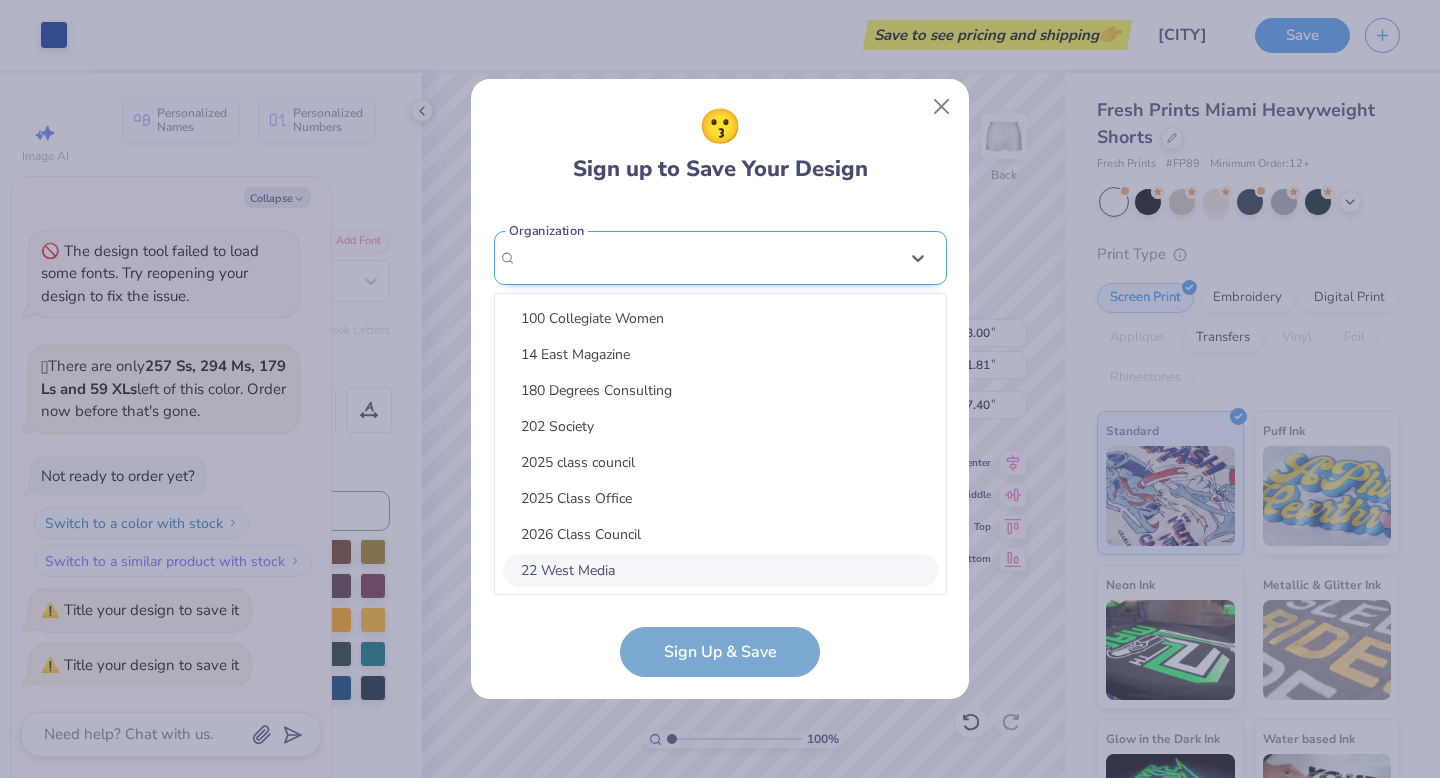 click on "option  focused, 8 of 45. 45 results available. Use Up and Down to choose options, press Enter to select the currently focused option, press Escape to exit the menu, press Tab to select the option and exit the menu. GSA 100 Collegiate Women 14 East Magazine 180 Degrees Consulting 202 Society 2025 class council 2025 Class Office 2026 Class Council 22 West Media 27 Heartbeats 314 Action 3D4E 4 Paws for Ability 4-H 45 Kings 49er Racing Club 49er Social & Ballroom Dance Club 4N01 Dance Team 4x4 Magazine 64 Squares 8 To The Bar 840 West A Better Chance Tutoring A Cappella A Completely Different Note A Moment of Magic A Place to Talk A.R.T Dance Team A2 Exploration Cult AAAE AAAS AAC Club AADE Aag Aahana Aaja Nachle AAMBAA AAPA AASU AAUW AAWD AB Samahan Abhinaya ABK Ablaze ABPSI" at bounding box center [720, 413] 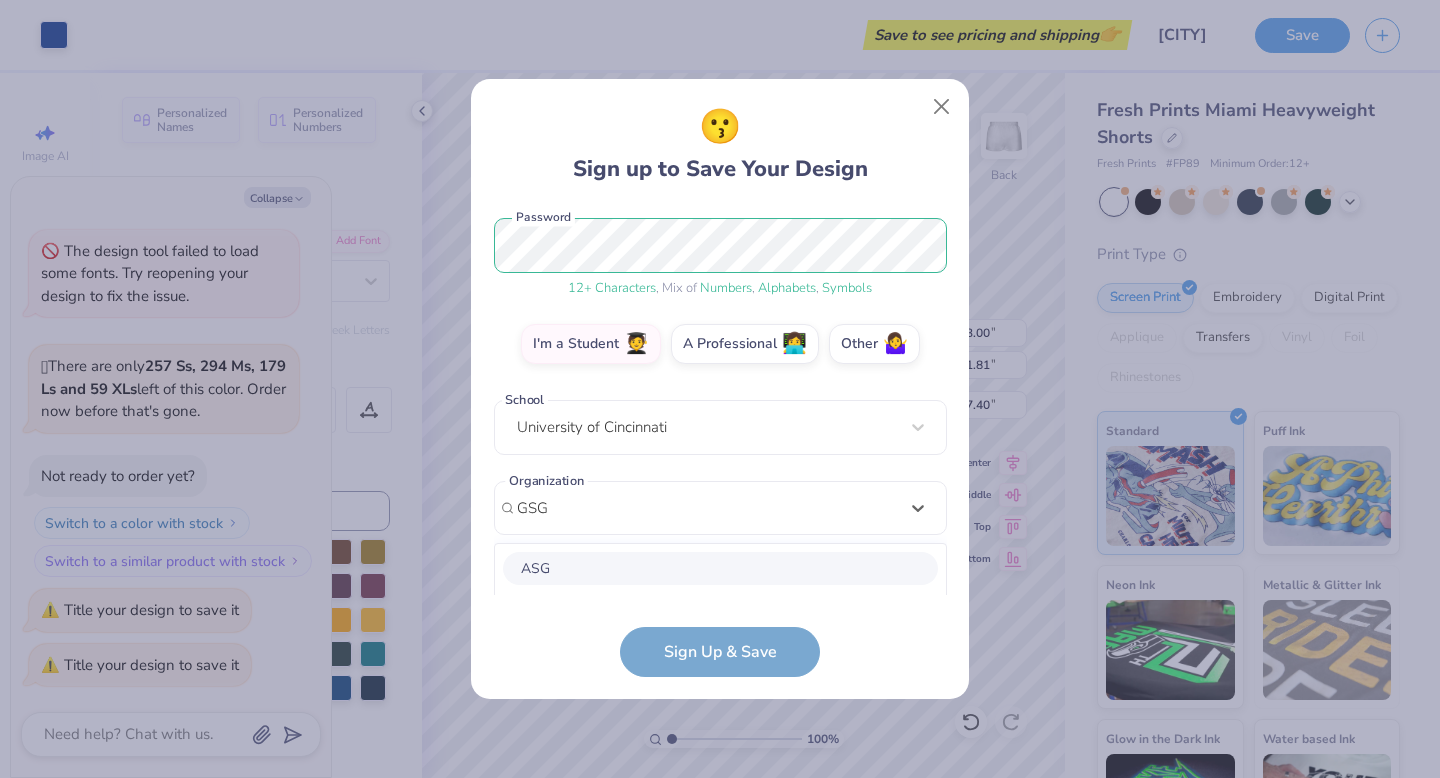 scroll, scrollTop: 499, scrollLeft: 0, axis: vertical 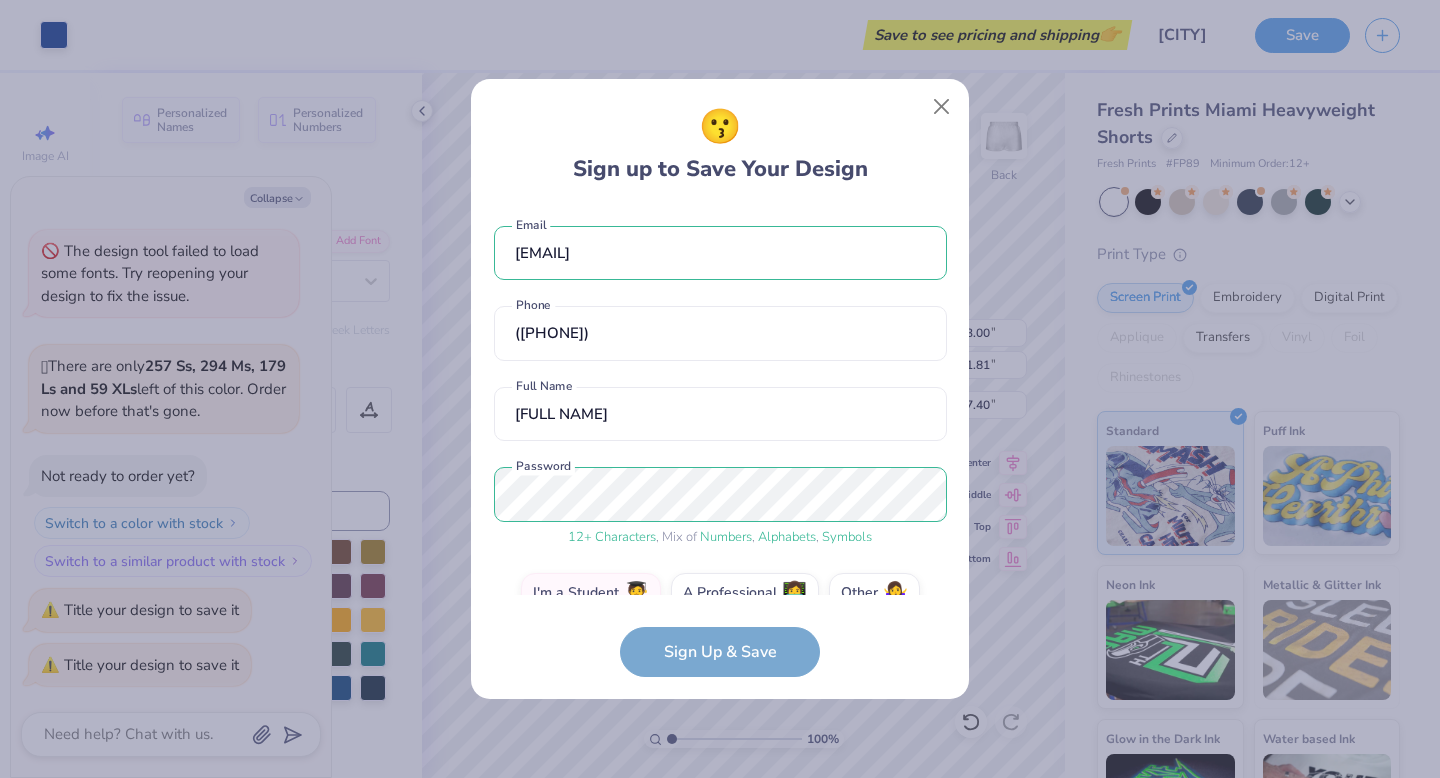 type on "GSG" 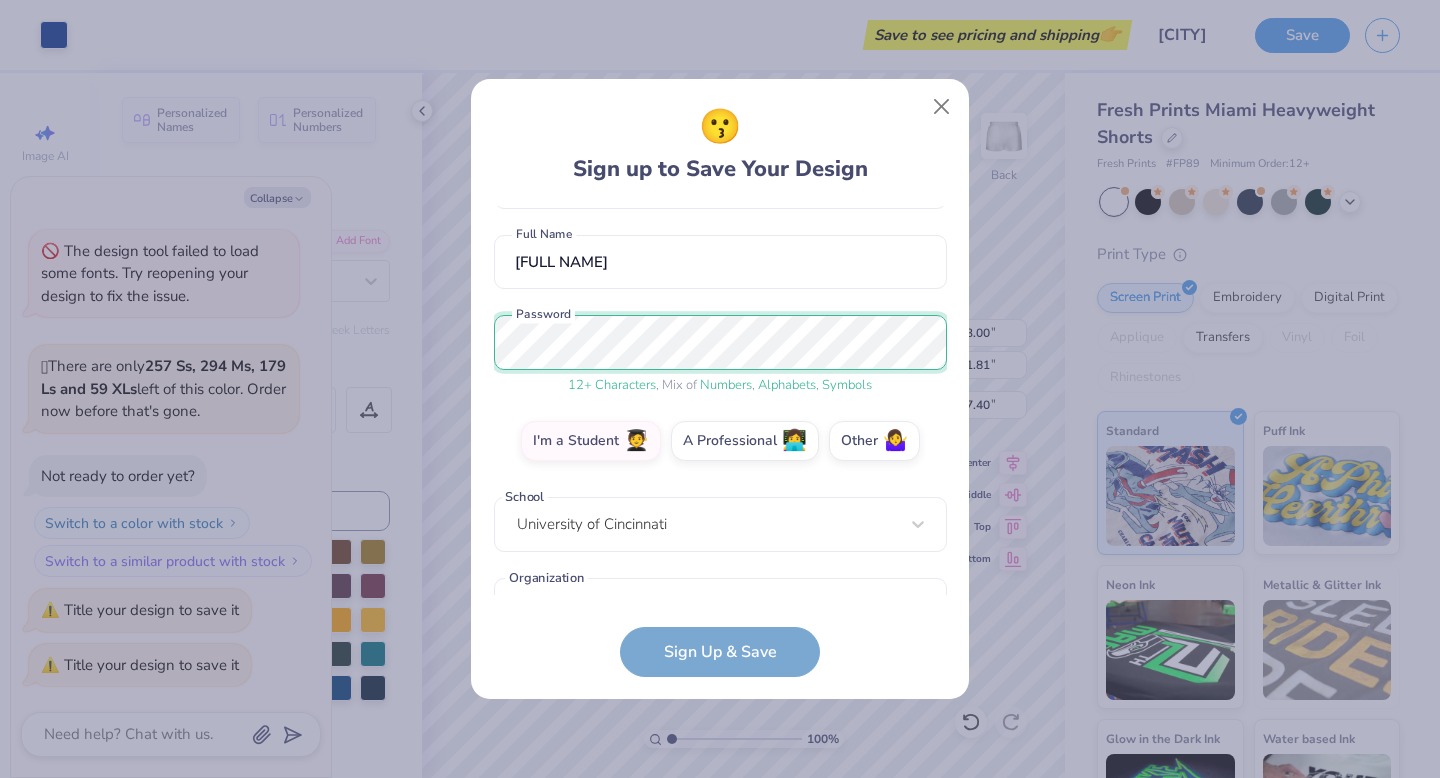 scroll, scrollTop: 277, scrollLeft: 0, axis: vertical 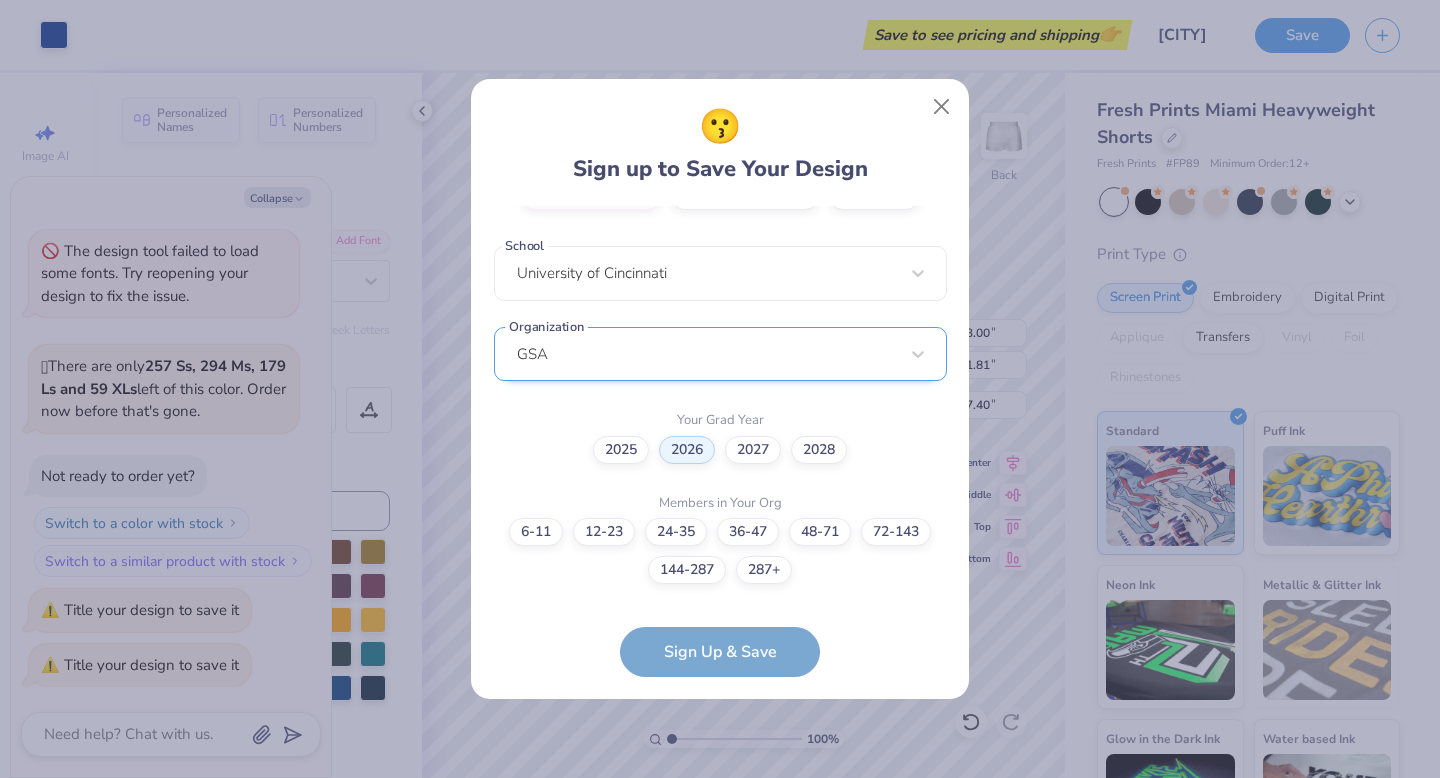 click on "GSA" at bounding box center (720, 354) 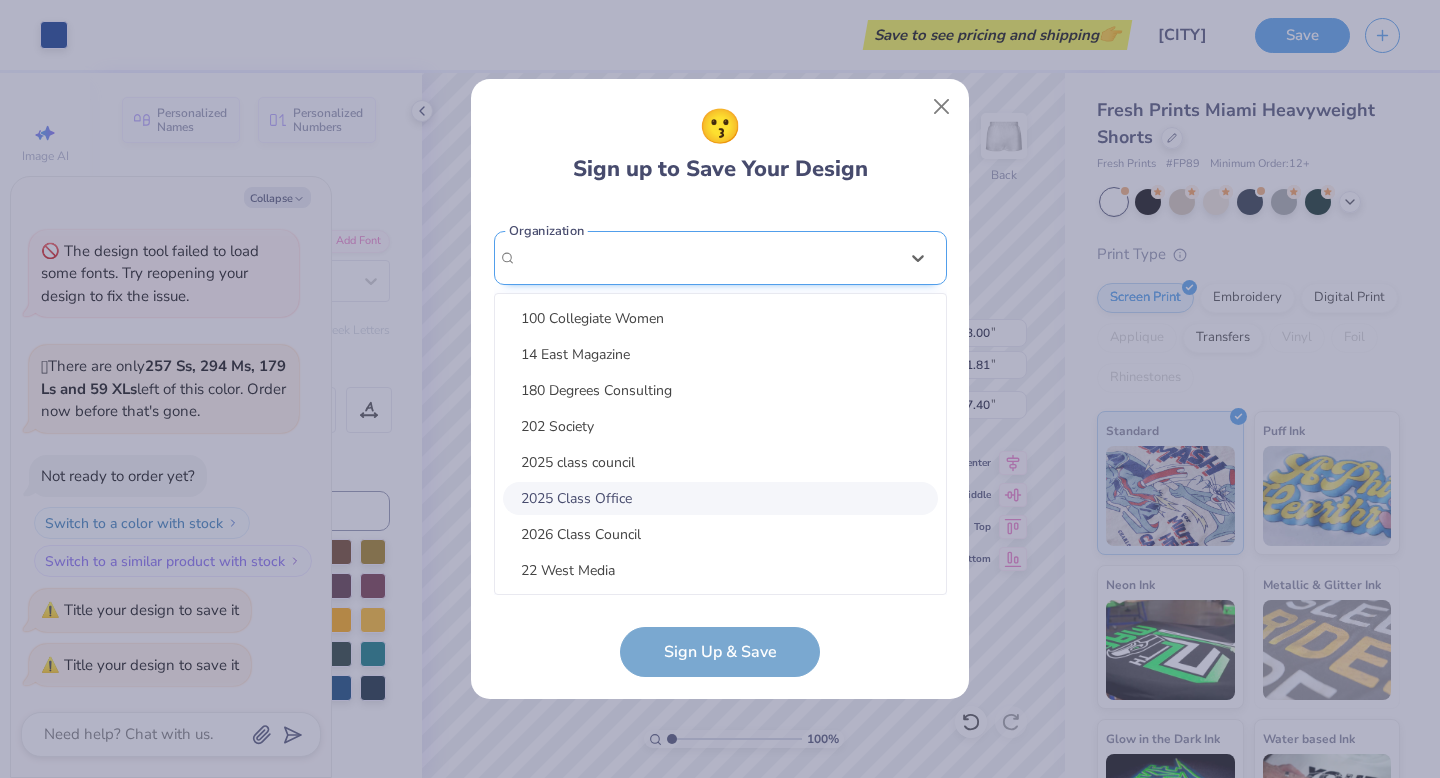 scroll, scrollTop: 499, scrollLeft: 0, axis: vertical 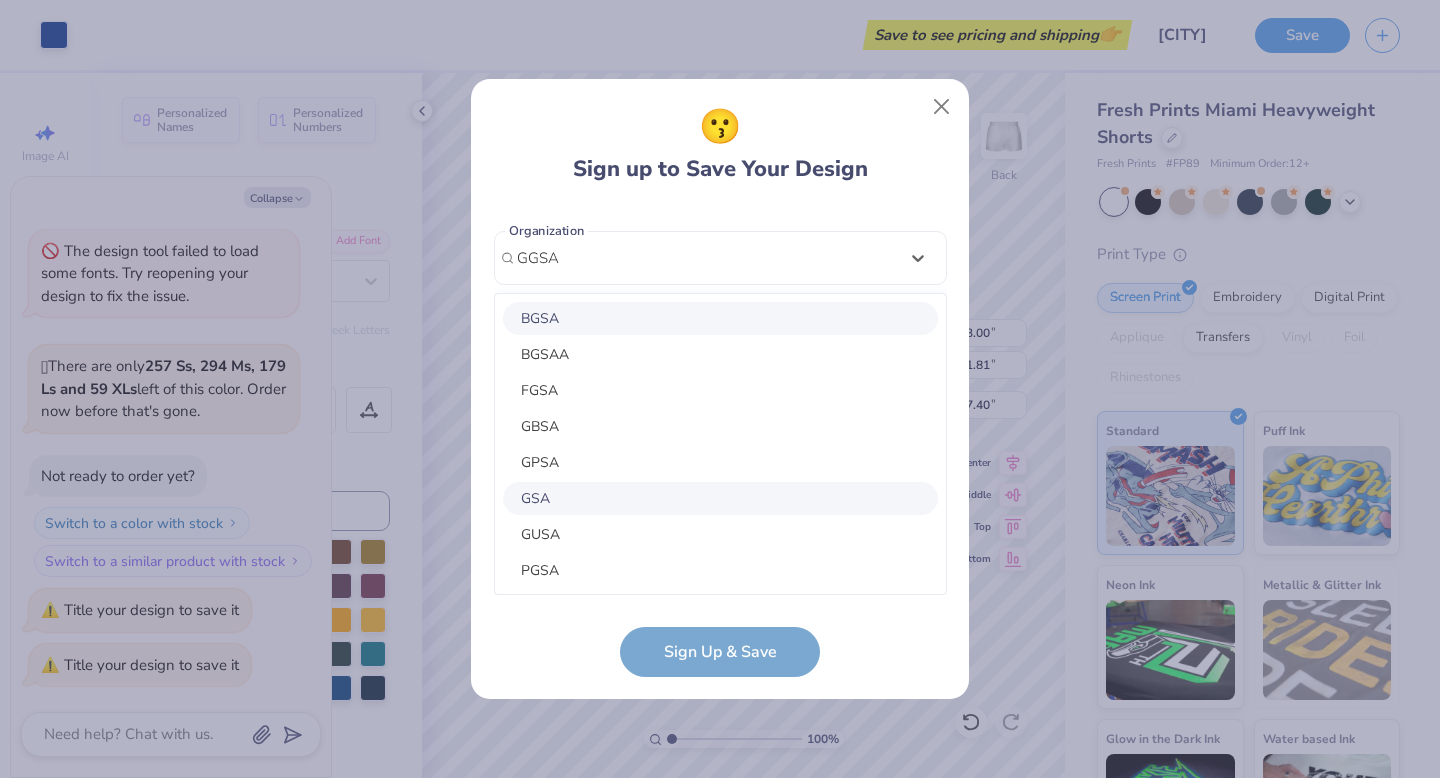 type on "GGSA" 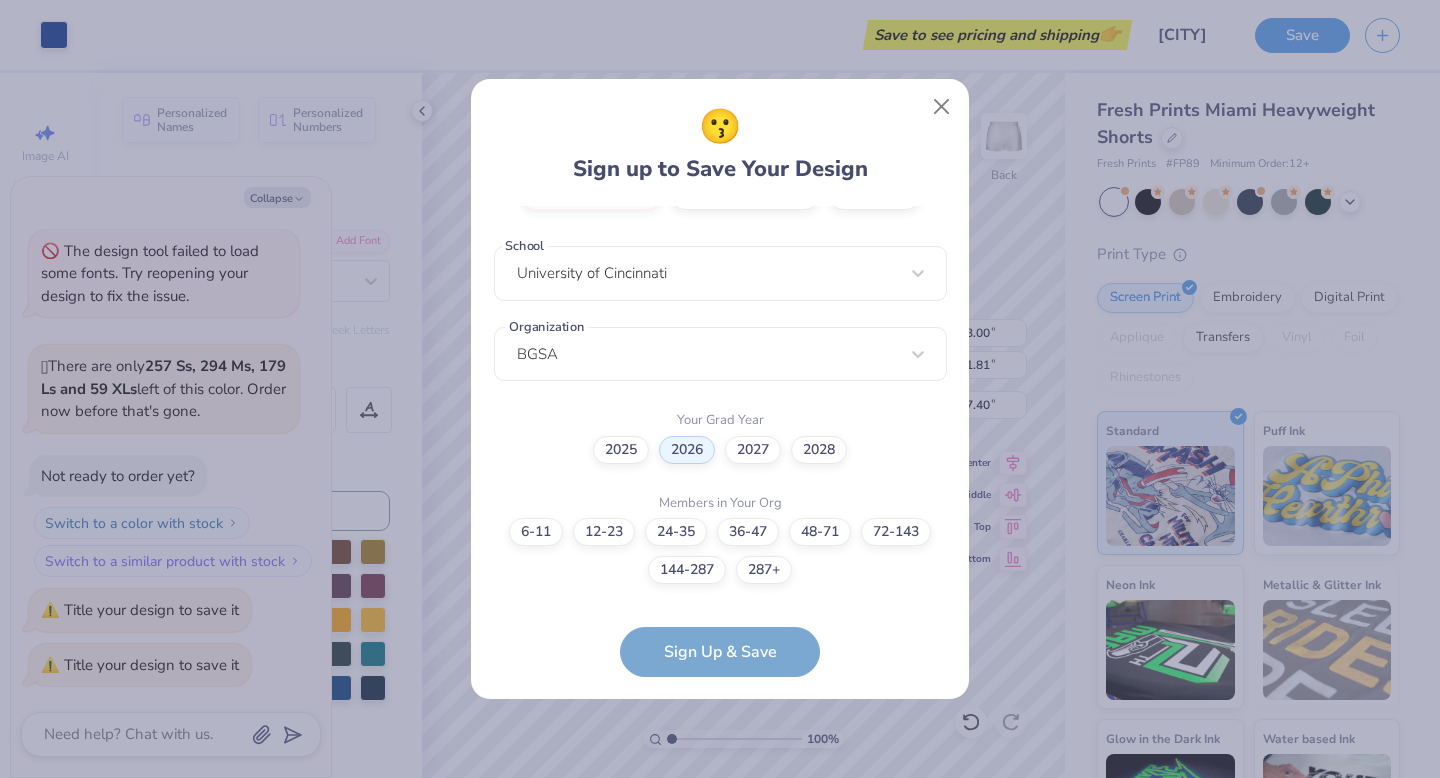 scroll, scrollTop: 400, scrollLeft: 0, axis: vertical 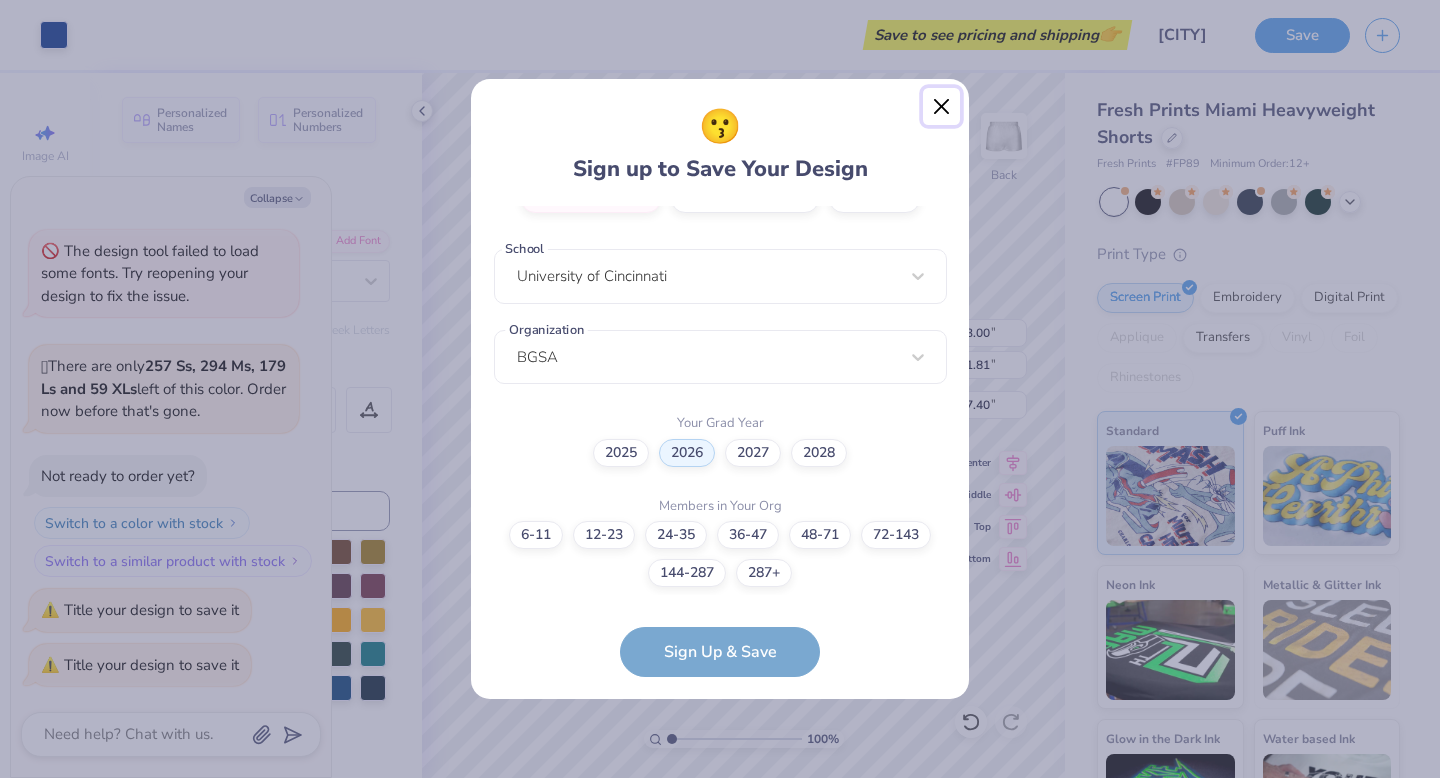 click at bounding box center [942, 107] 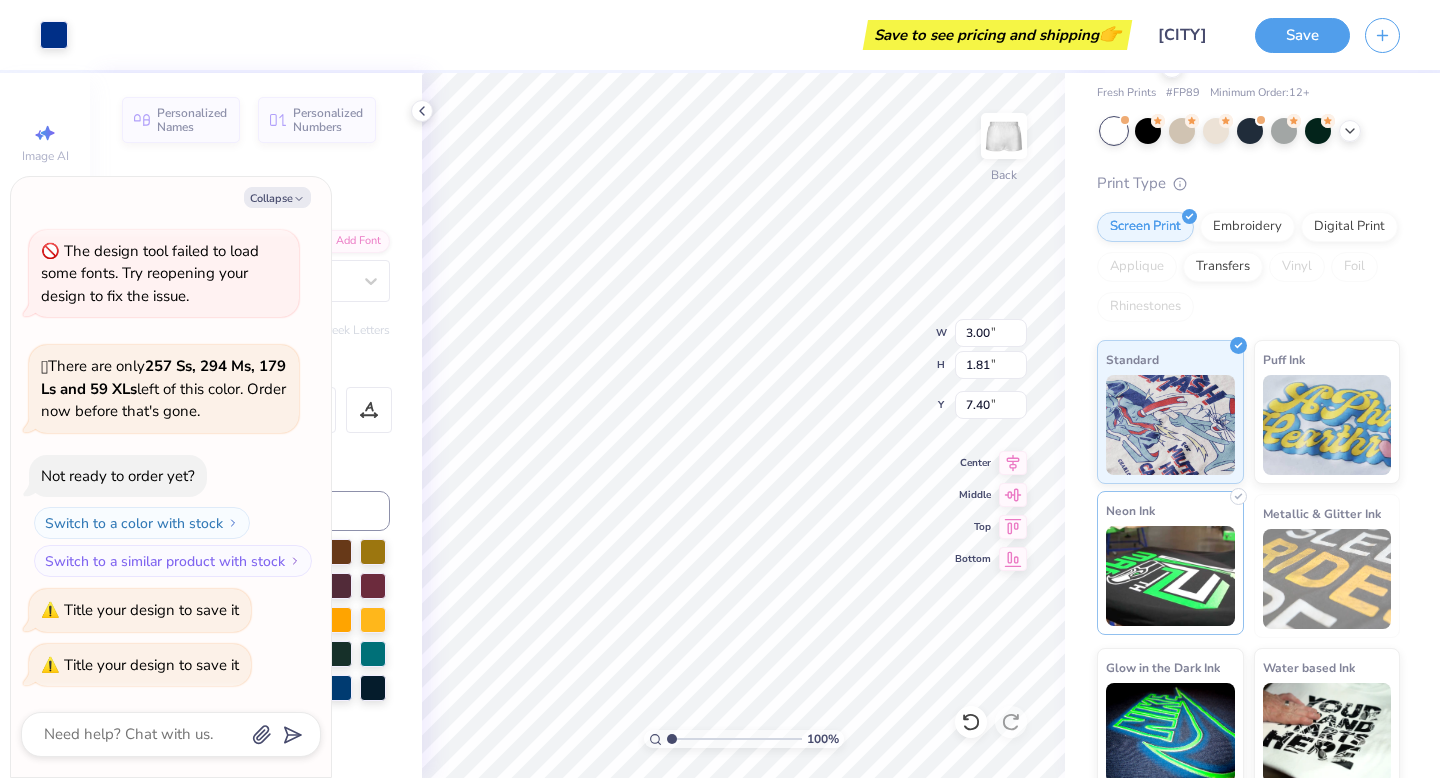 scroll, scrollTop: 73, scrollLeft: 0, axis: vertical 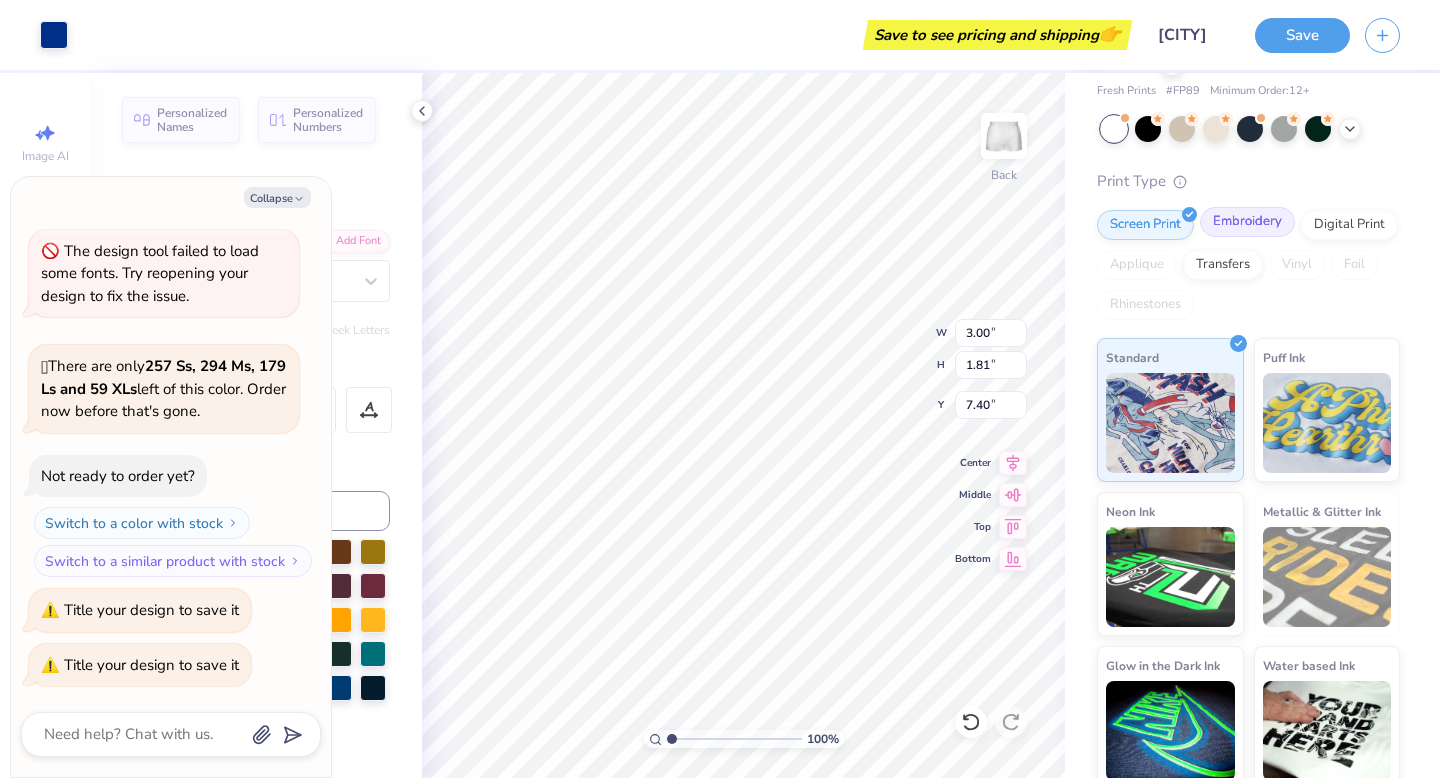 click on "Embroidery" at bounding box center [1247, 222] 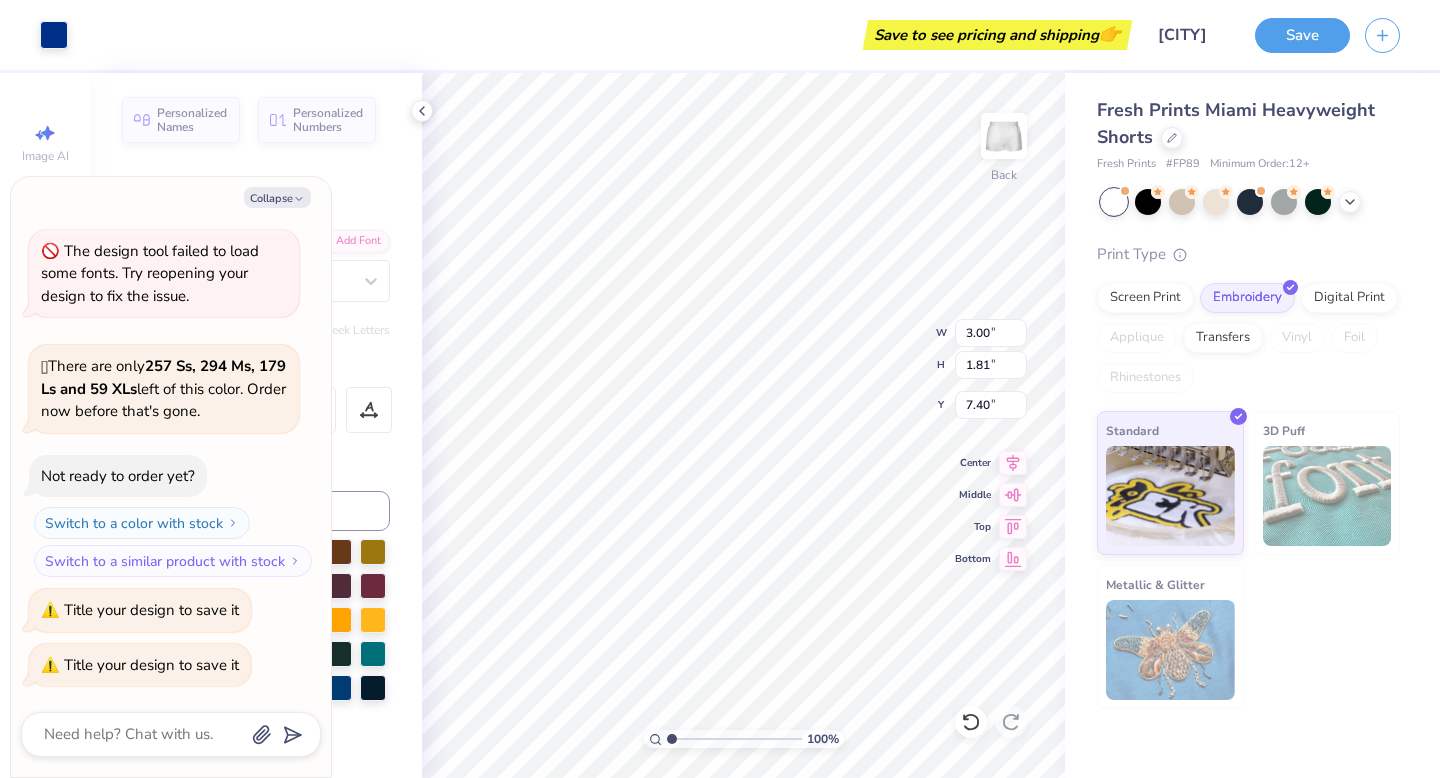 scroll, scrollTop: 0, scrollLeft: 0, axis: both 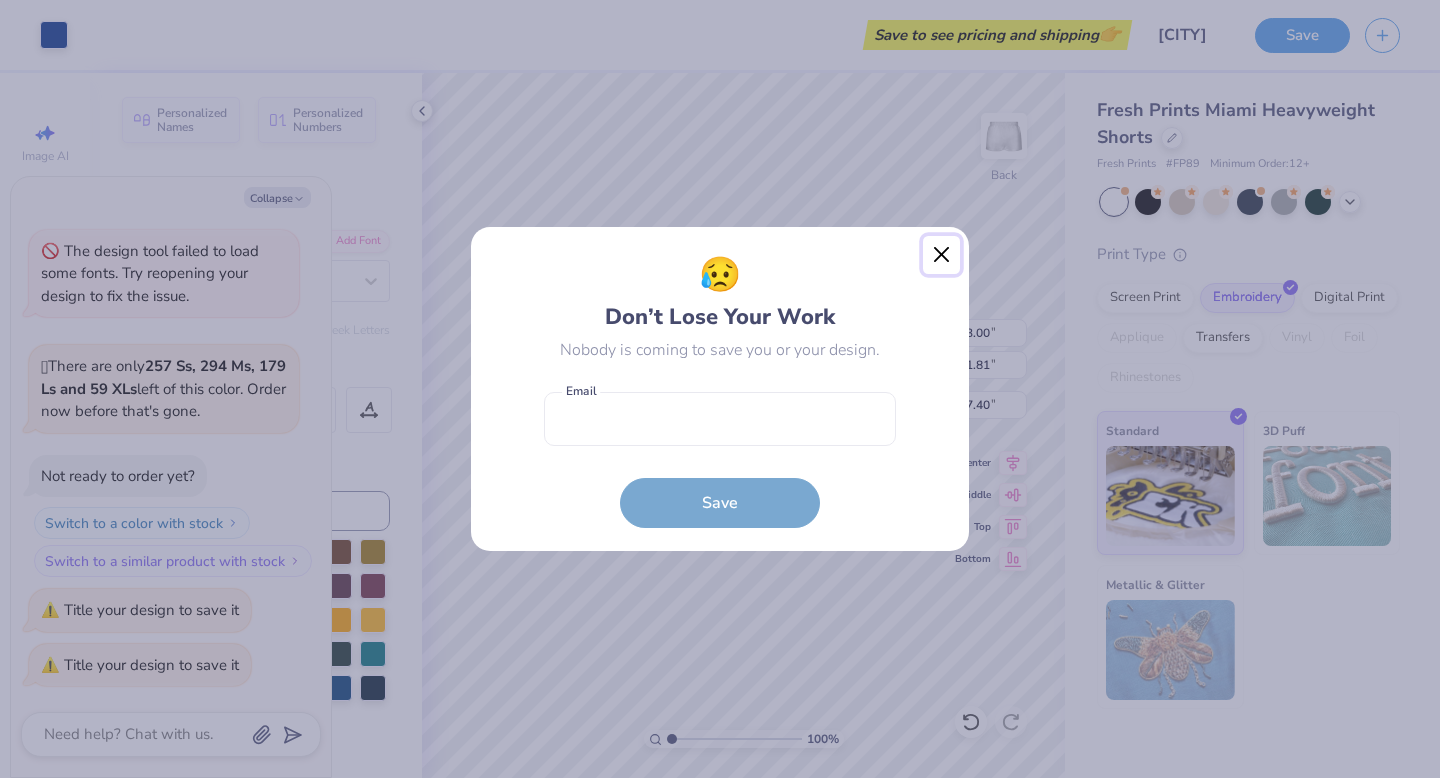 click at bounding box center [942, 255] 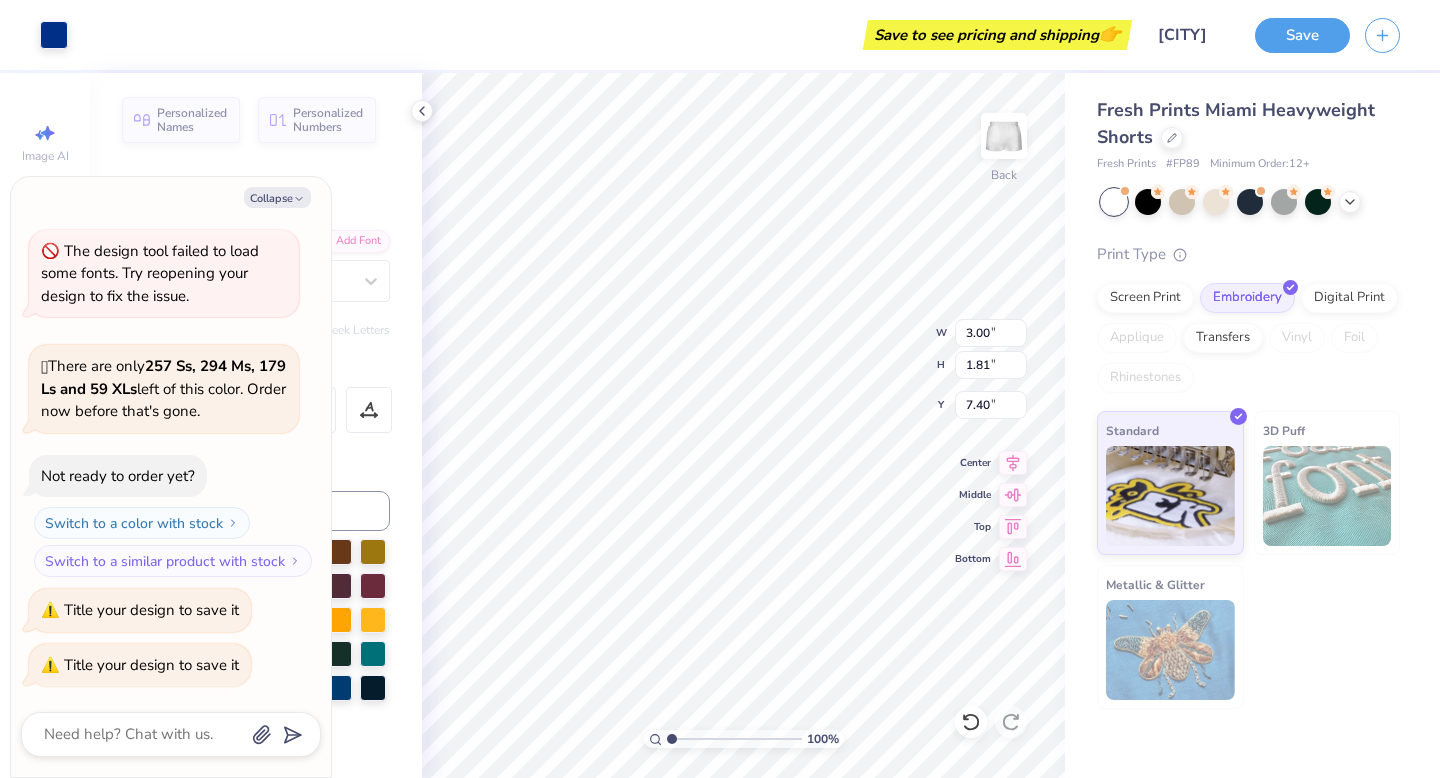 click on "Save to see pricing and shipping  👉" at bounding box center (997, 35) 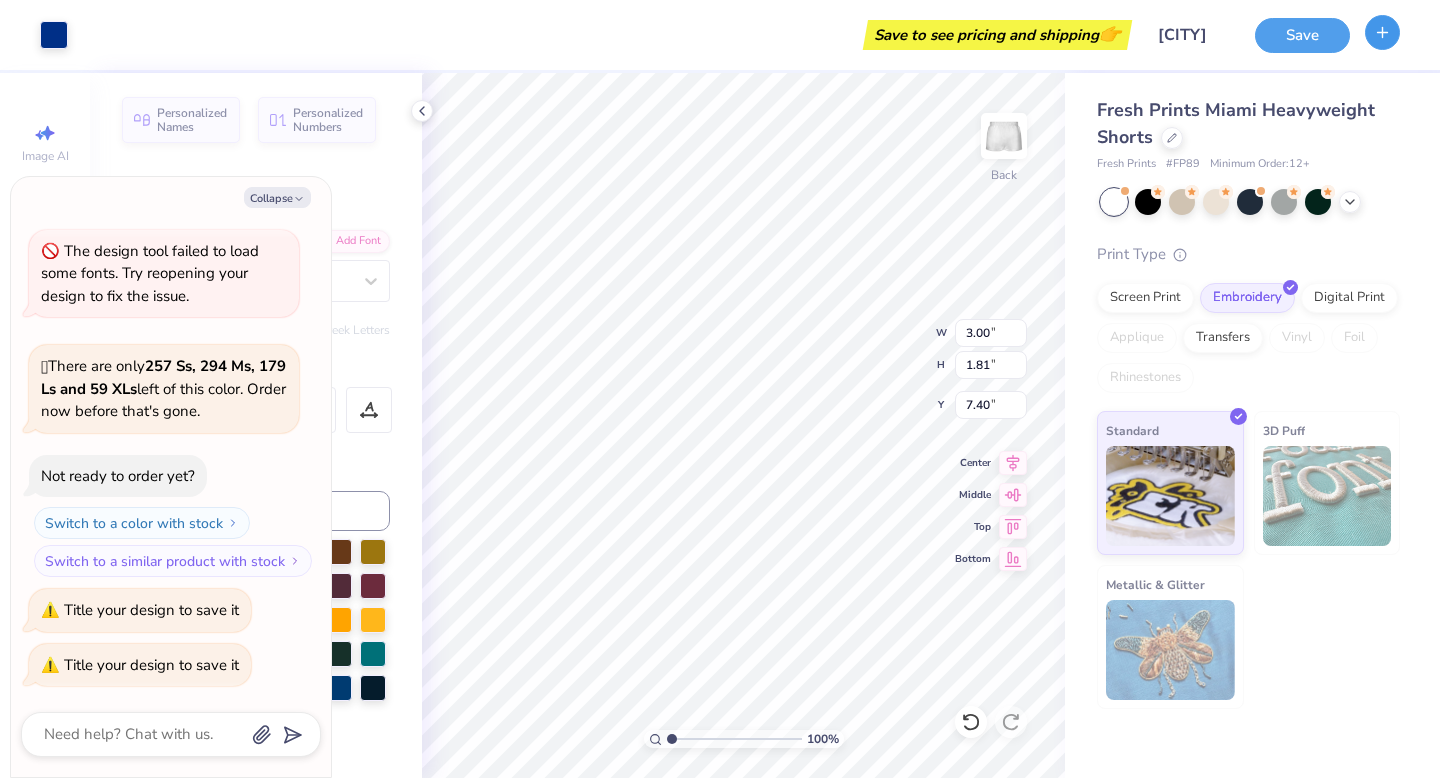 click 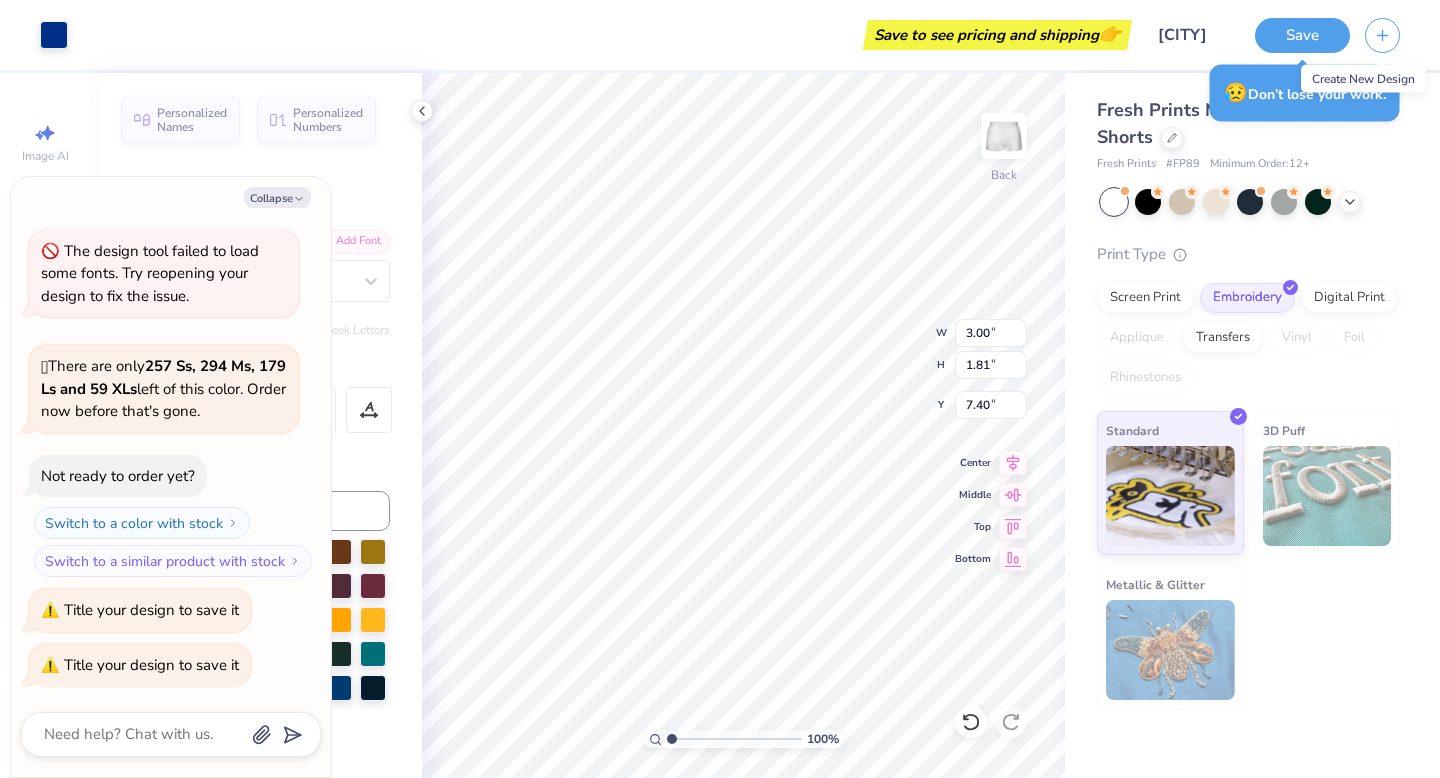 type on "x" 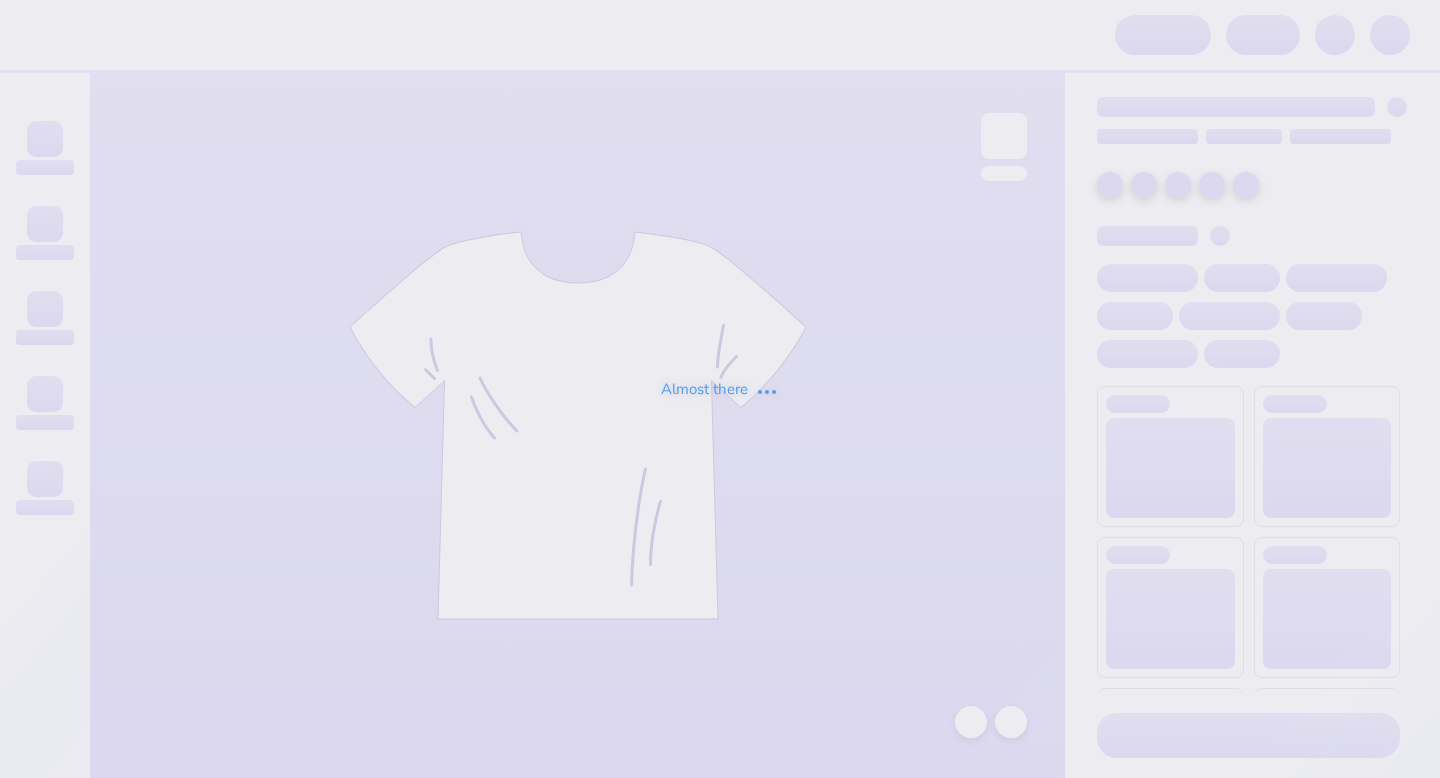 scroll, scrollTop: 0, scrollLeft: 0, axis: both 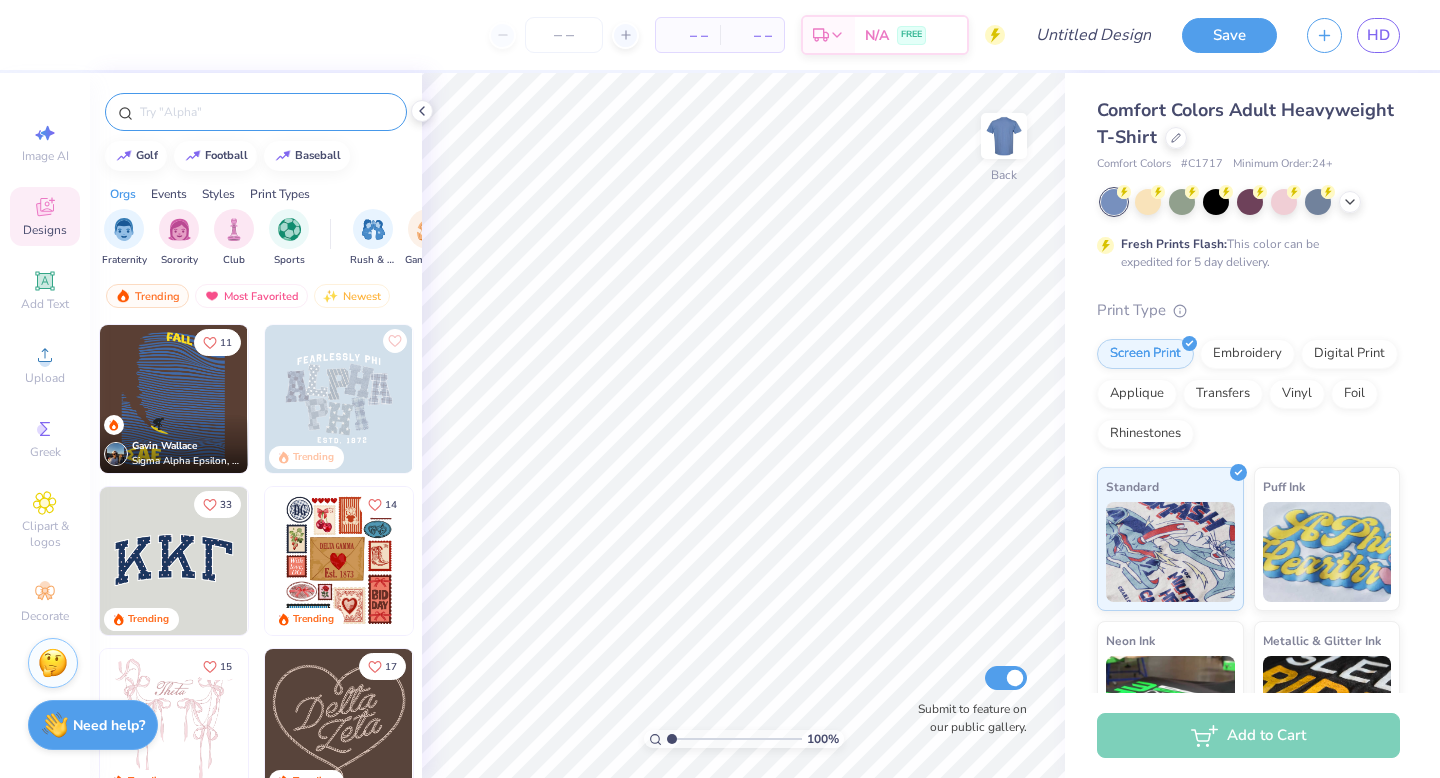click at bounding box center [266, 112] 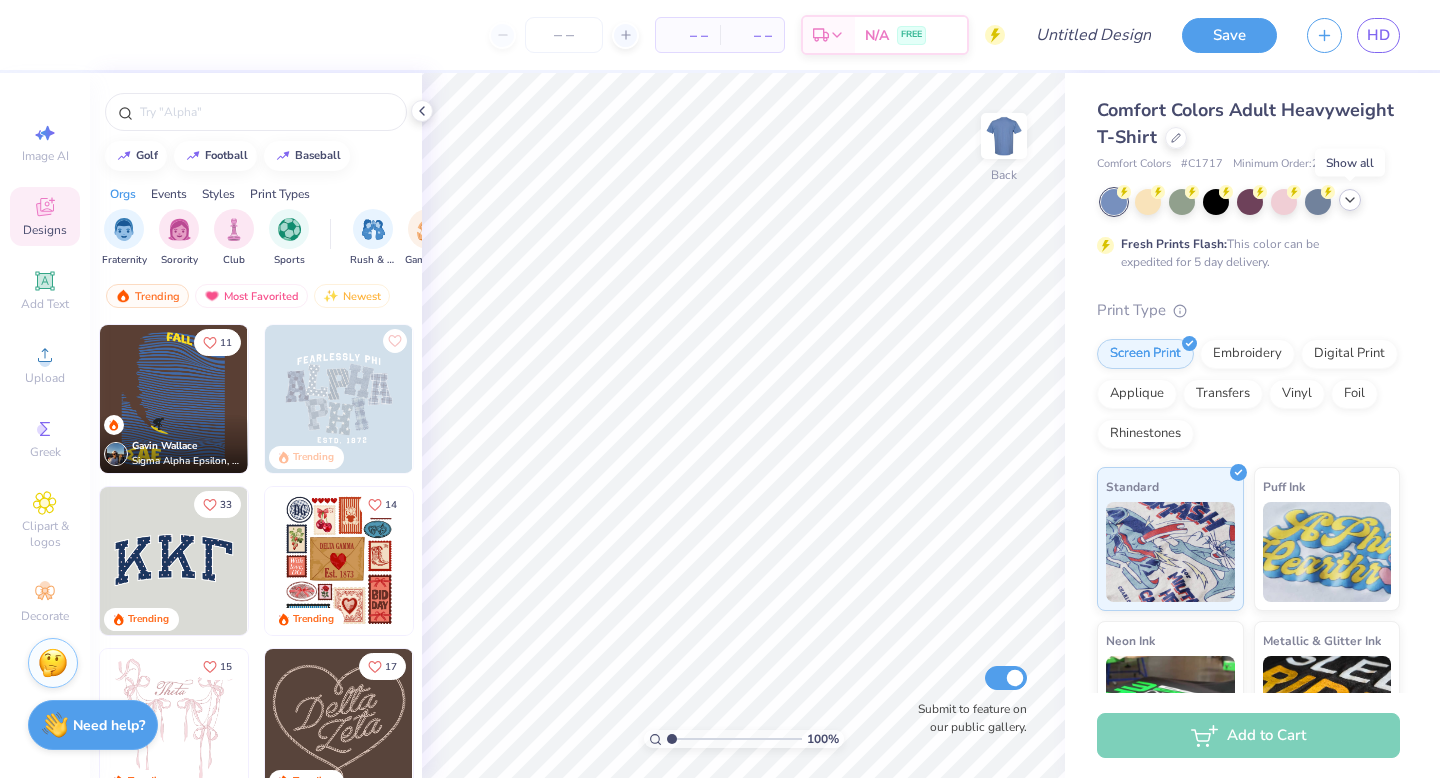 click 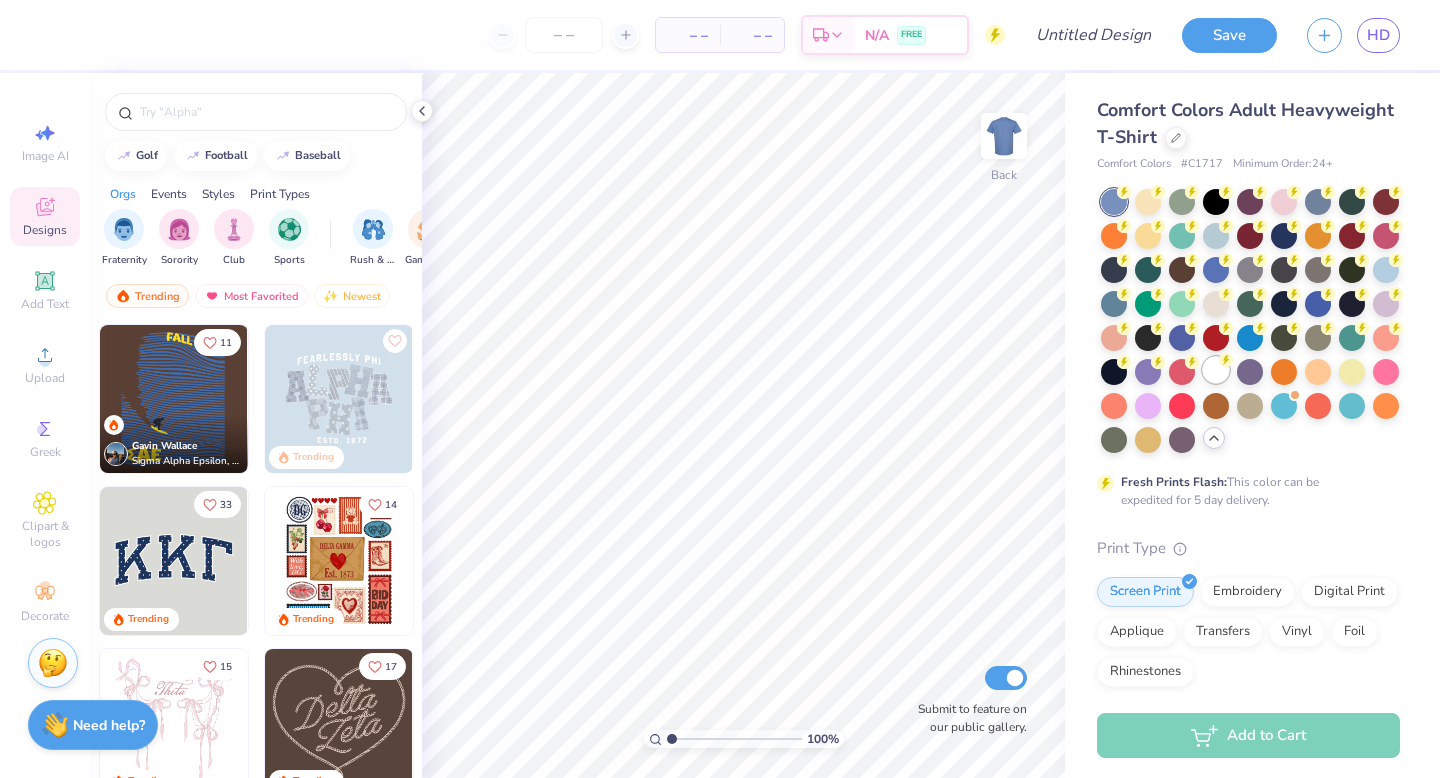 click at bounding box center [1216, 370] 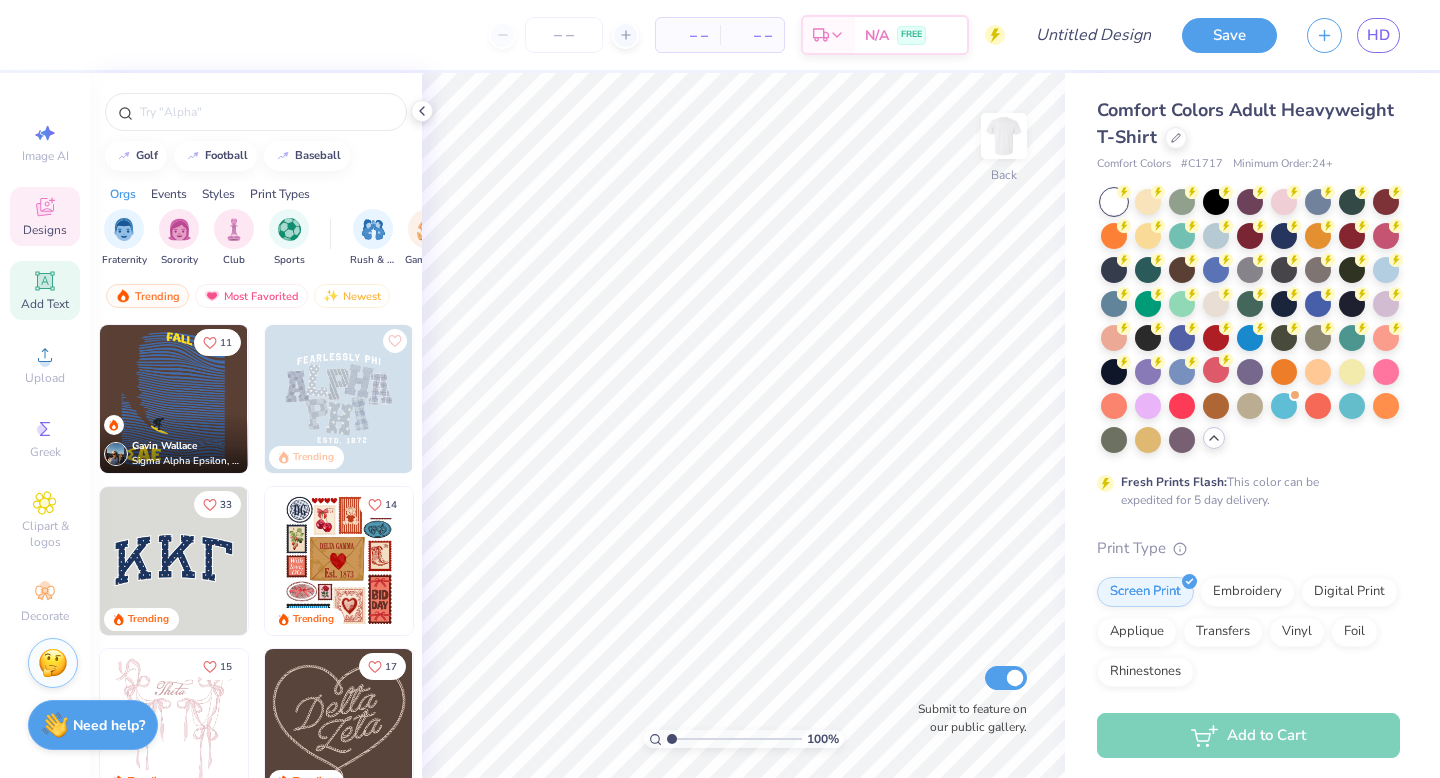 click 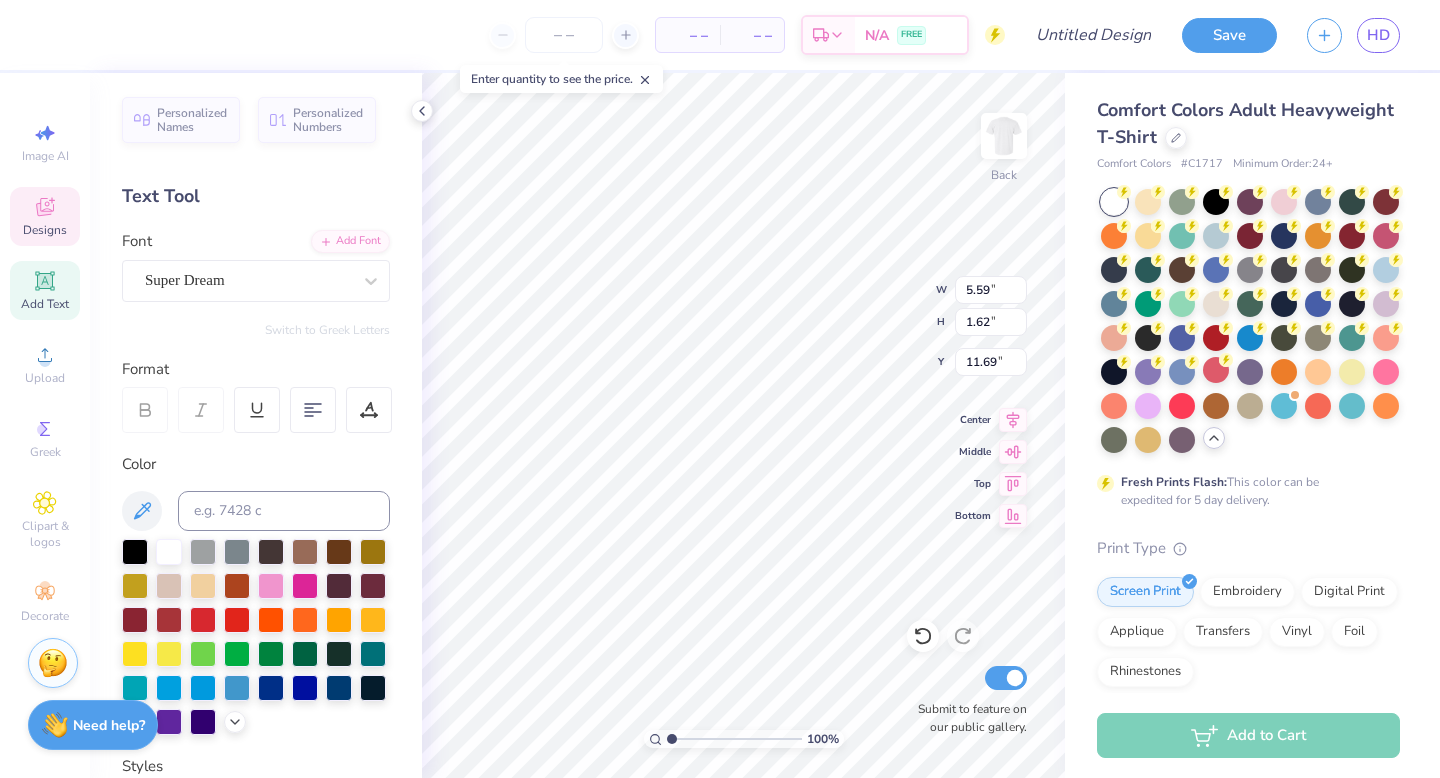click 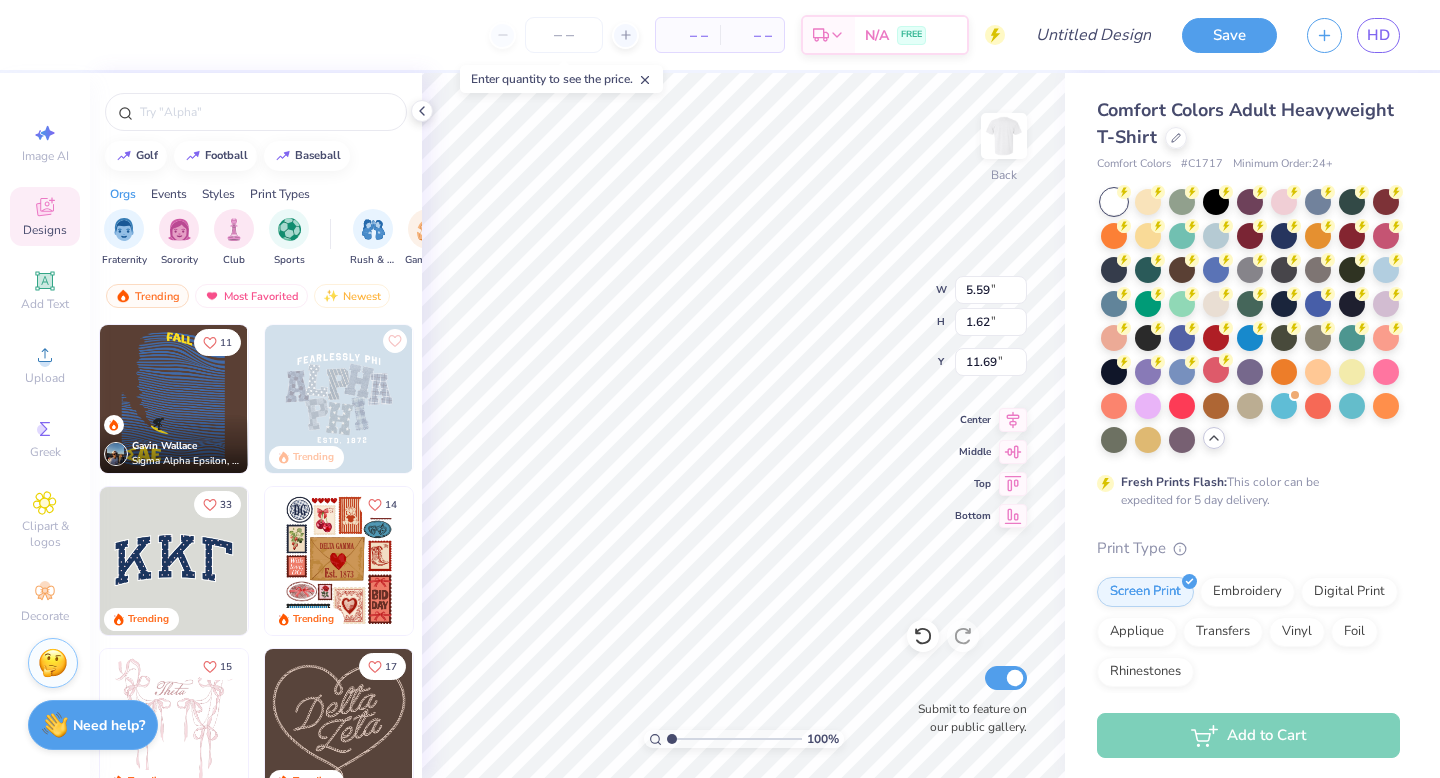 type on "TXT" 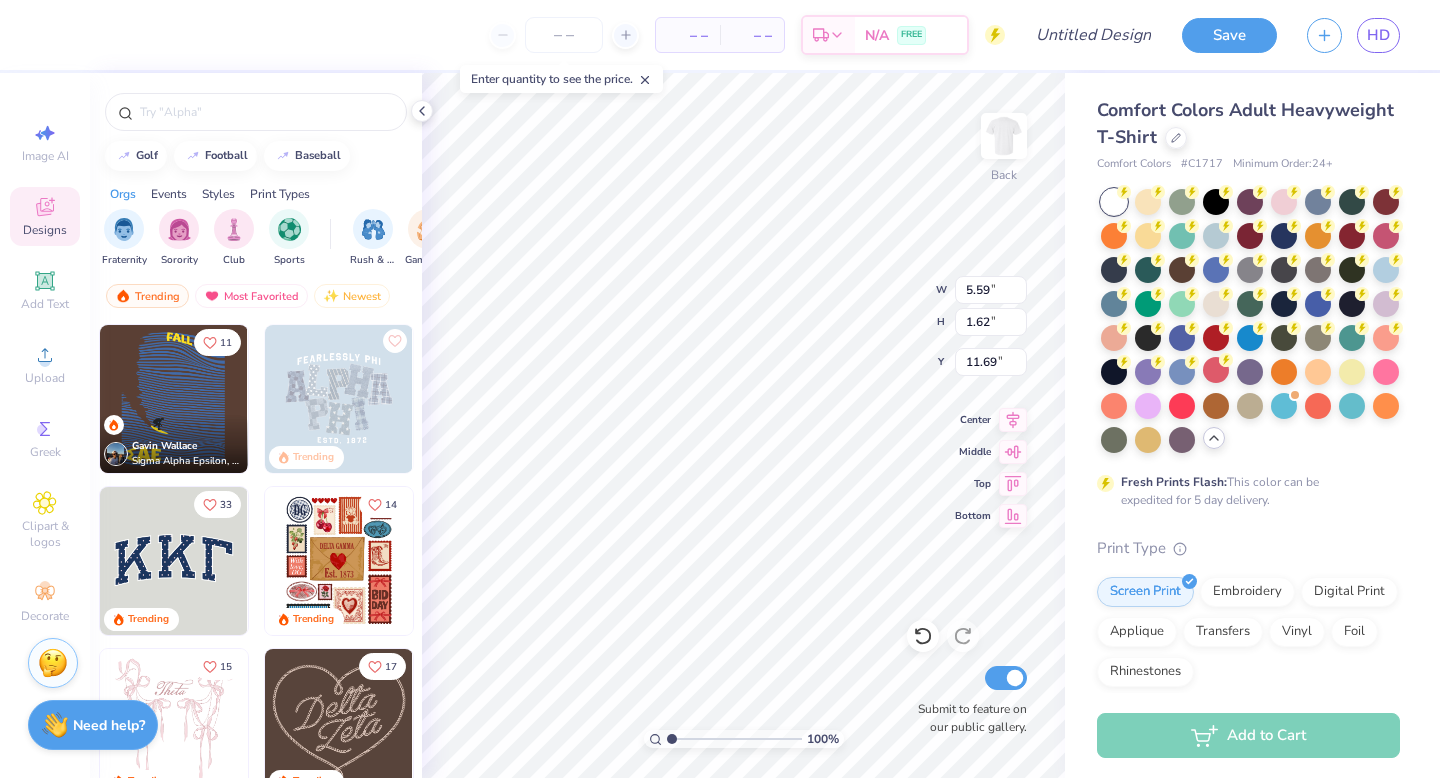 click 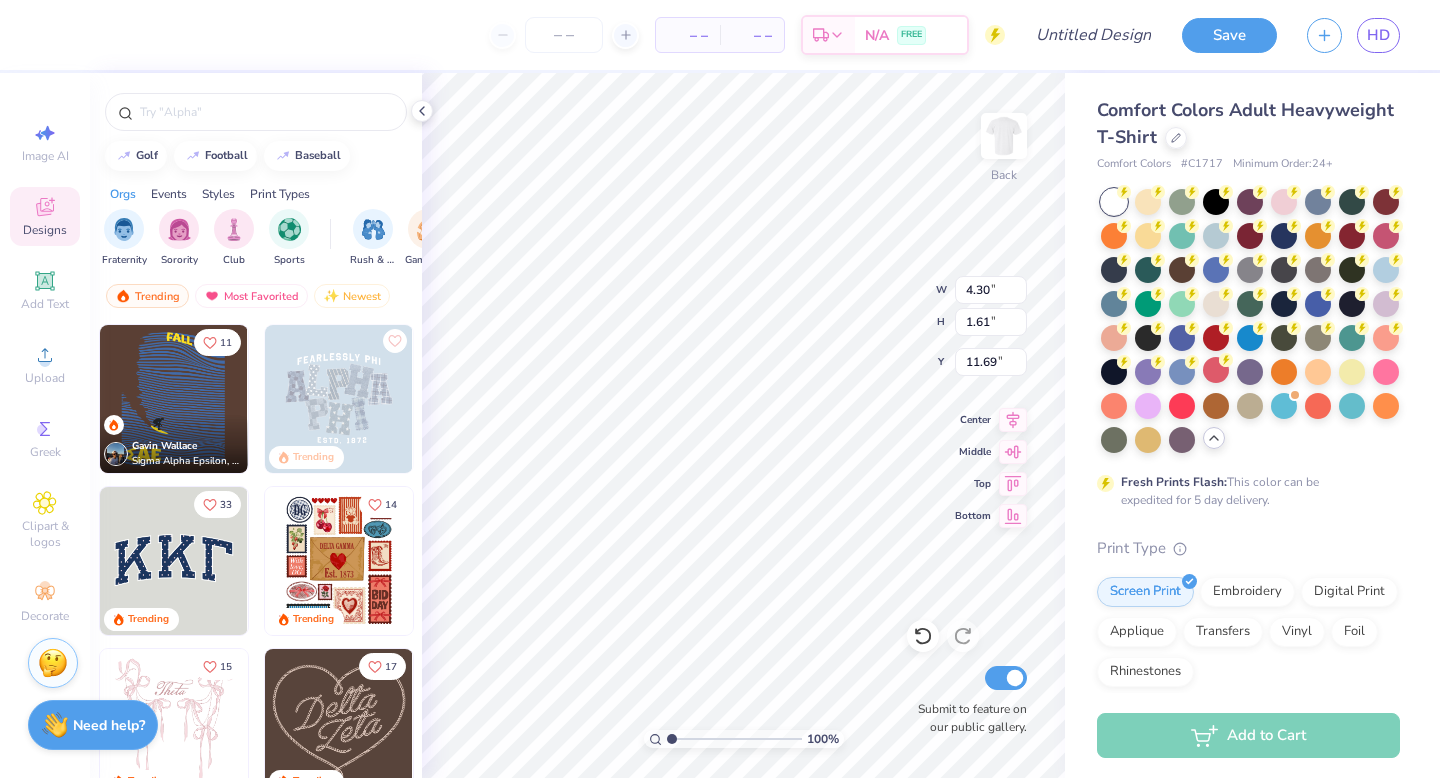 type on "4.30" 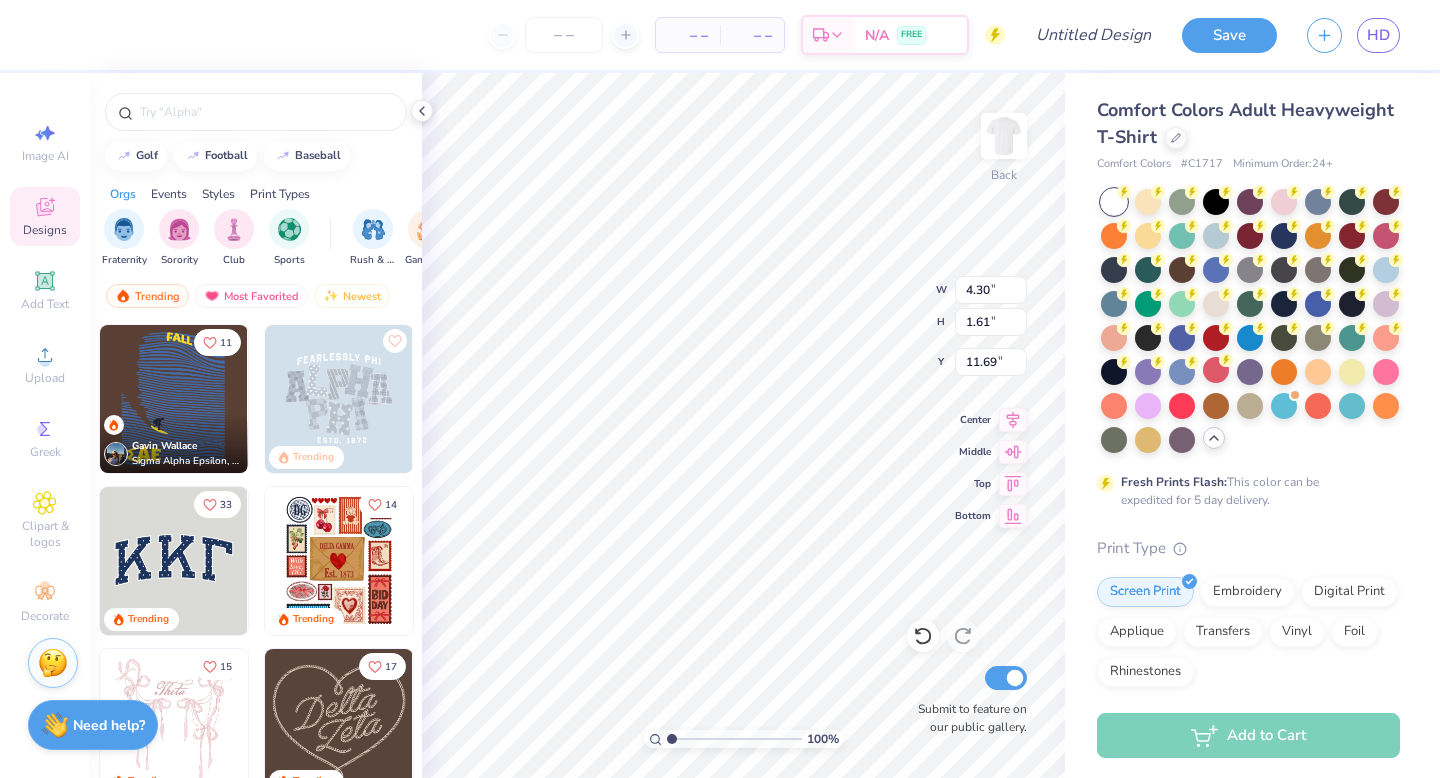 type on "1.61" 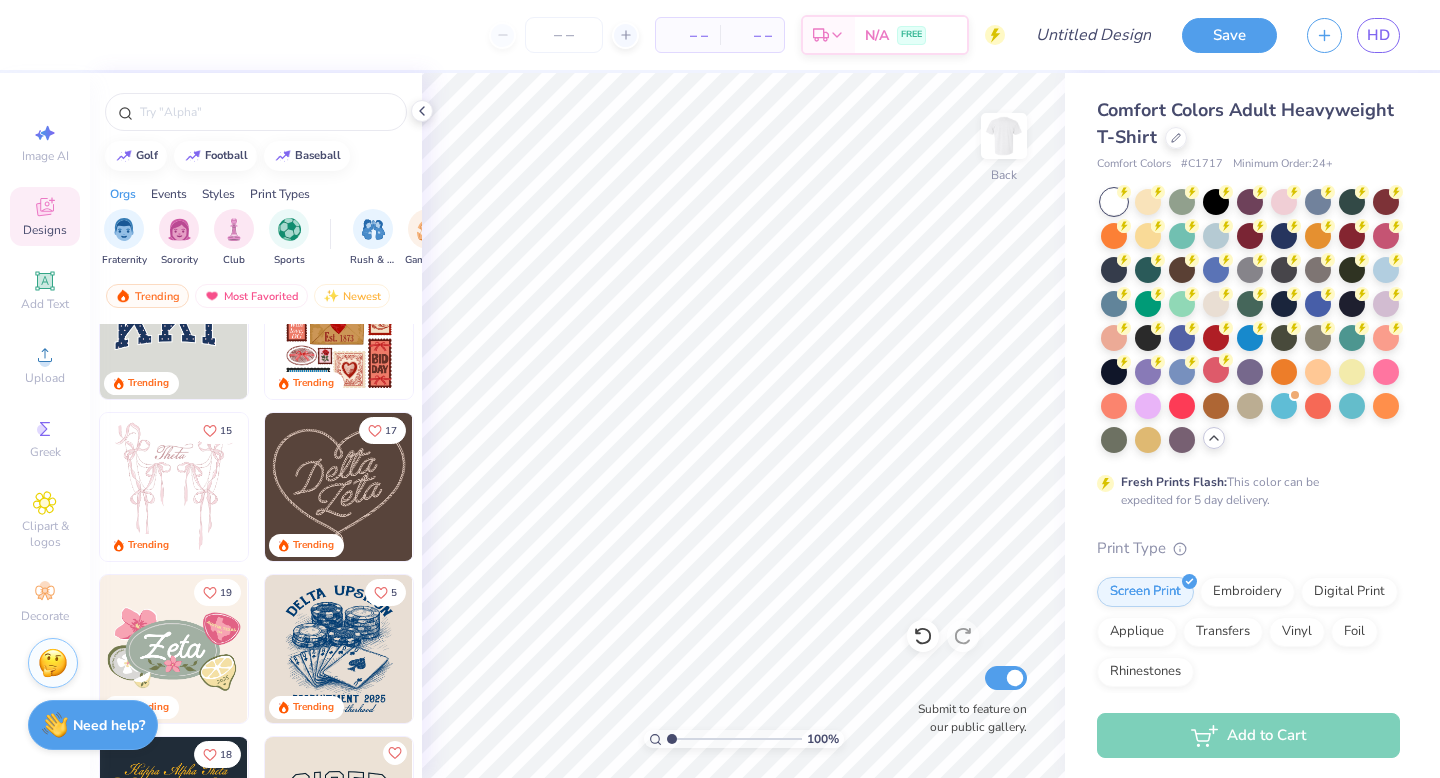 scroll, scrollTop: 243, scrollLeft: 0, axis: vertical 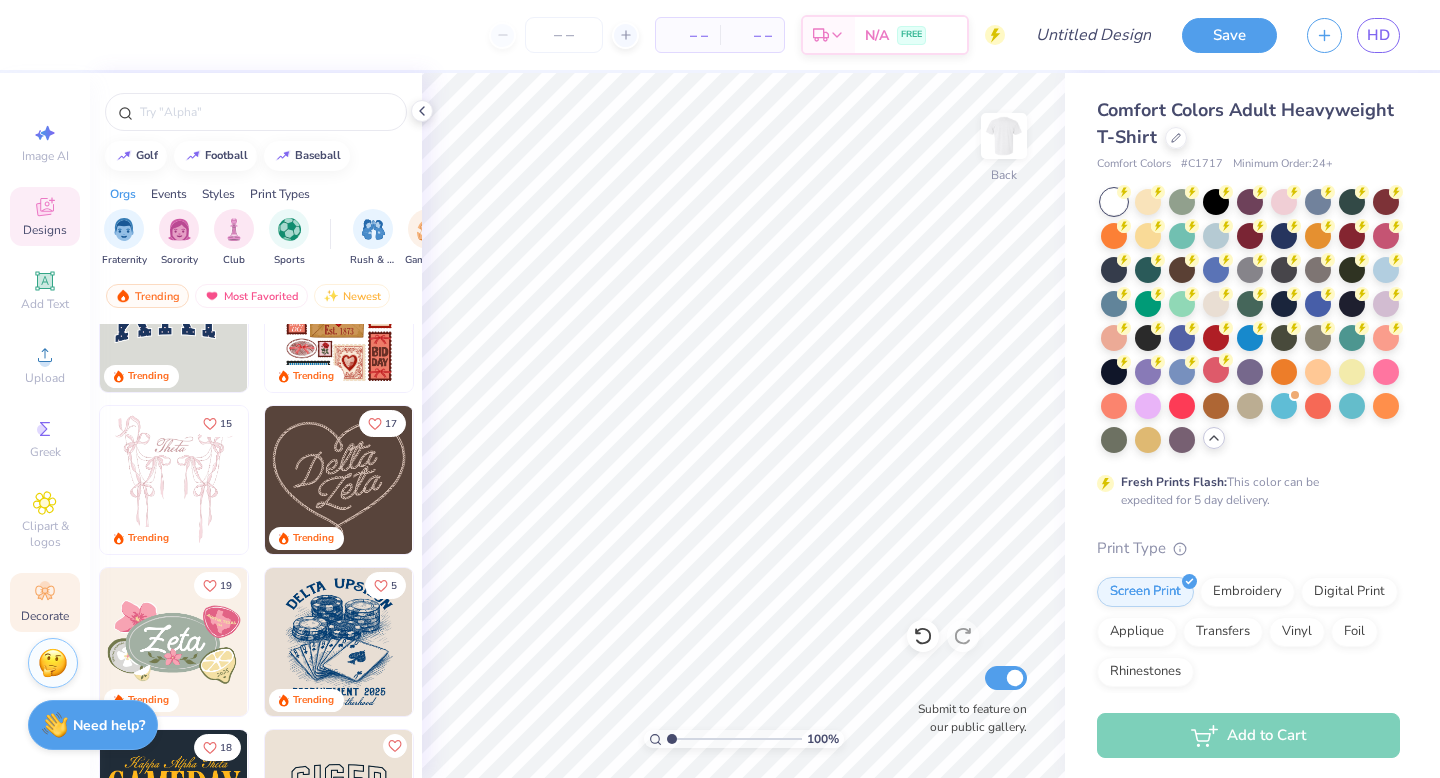 click 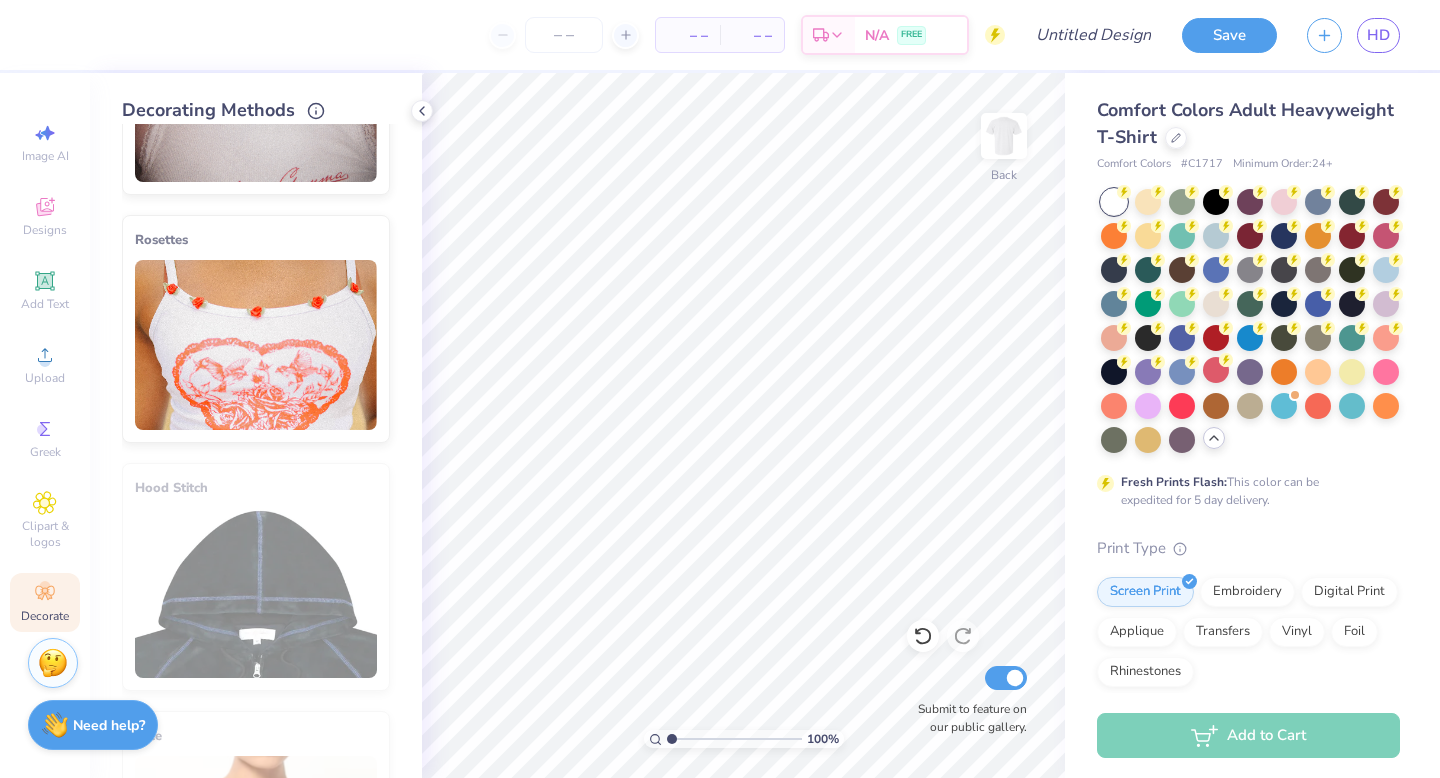 scroll, scrollTop: 908, scrollLeft: 0, axis: vertical 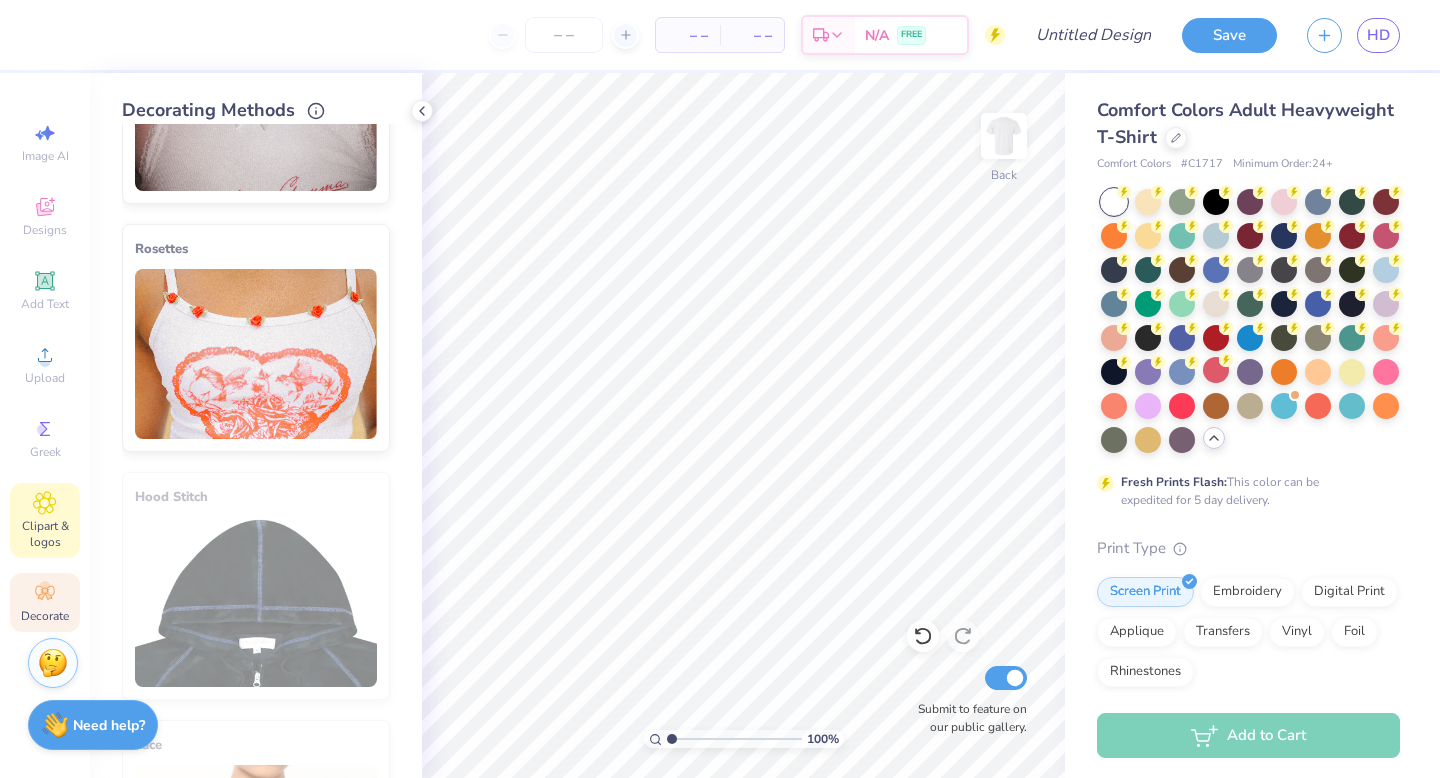 click 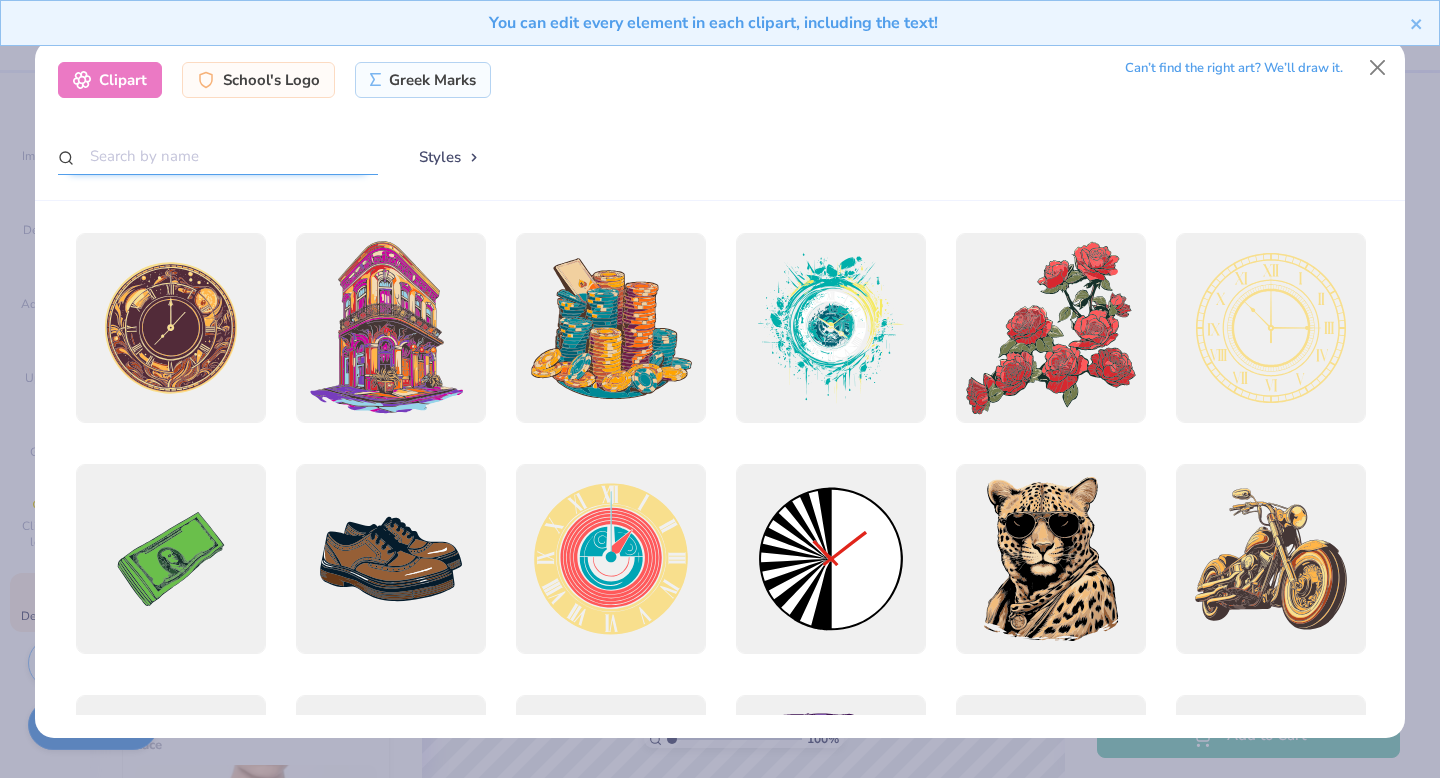 click at bounding box center [218, 156] 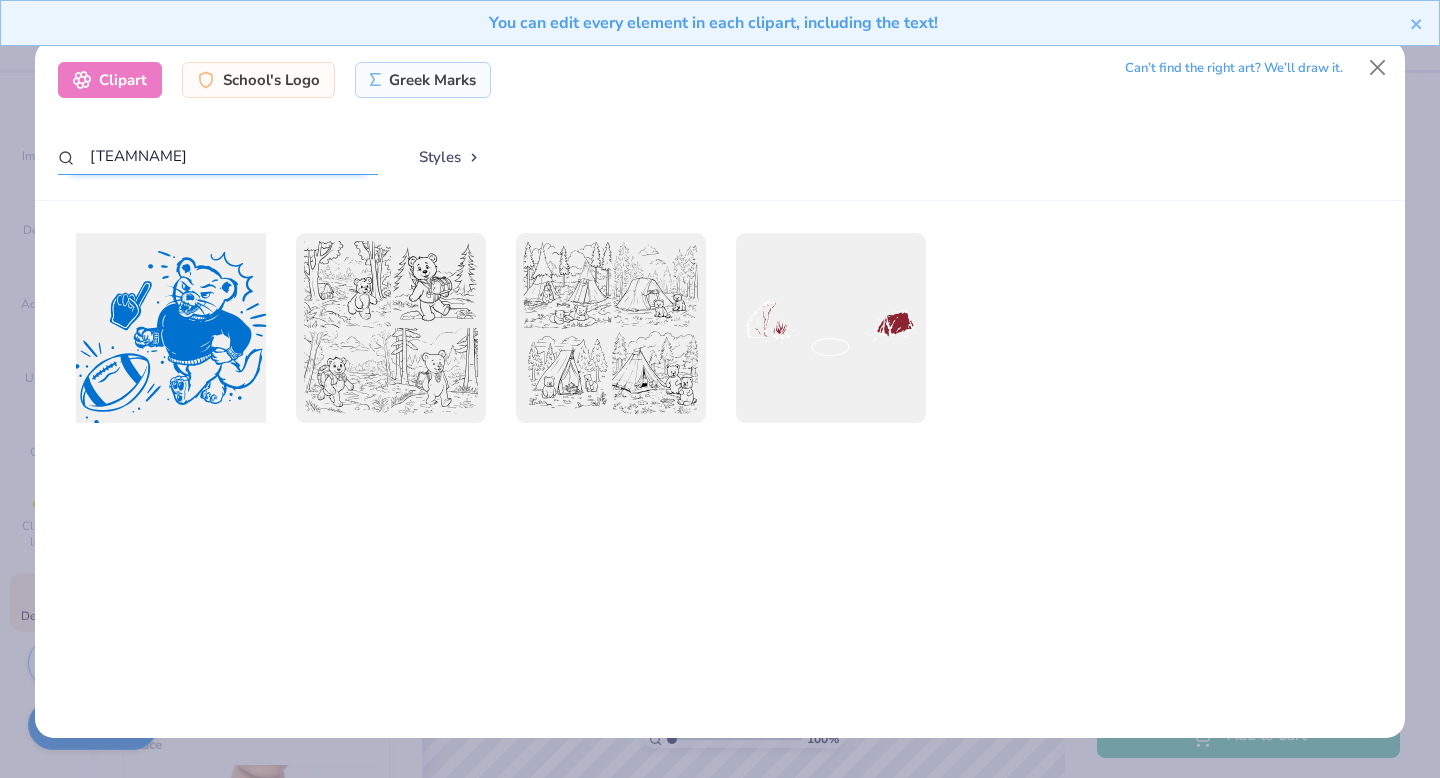 type on "[TEAMNAME]" 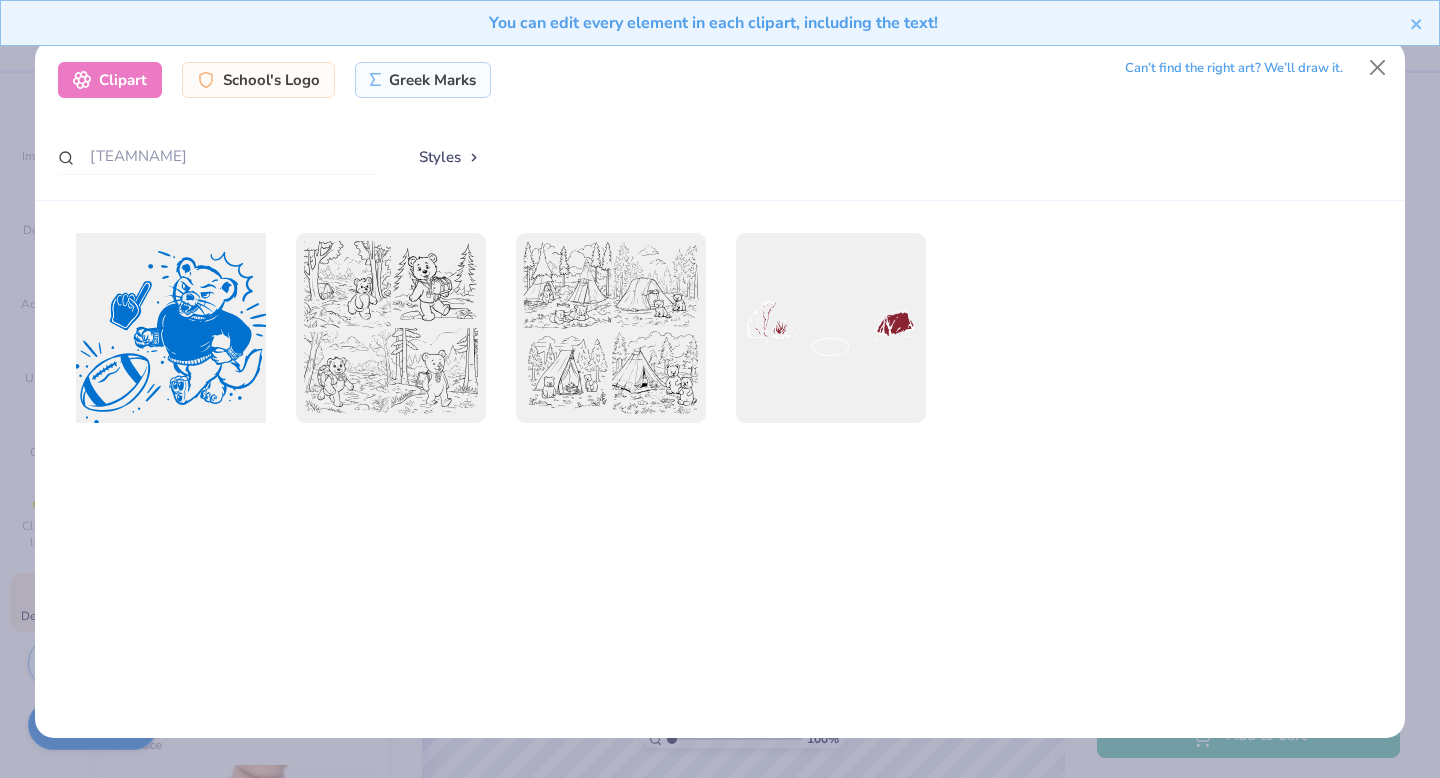 click at bounding box center [170, 328] 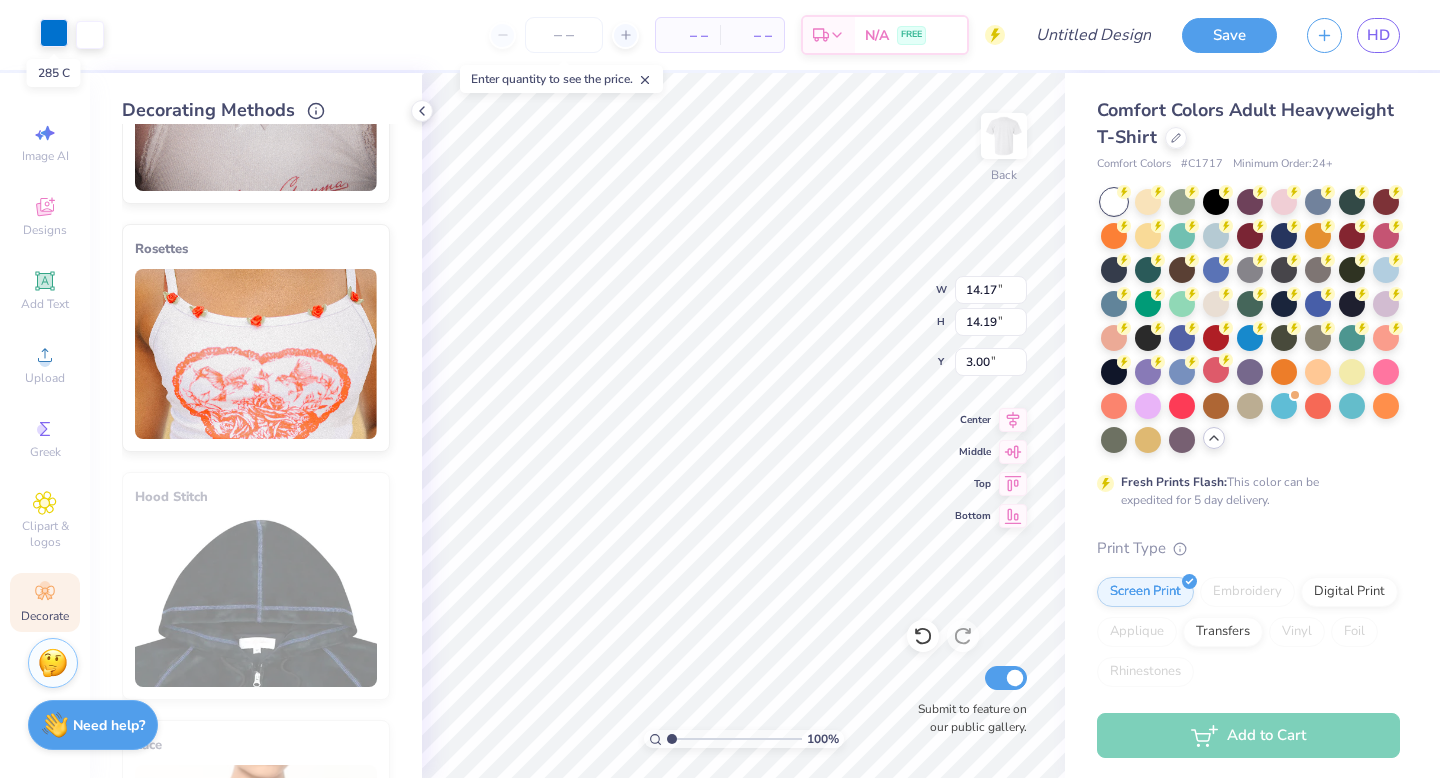 click at bounding box center [54, 33] 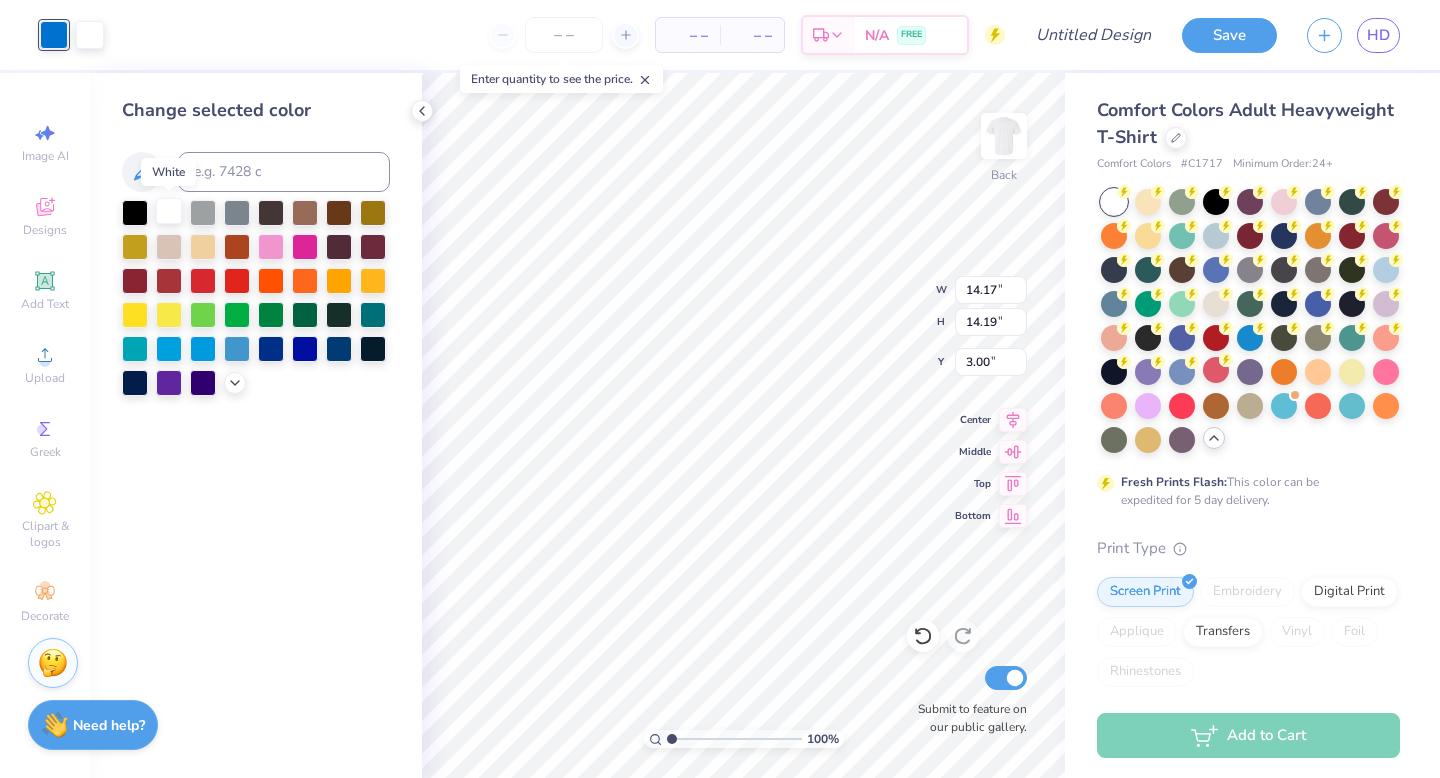 click at bounding box center (169, 211) 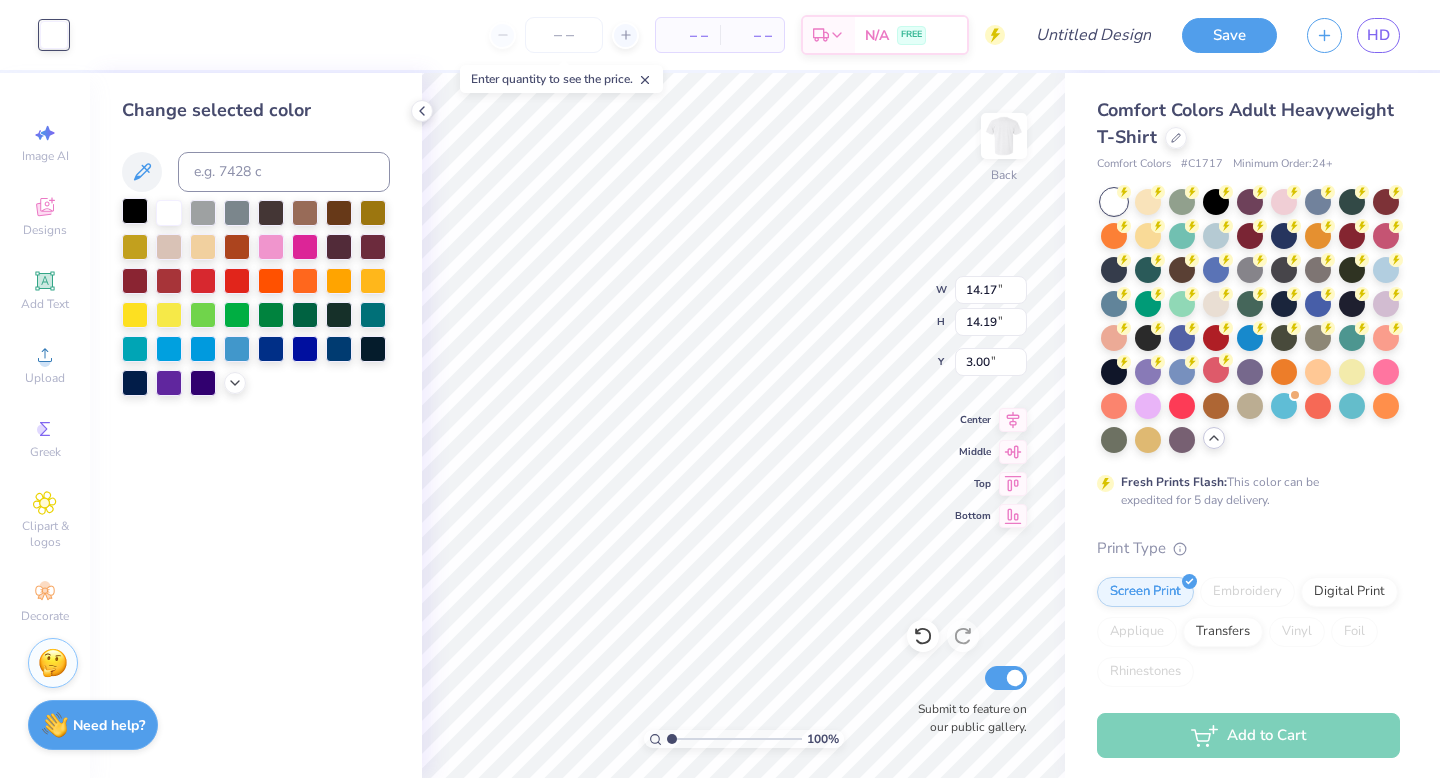 click at bounding box center [135, 211] 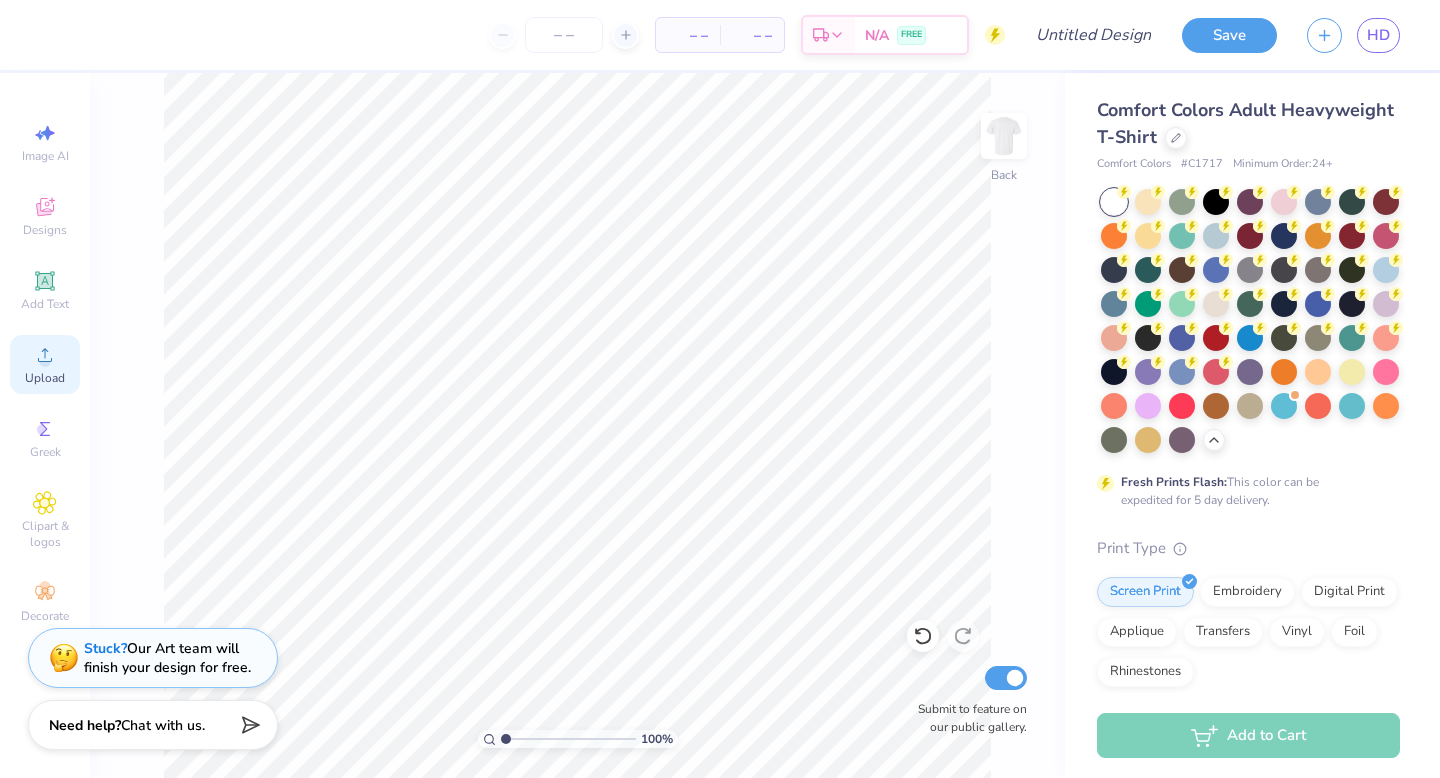 click 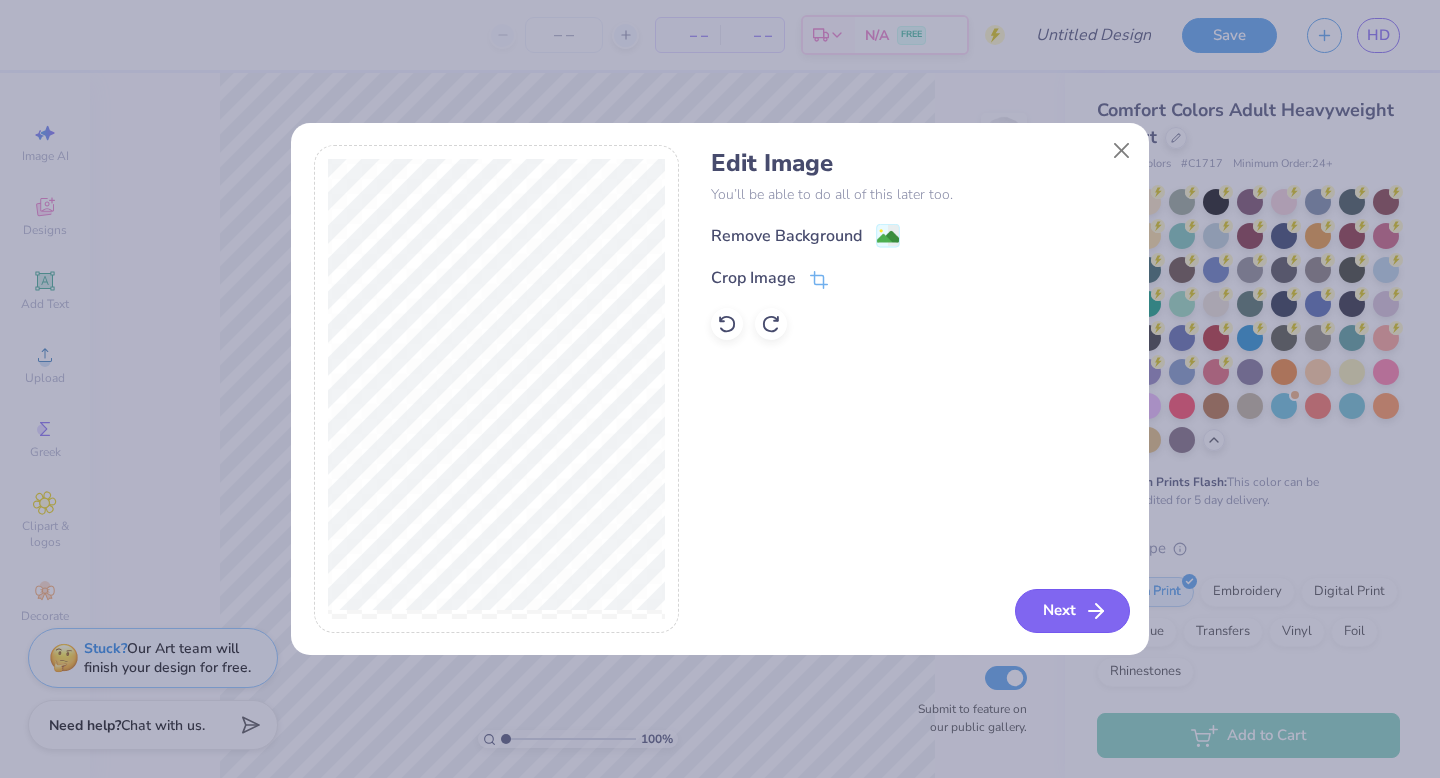 click on "Next" at bounding box center [1072, 611] 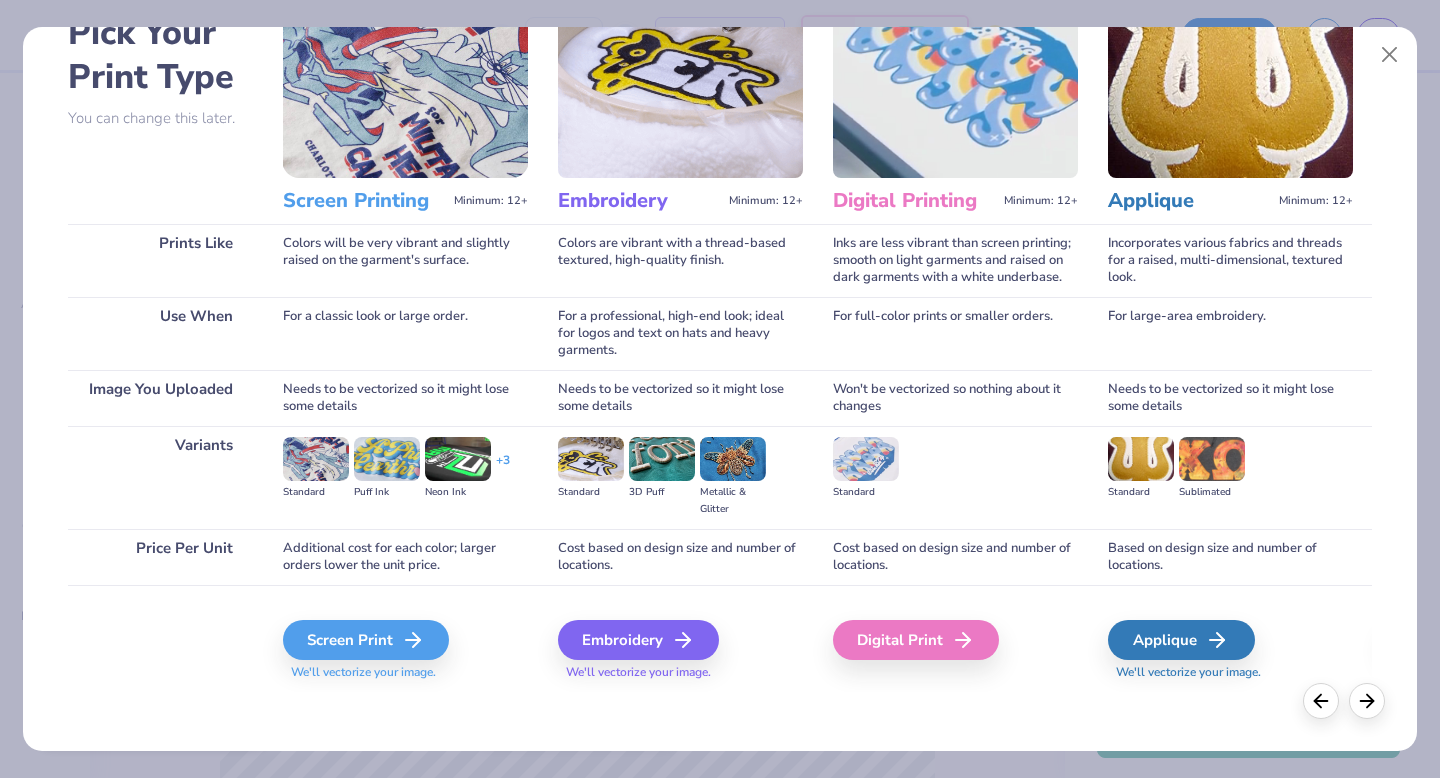 scroll, scrollTop: 119, scrollLeft: 0, axis: vertical 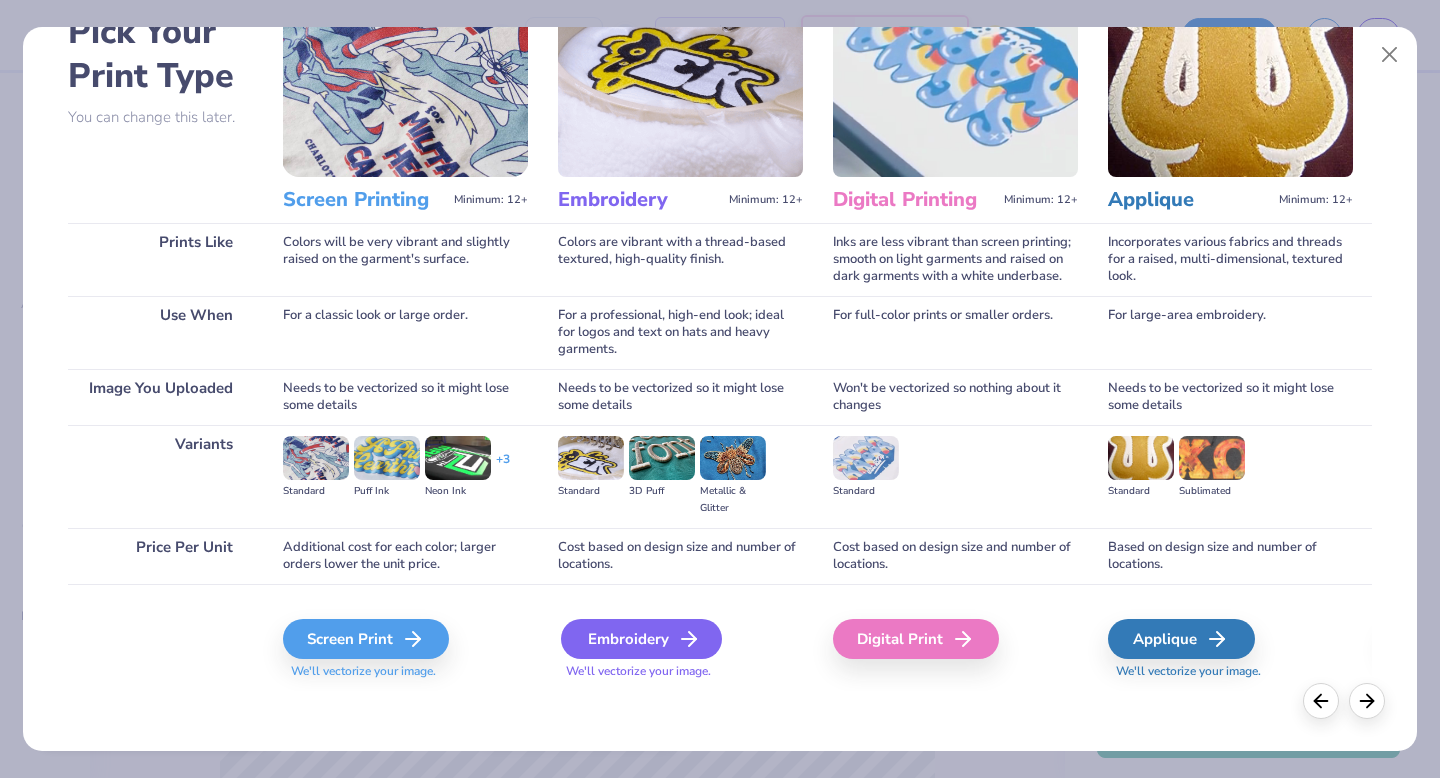 click 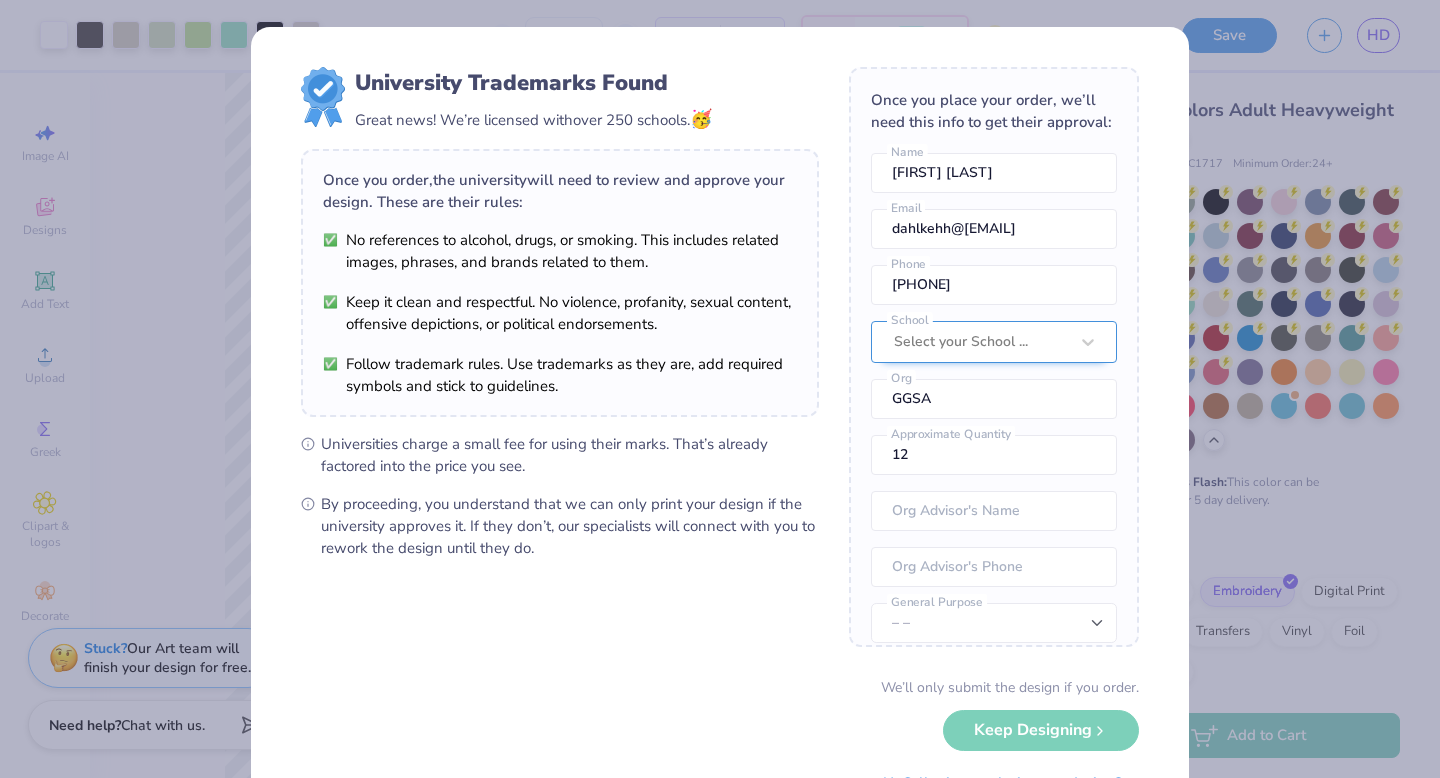 click at bounding box center (981, 342) 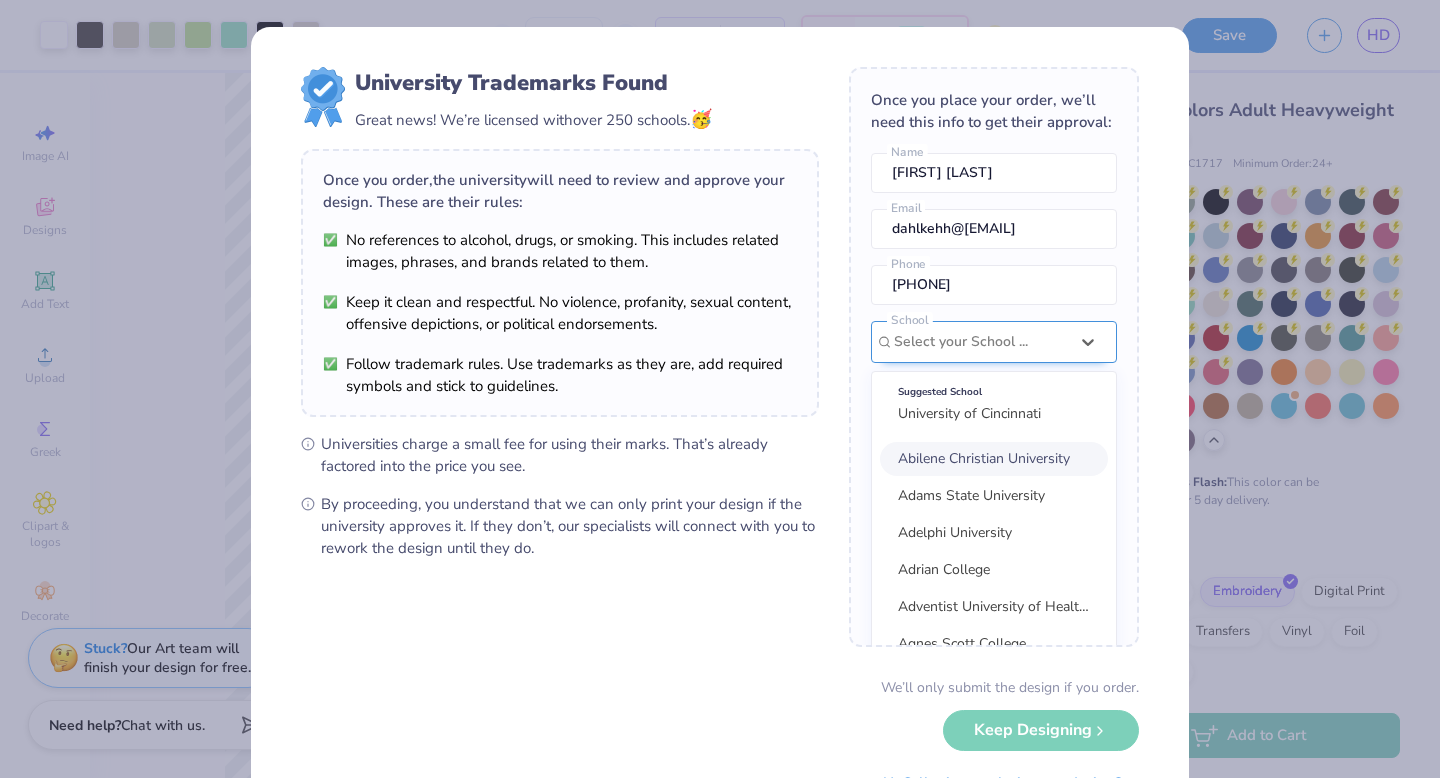 scroll, scrollTop: 90, scrollLeft: 0, axis: vertical 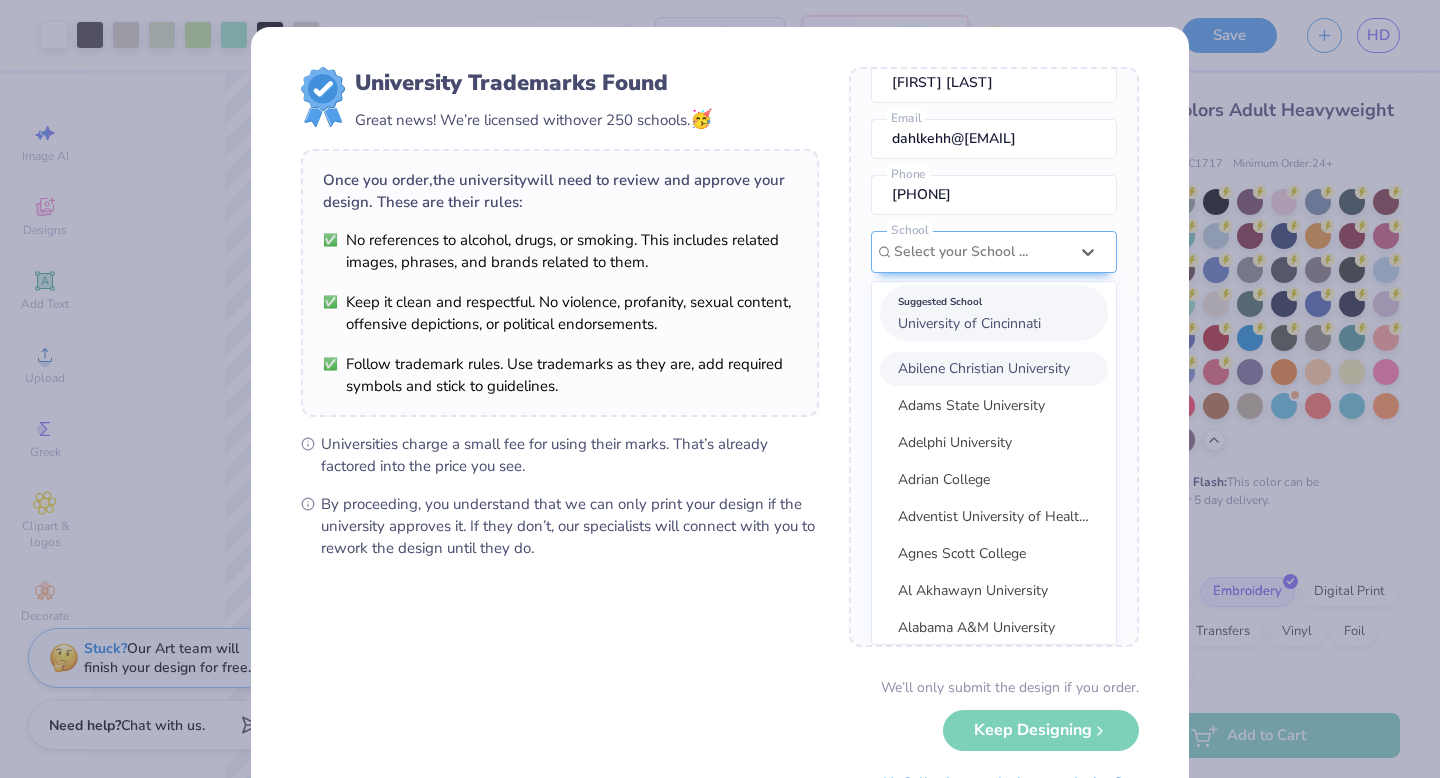 click on "University of Cincinnati" at bounding box center [969, 323] 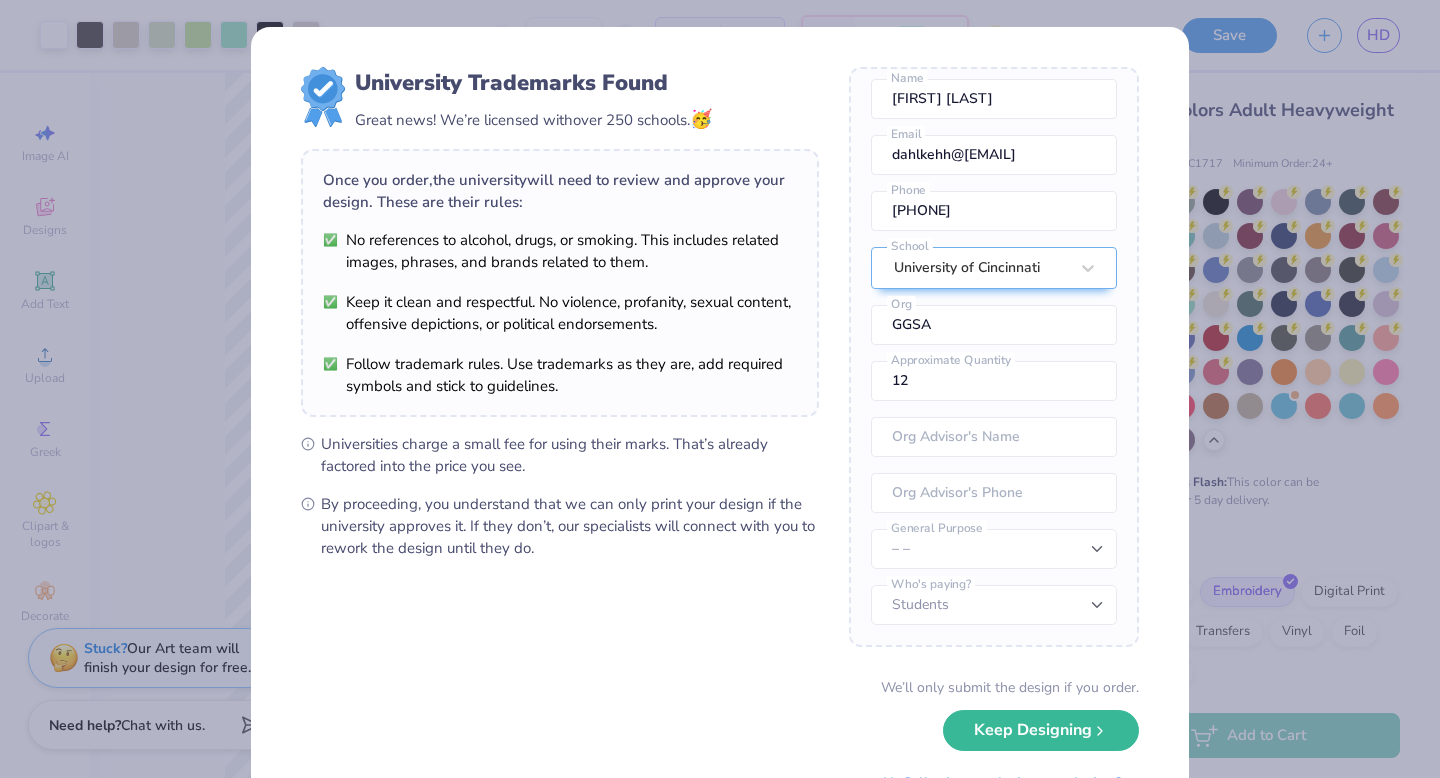 scroll, scrollTop: 74, scrollLeft: 0, axis: vertical 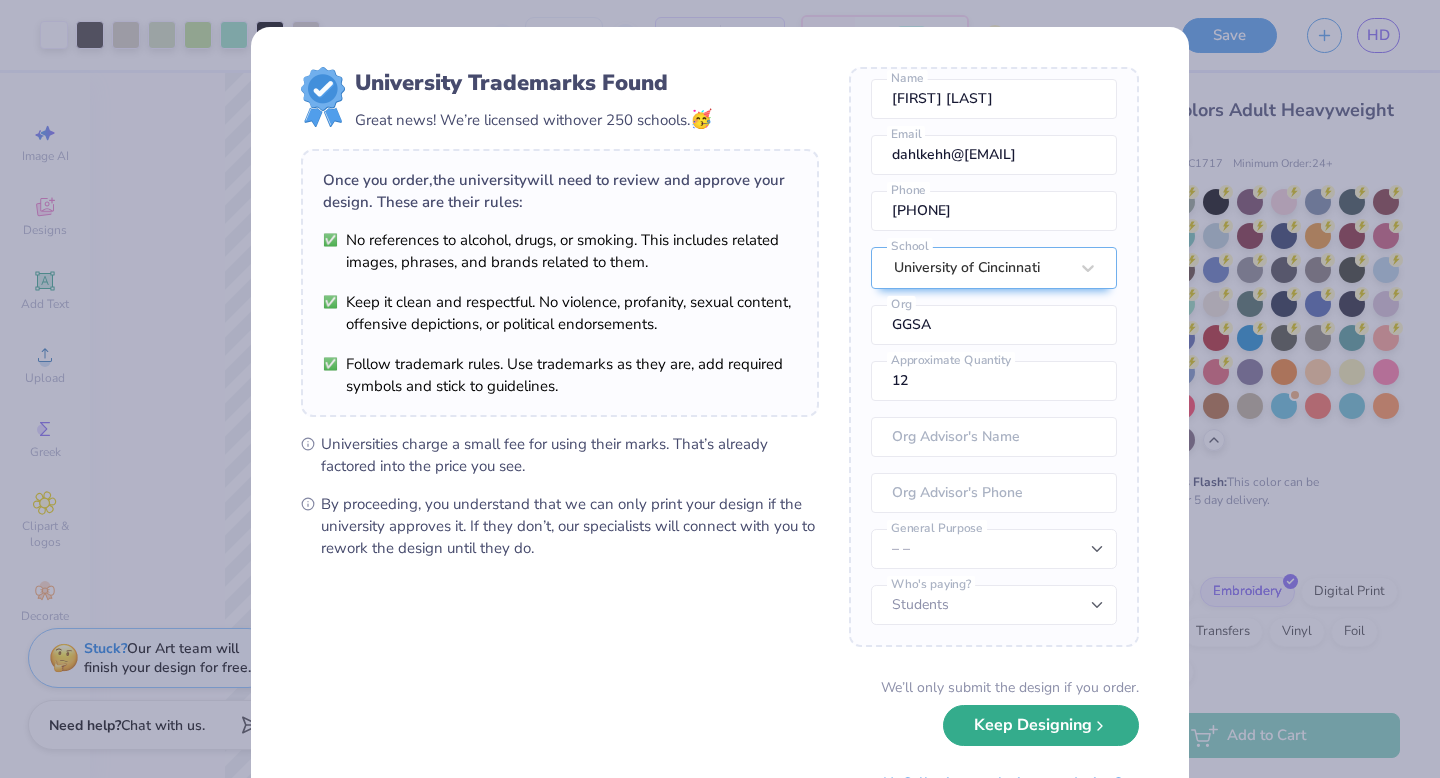 click on "Keep Designing" at bounding box center [1041, 725] 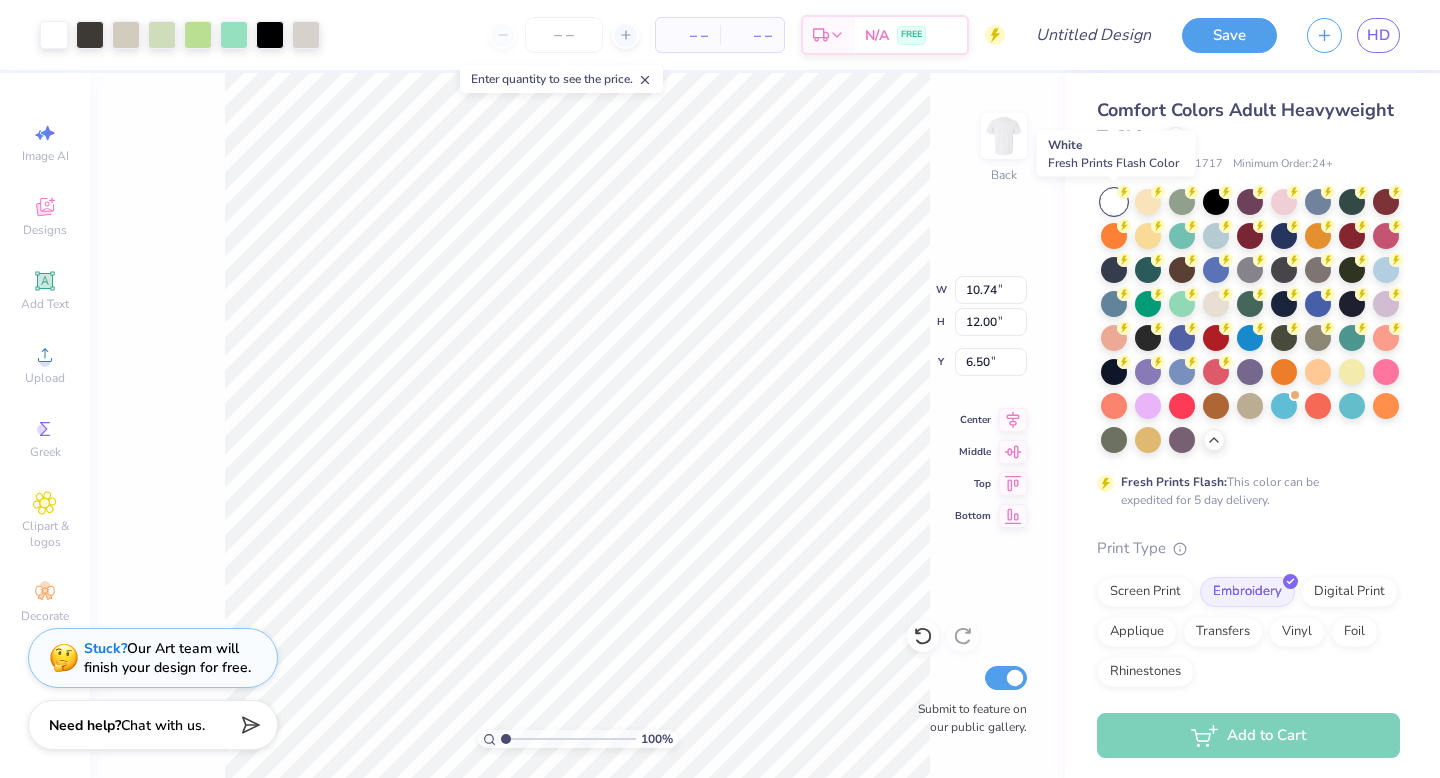 click at bounding box center [1114, 202] 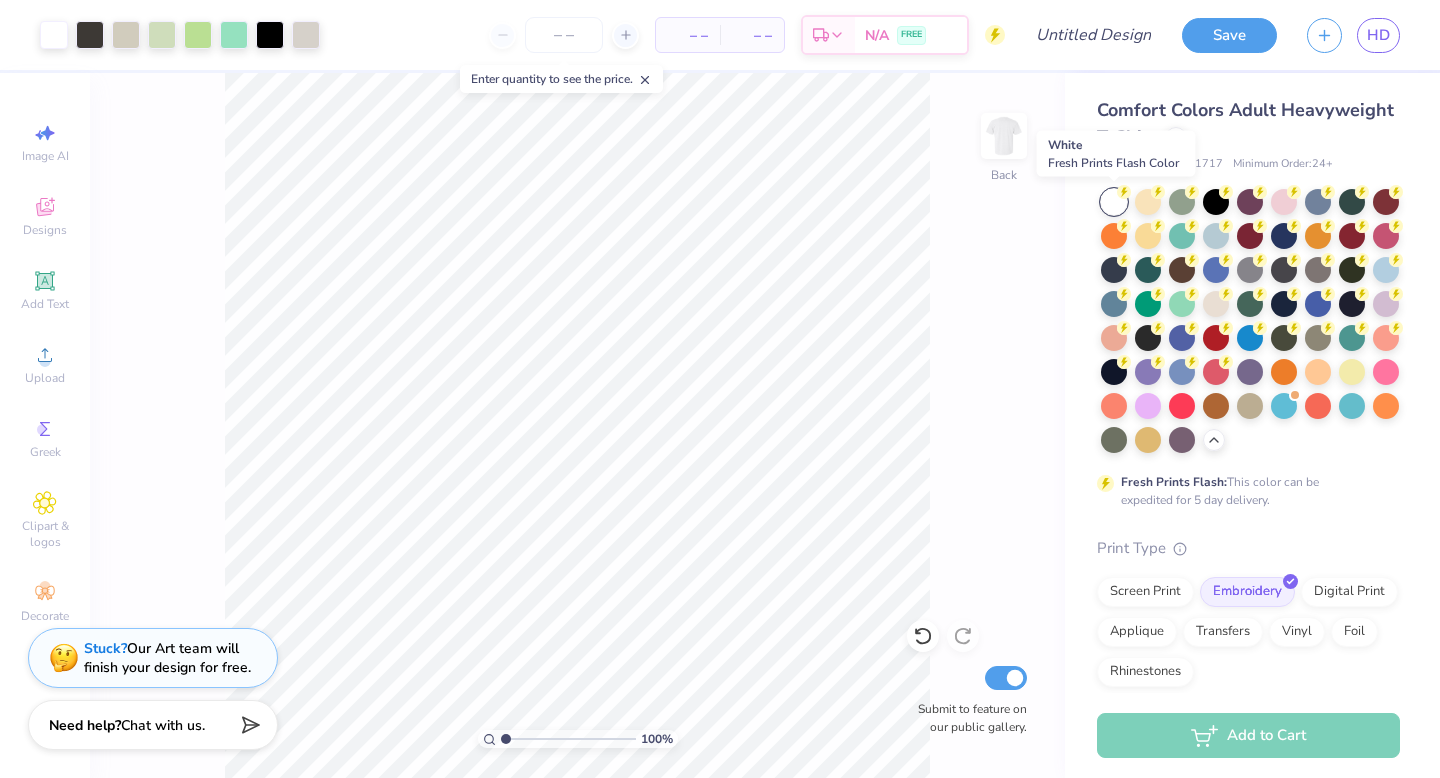 click at bounding box center [1114, 202] 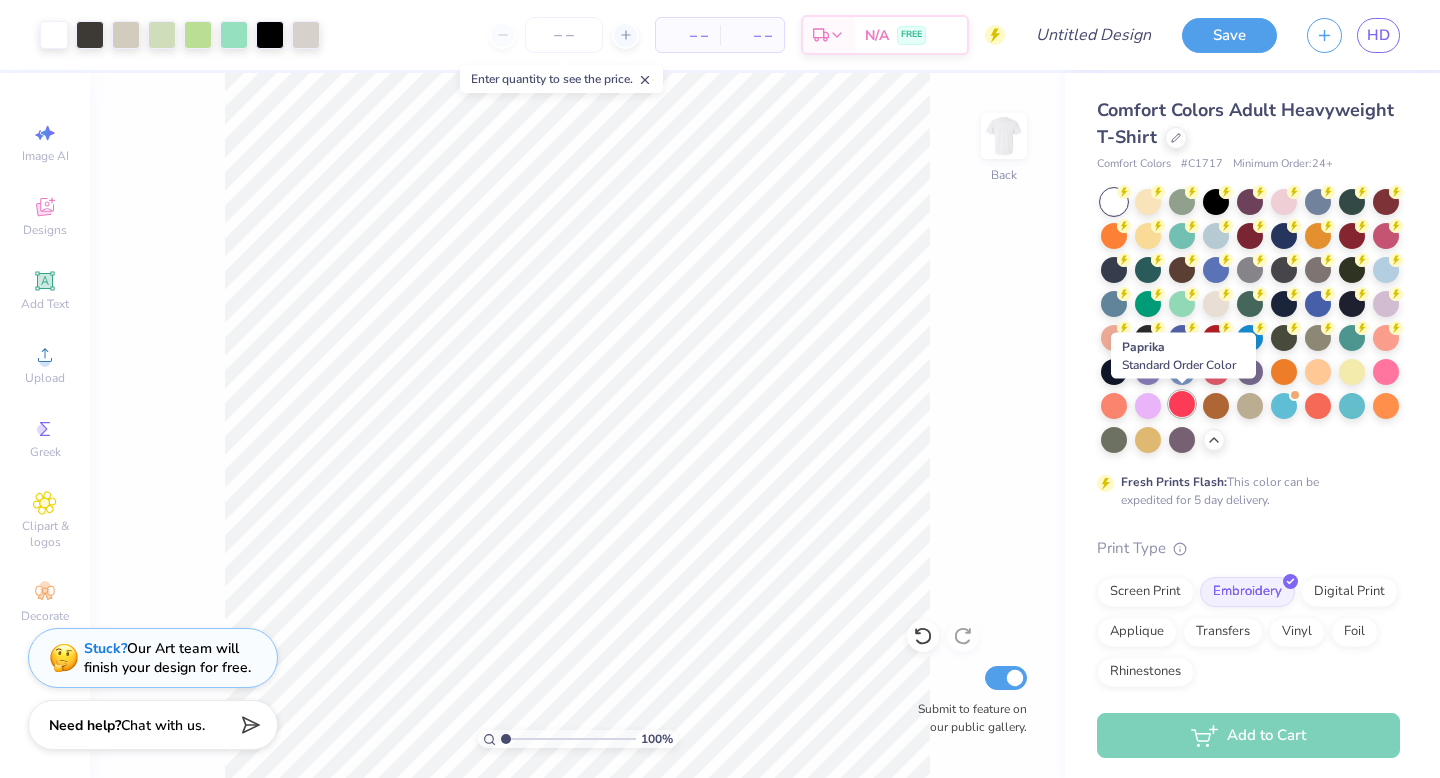 click at bounding box center (1182, 404) 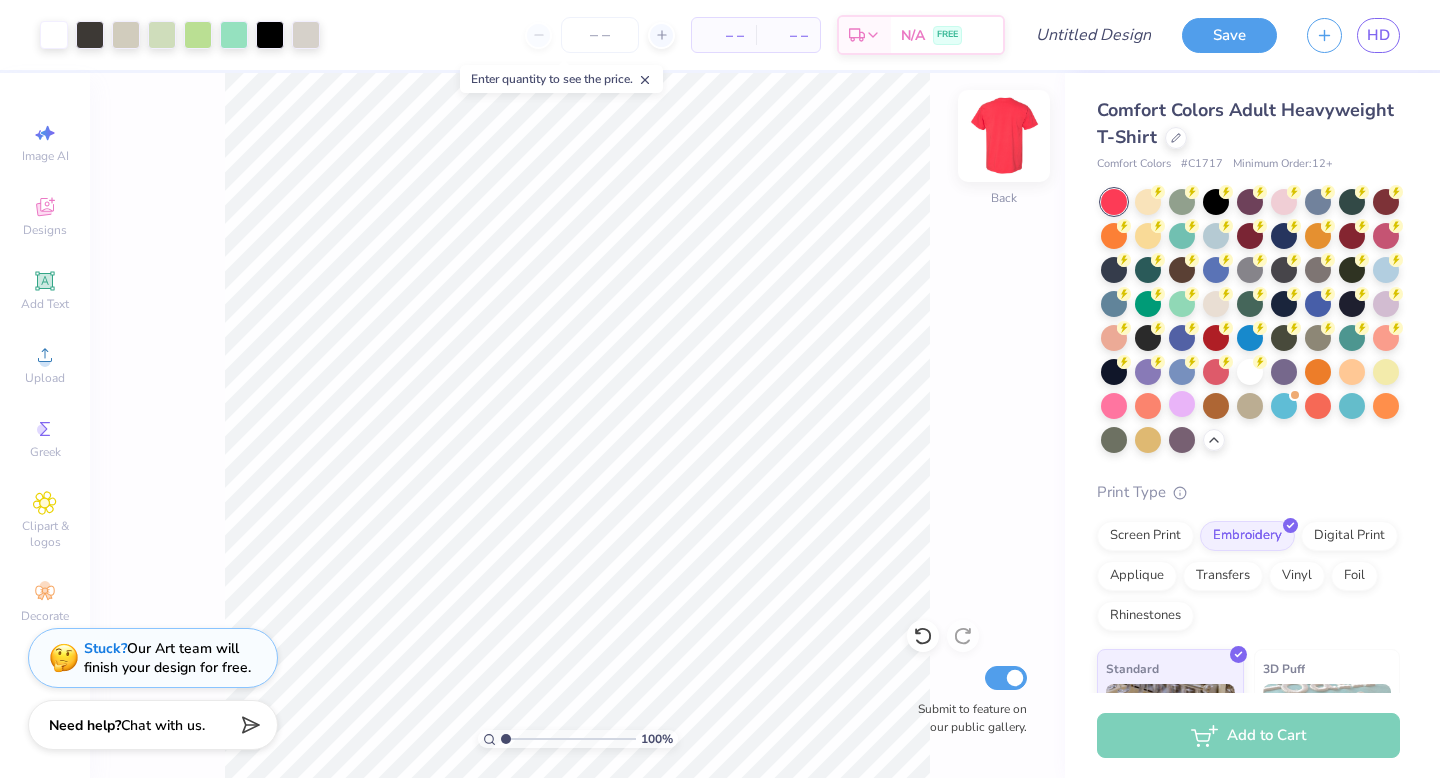 click at bounding box center (1004, 136) 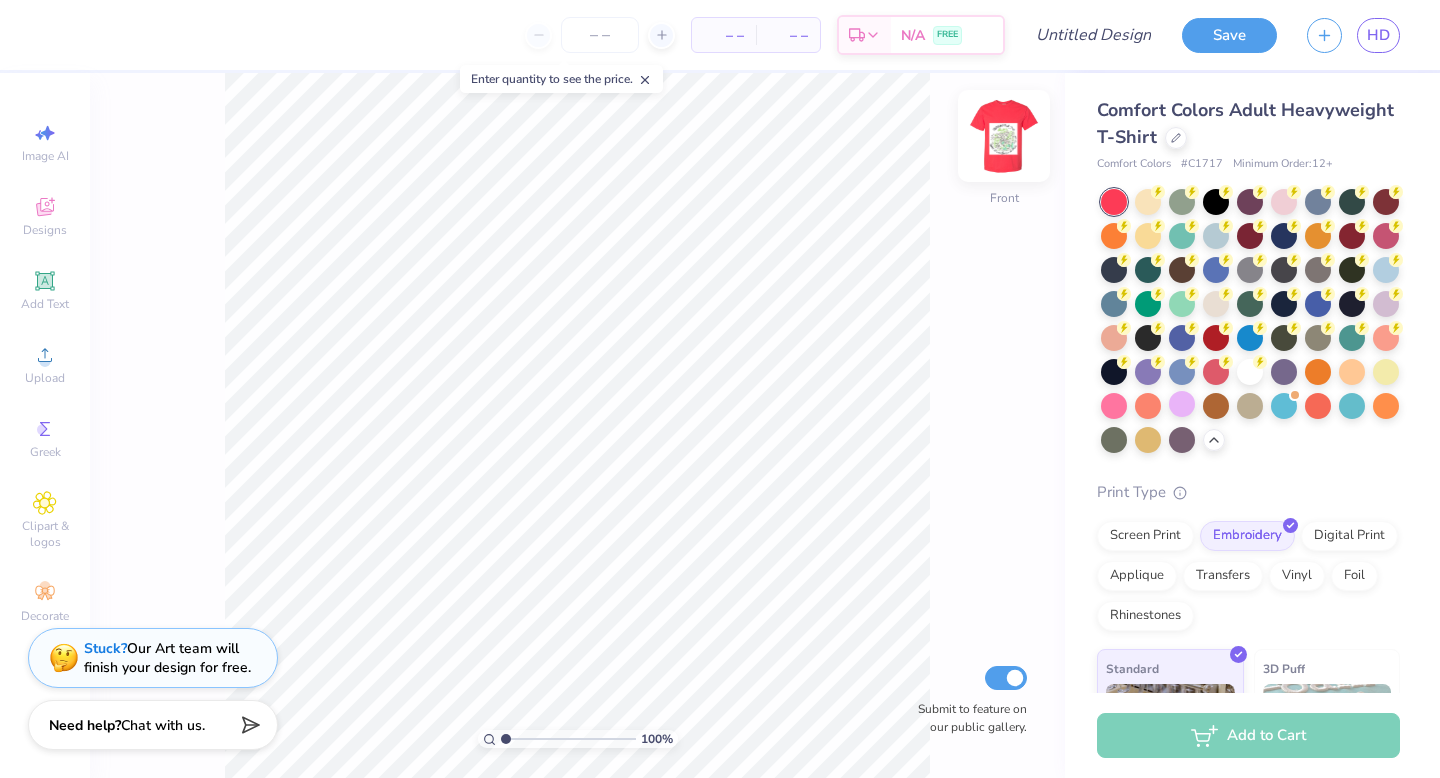 click at bounding box center (1004, 136) 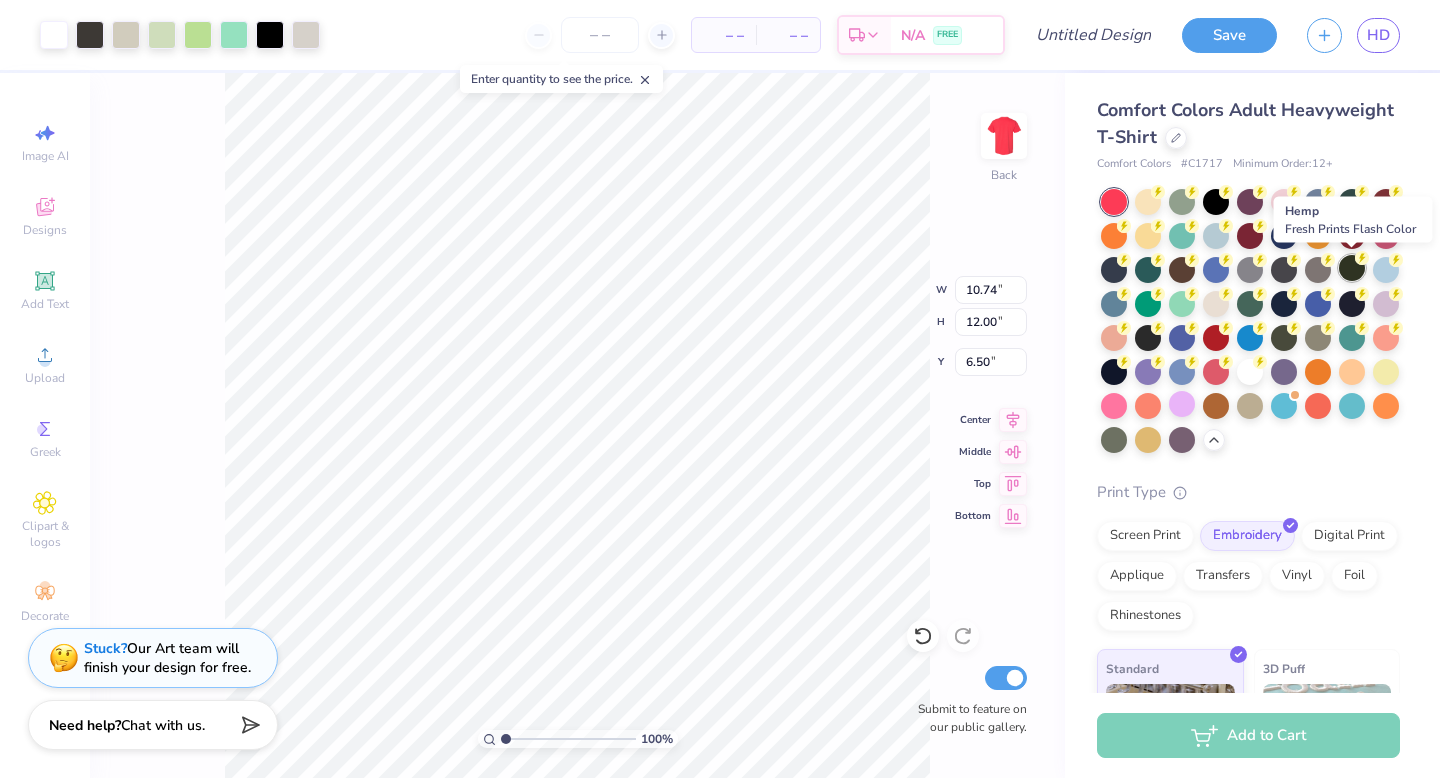 click at bounding box center (1352, 268) 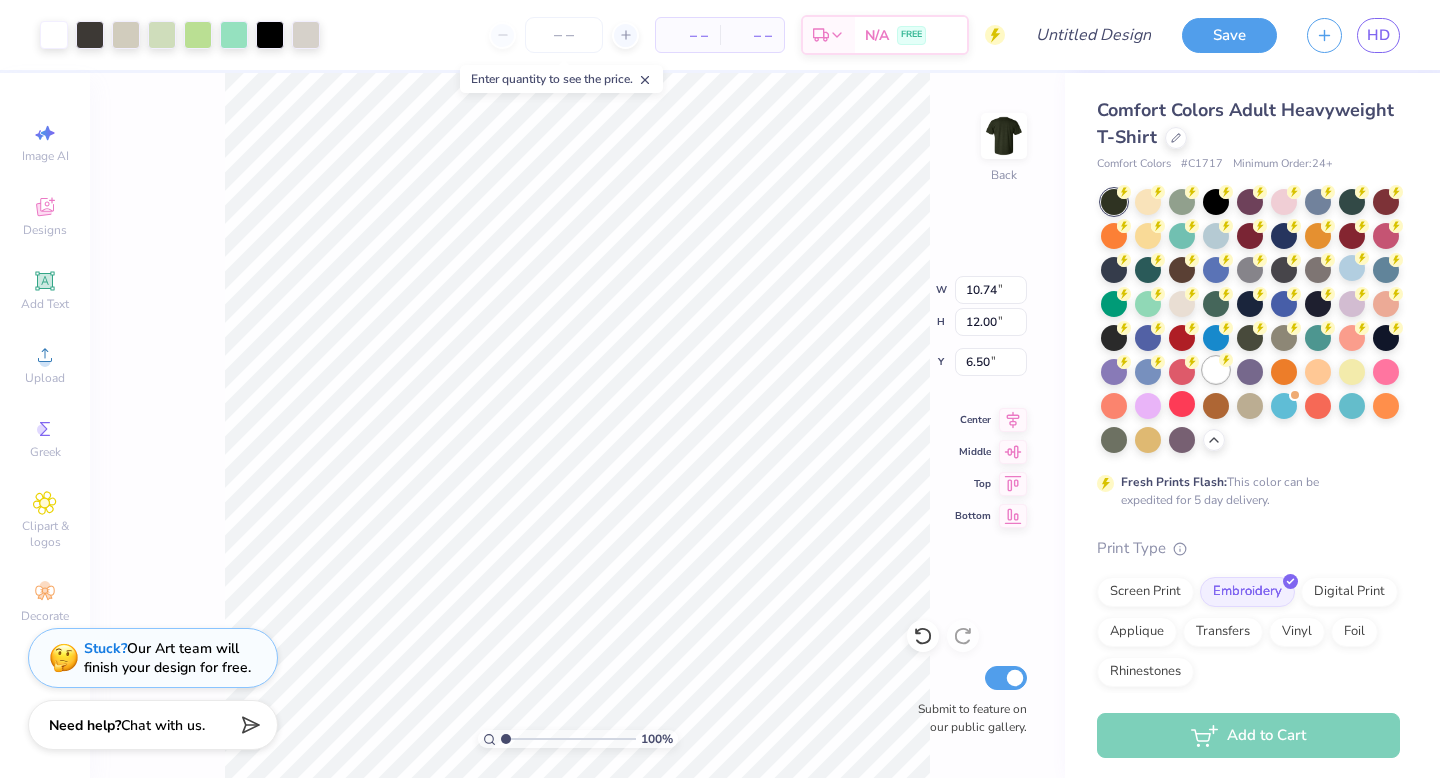 click at bounding box center (1216, 370) 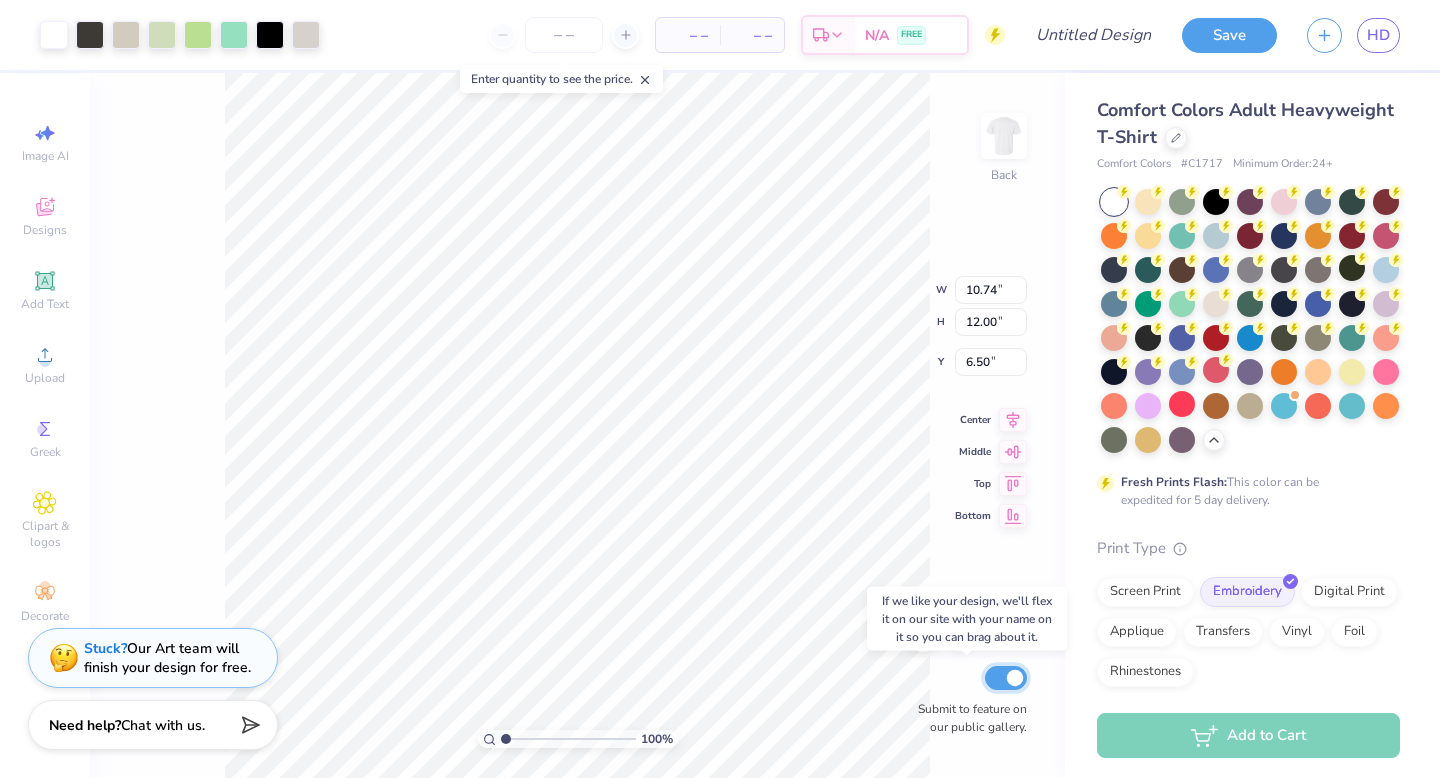 click on "Submit to feature on our public gallery." at bounding box center [1006, 678] 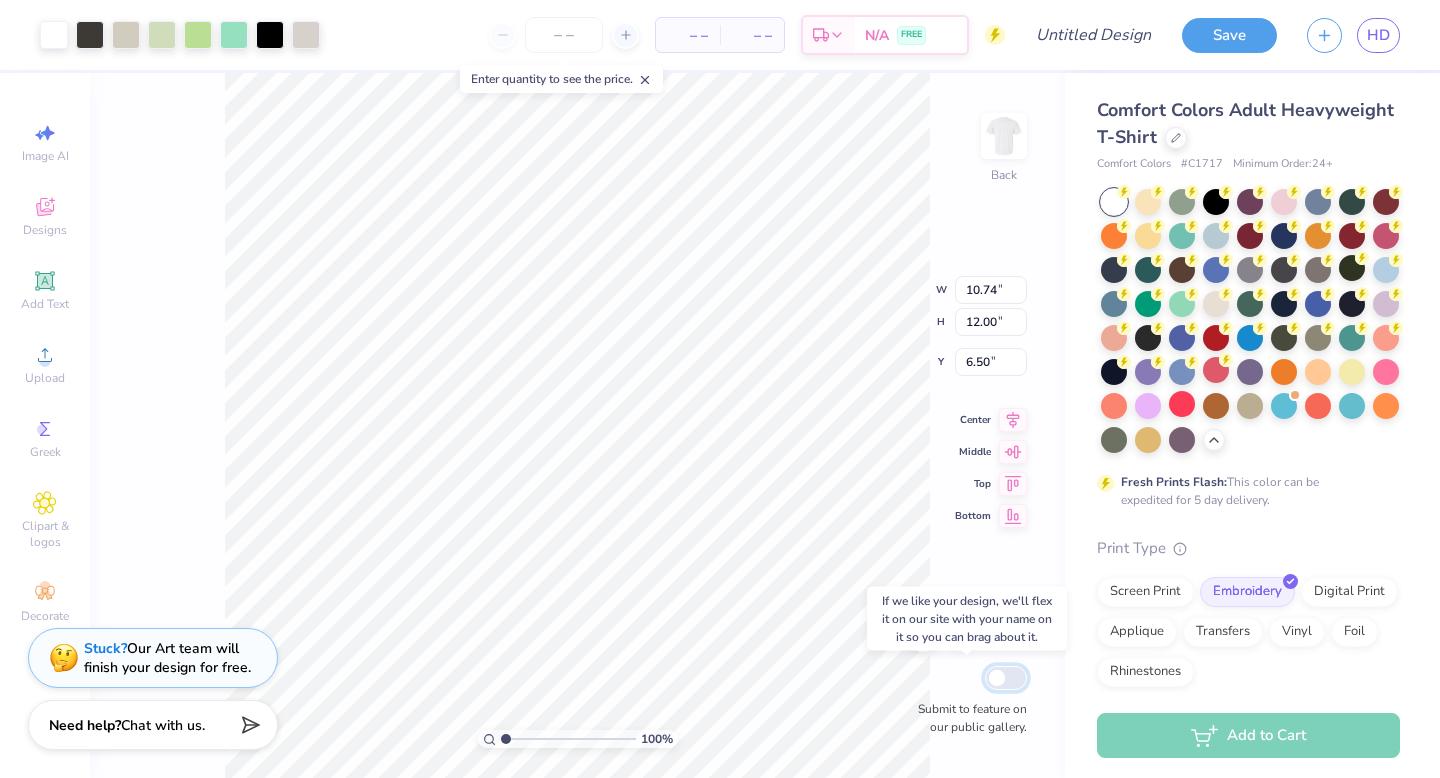 checkbox on "false" 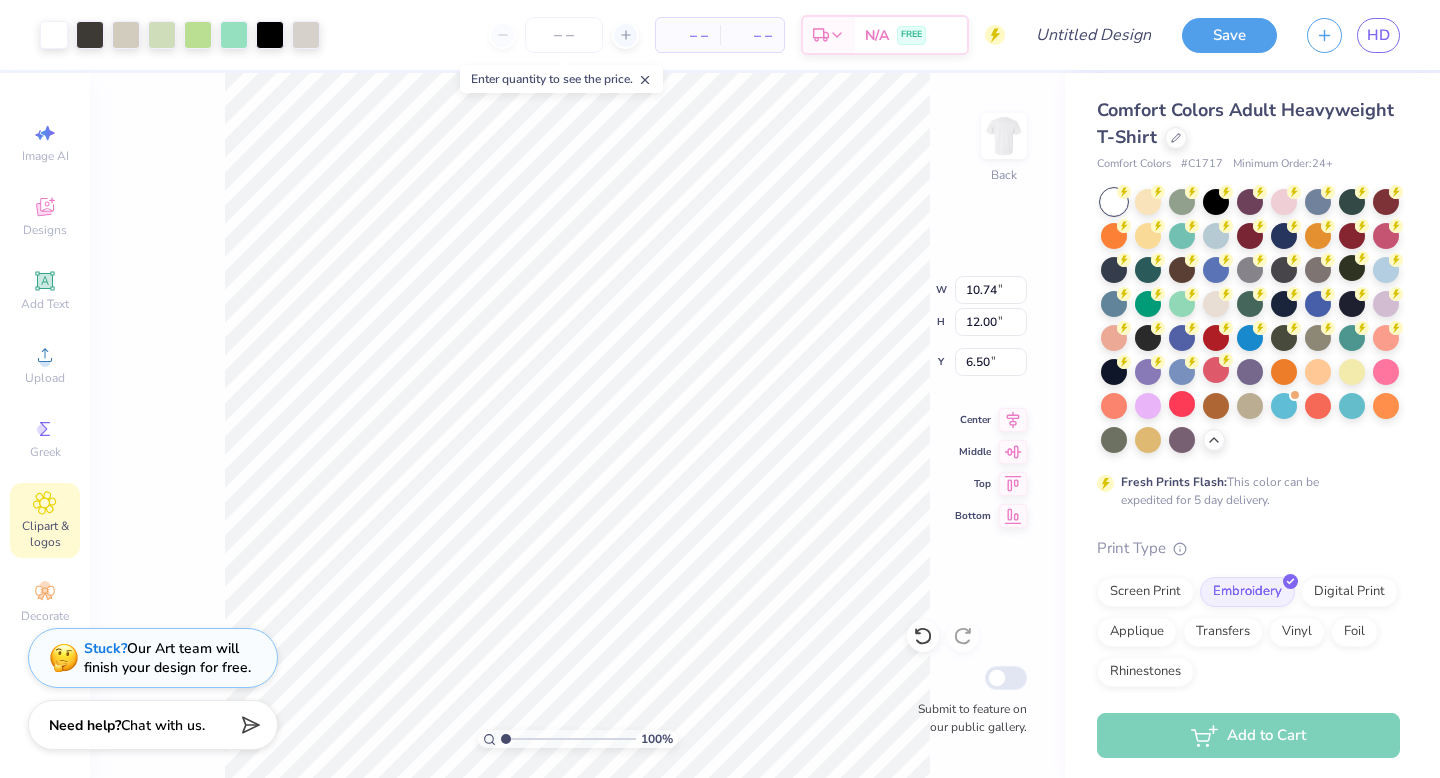 click 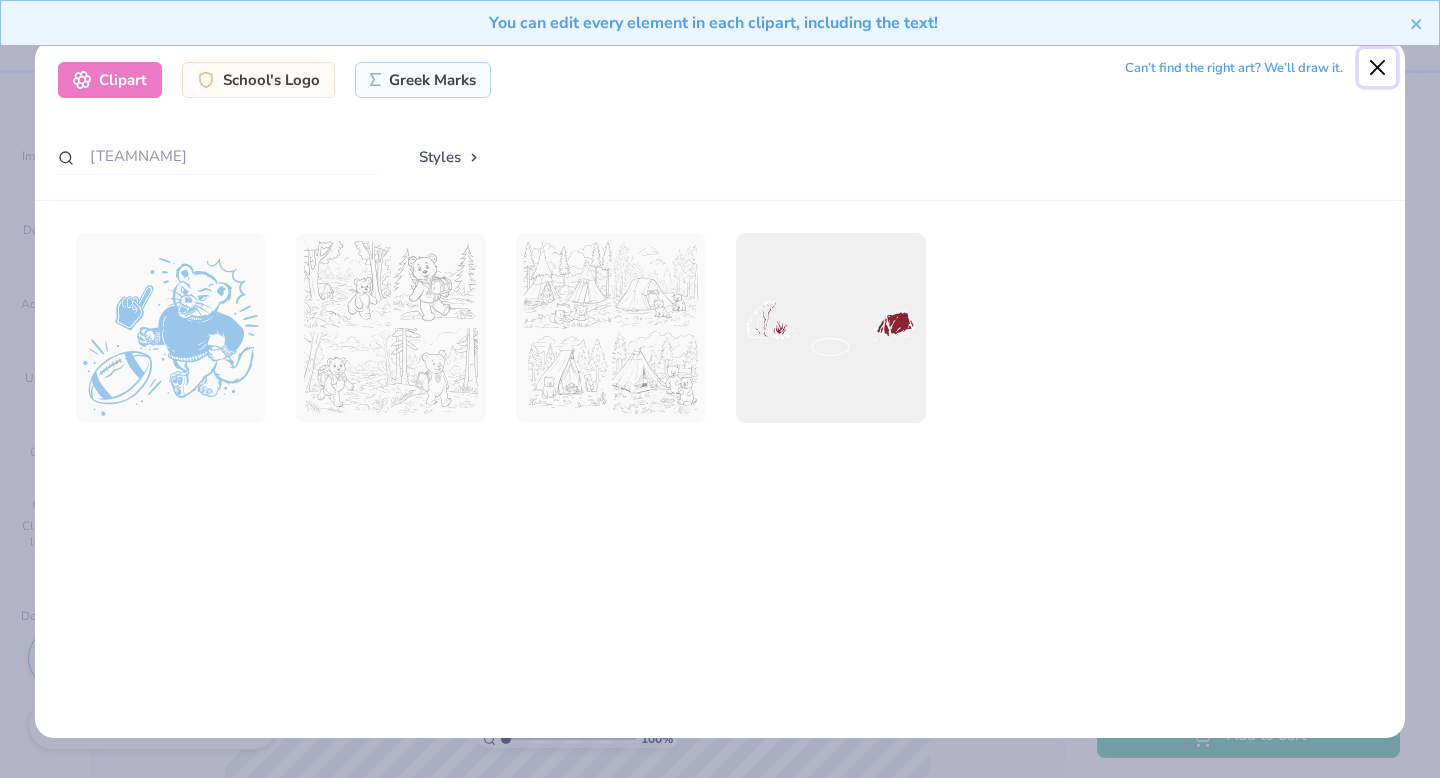 click at bounding box center [1378, 68] 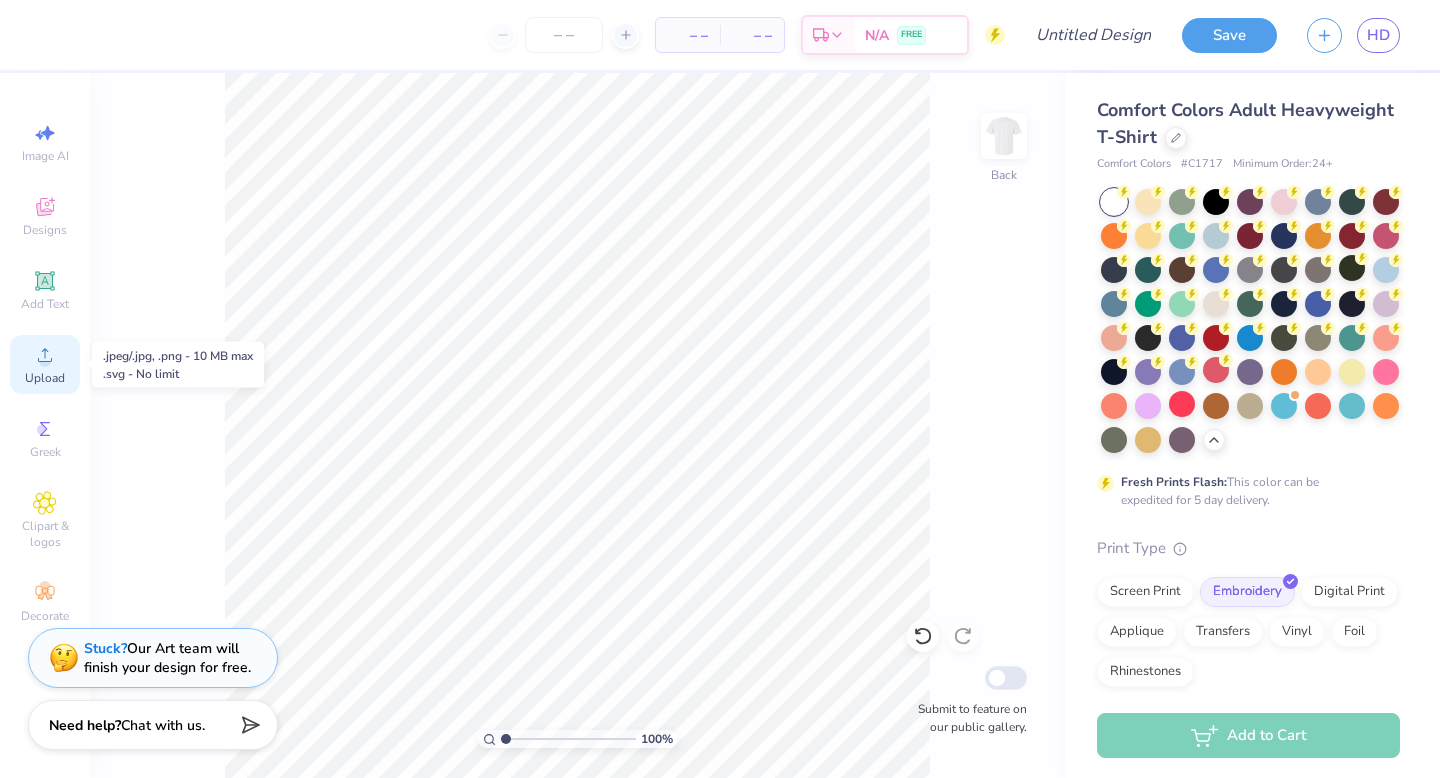 click 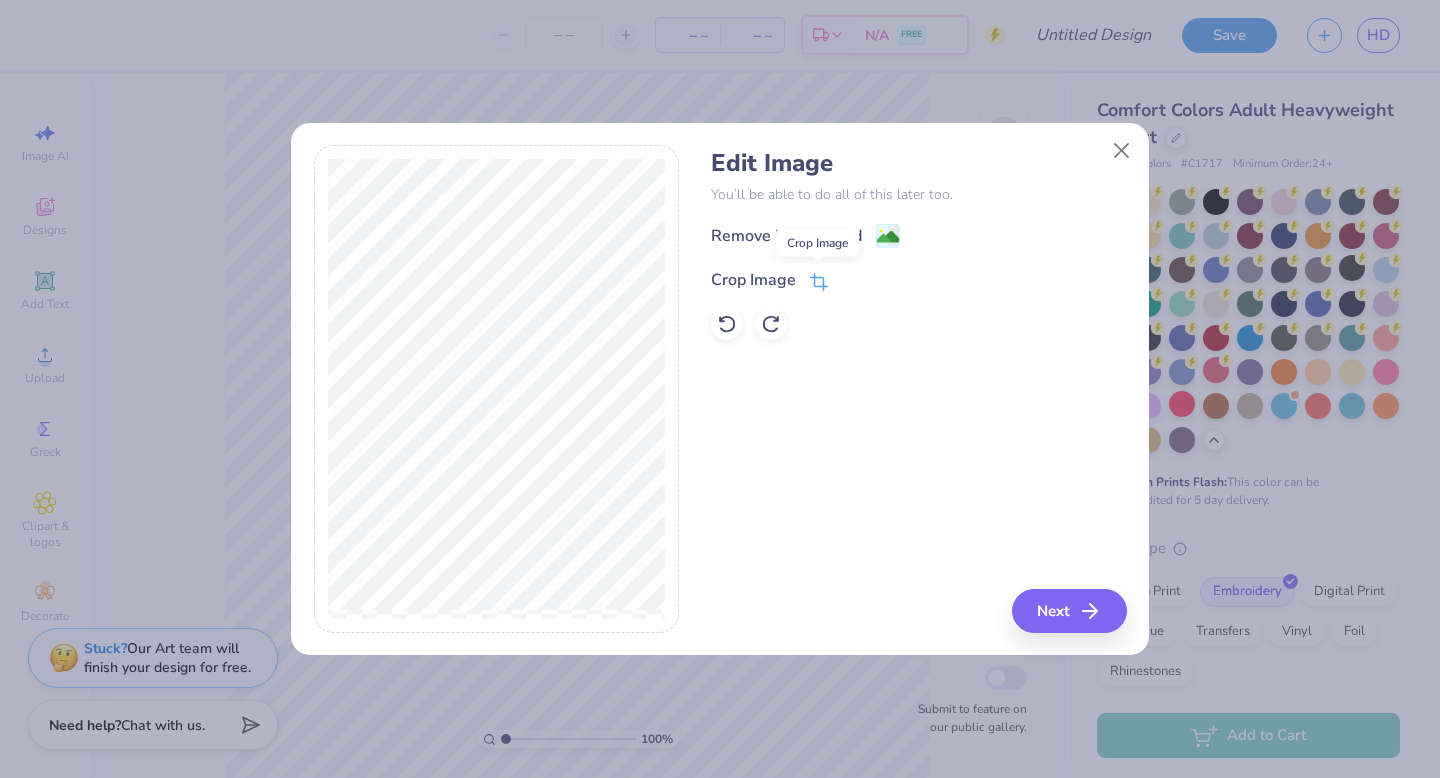 click 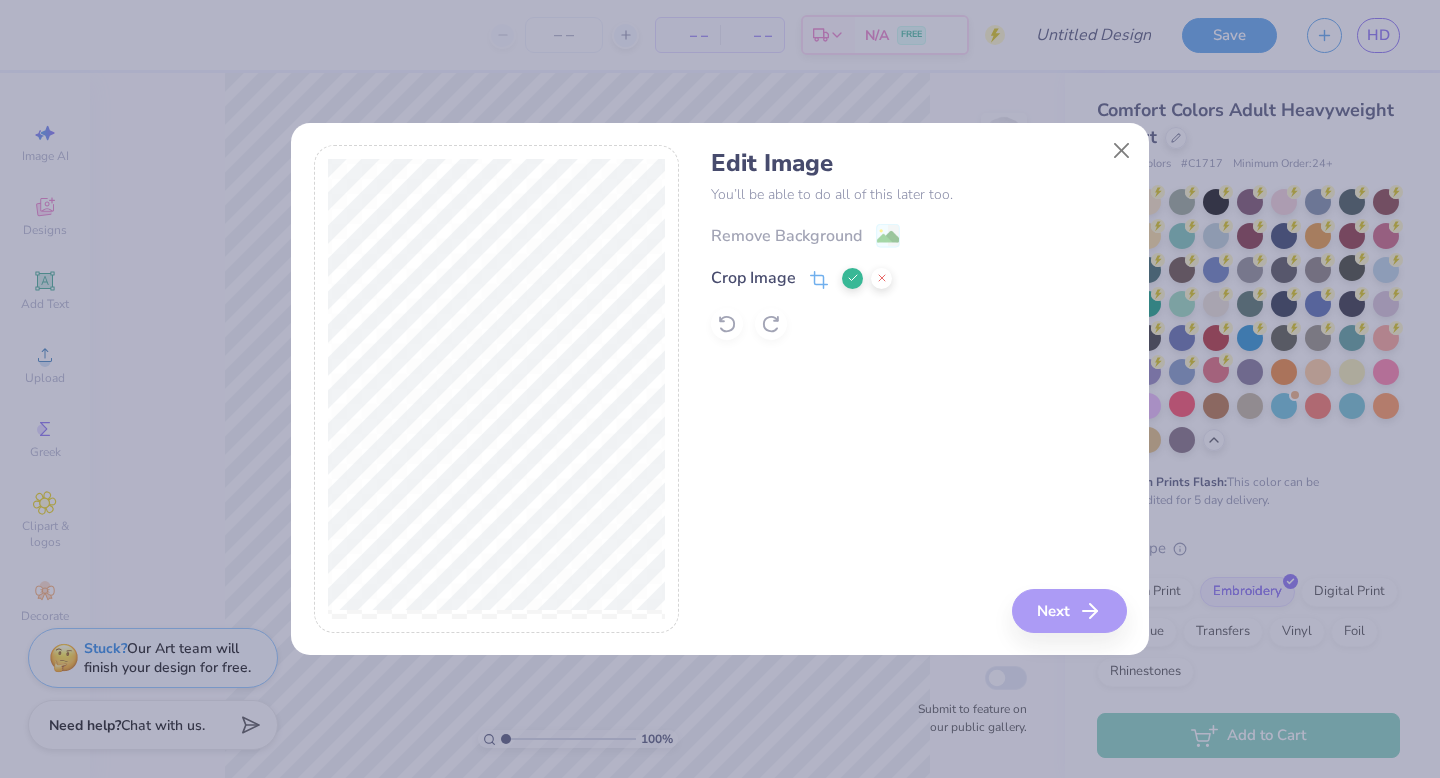 click on "Remove Background Crop Image" at bounding box center [918, 281] 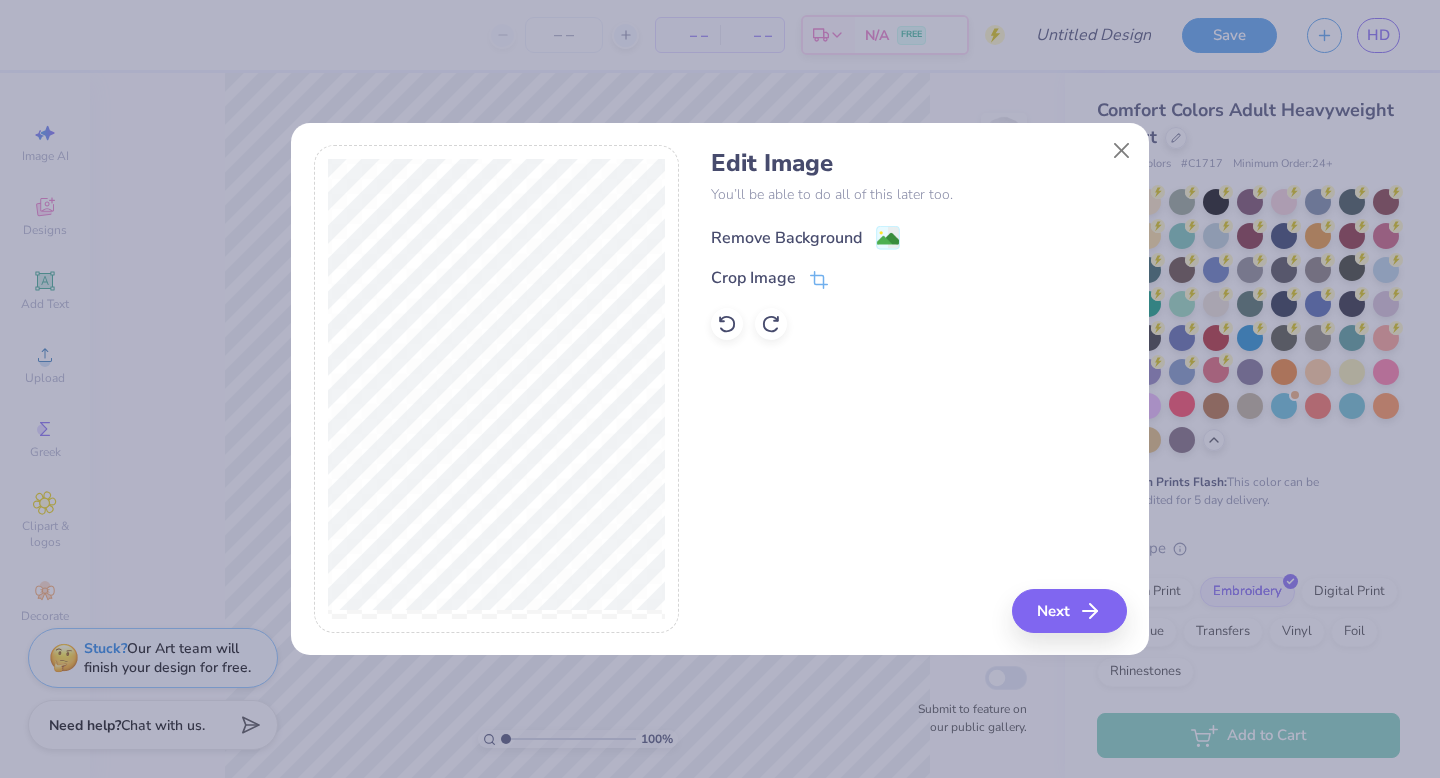 click 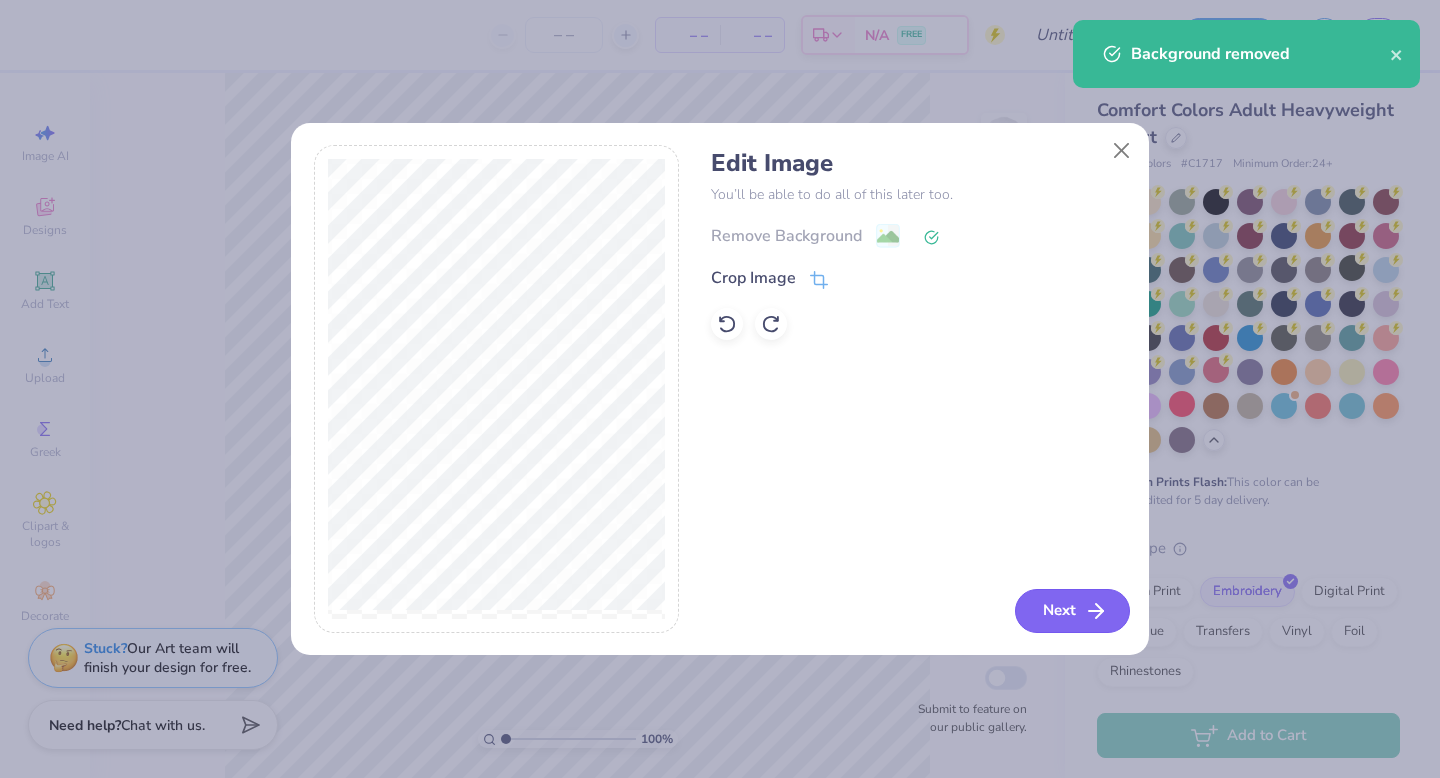 click on "Next" at bounding box center [1072, 611] 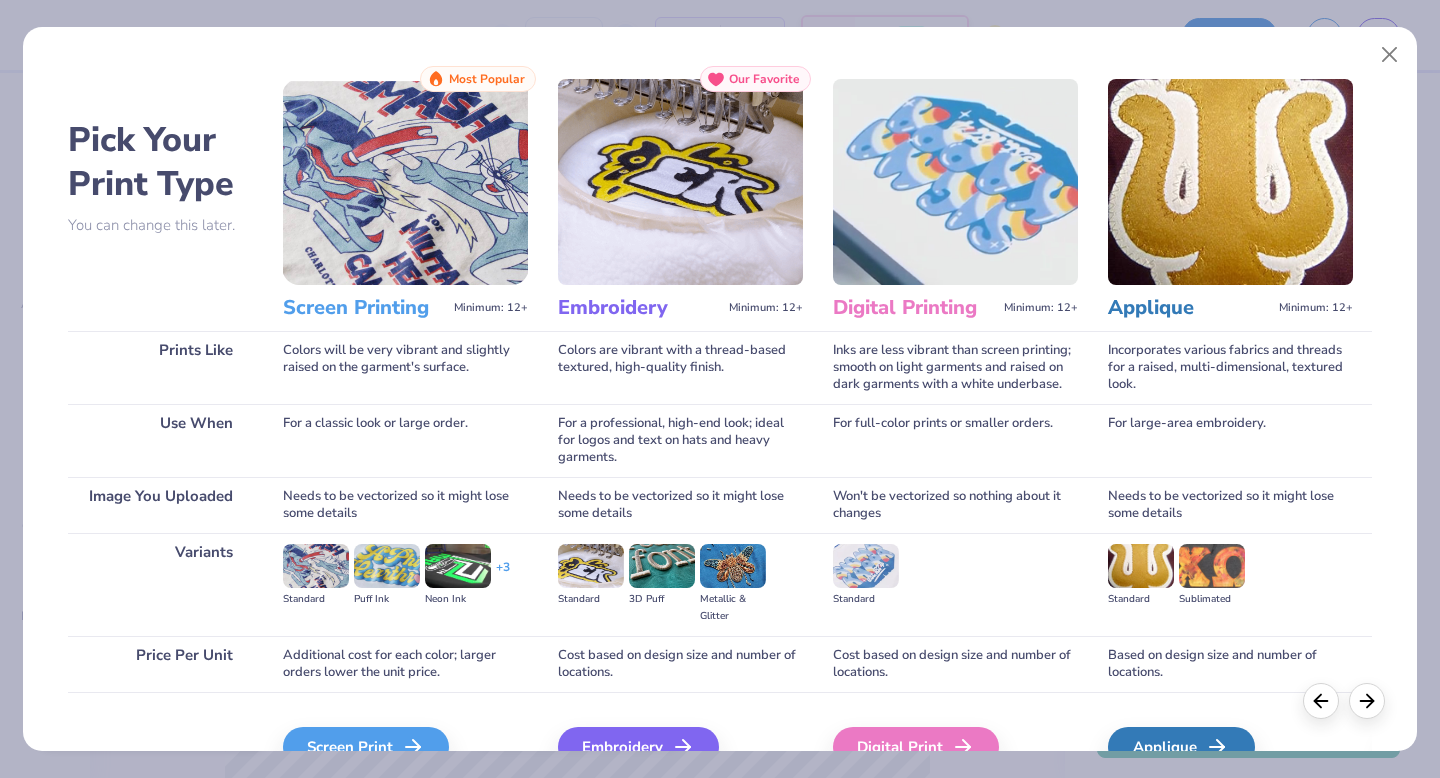 scroll, scrollTop: 119, scrollLeft: 0, axis: vertical 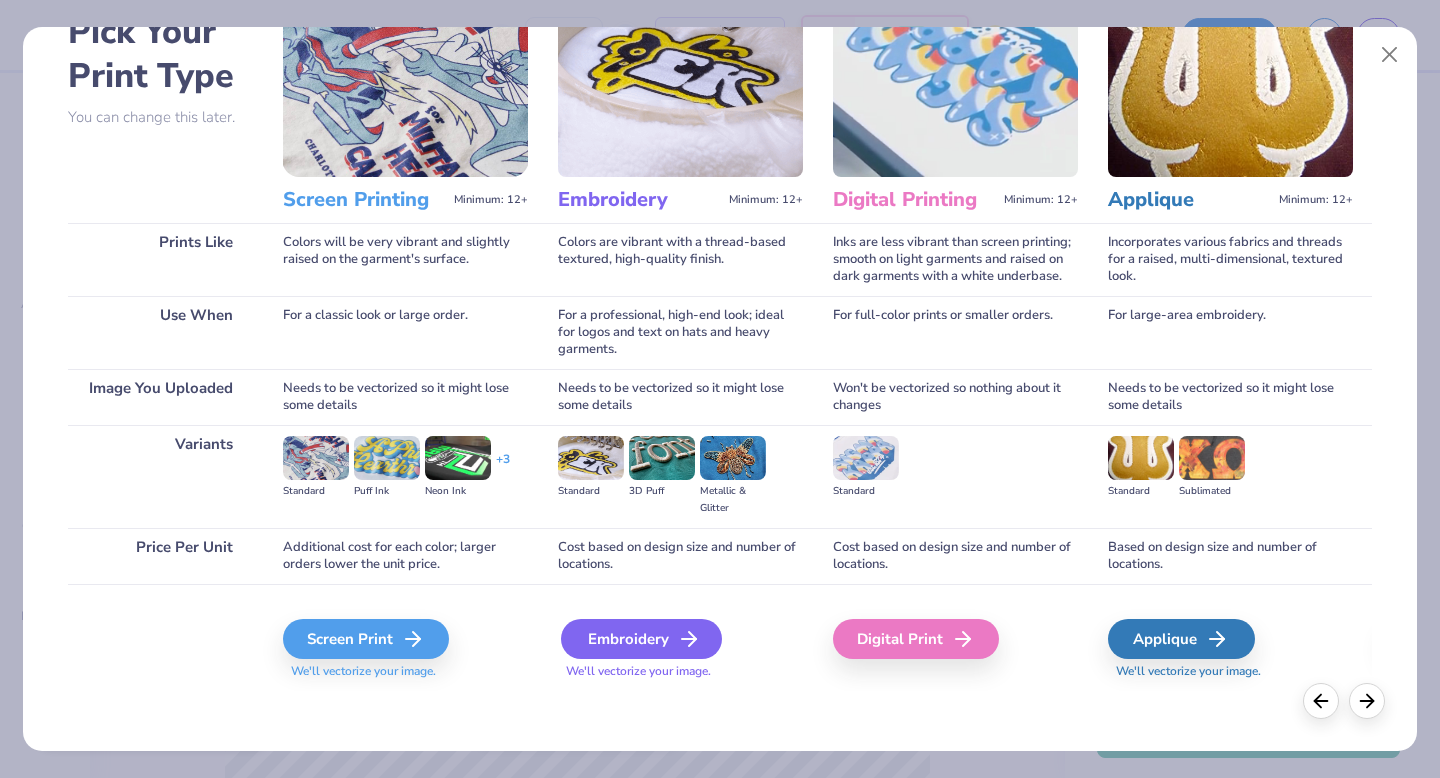 click on "Embroidery" at bounding box center (641, 639) 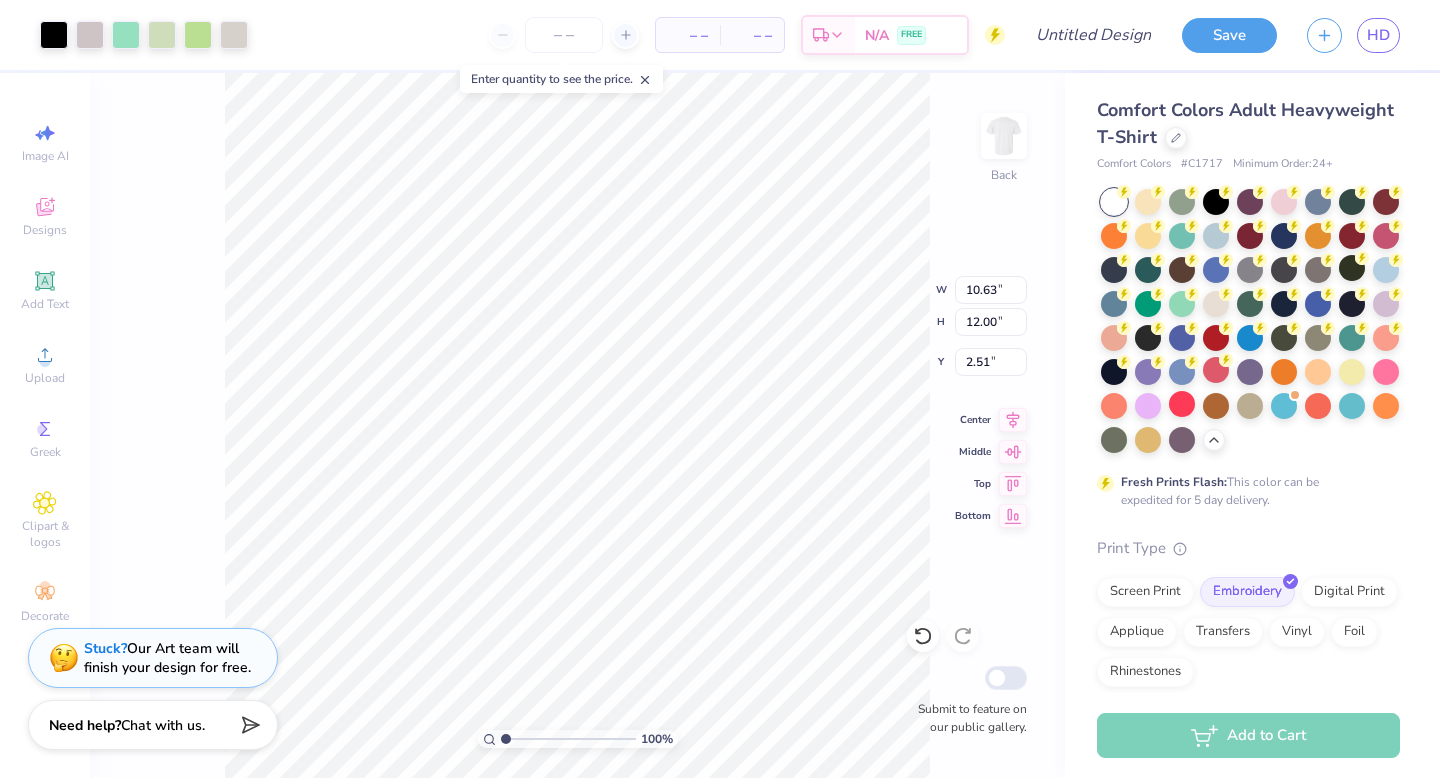 type on "2.51" 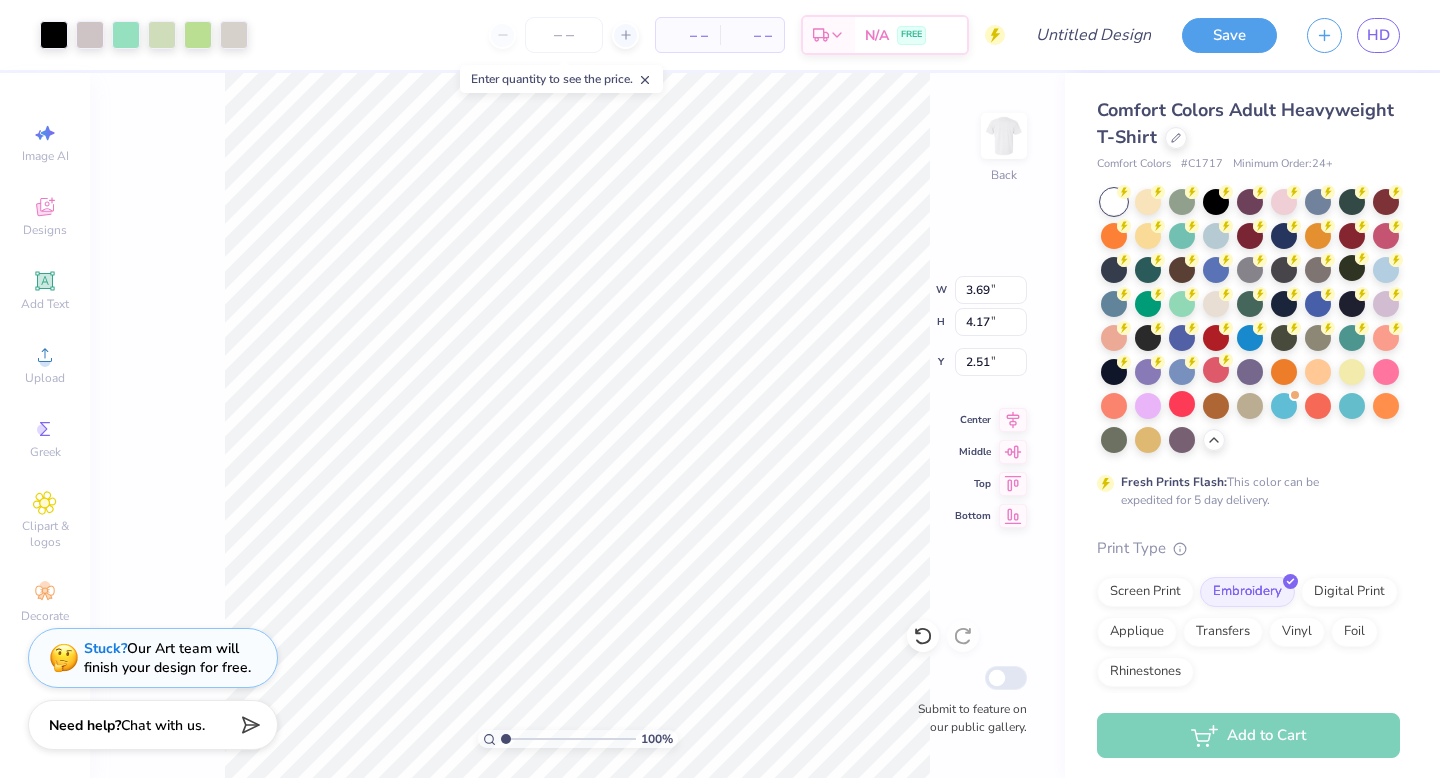 type on "3.69" 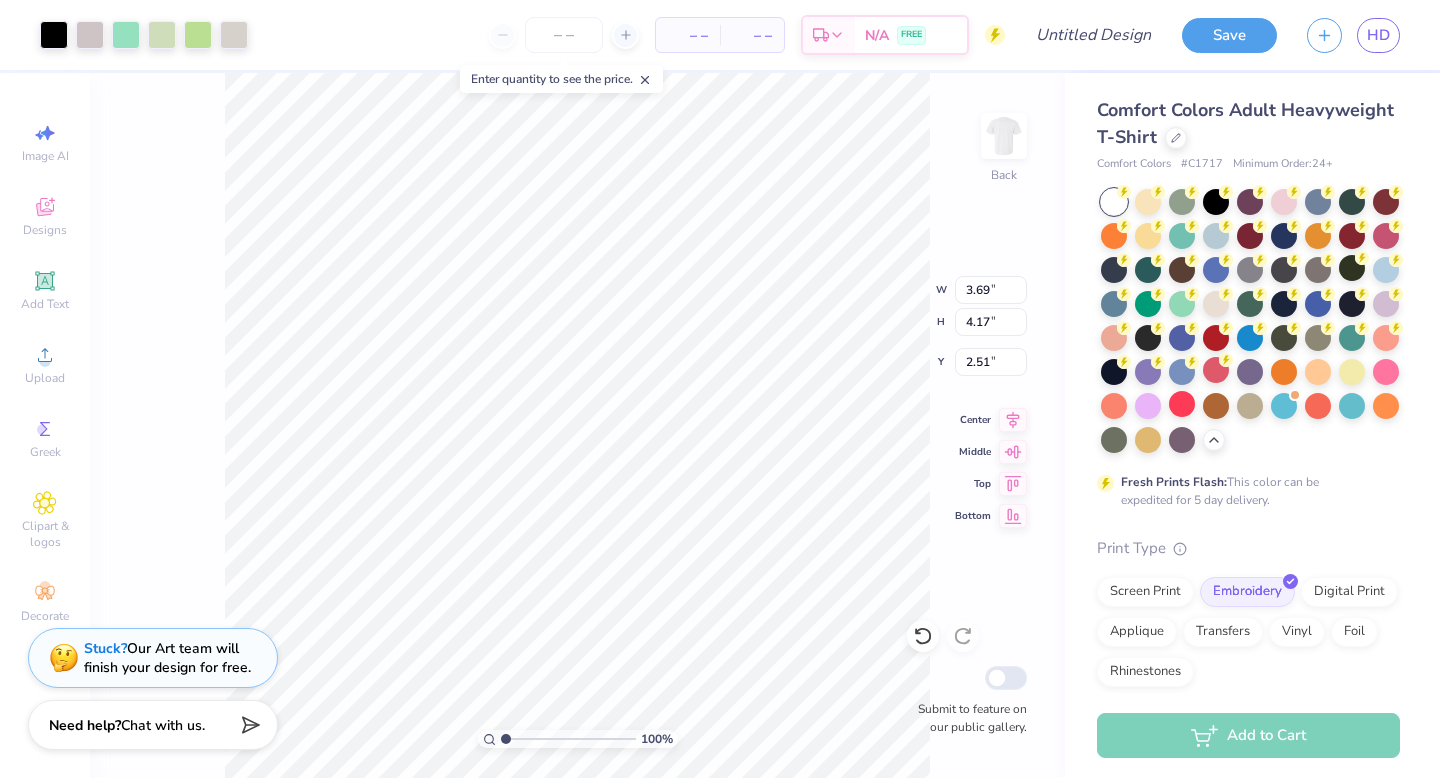 type on "6.58" 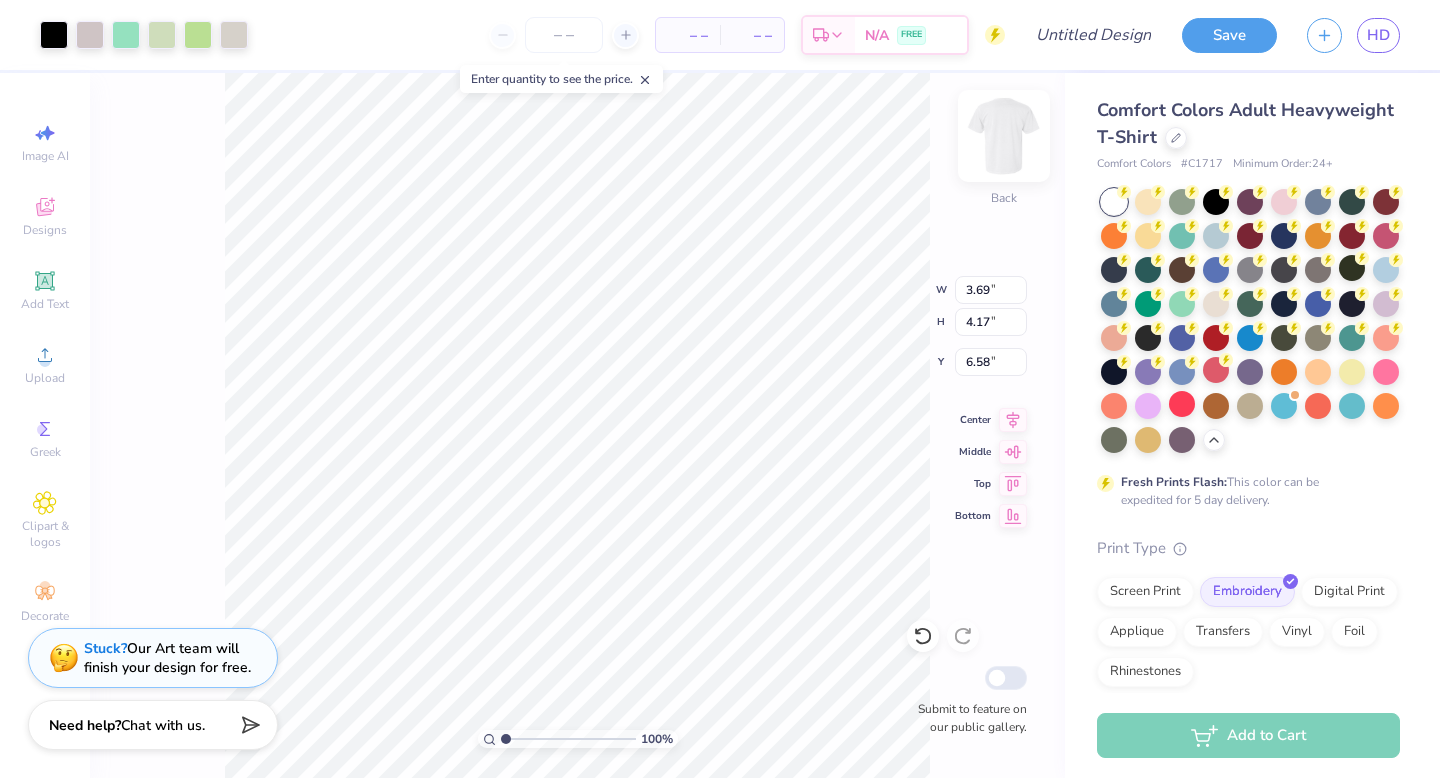 click at bounding box center (1004, 136) 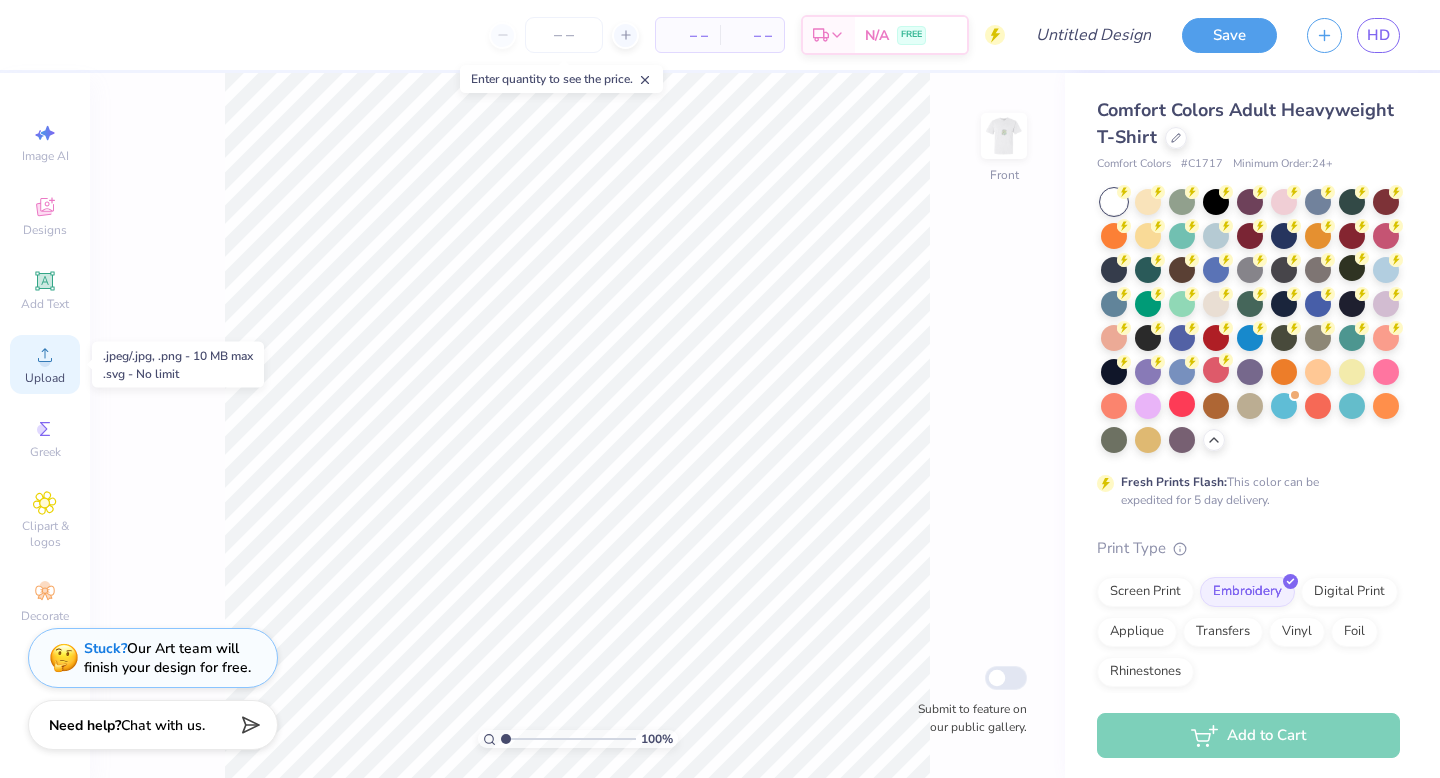 click 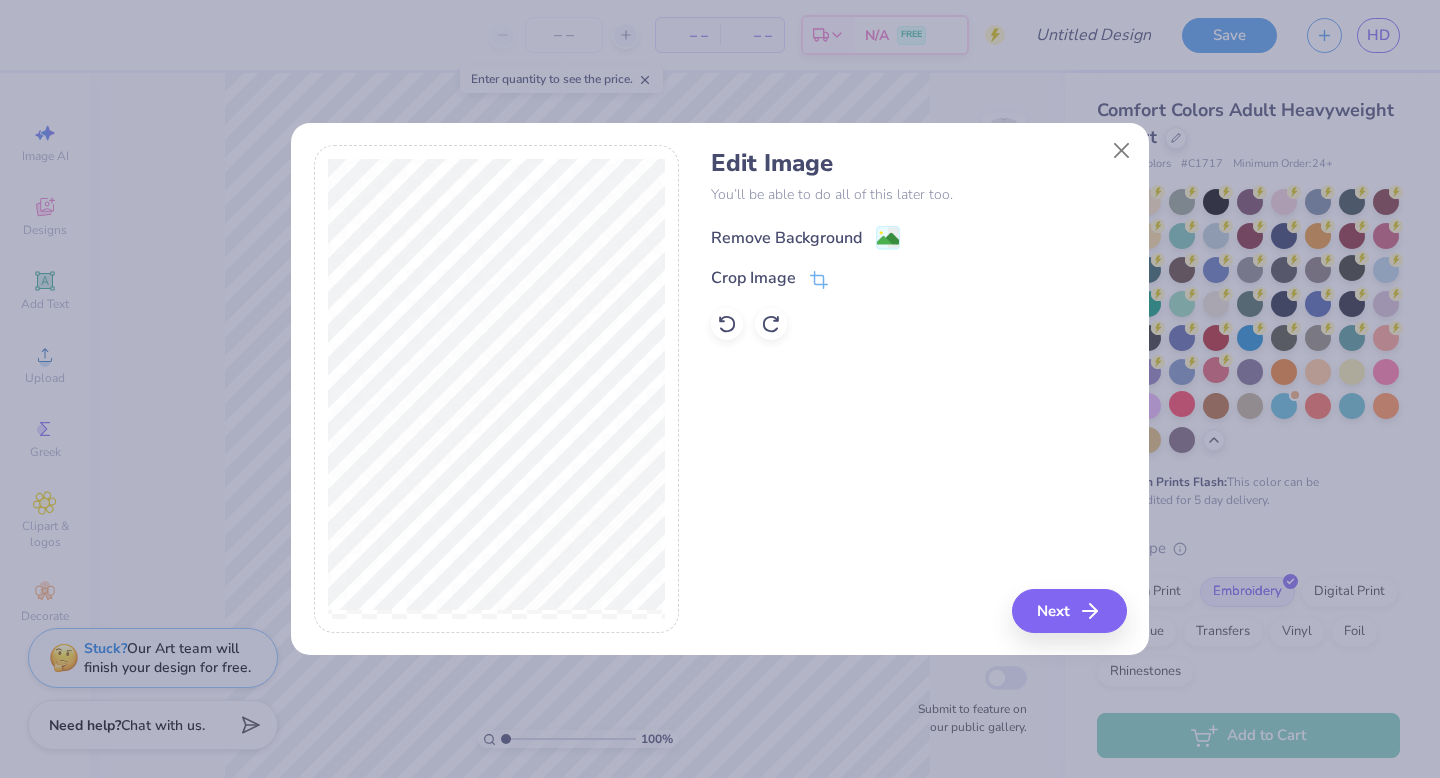 click 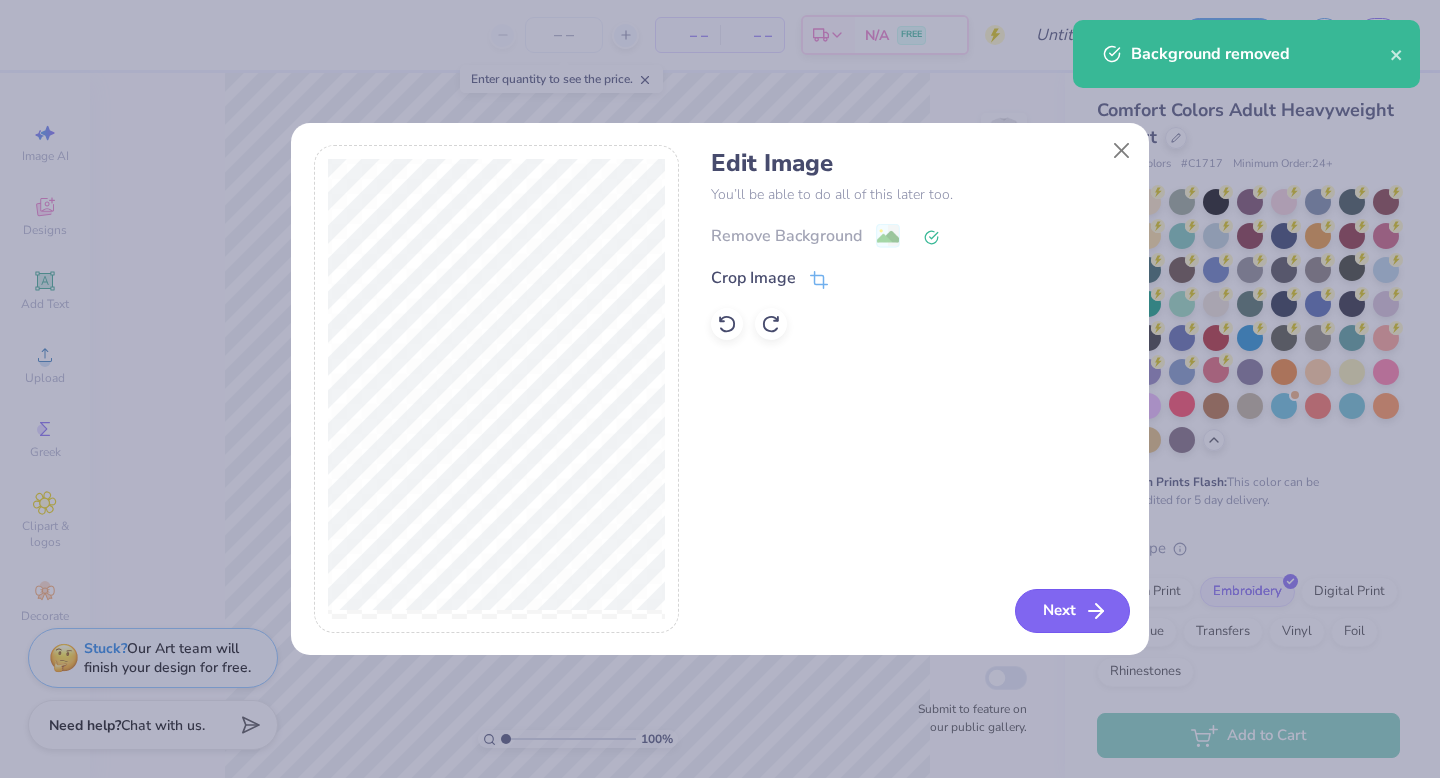 click 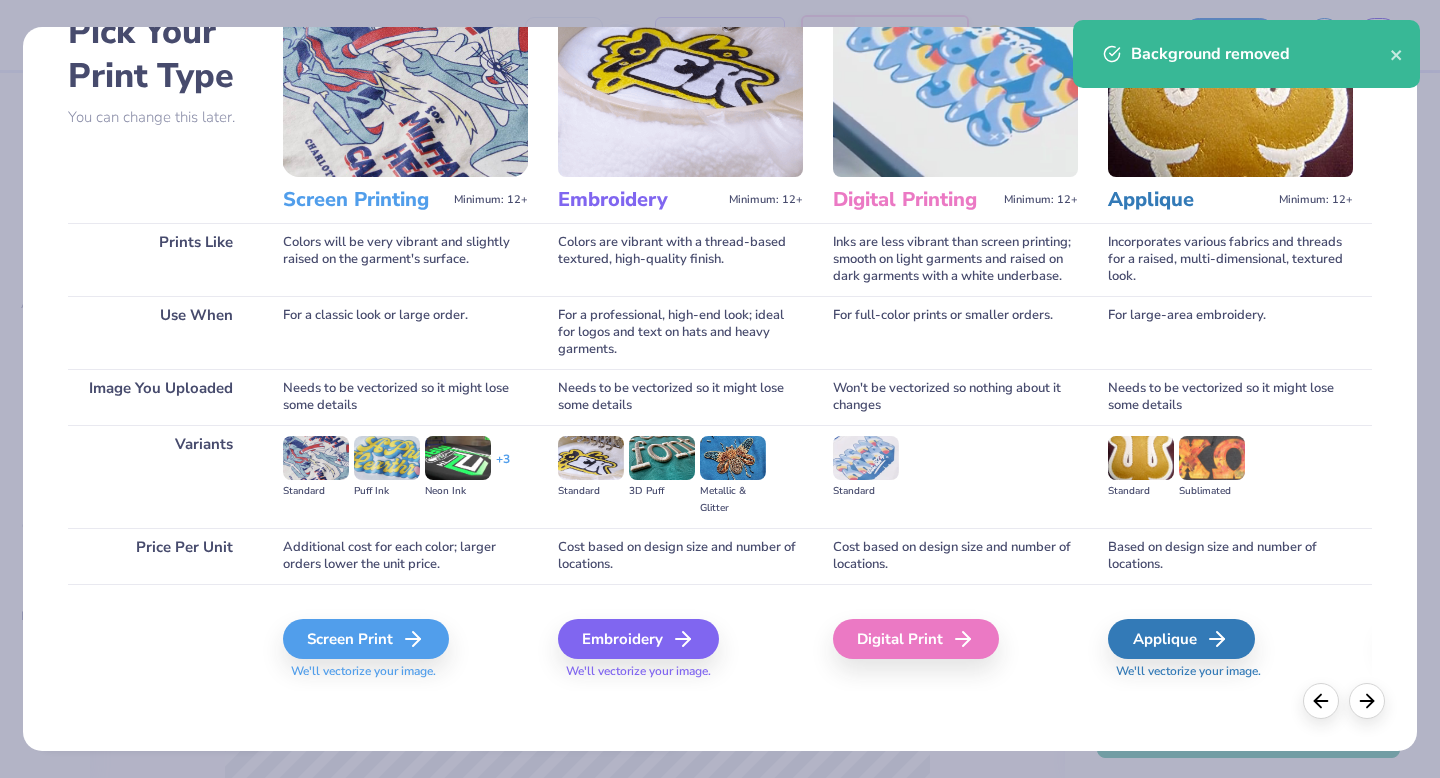 scroll, scrollTop: 118, scrollLeft: 0, axis: vertical 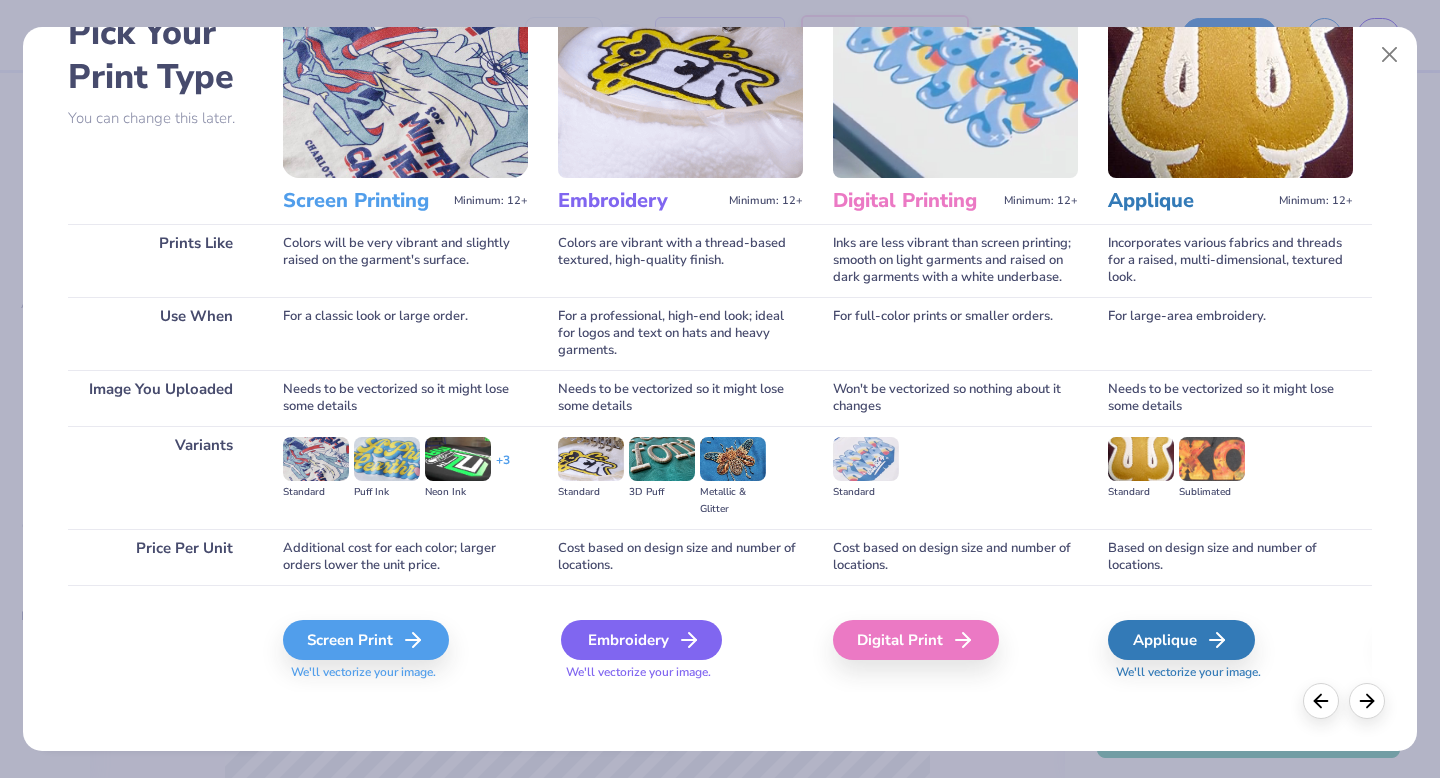 click on "Embroidery" at bounding box center [641, 640] 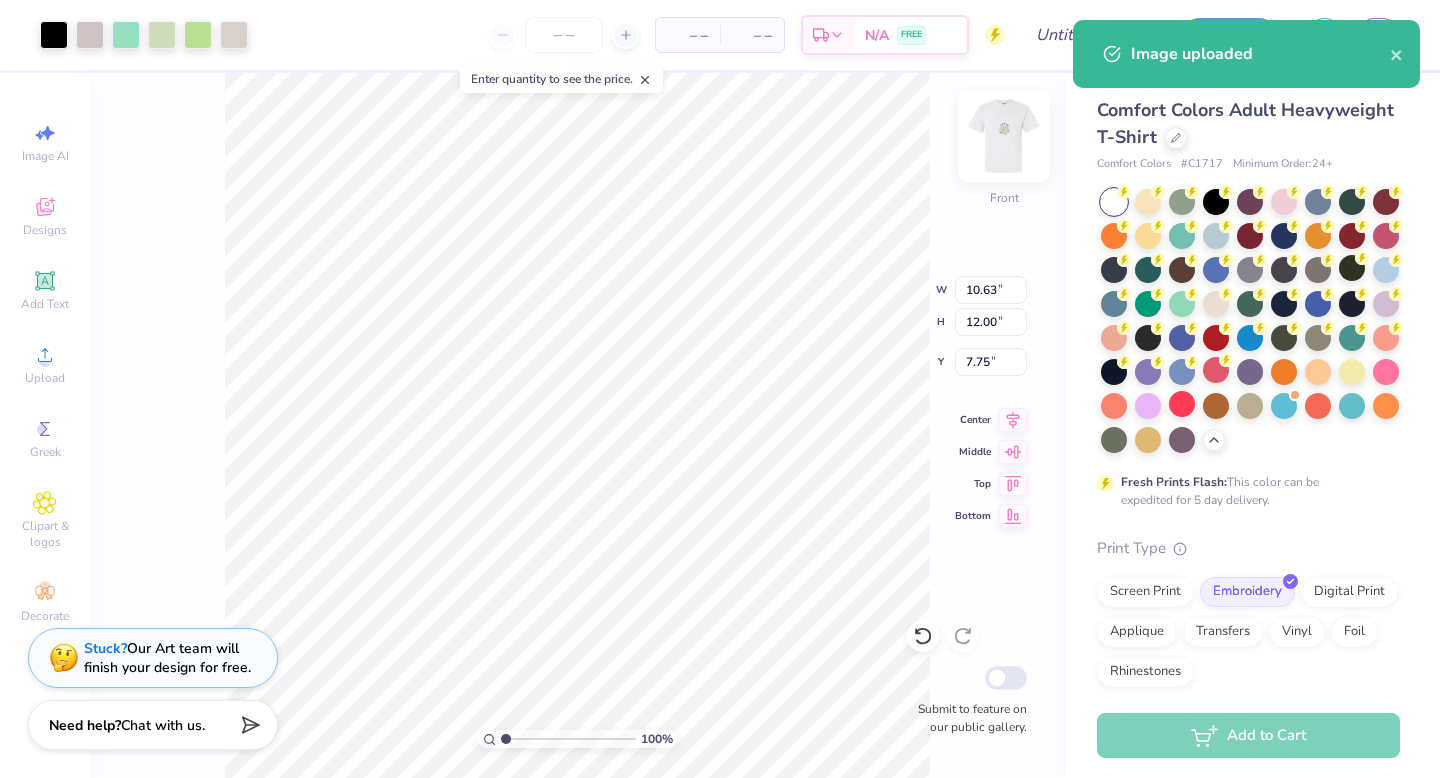 click at bounding box center [1004, 136] 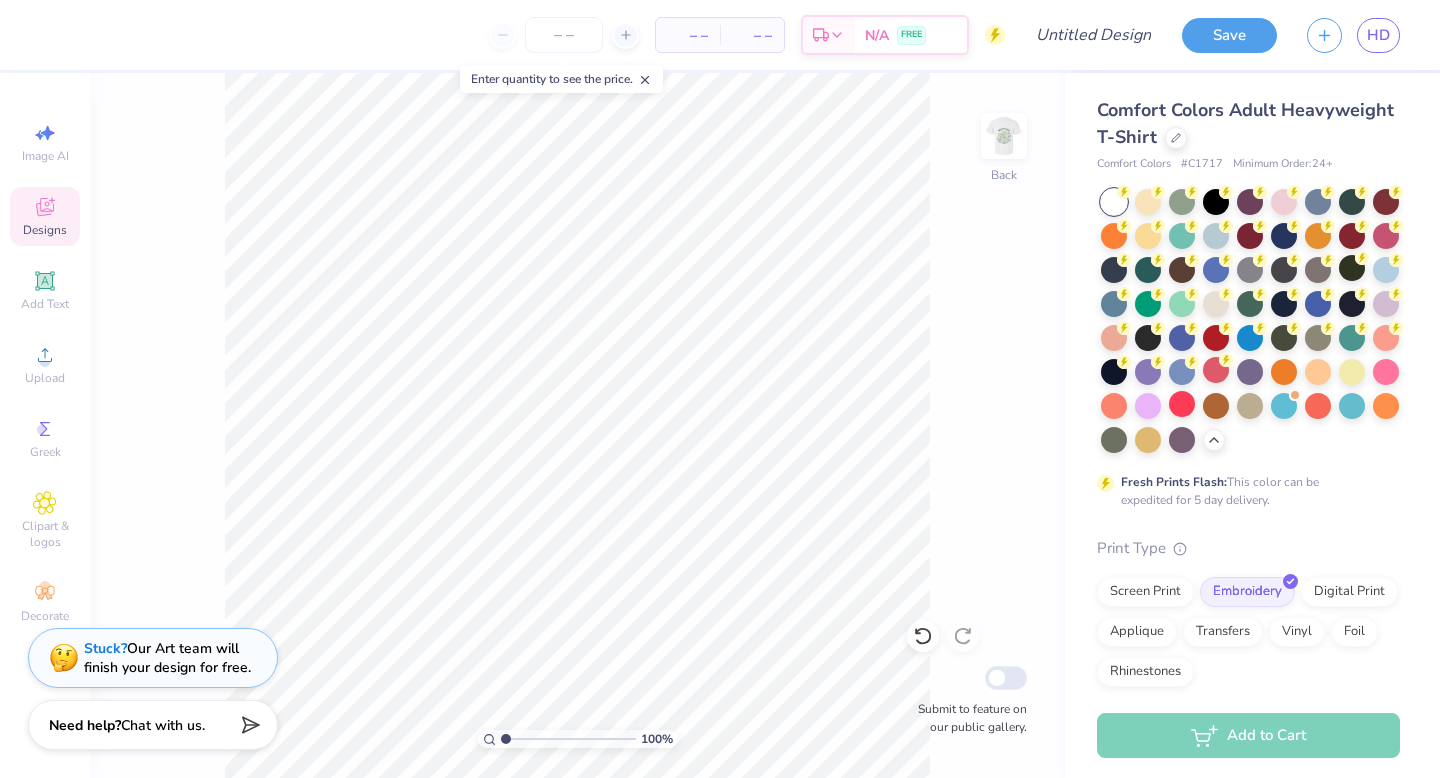 click on "Designs" at bounding box center [45, 216] 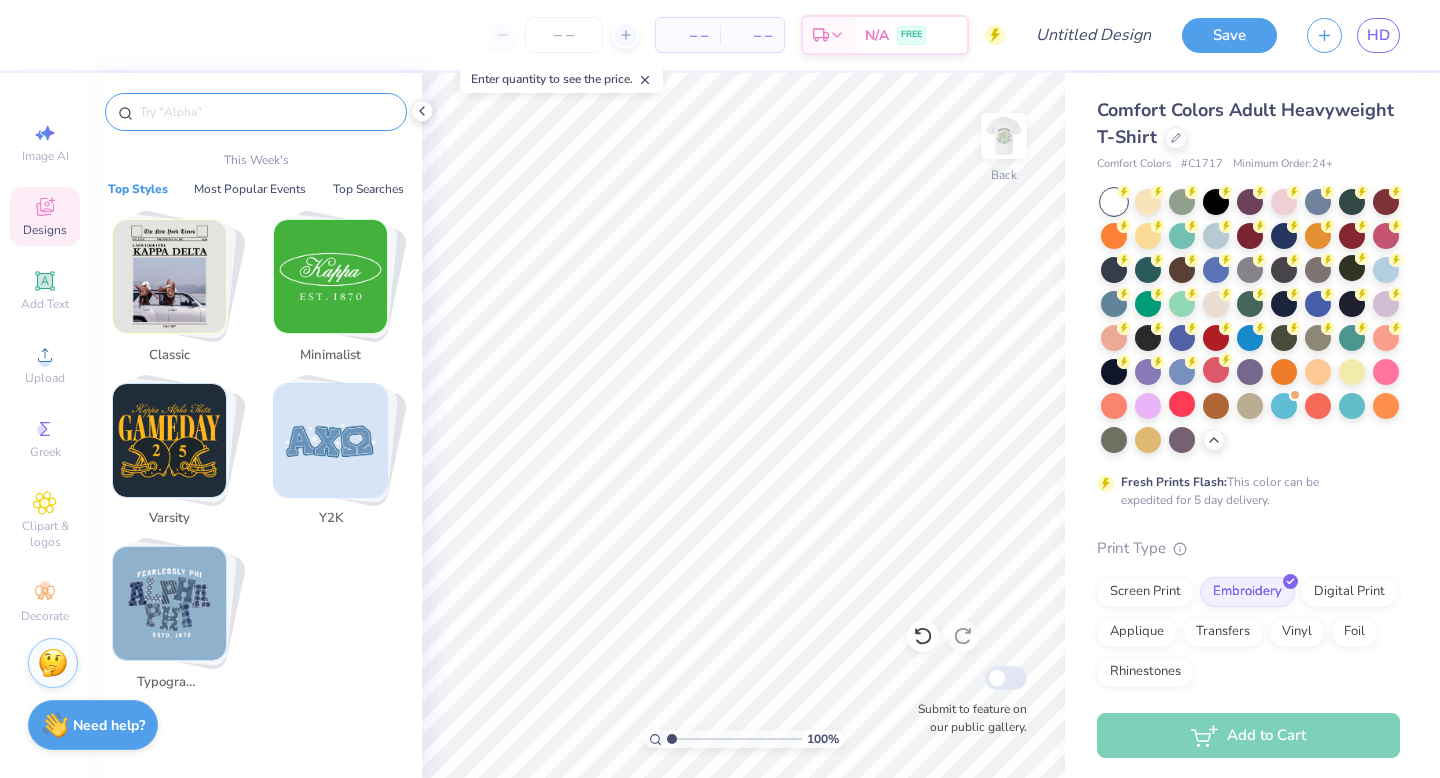 click at bounding box center (266, 112) 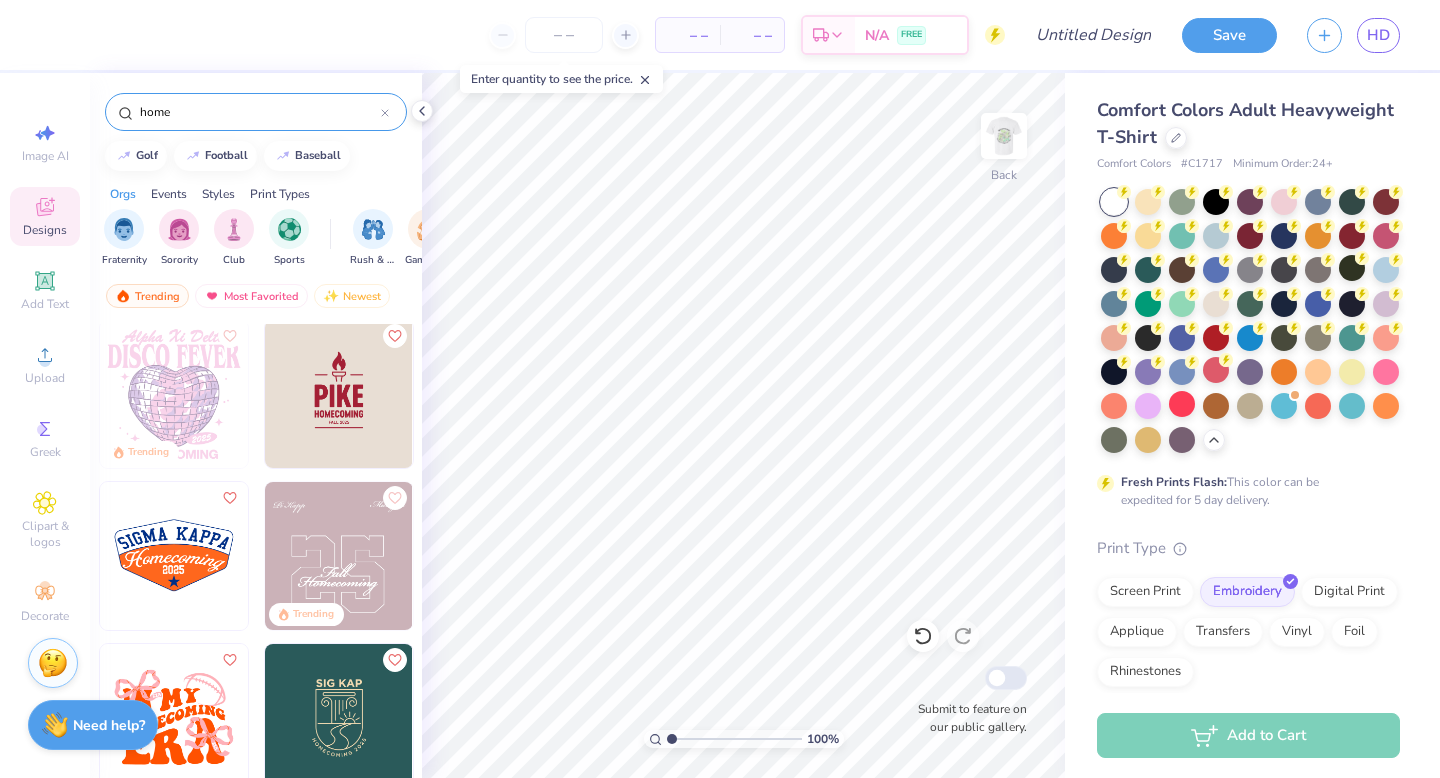 scroll, scrollTop: 174, scrollLeft: 0, axis: vertical 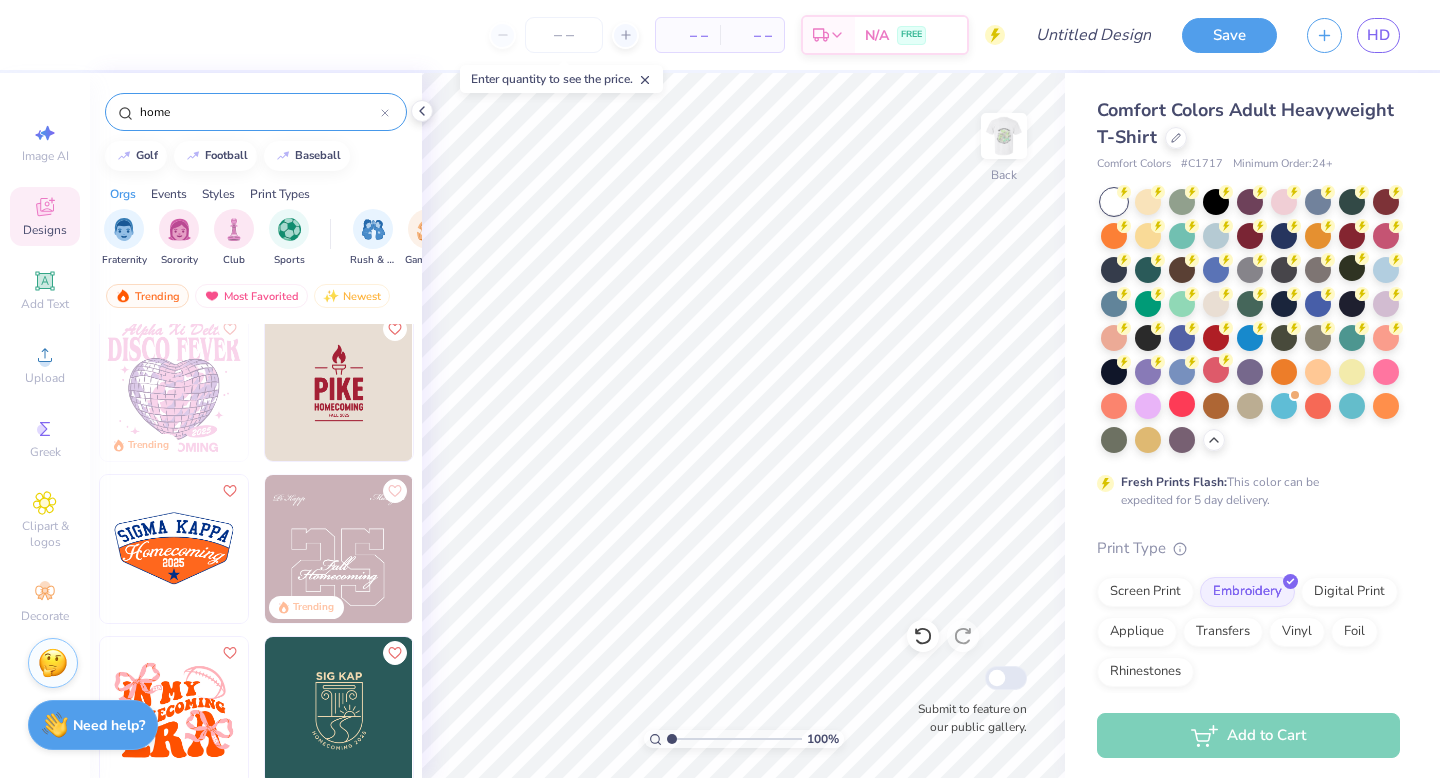 type on "home" 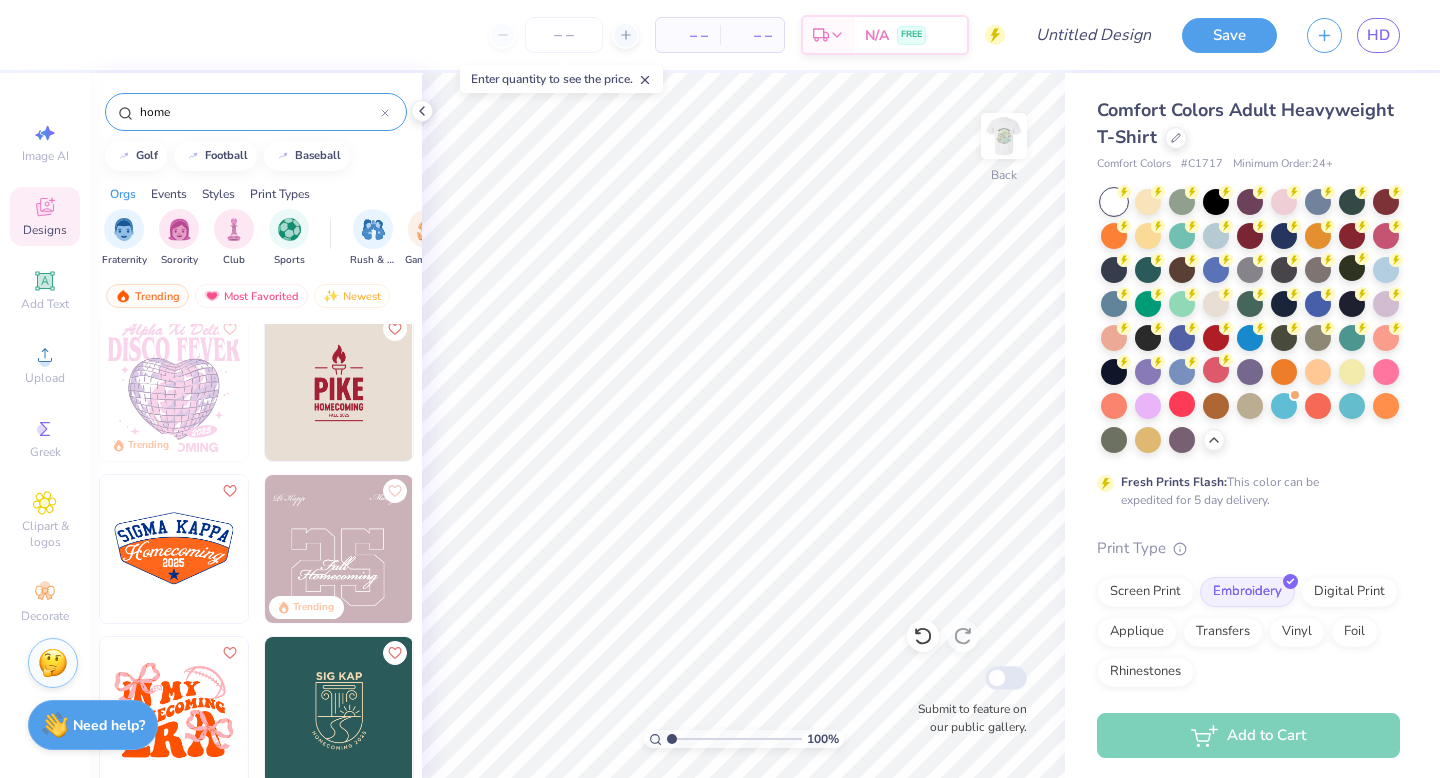 click at bounding box center (174, 549) 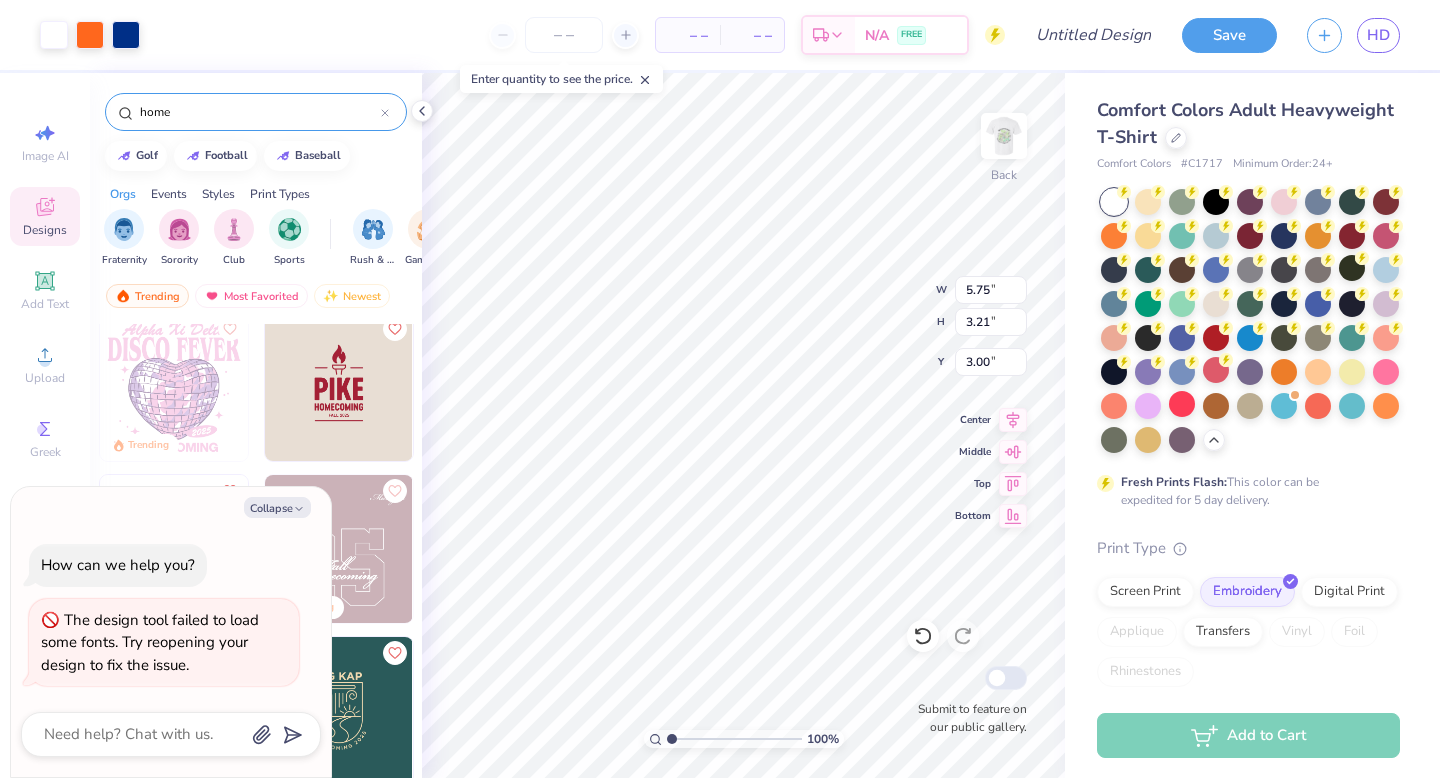 type on "x" 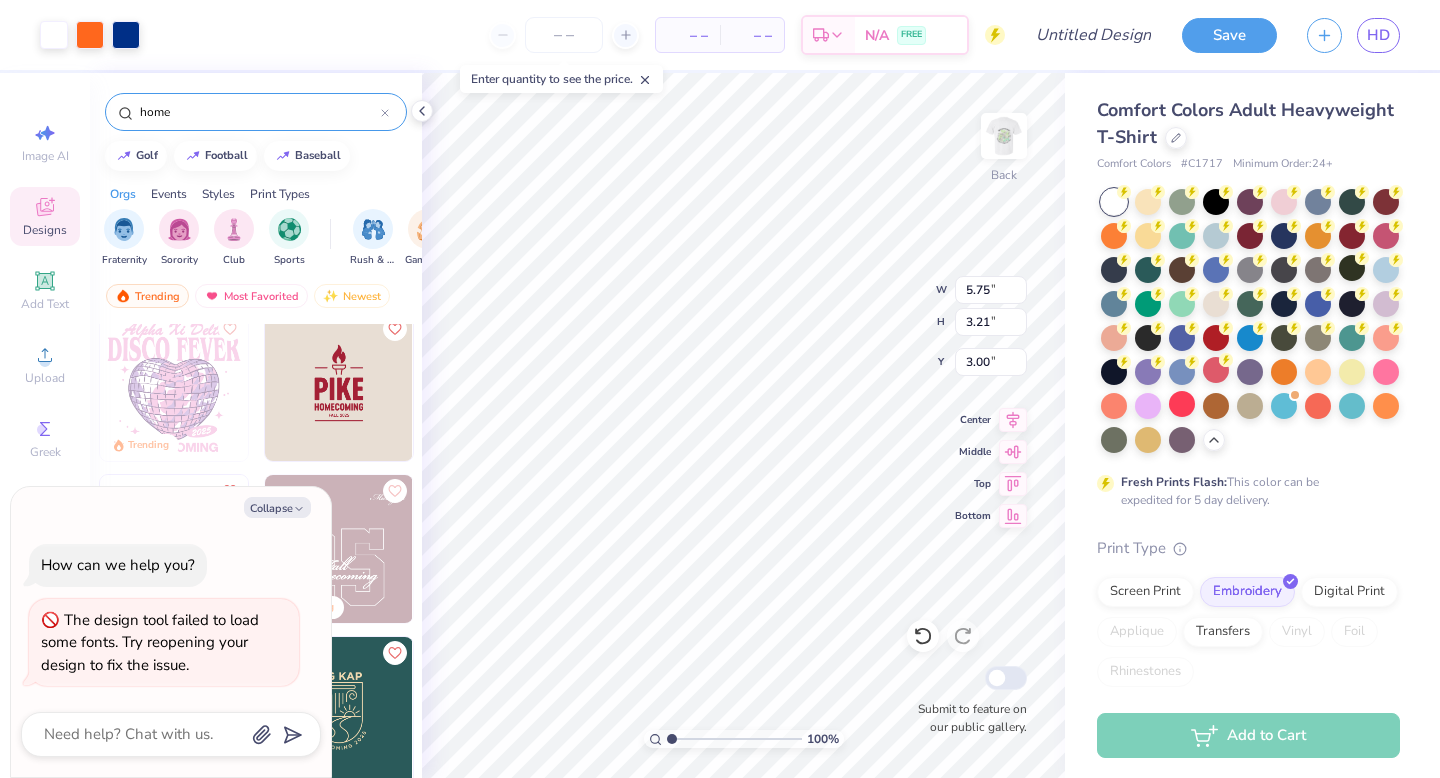 type on "4.28" 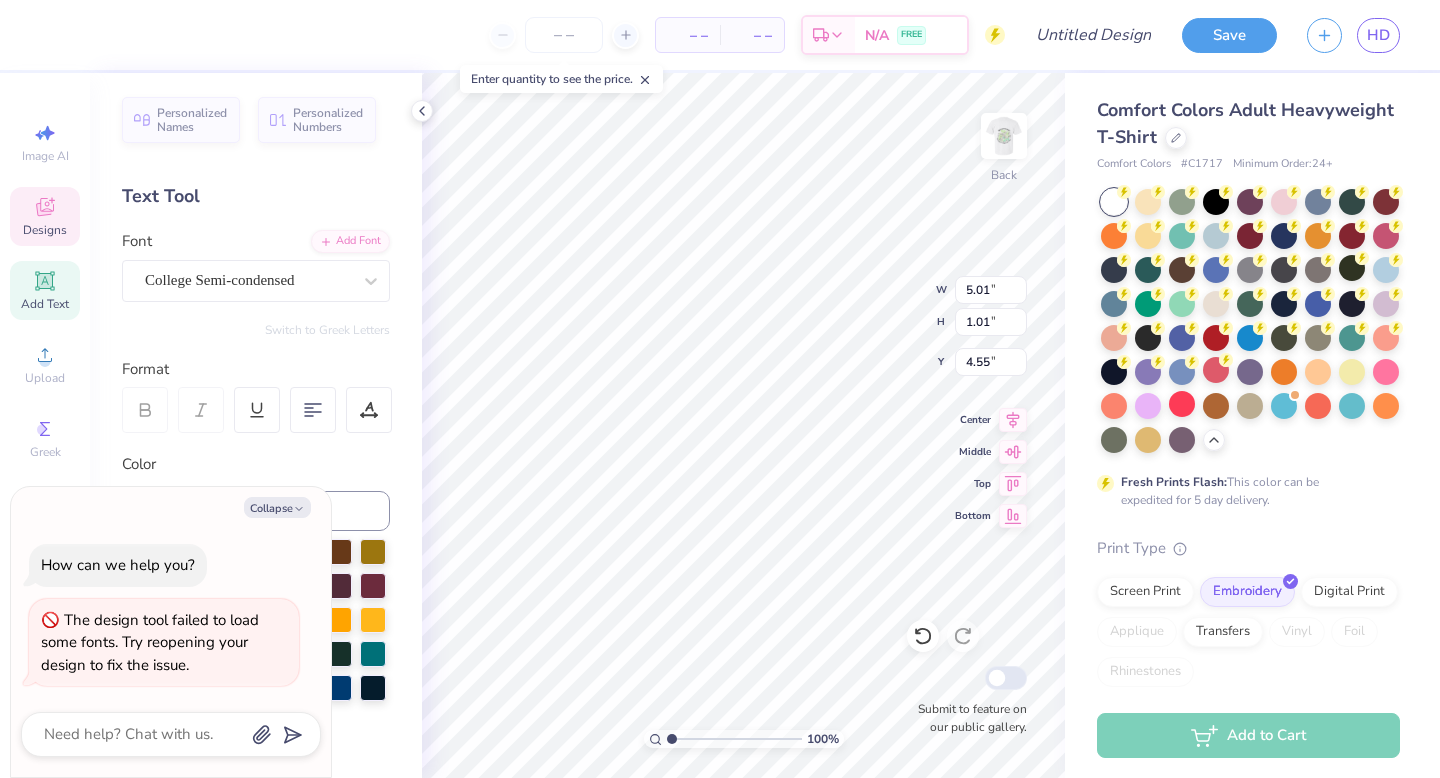 type on "x" 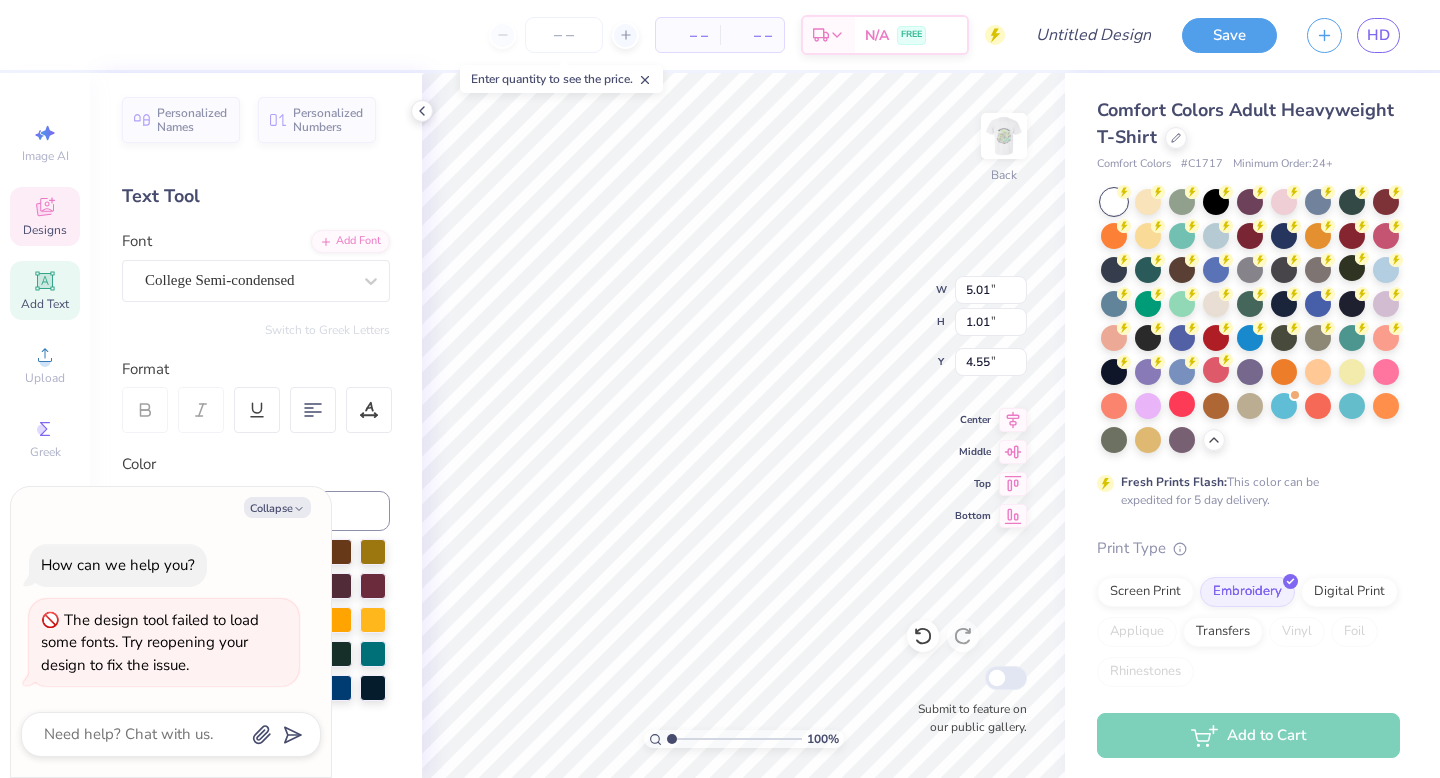 type on "SIGMA" 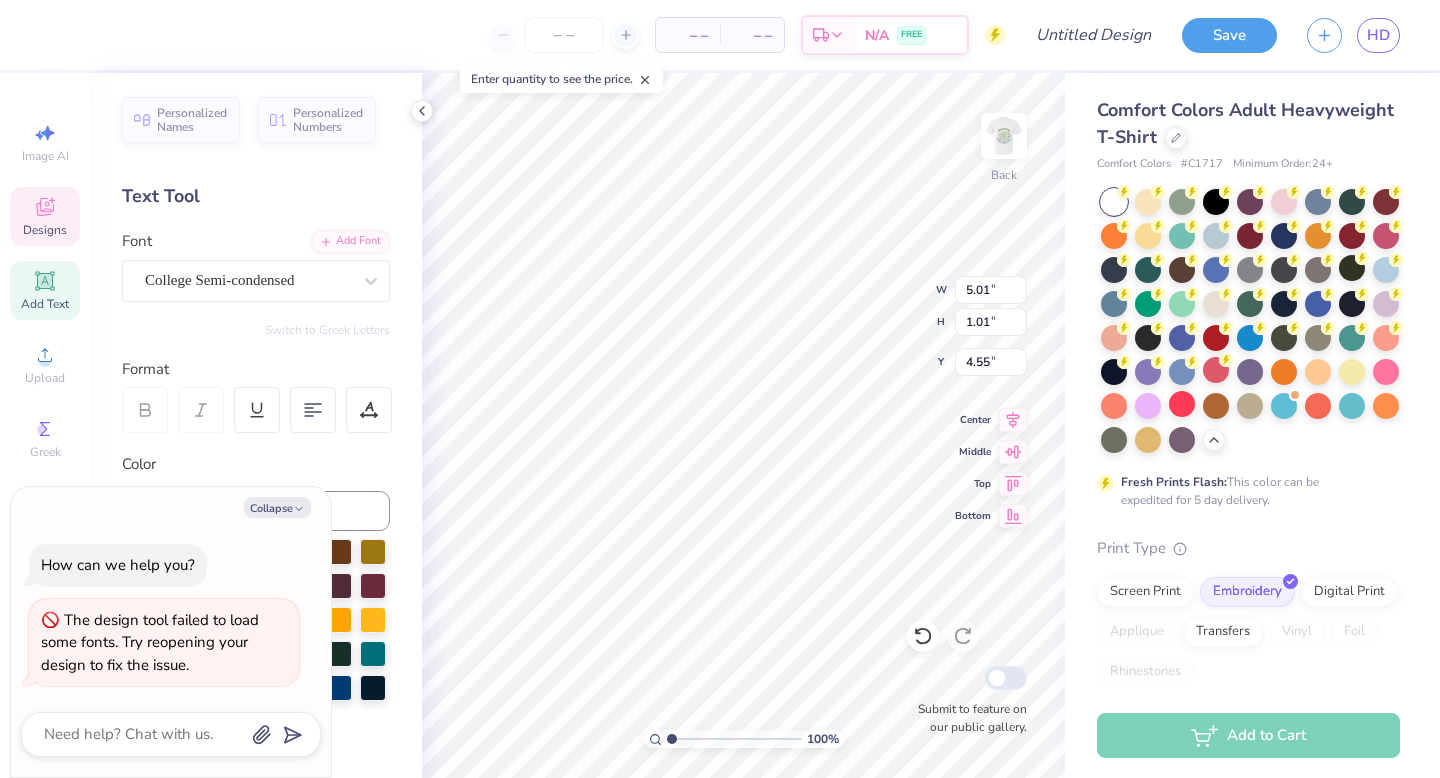 type on "SIGMA" 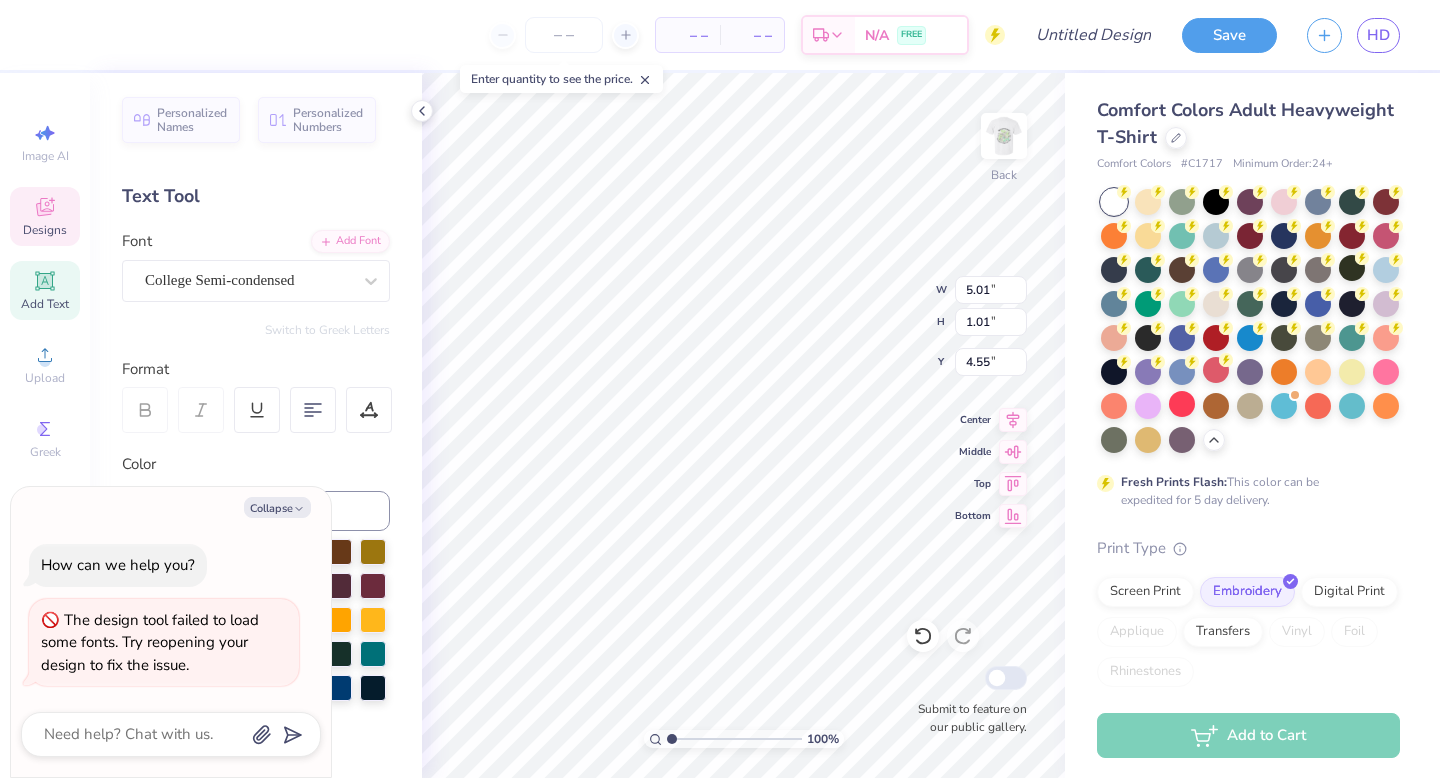 type on "x" 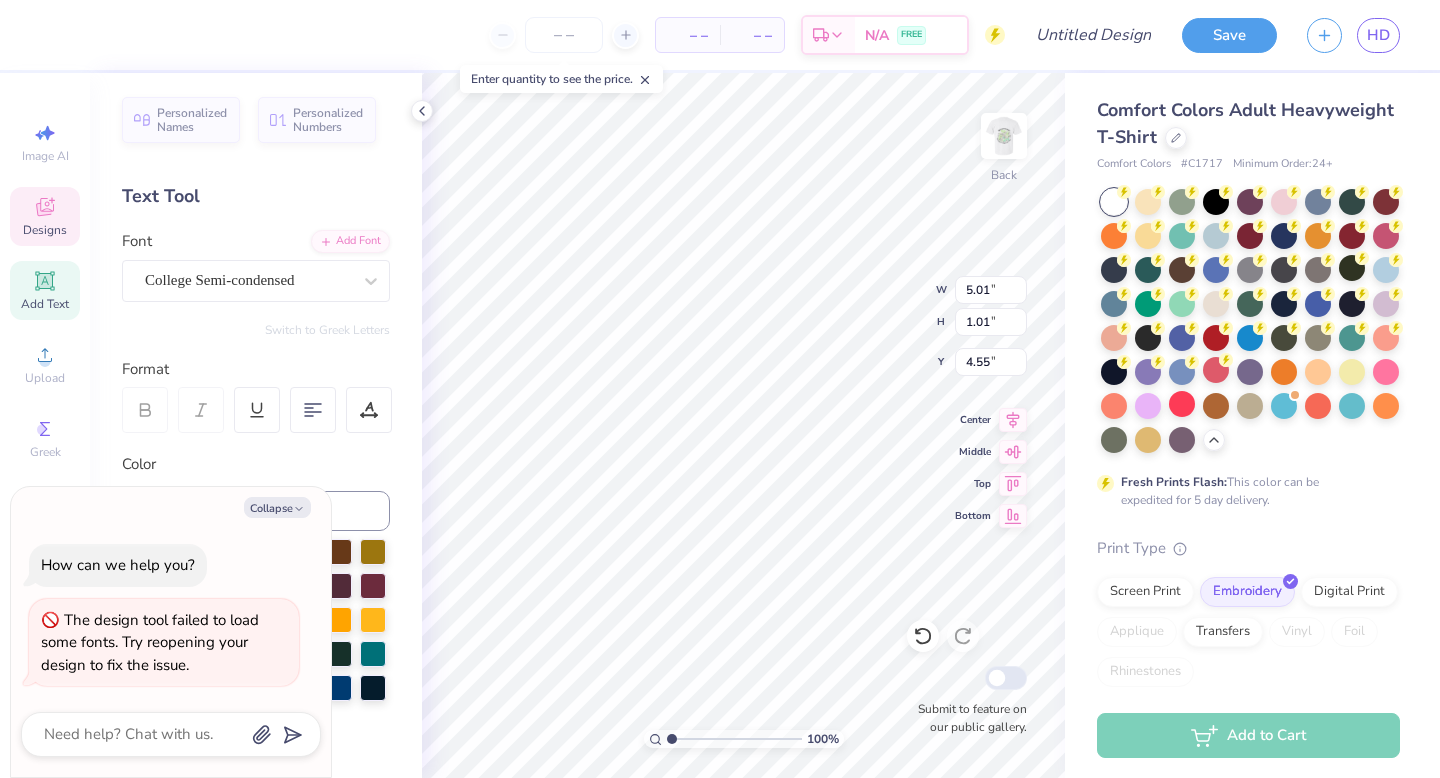 type on "x" 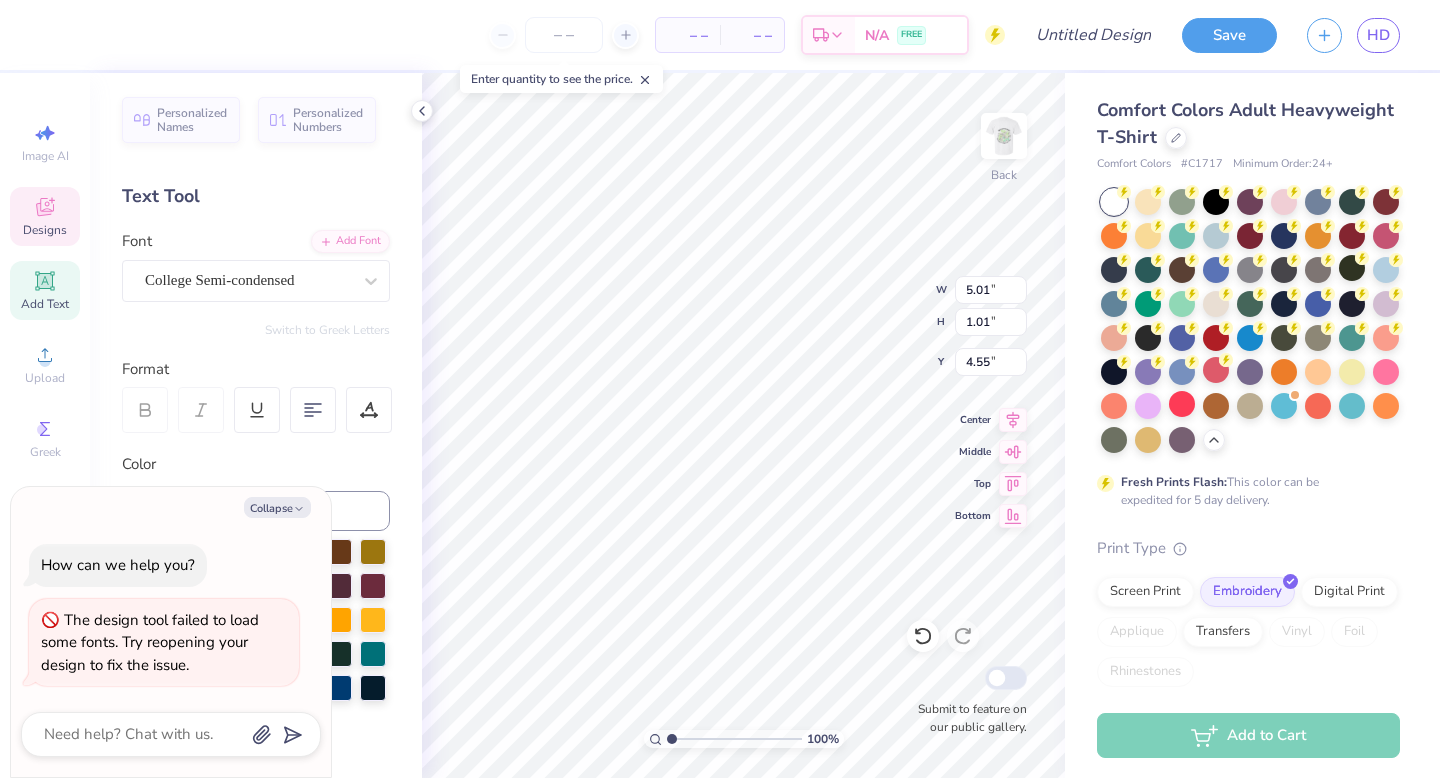 type on "E" 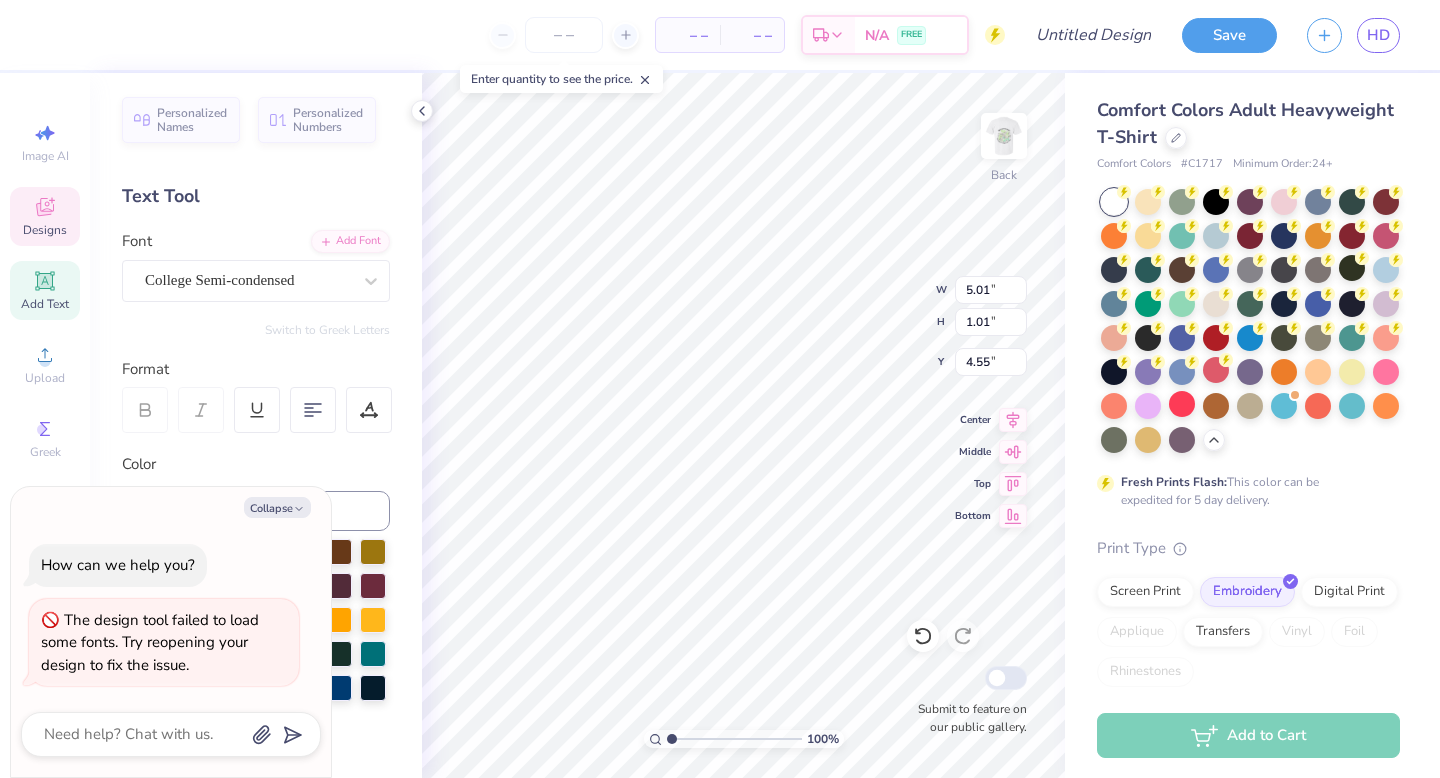 type on "x" 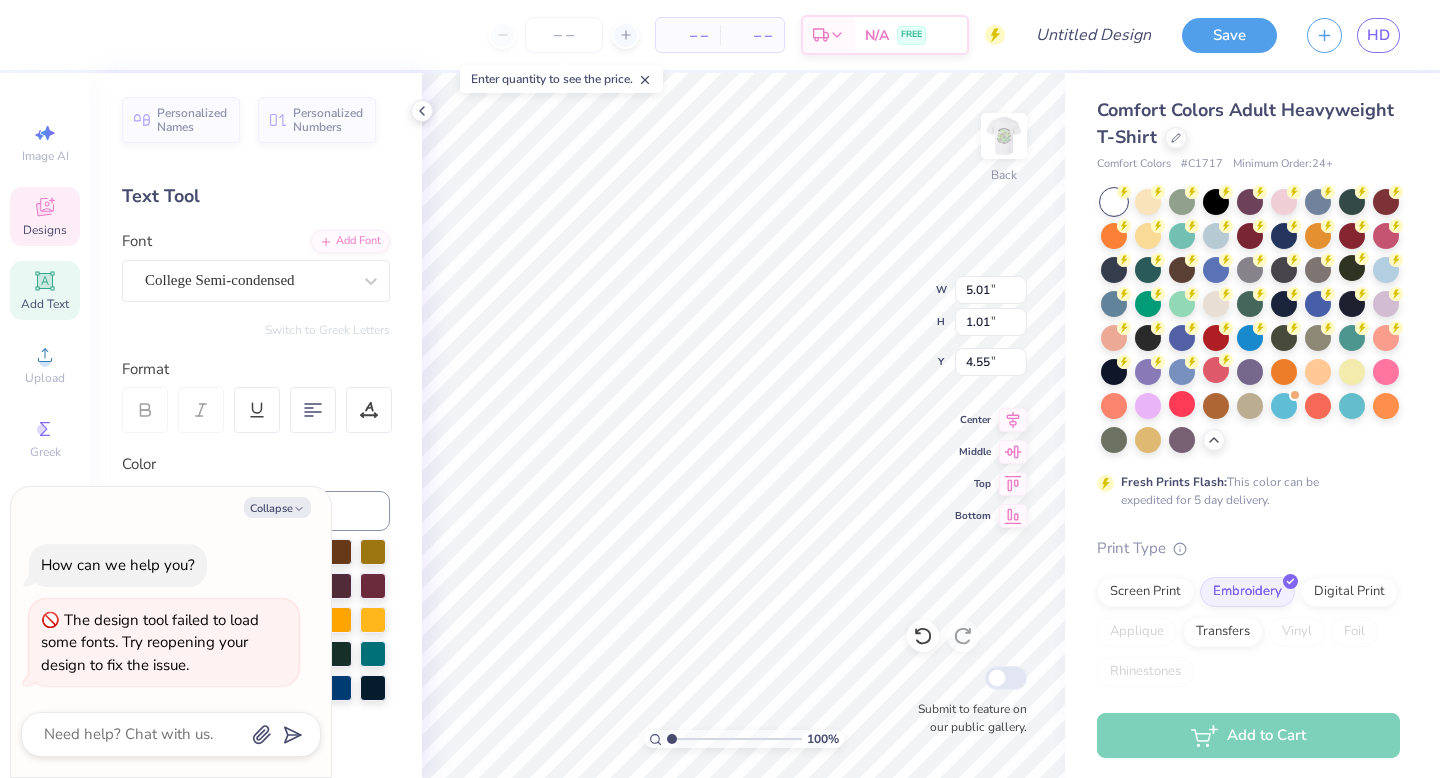 type on "EL" 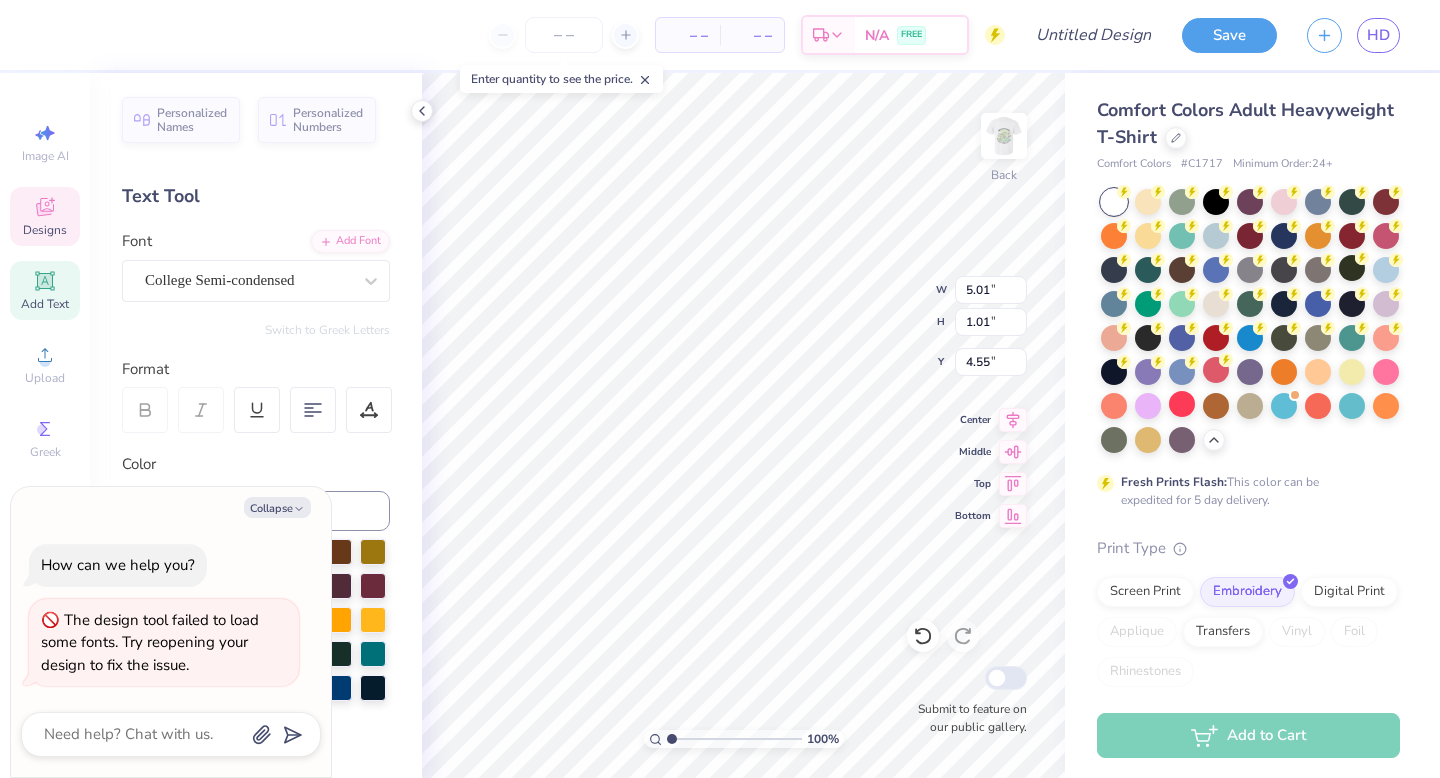 type on "[TEAMNAME]" 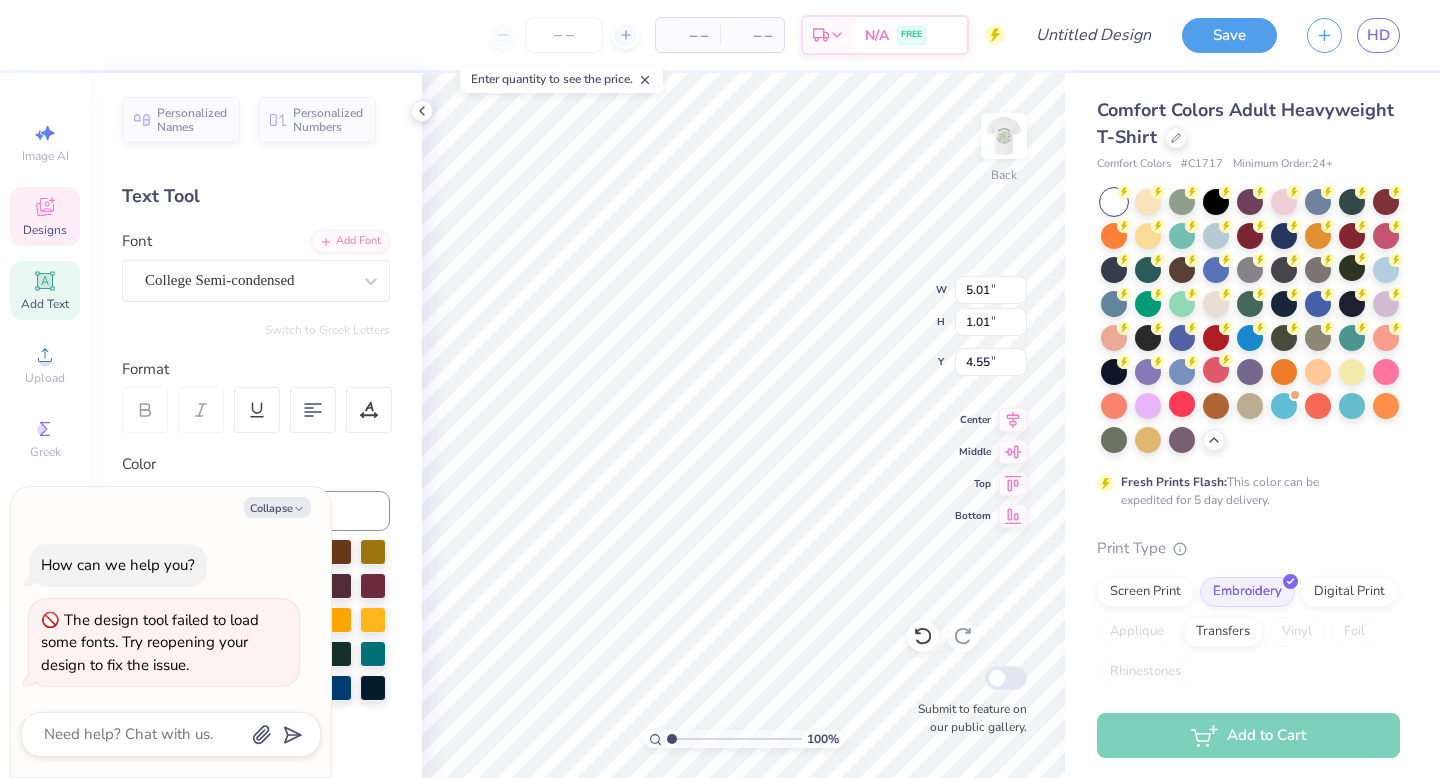 type on "x" 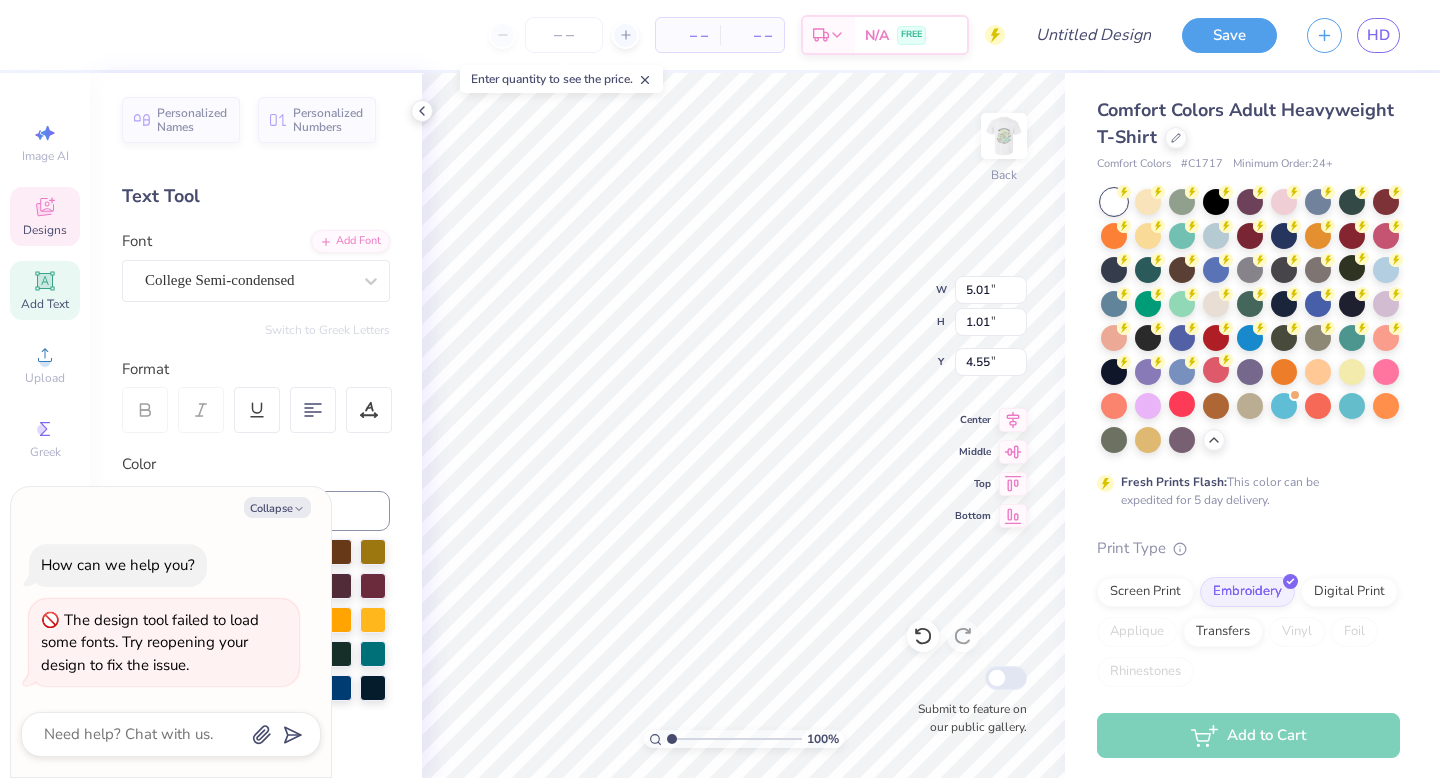 scroll, scrollTop: 0, scrollLeft: 0, axis: both 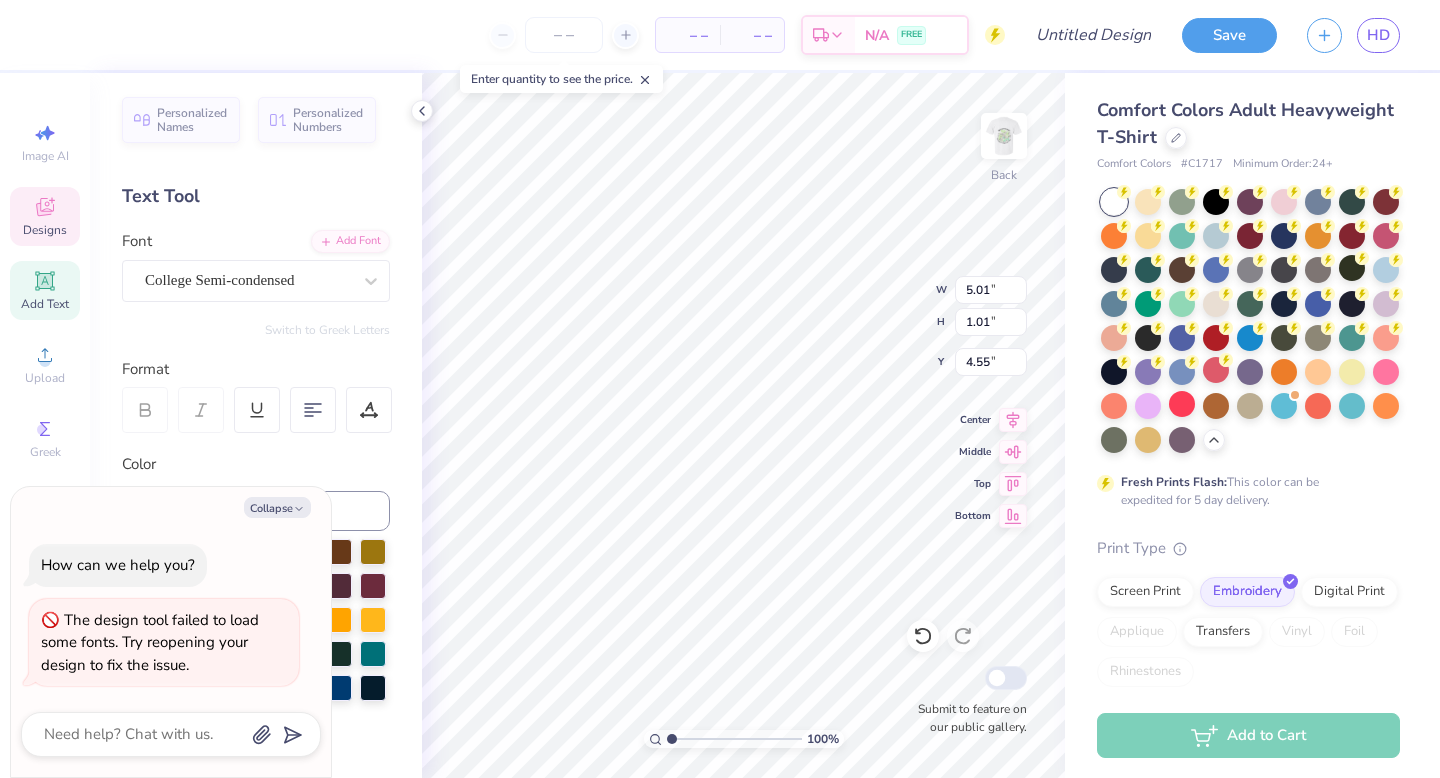 type on "x" 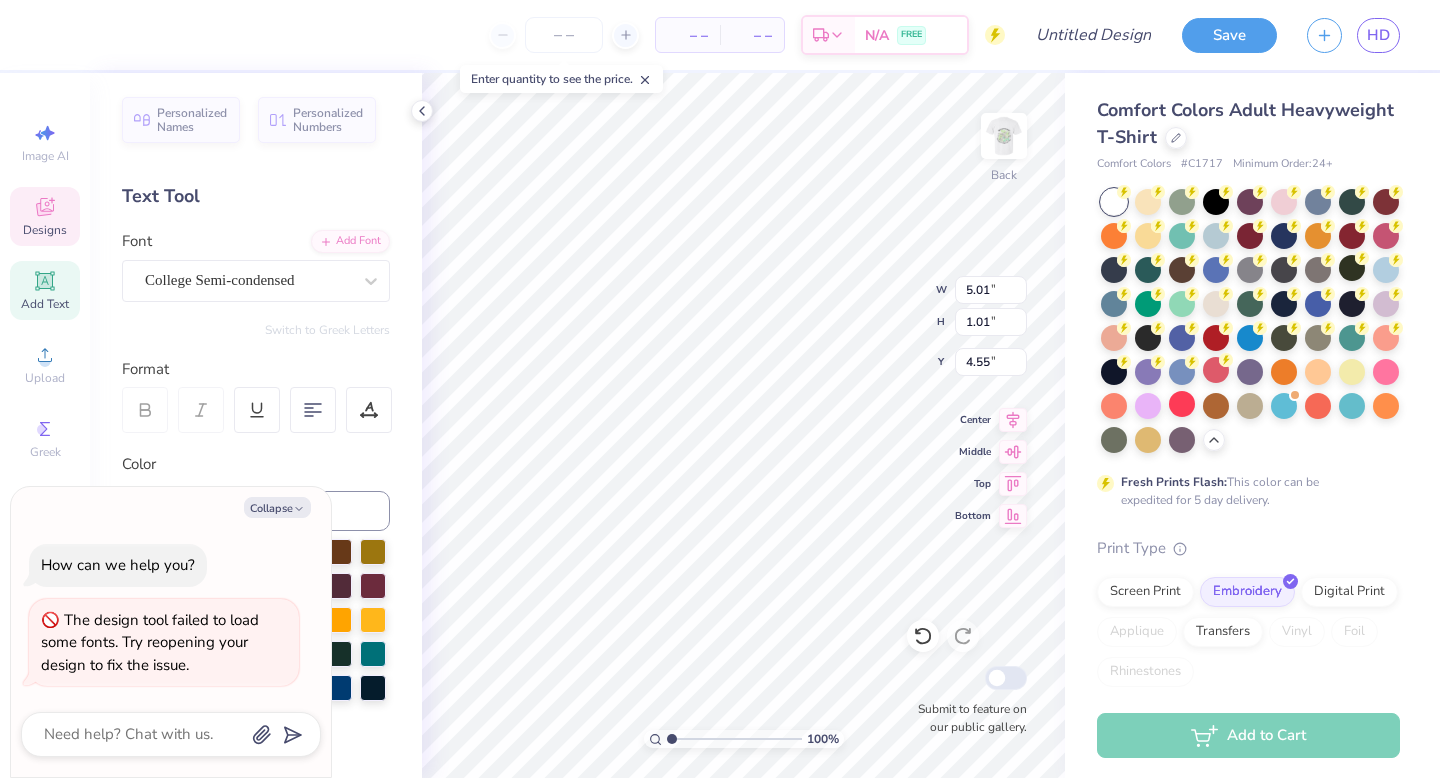 type on "[TEAMNAME]" 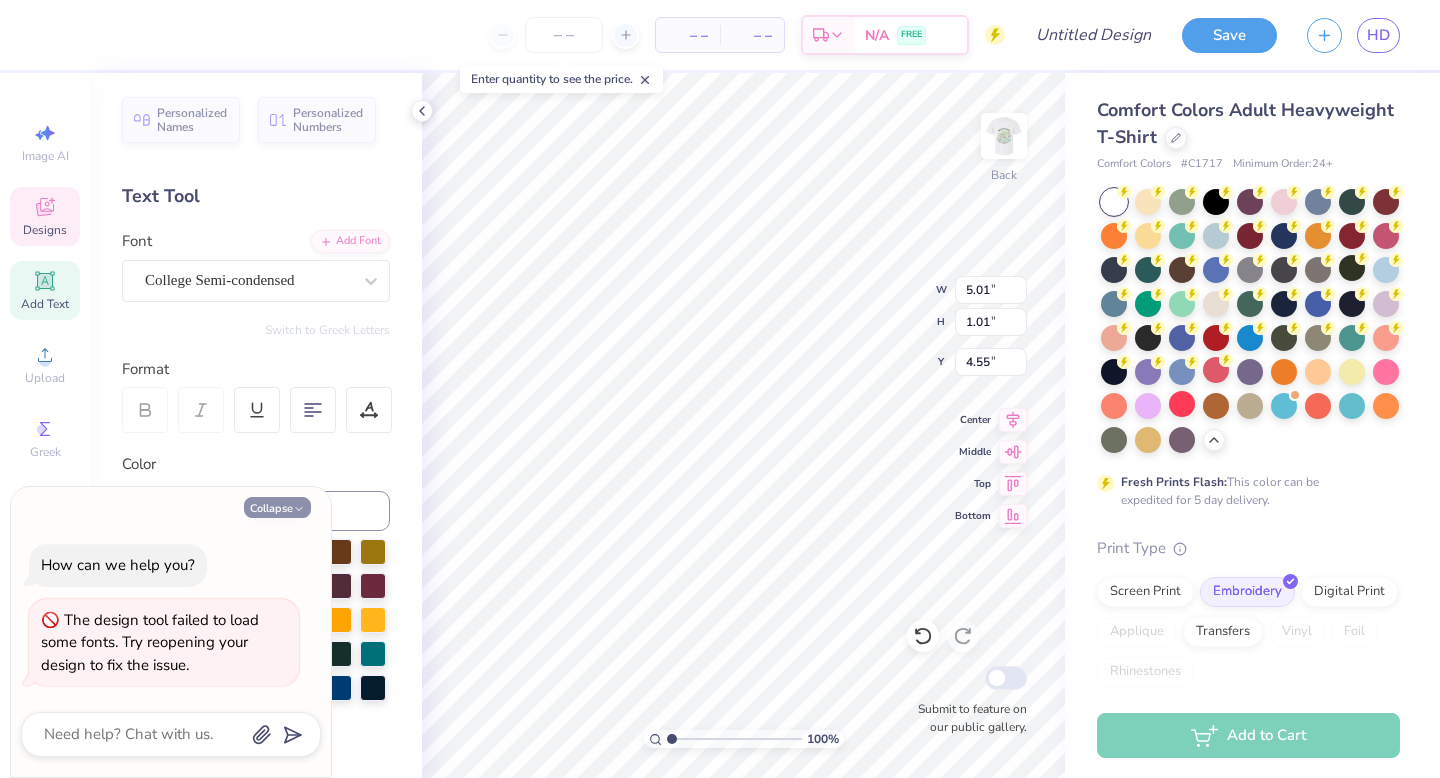 click on "Collapse" at bounding box center (277, 507) 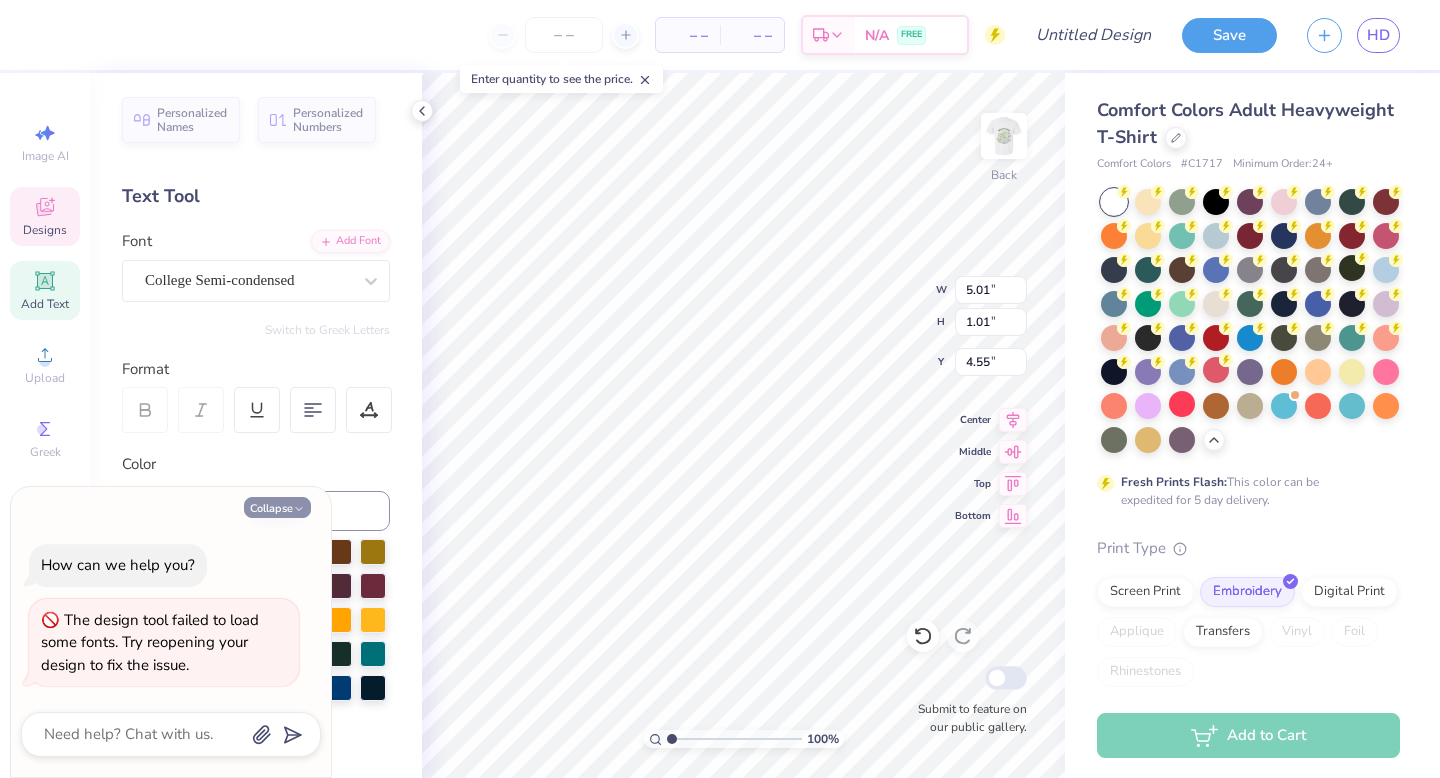 type on "3.12" 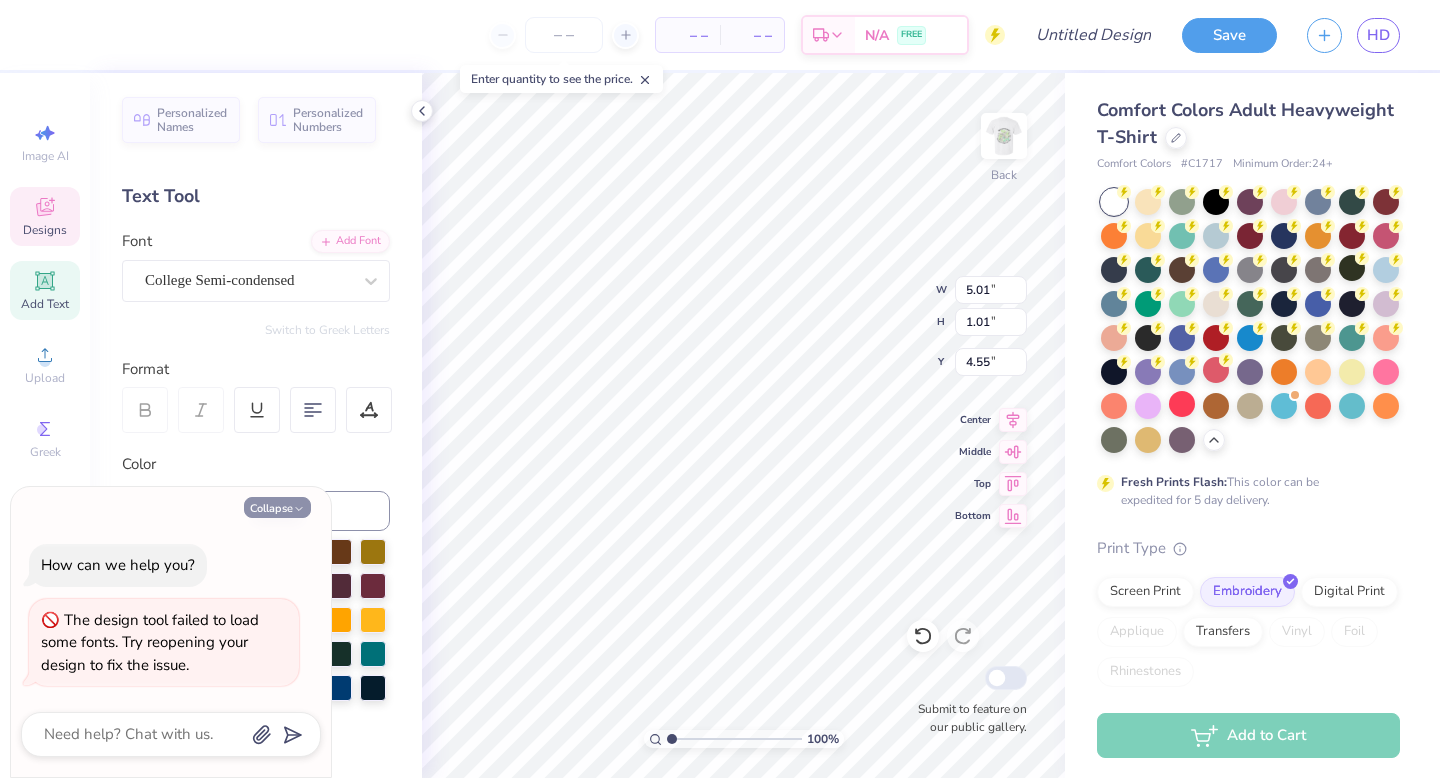 type on "0.82" 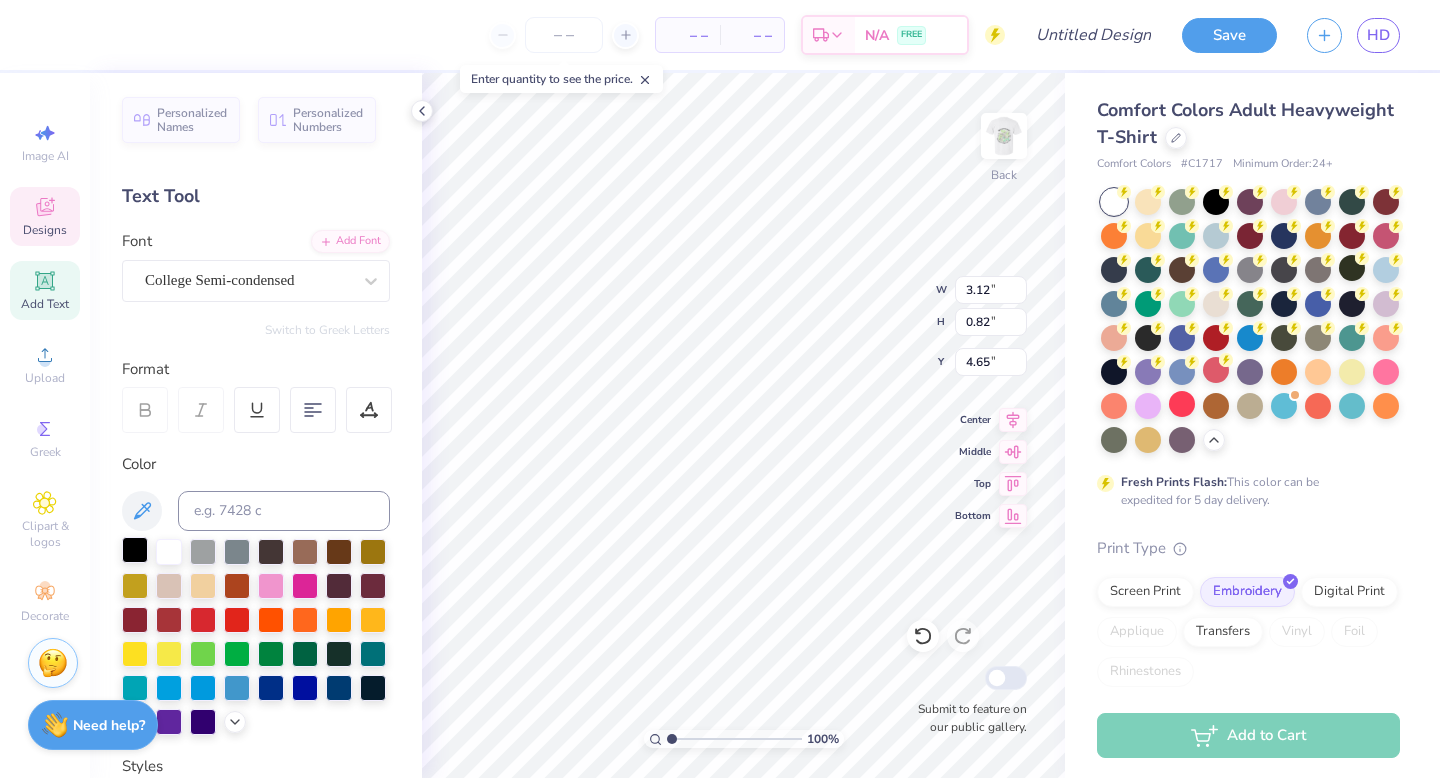 click at bounding box center [135, 550] 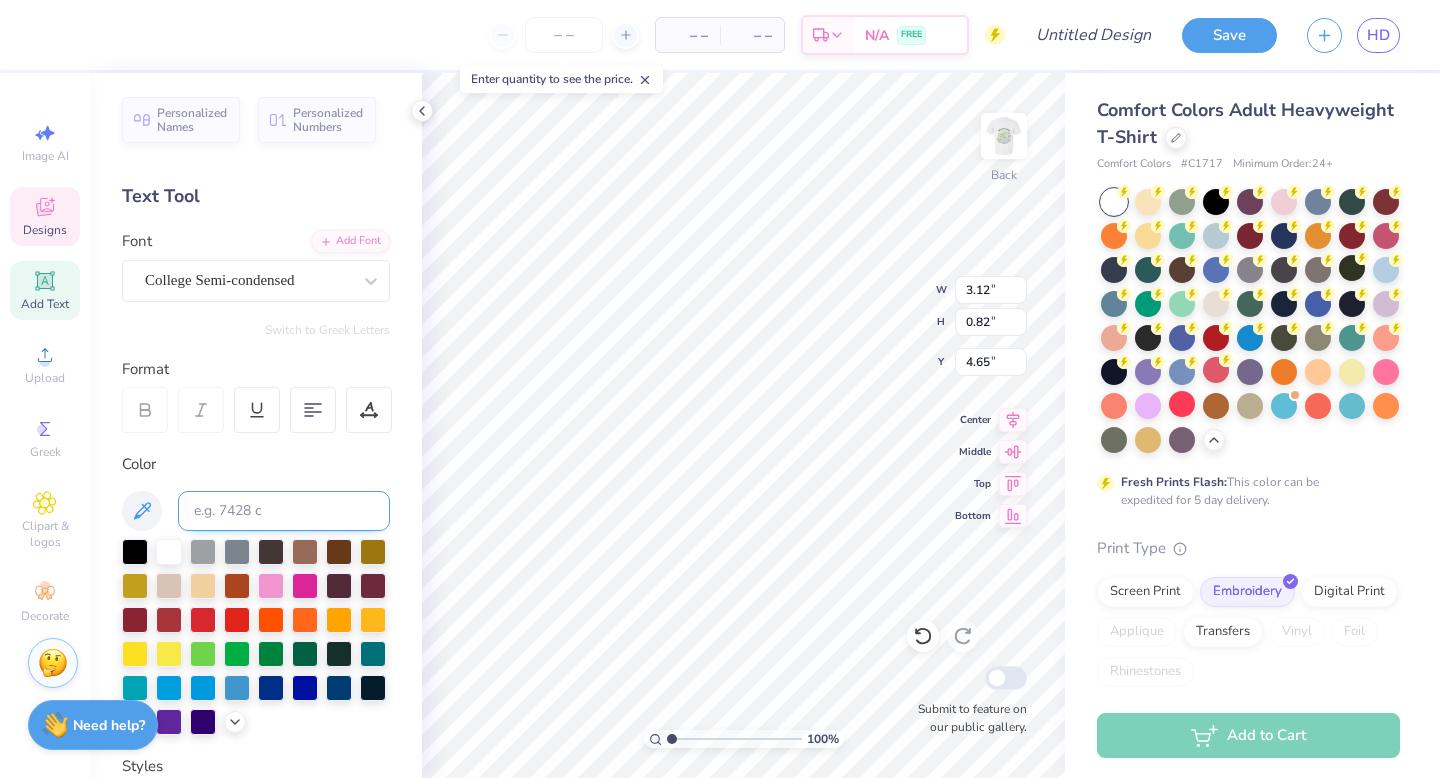 type on "4.58" 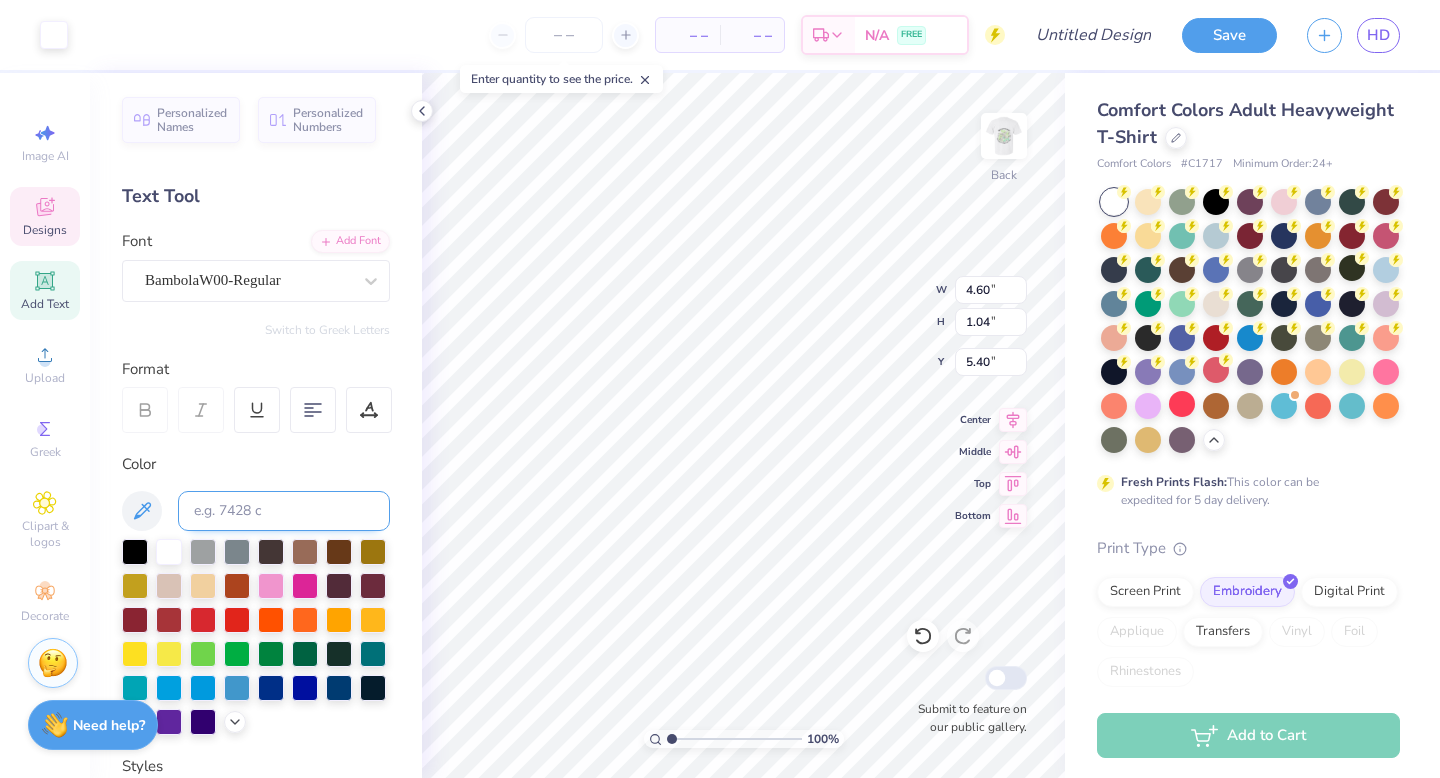 type on "5.40" 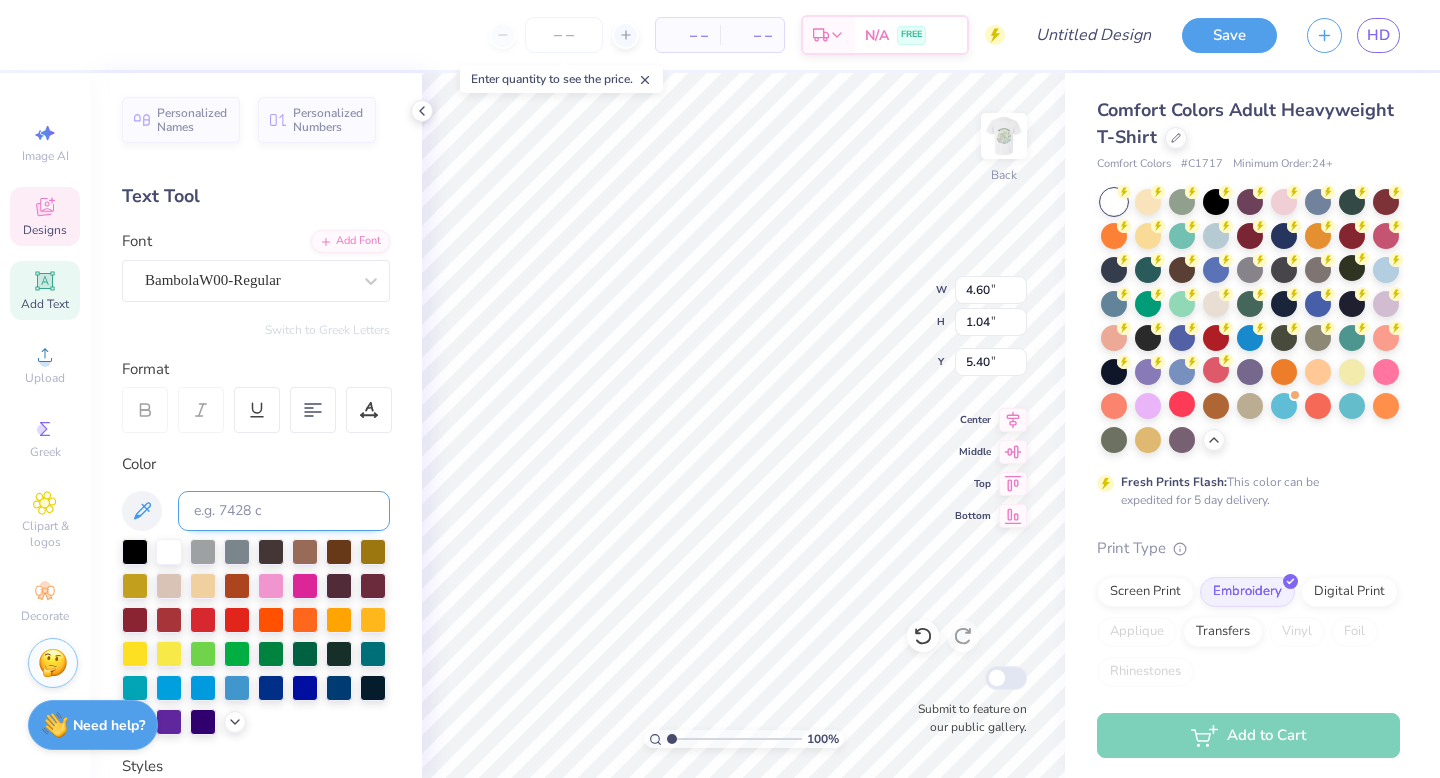 scroll, scrollTop: 0, scrollLeft: 0, axis: both 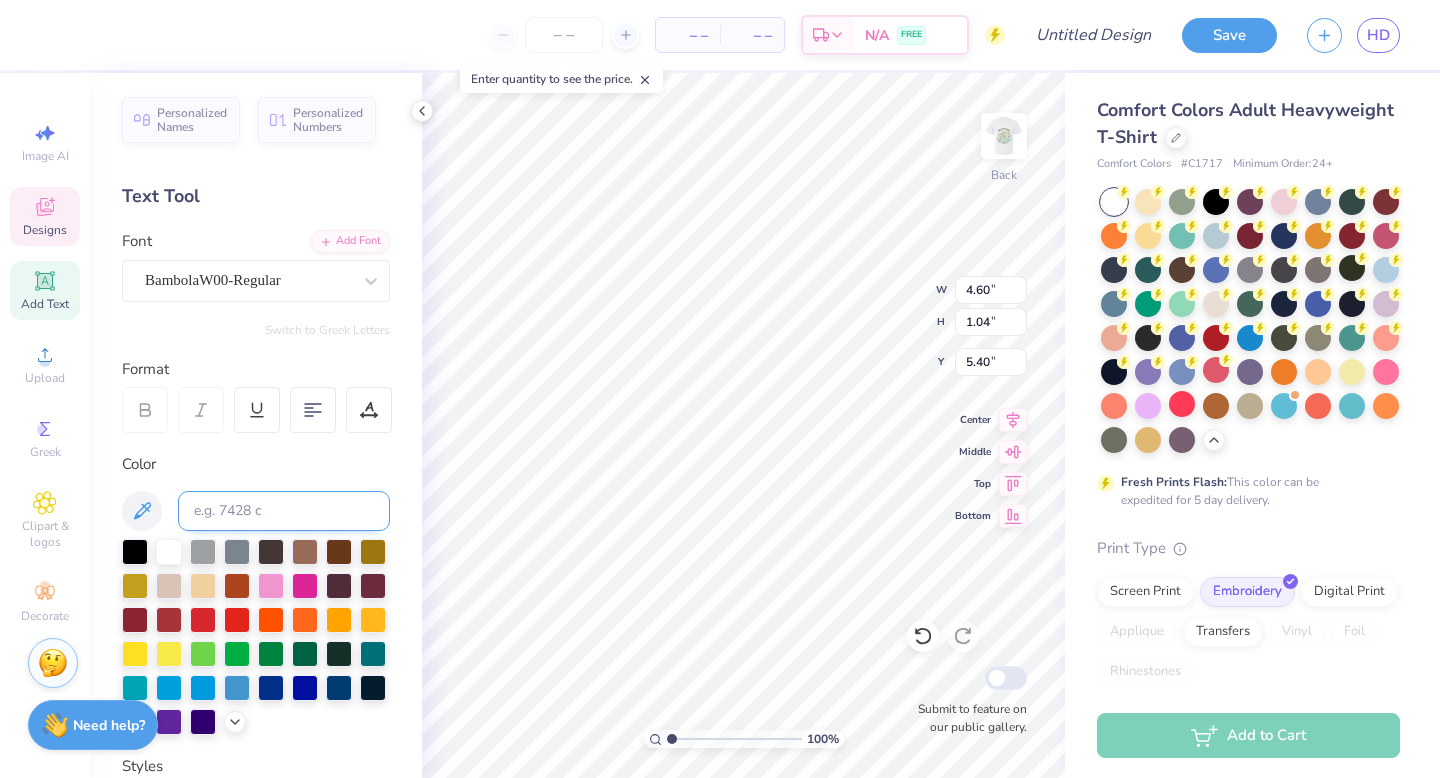 type on "[CITY]" 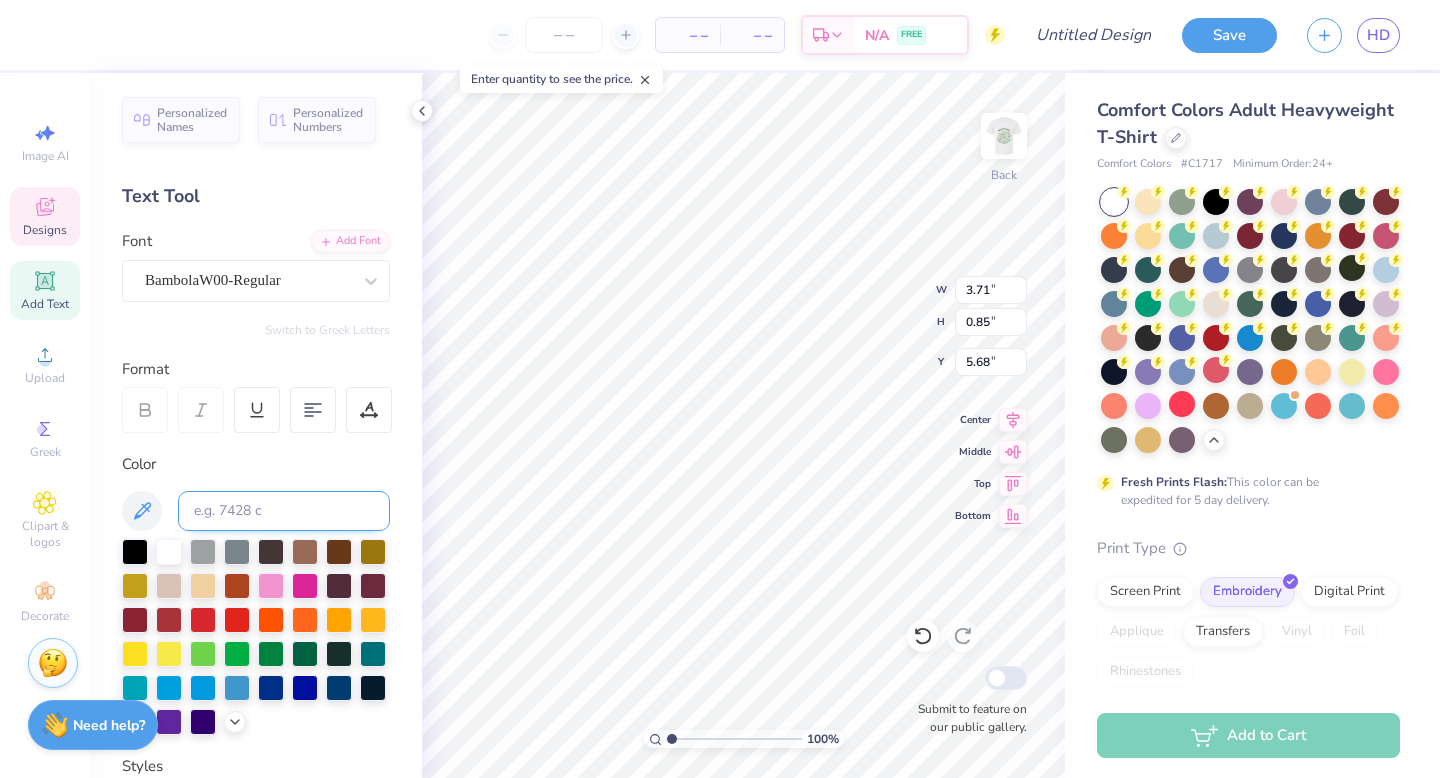 type on "5.68" 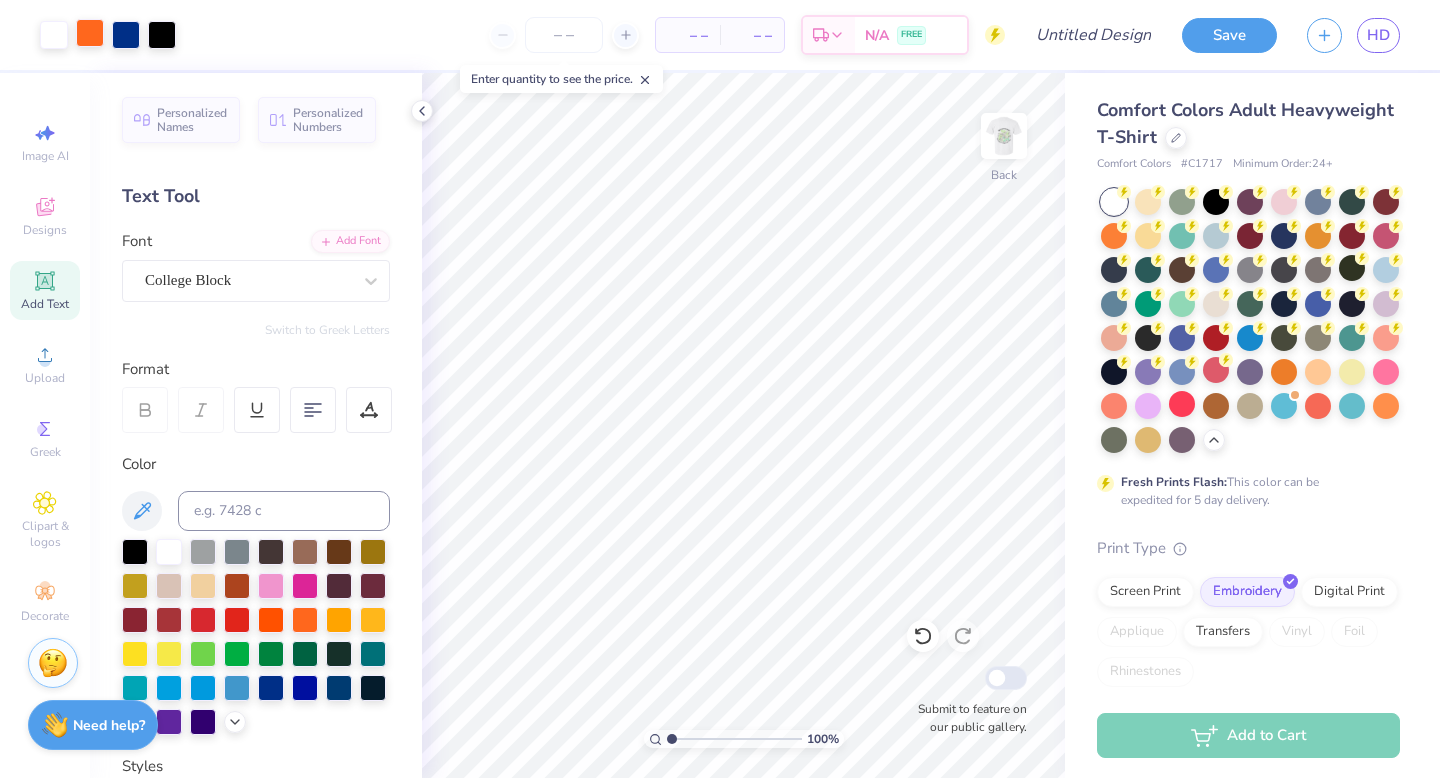 click at bounding box center [90, 33] 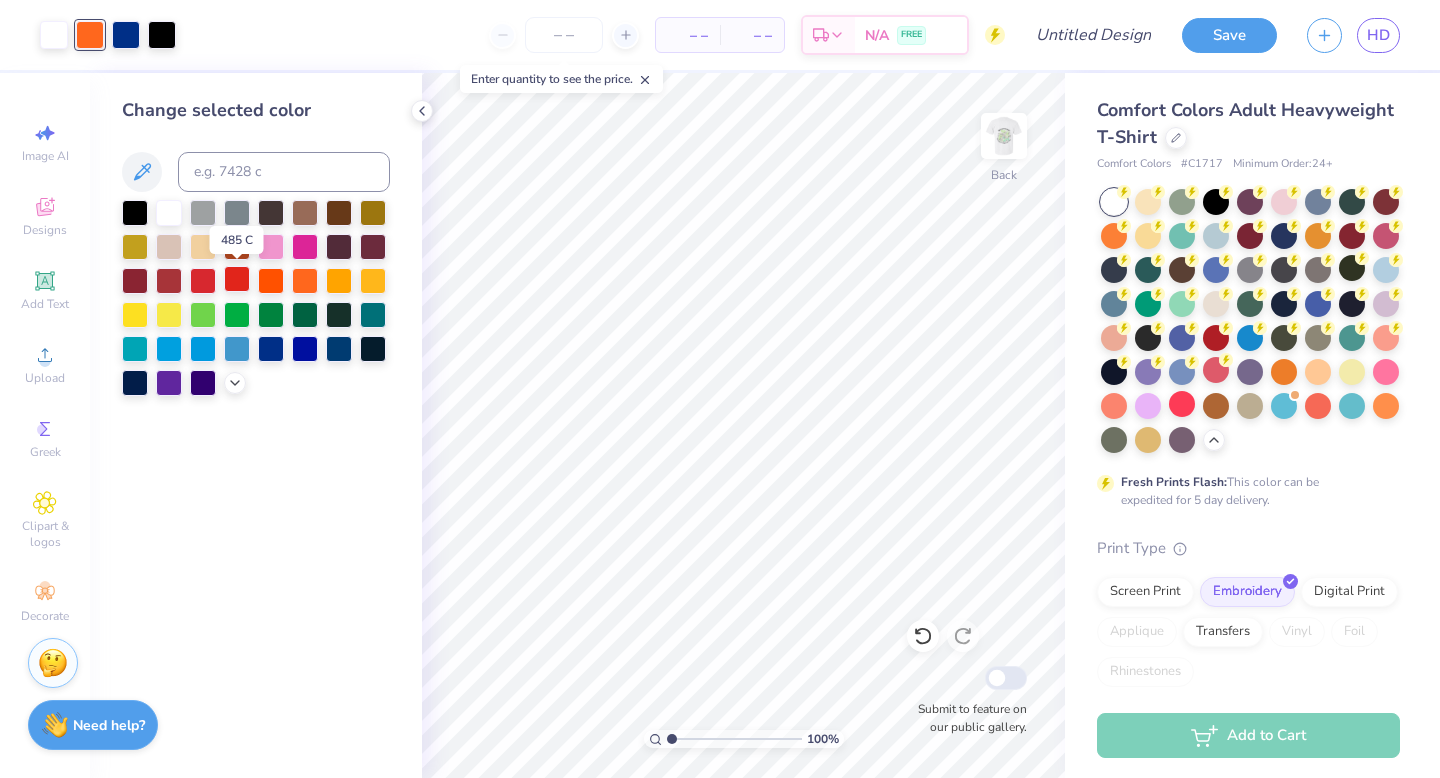 click at bounding box center (237, 279) 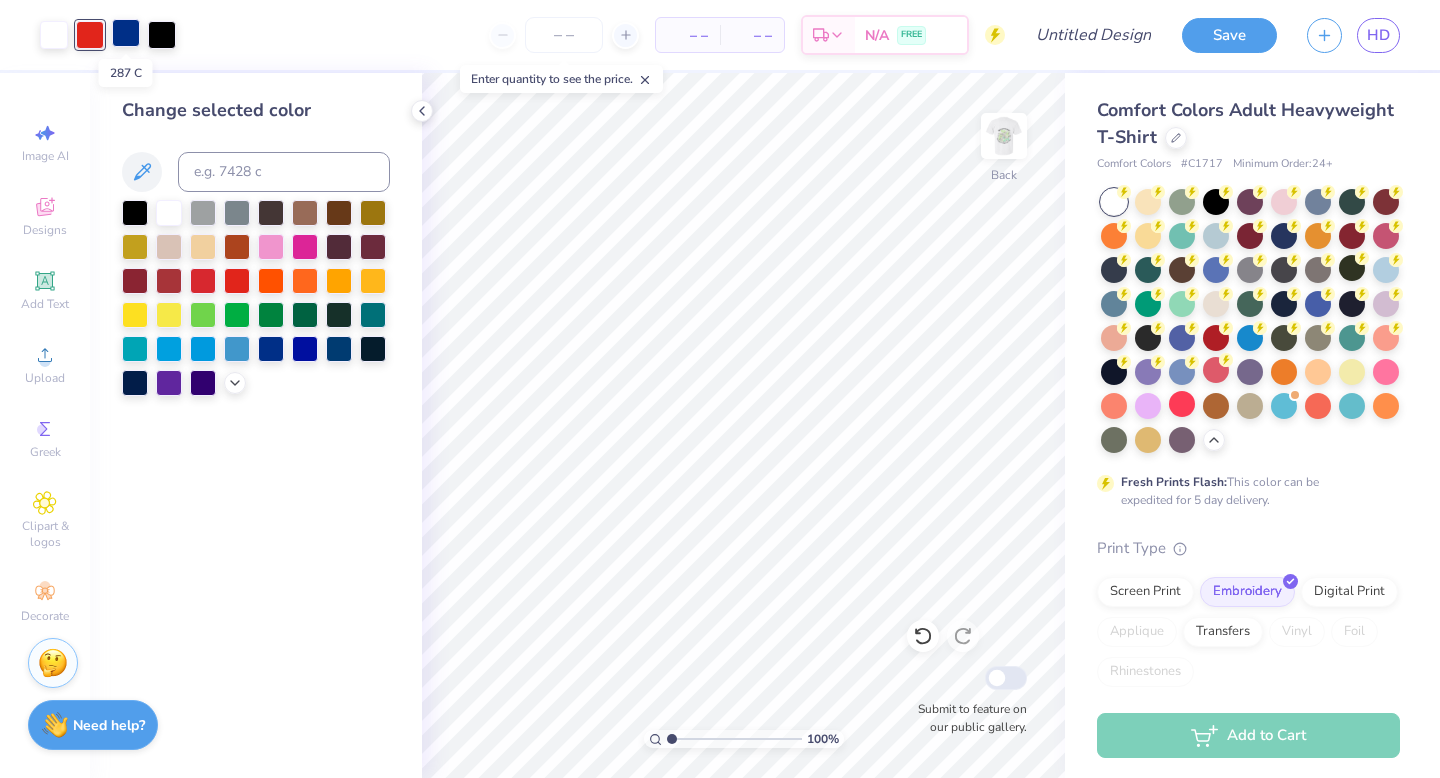 click at bounding box center (126, 33) 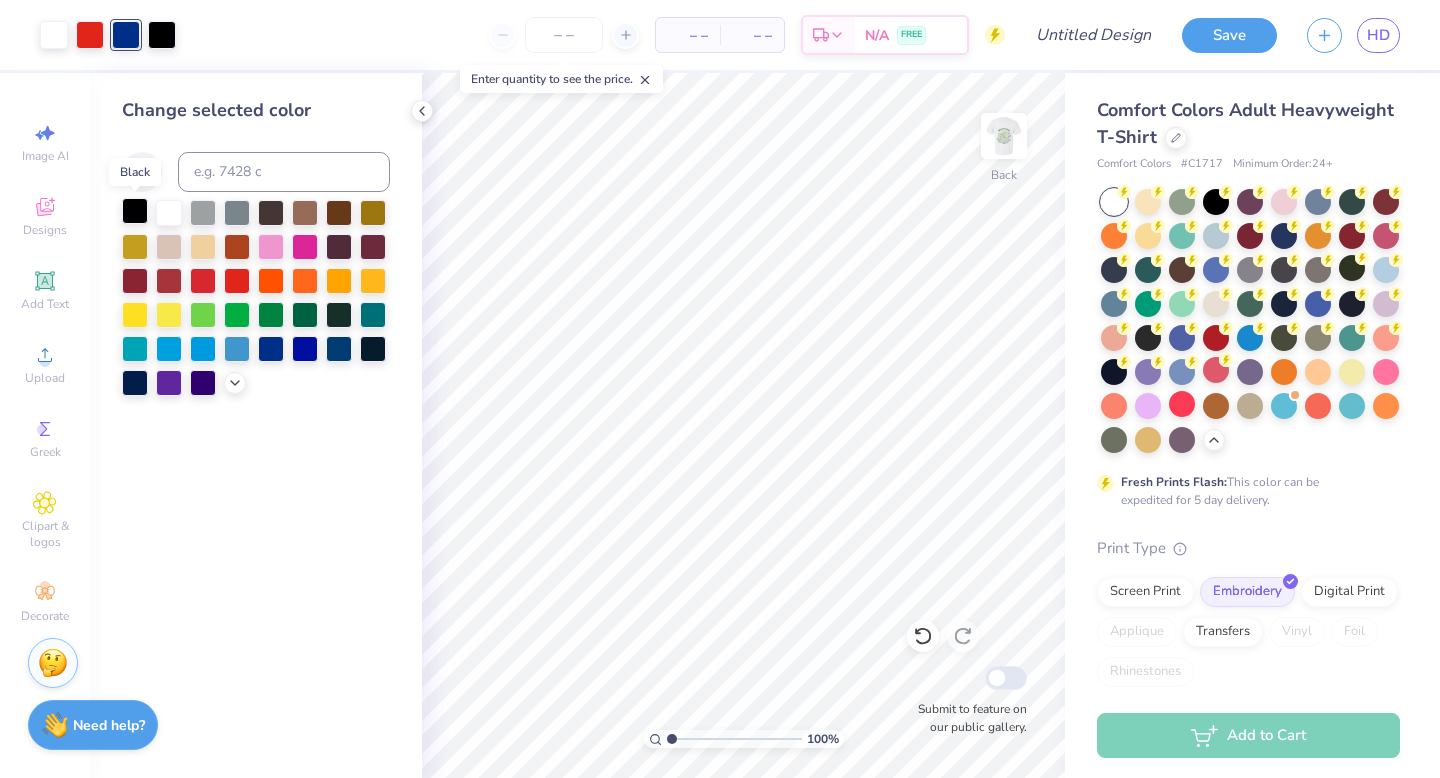 click at bounding box center [135, 211] 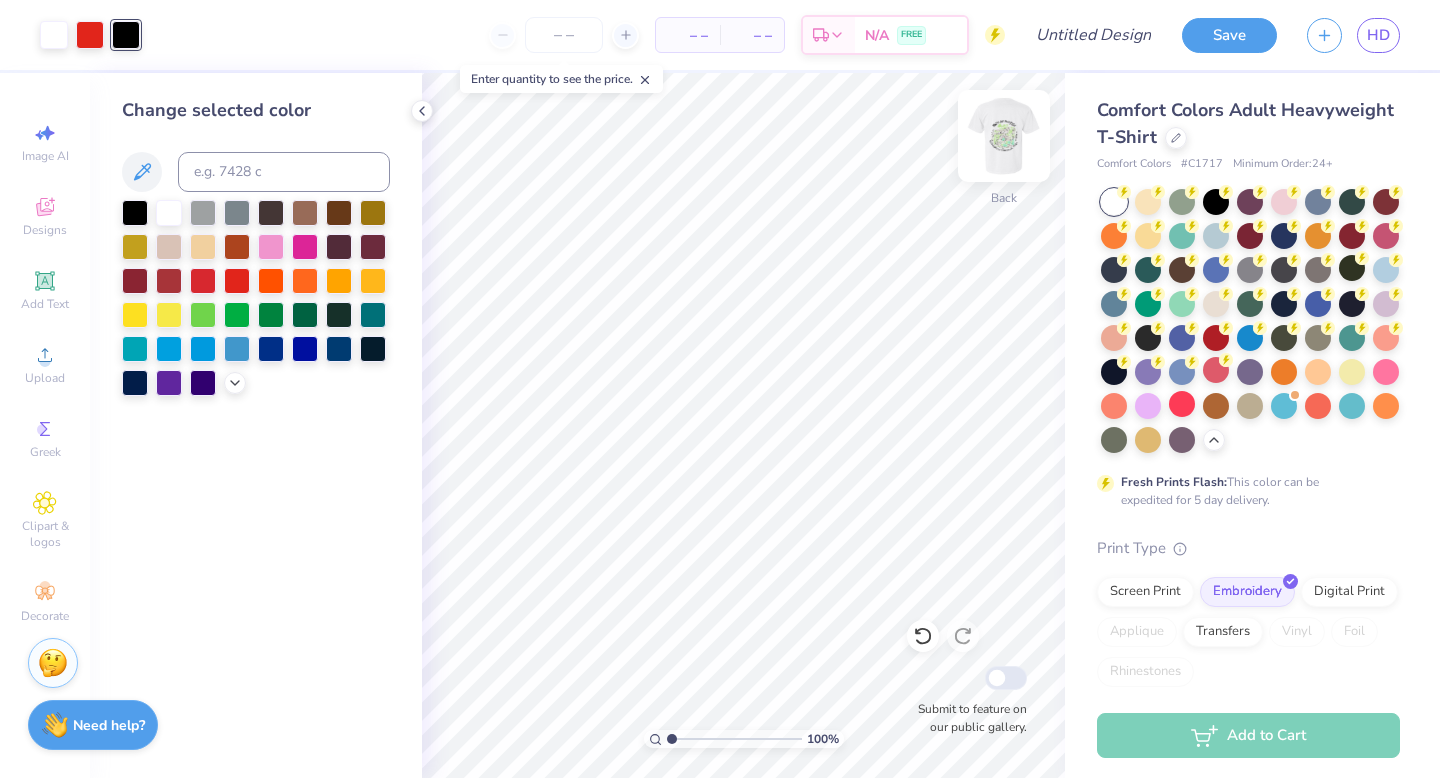 click at bounding box center (1004, 136) 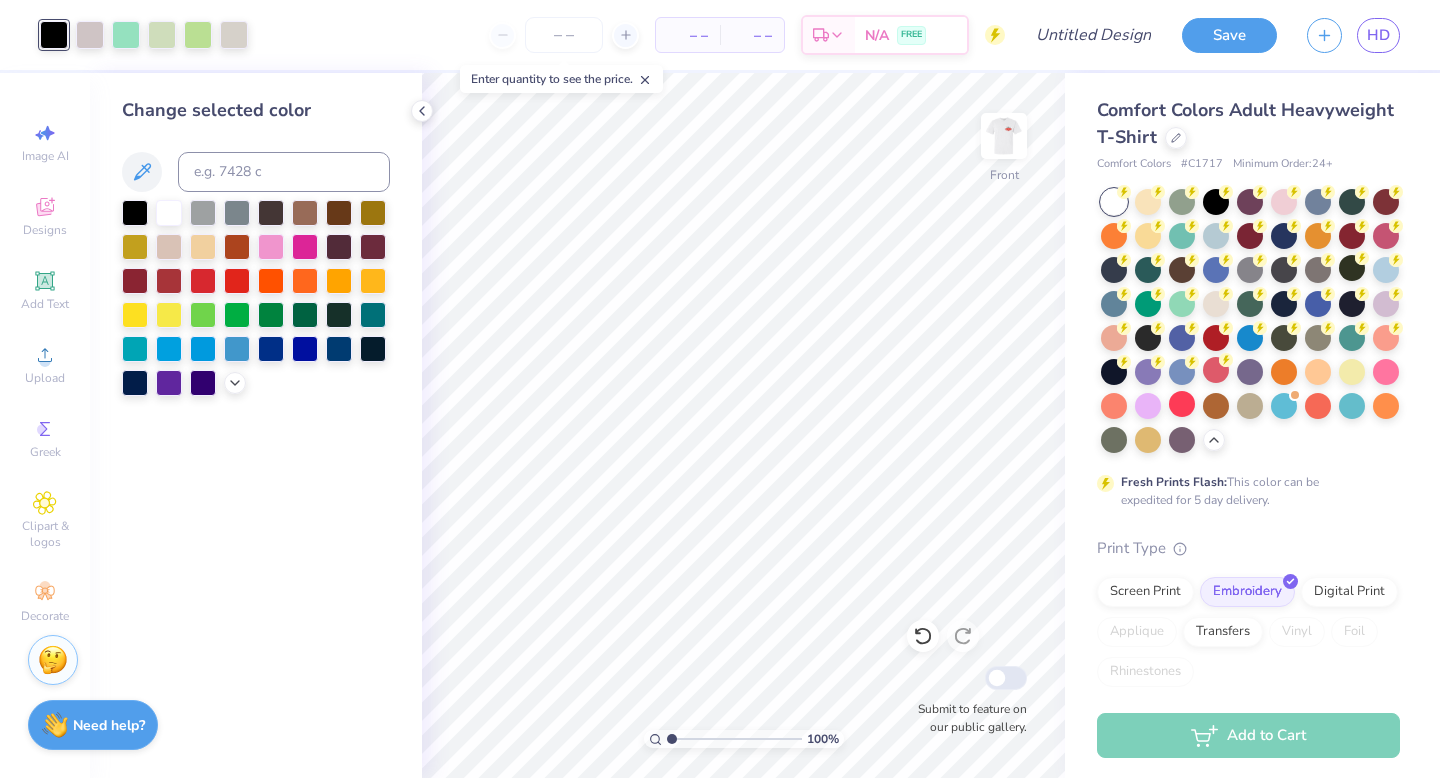 click at bounding box center (53, 660) 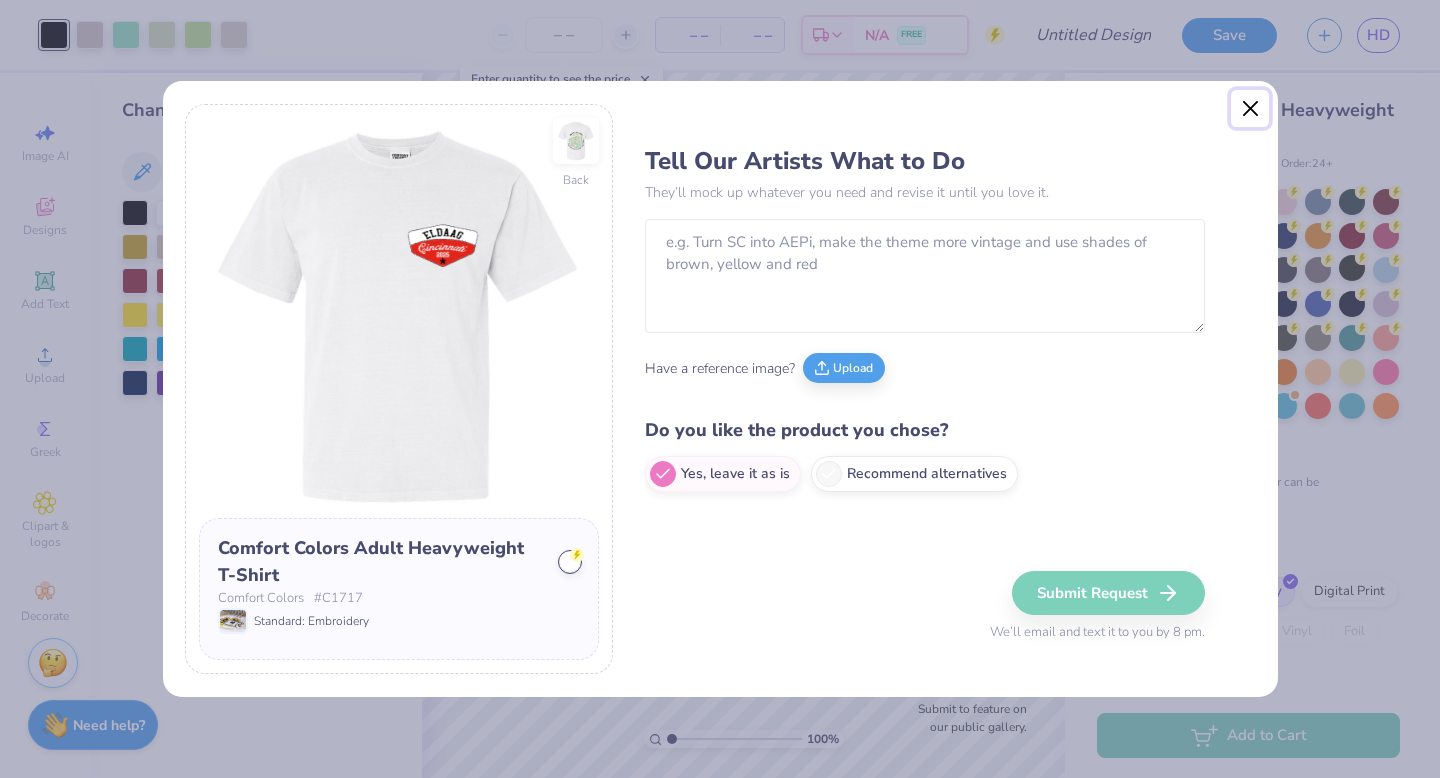 click at bounding box center (1250, 109) 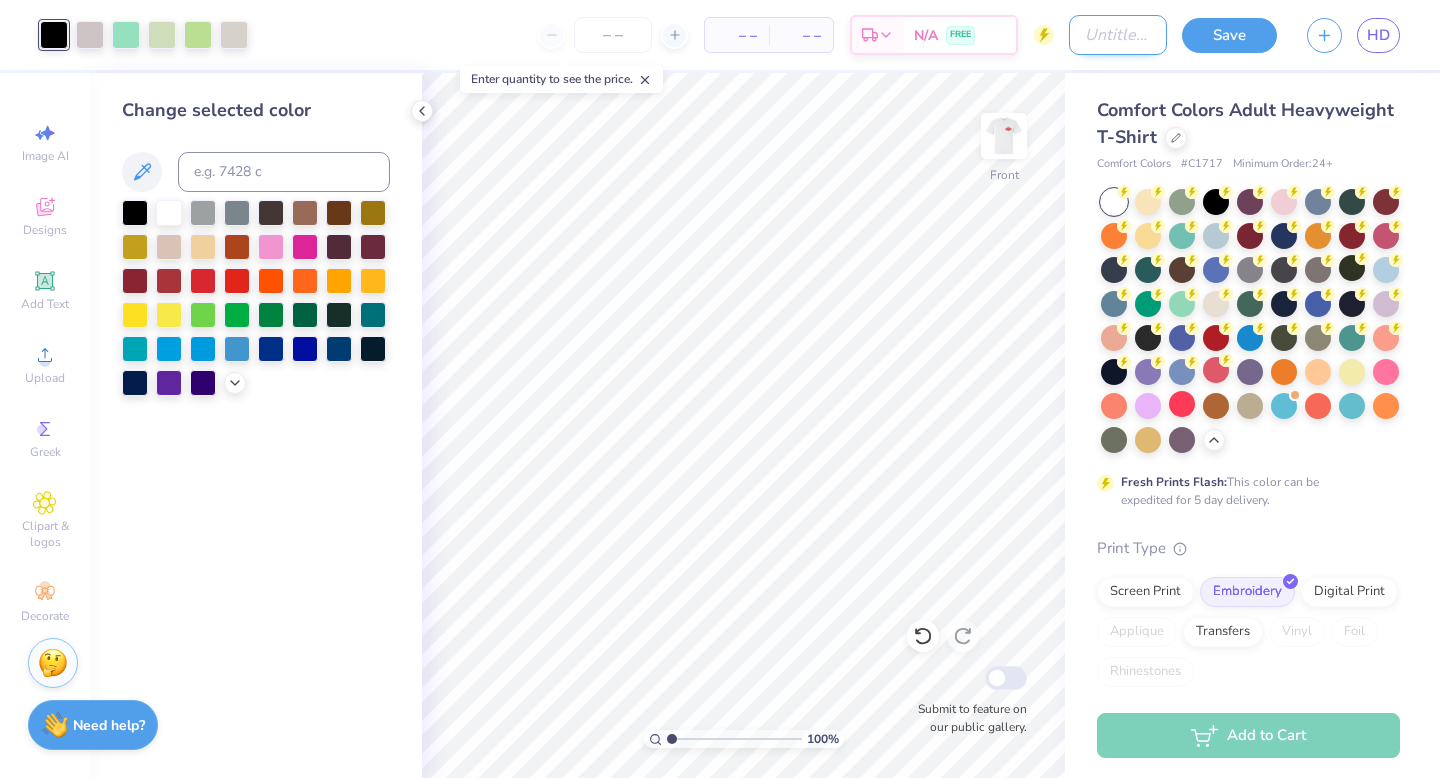 click on "Design Title" at bounding box center [1118, 35] 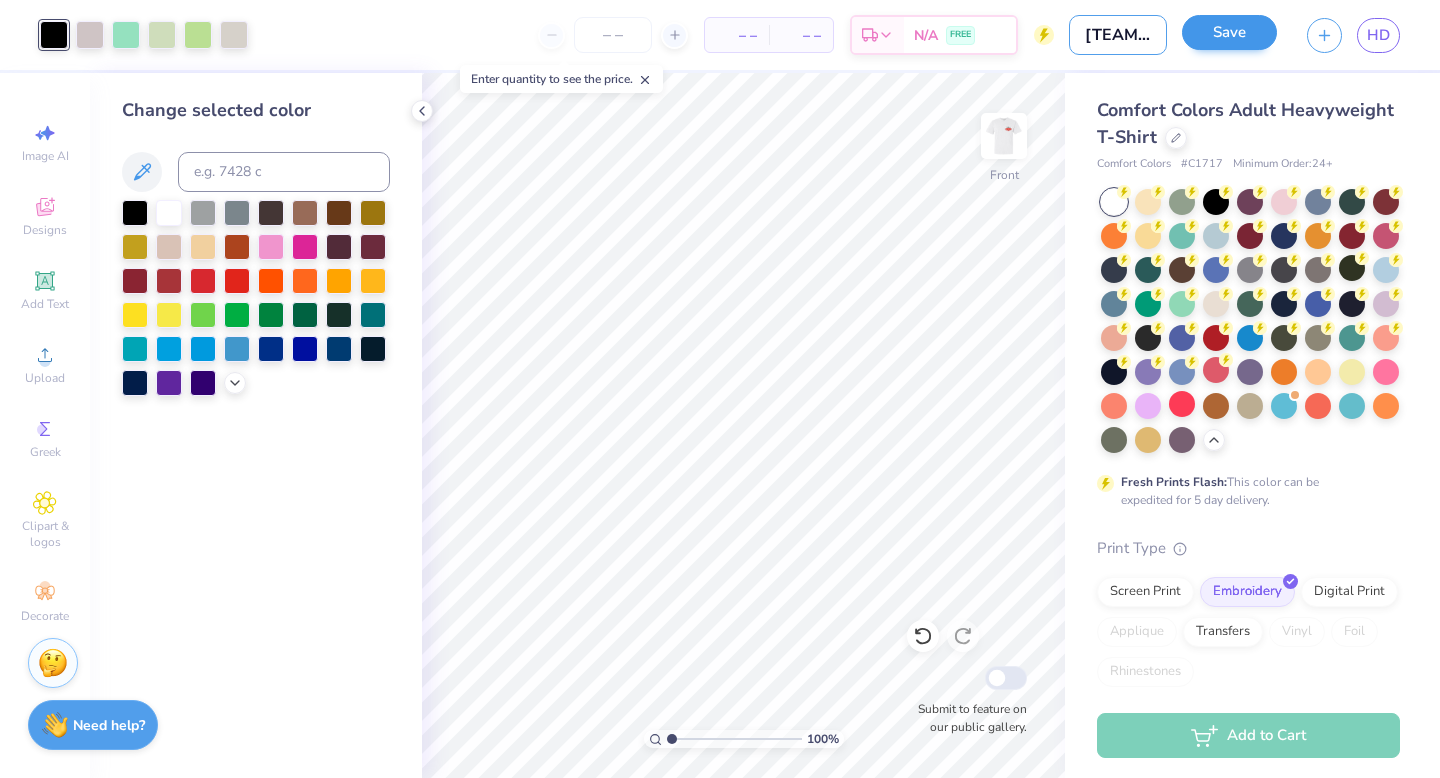 type on "[TEAMNAME]" 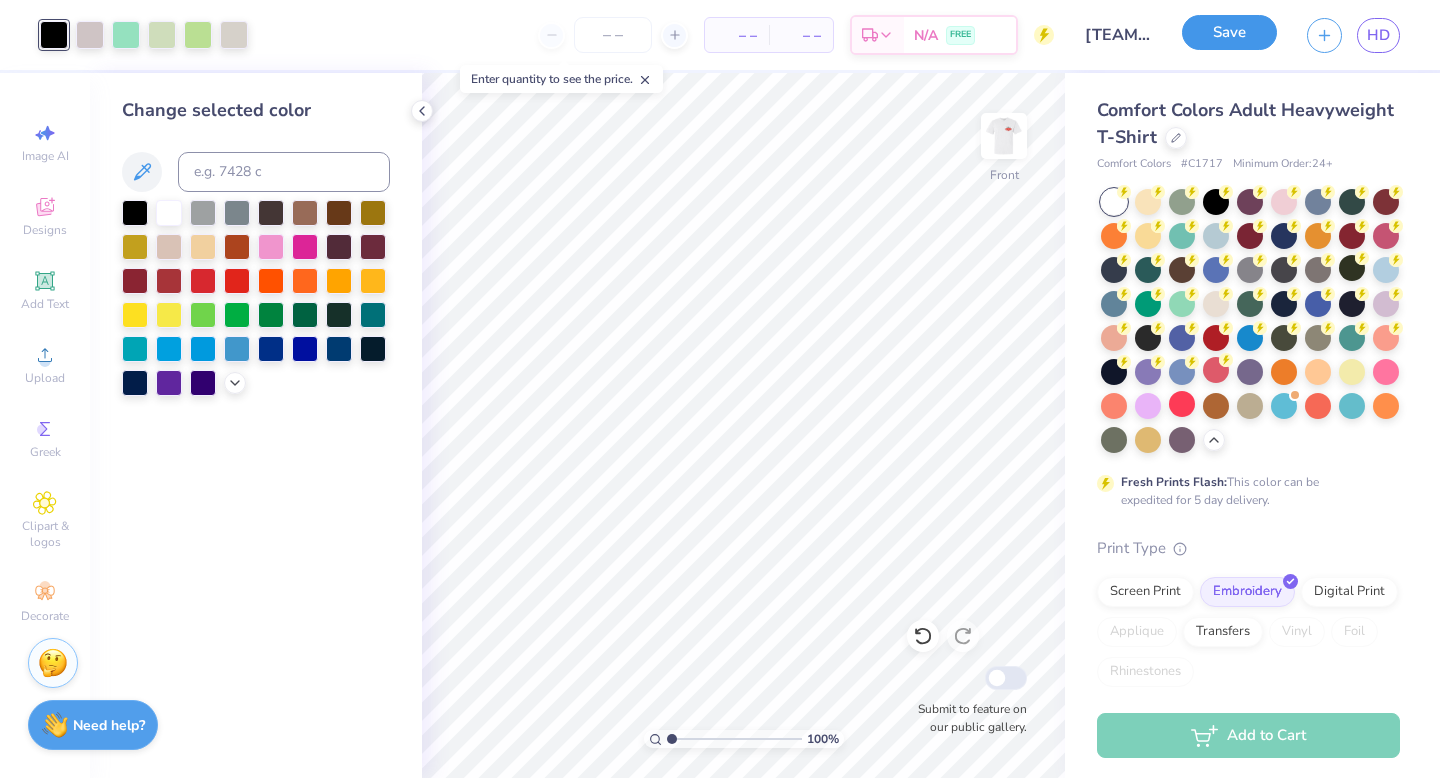 click on "Save" at bounding box center [1229, 32] 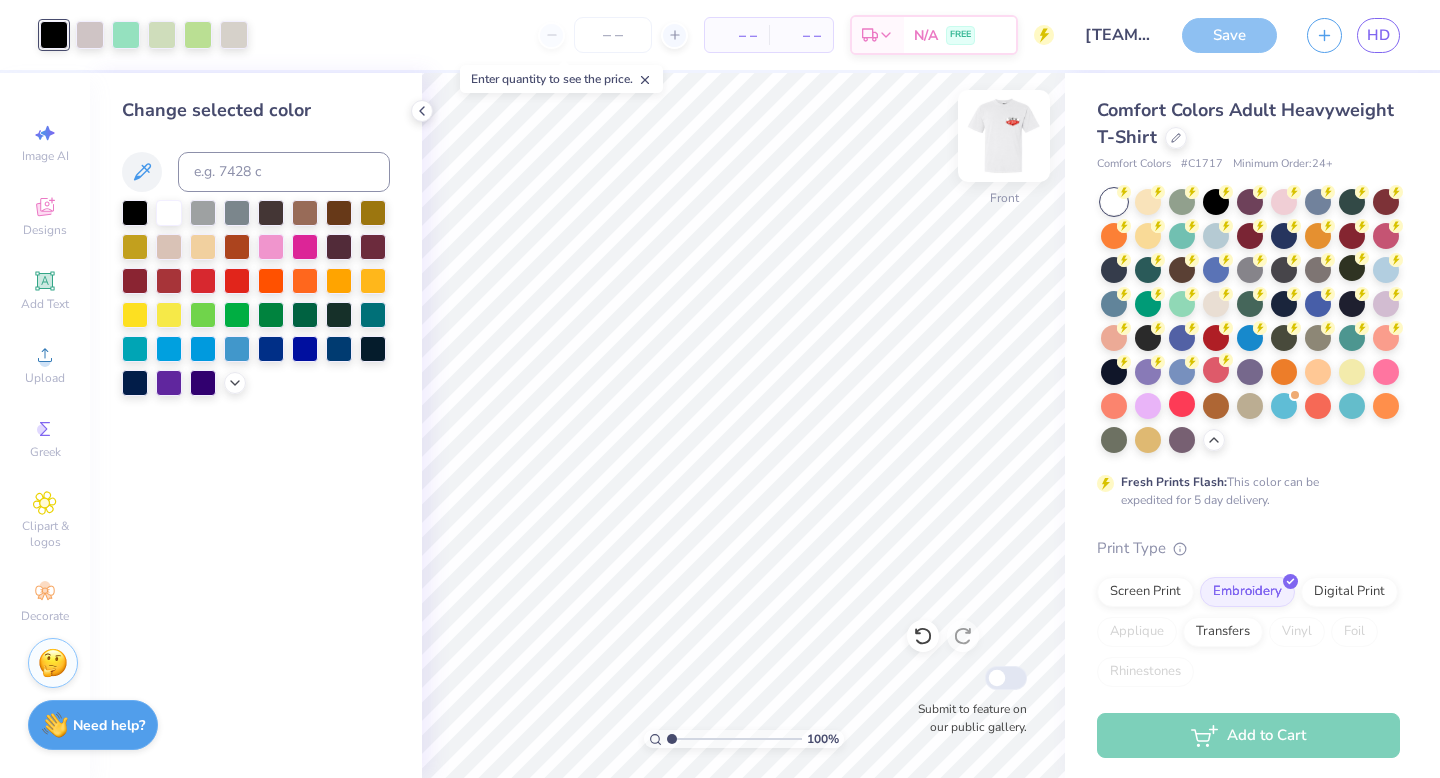 click at bounding box center (1004, 136) 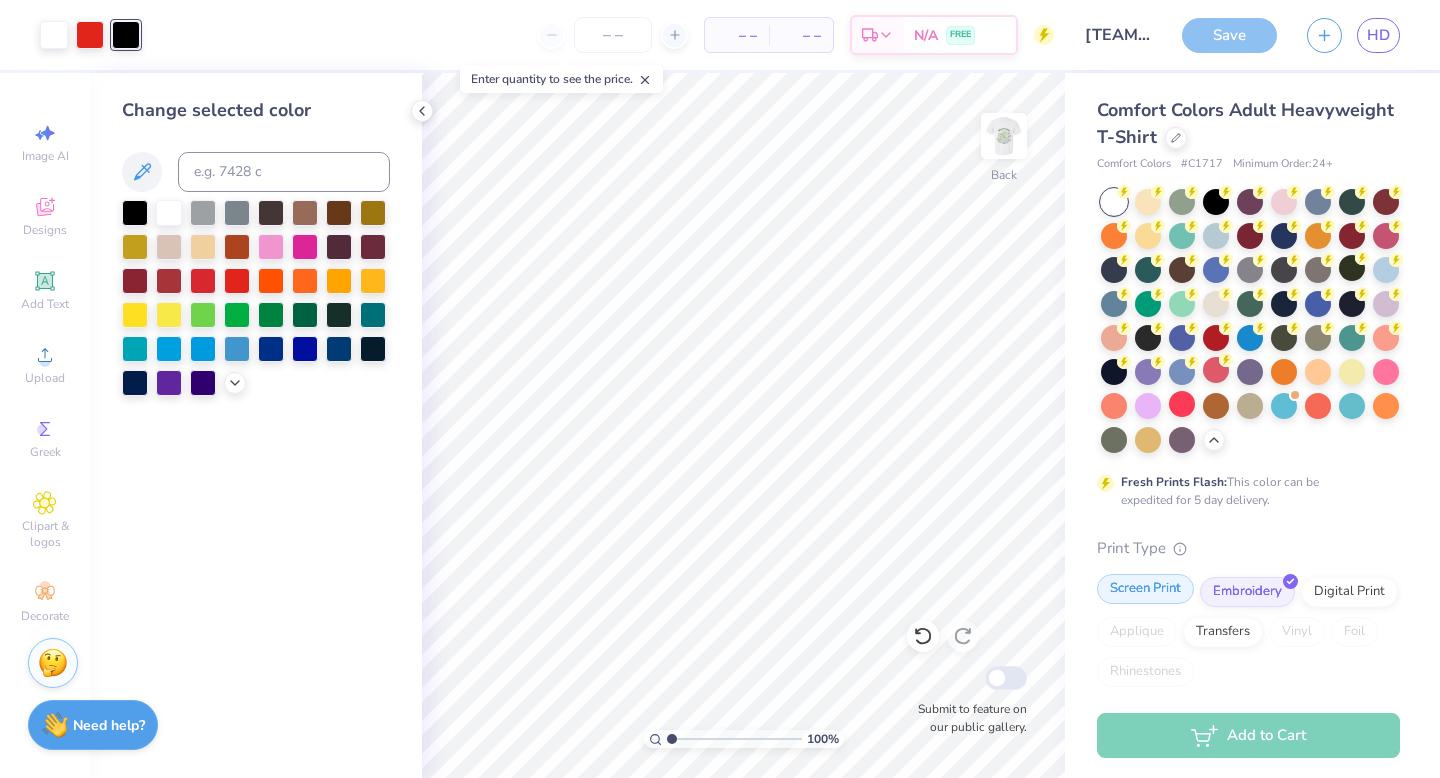 click on "Screen Print" at bounding box center [1145, 589] 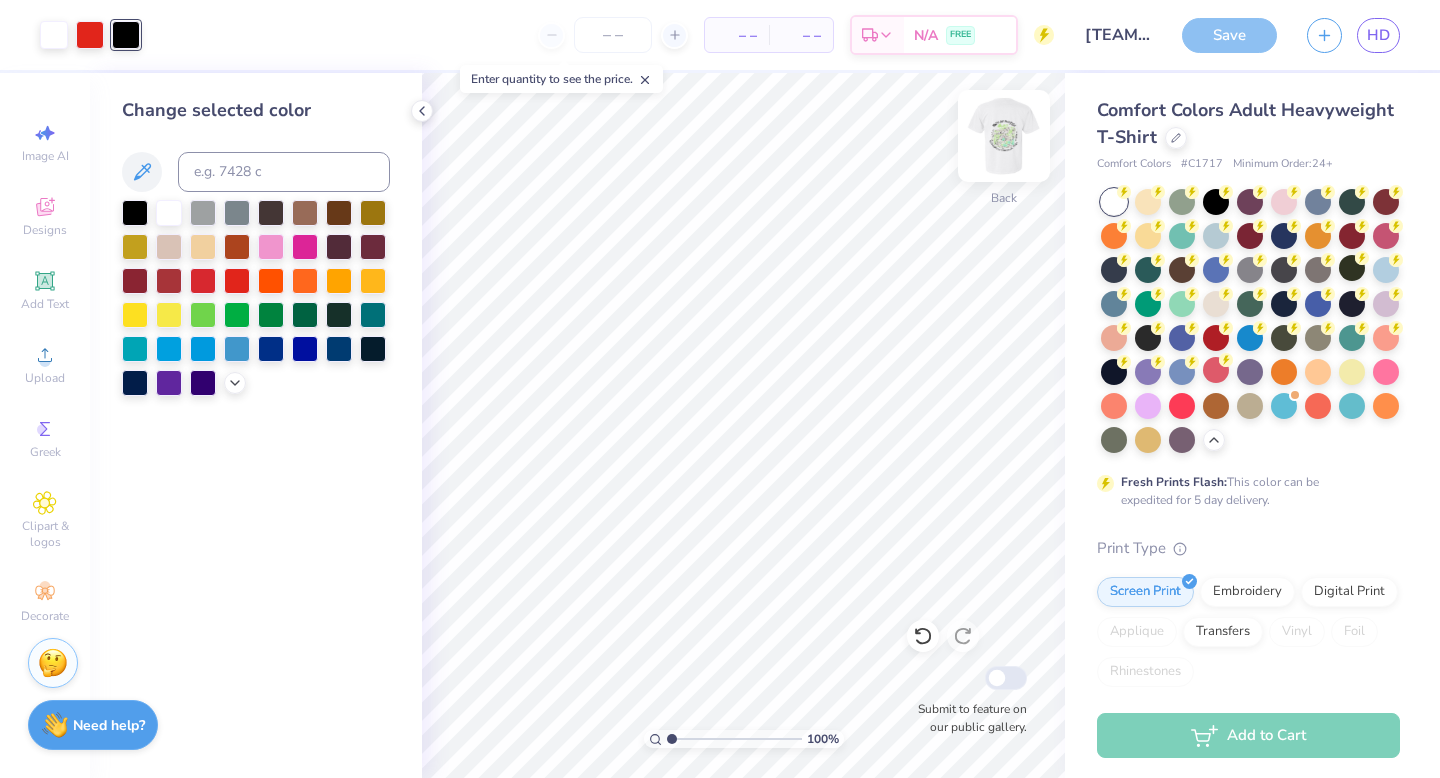 click at bounding box center [1004, 136] 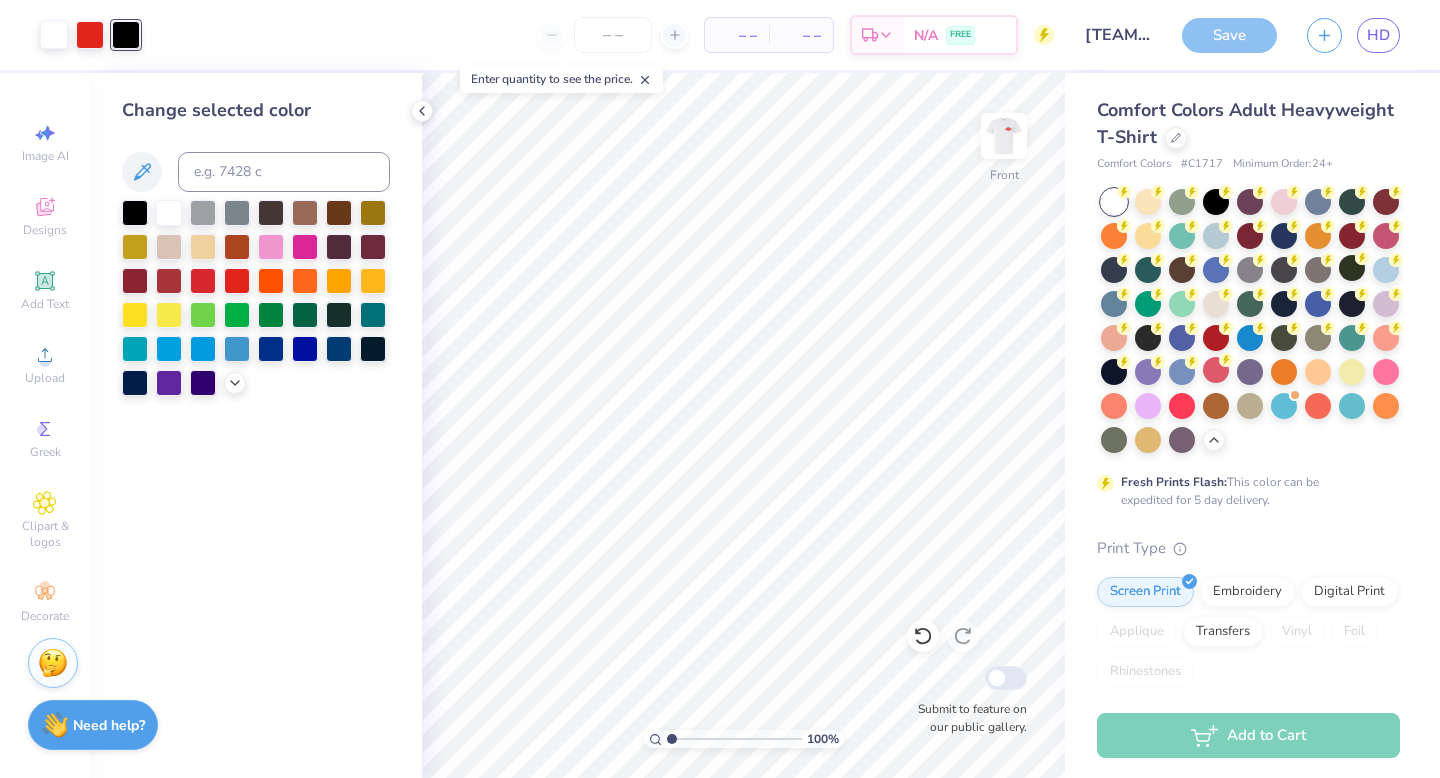 click at bounding box center [1004, 136] 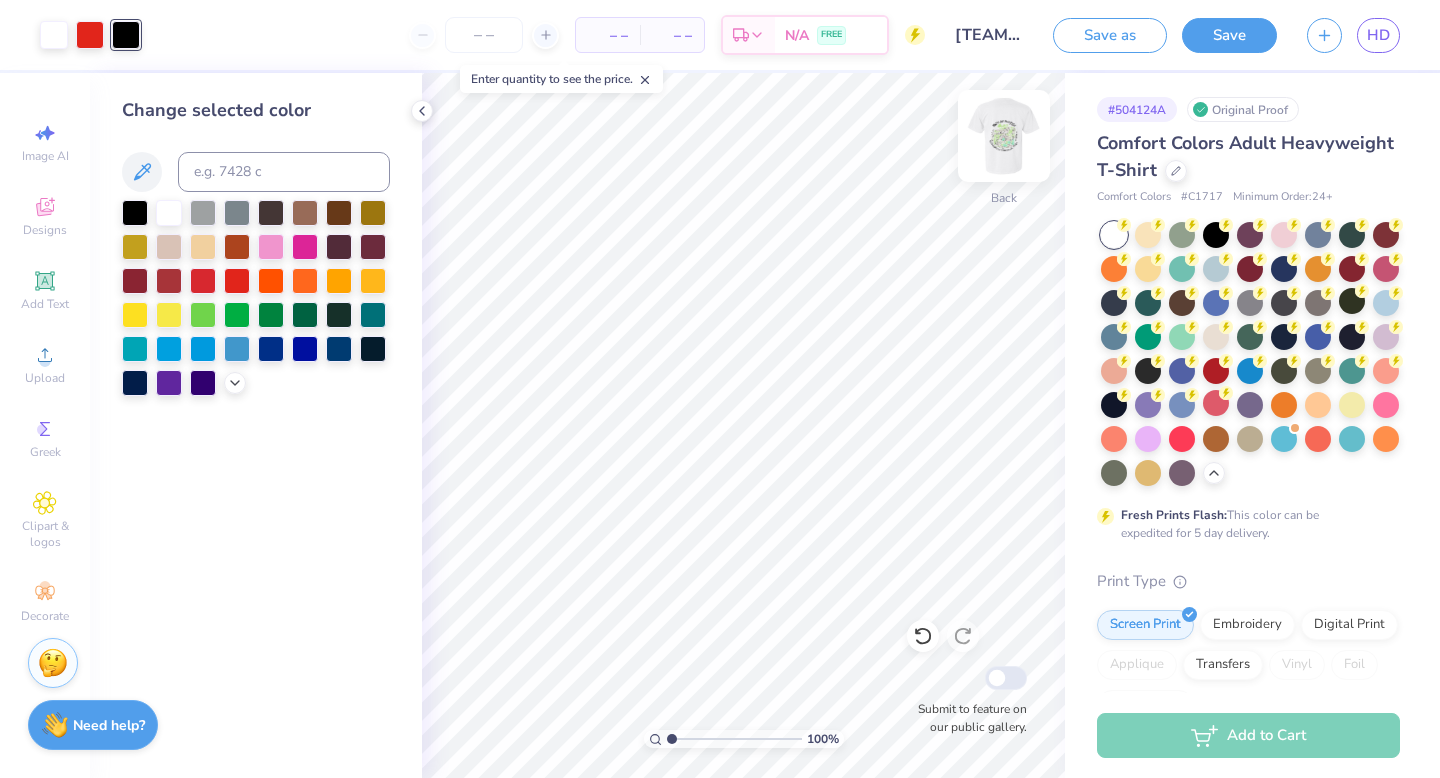 click at bounding box center [1004, 136] 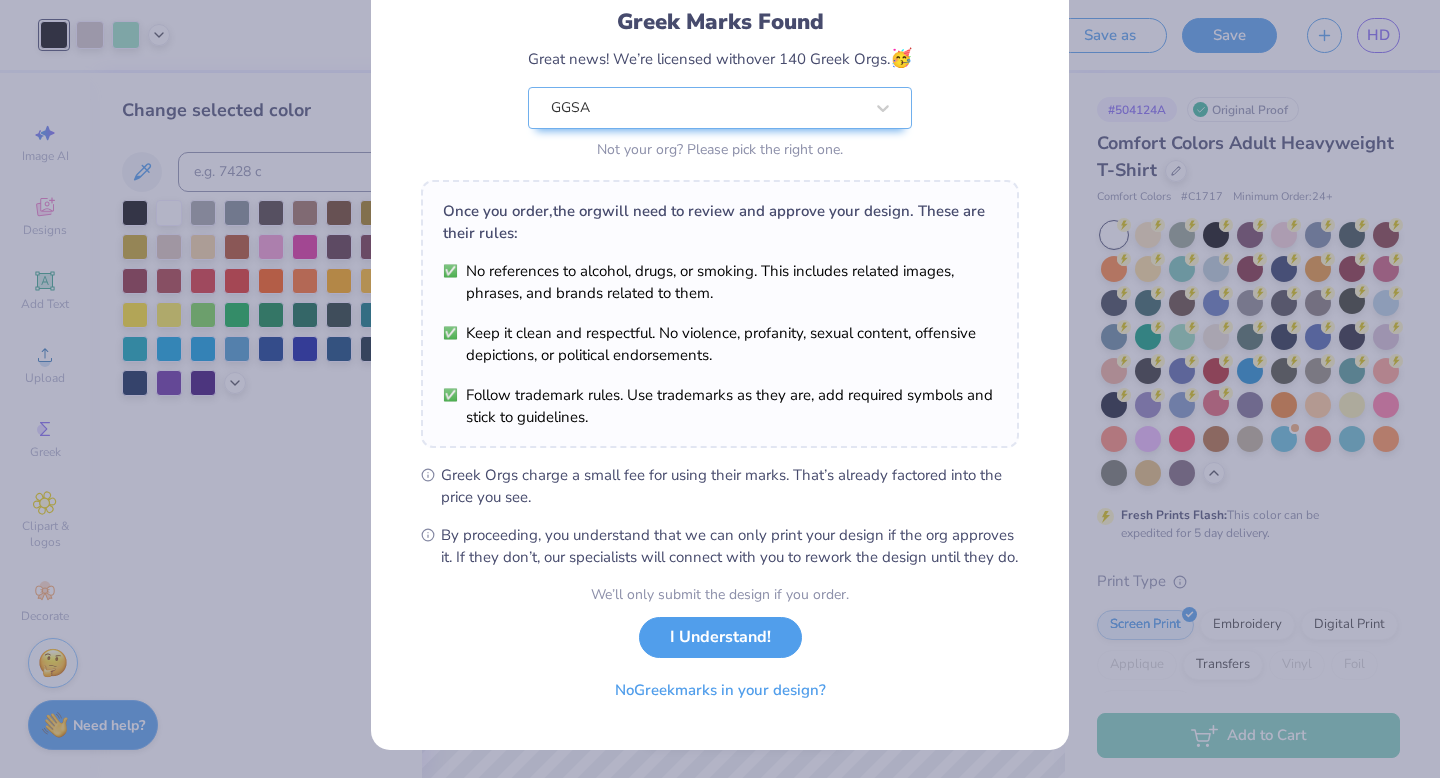 scroll, scrollTop: 158, scrollLeft: 0, axis: vertical 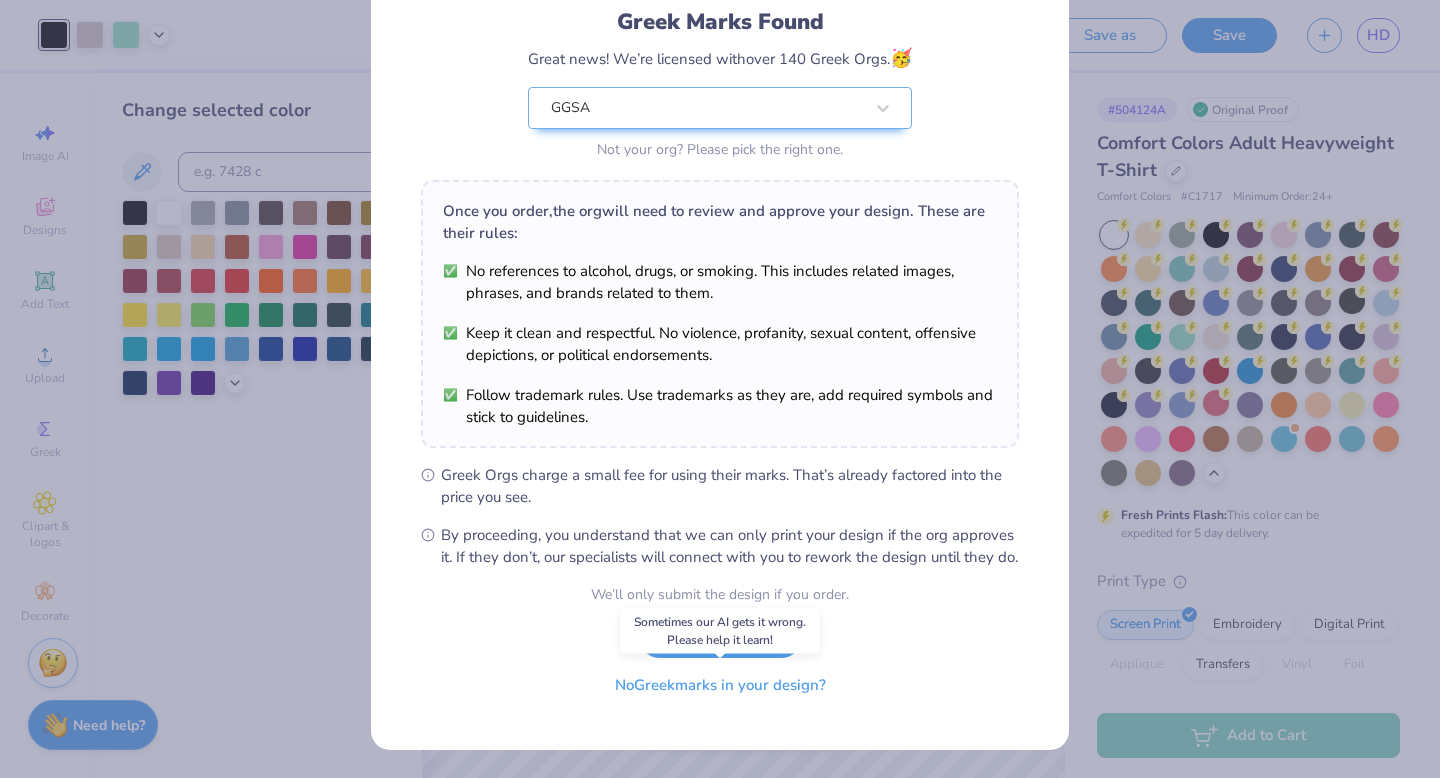 click on "No  Greek  marks in your design?" at bounding box center [720, 685] 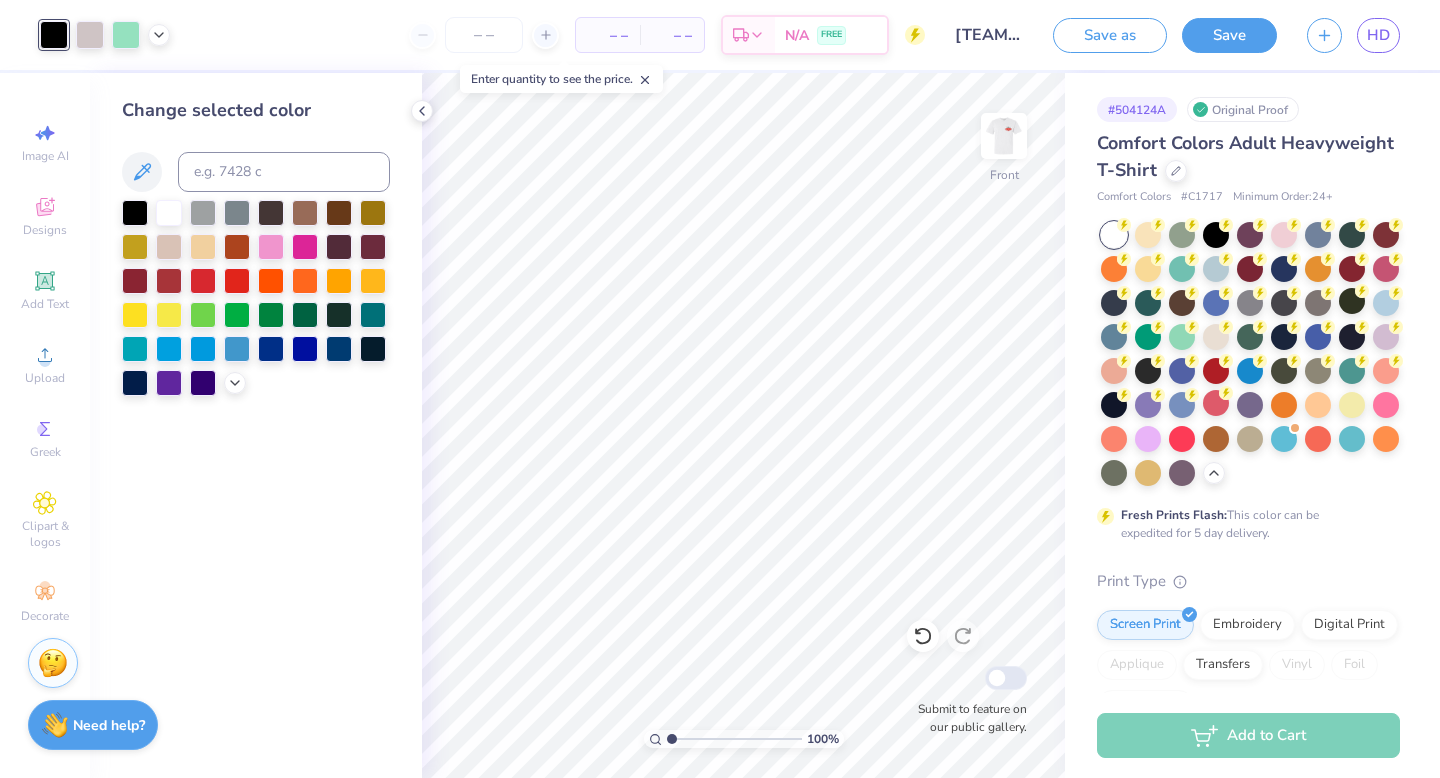 scroll, scrollTop: 0, scrollLeft: 0, axis: both 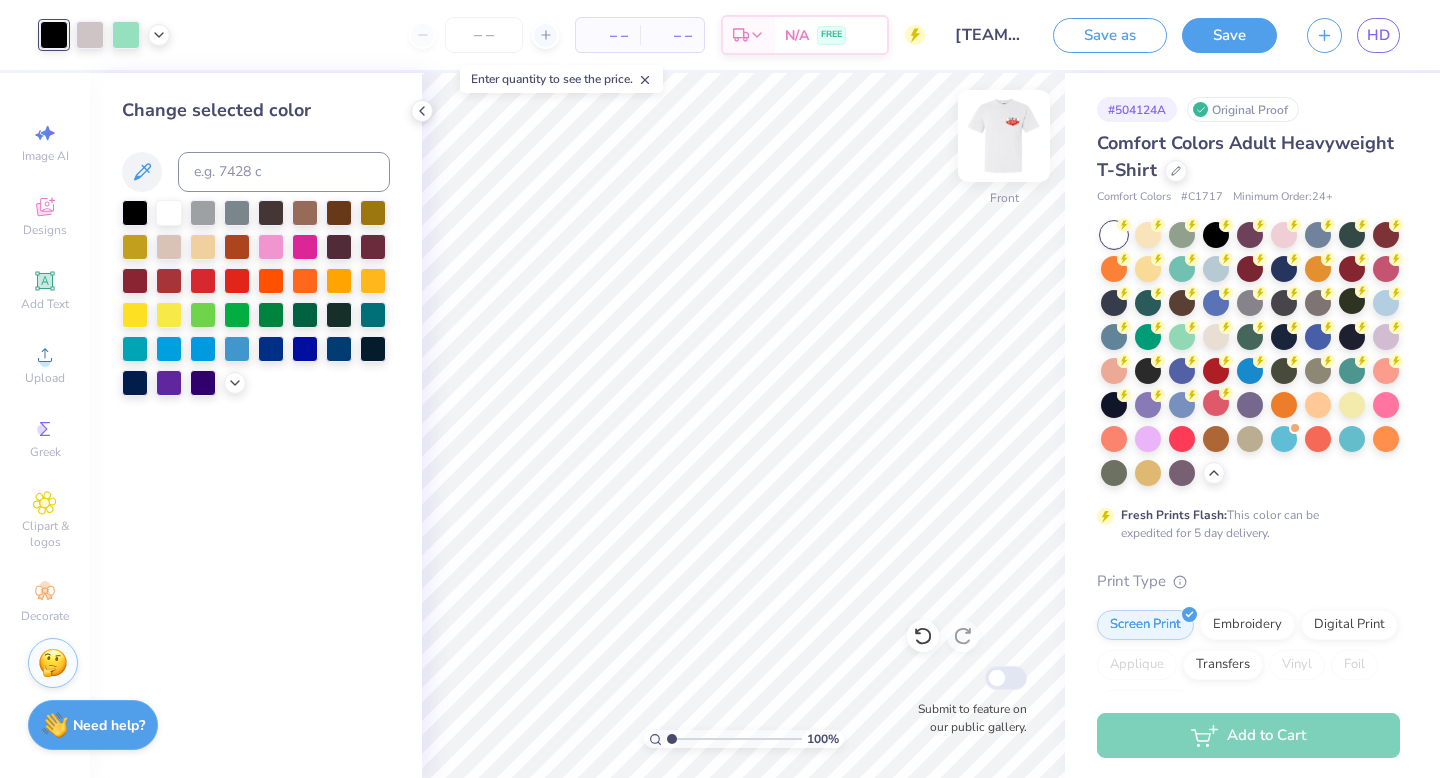 click at bounding box center (1004, 136) 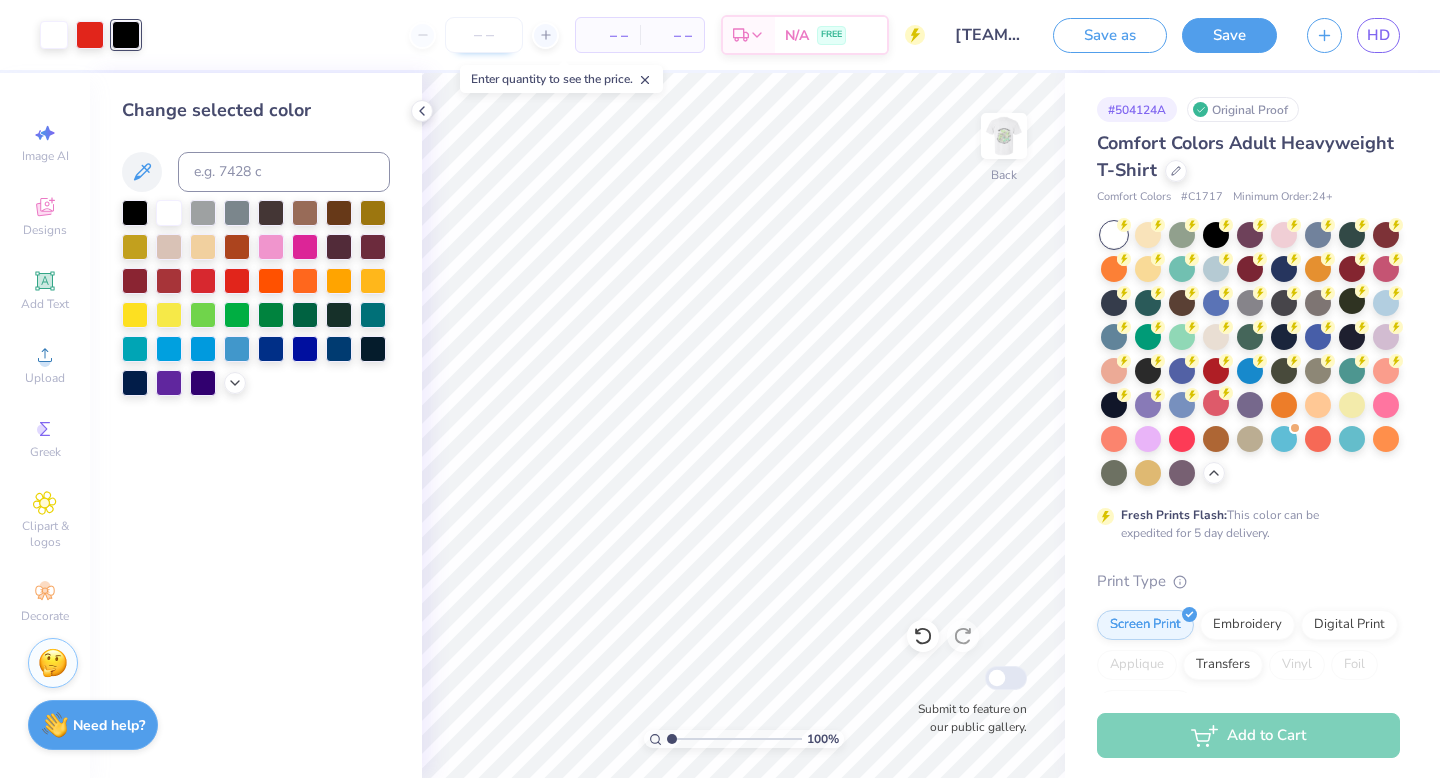 click at bounding box center (484, 35) 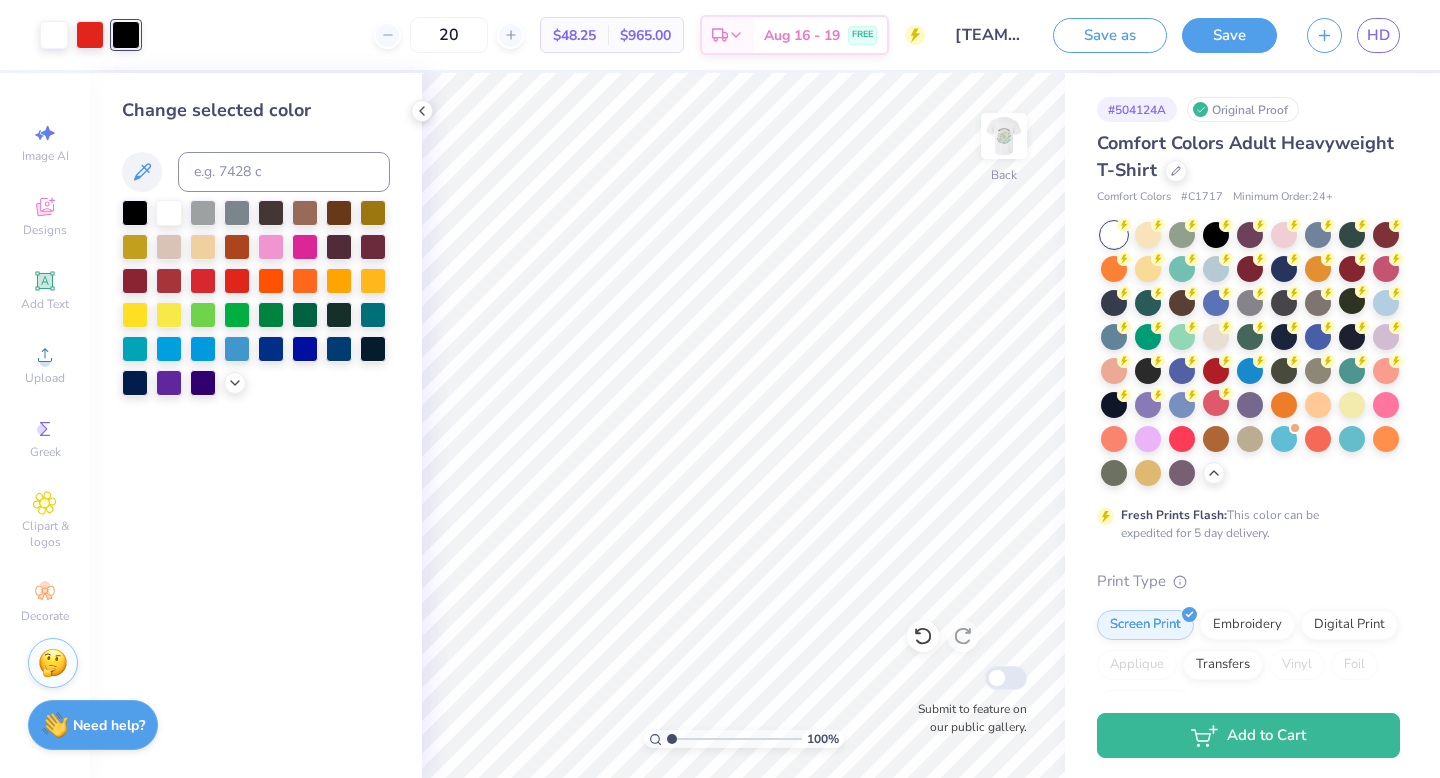 type on "2" 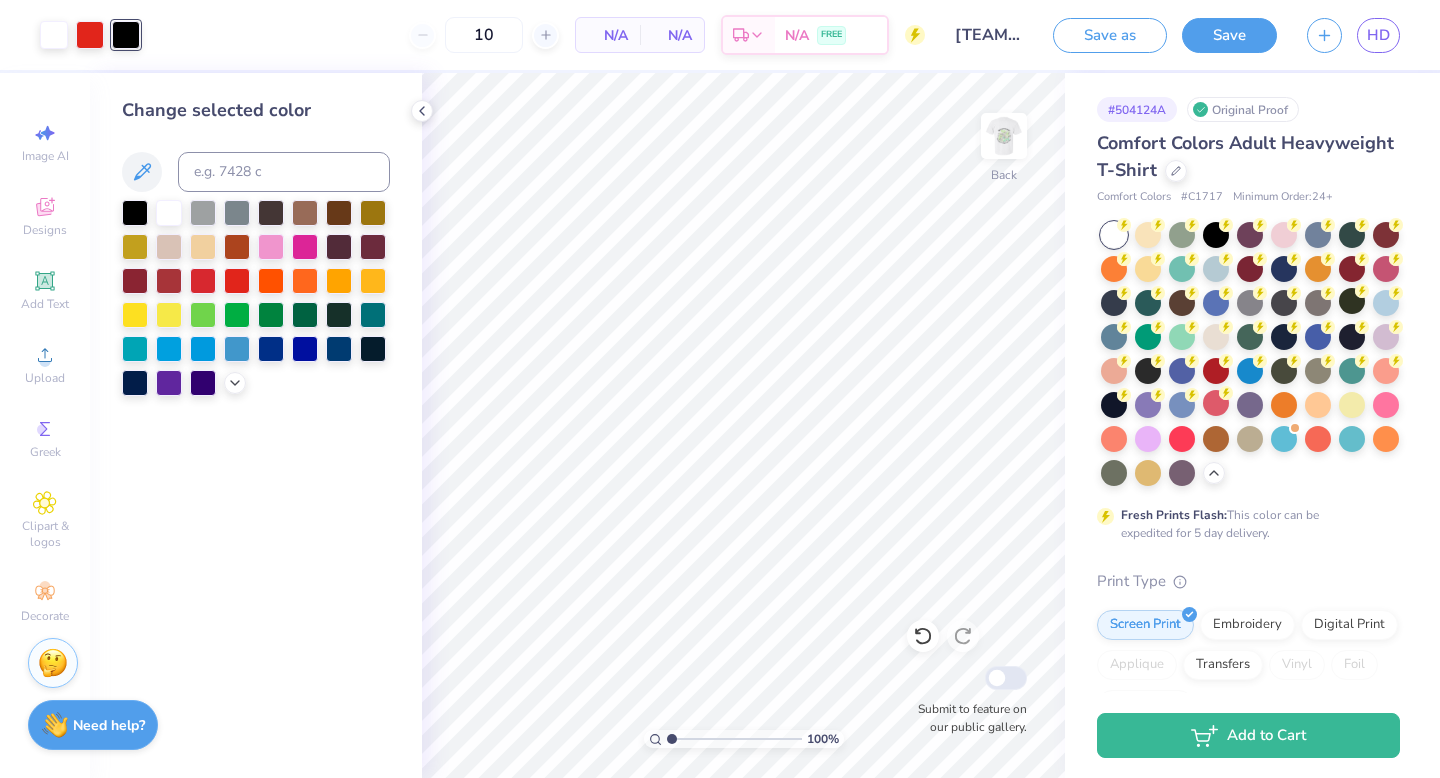 type on "1" 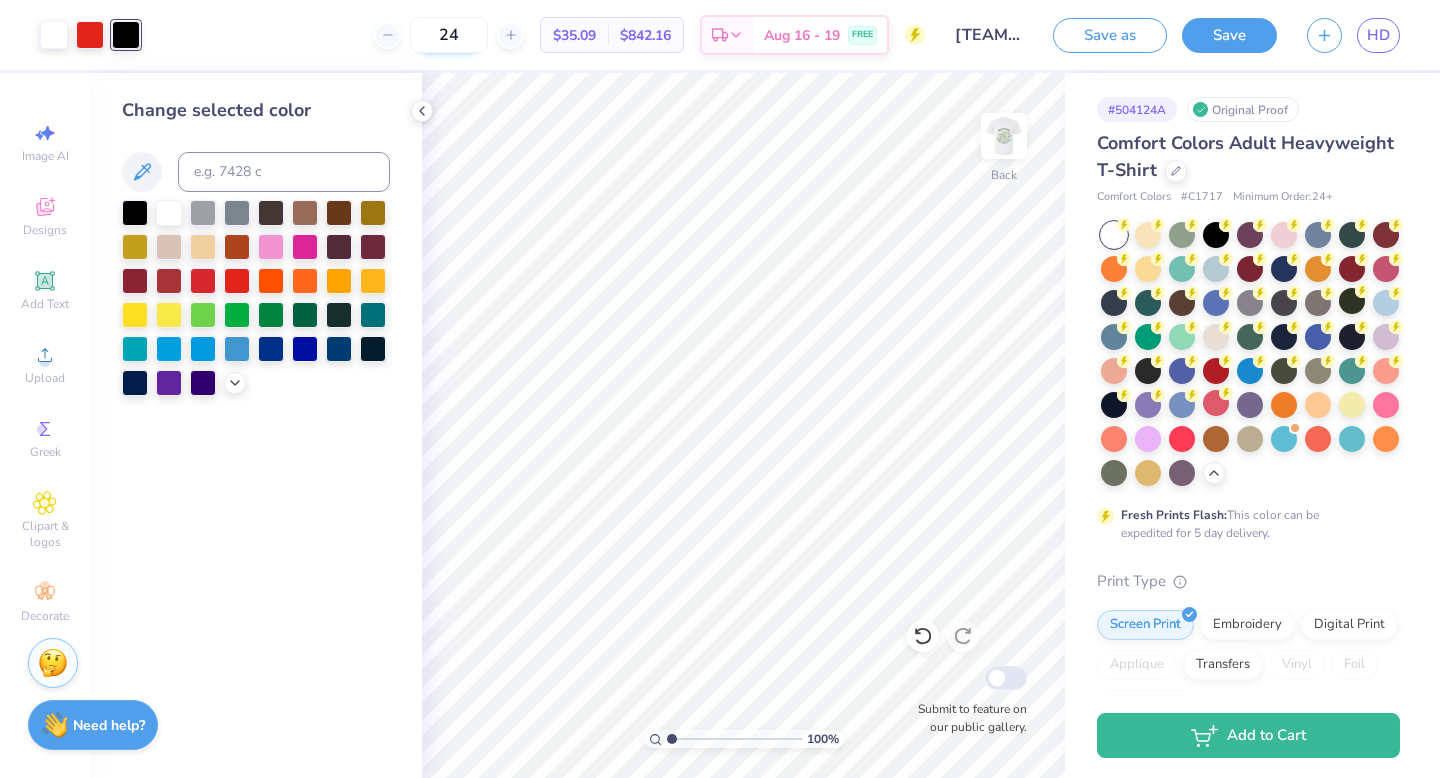 click on "24" at bounding box center (449, 35) 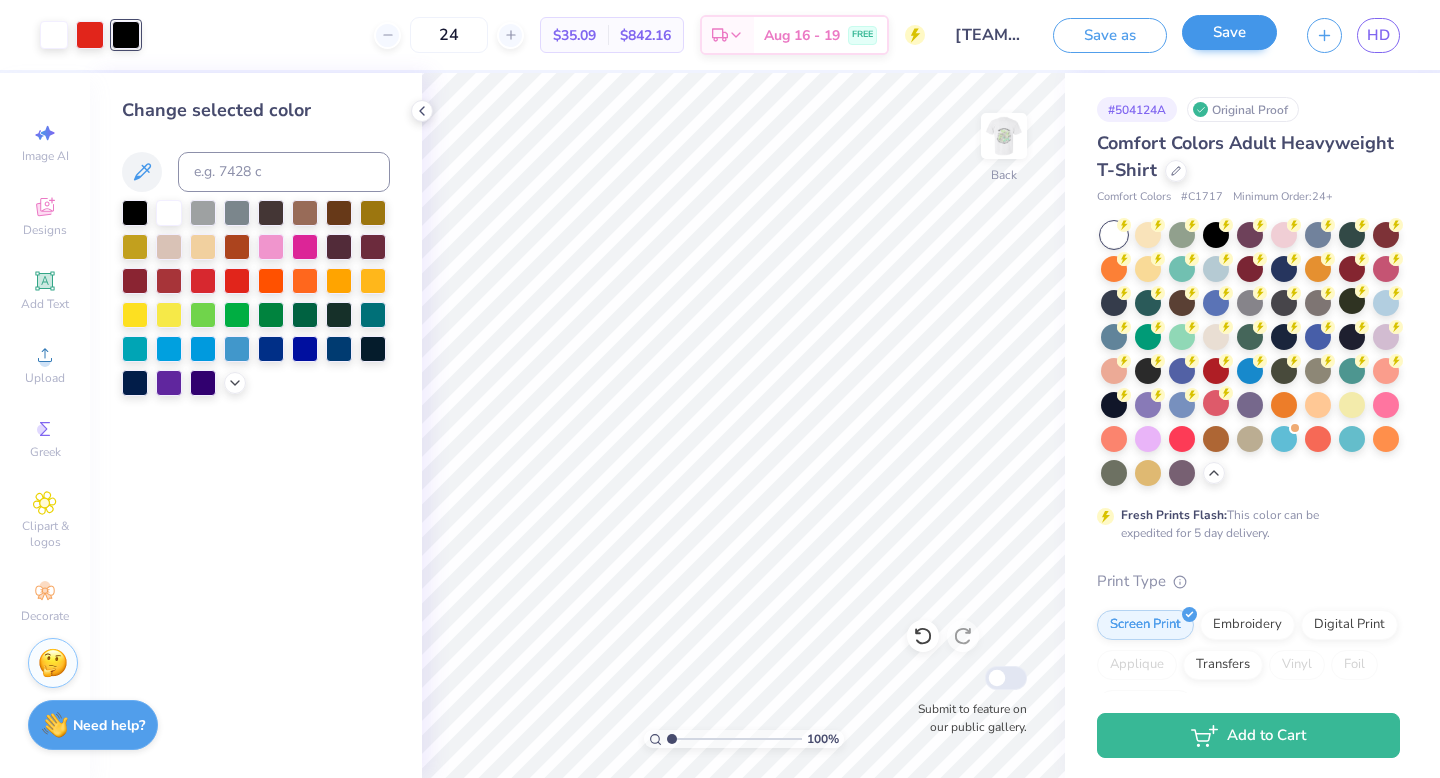 type on "24" 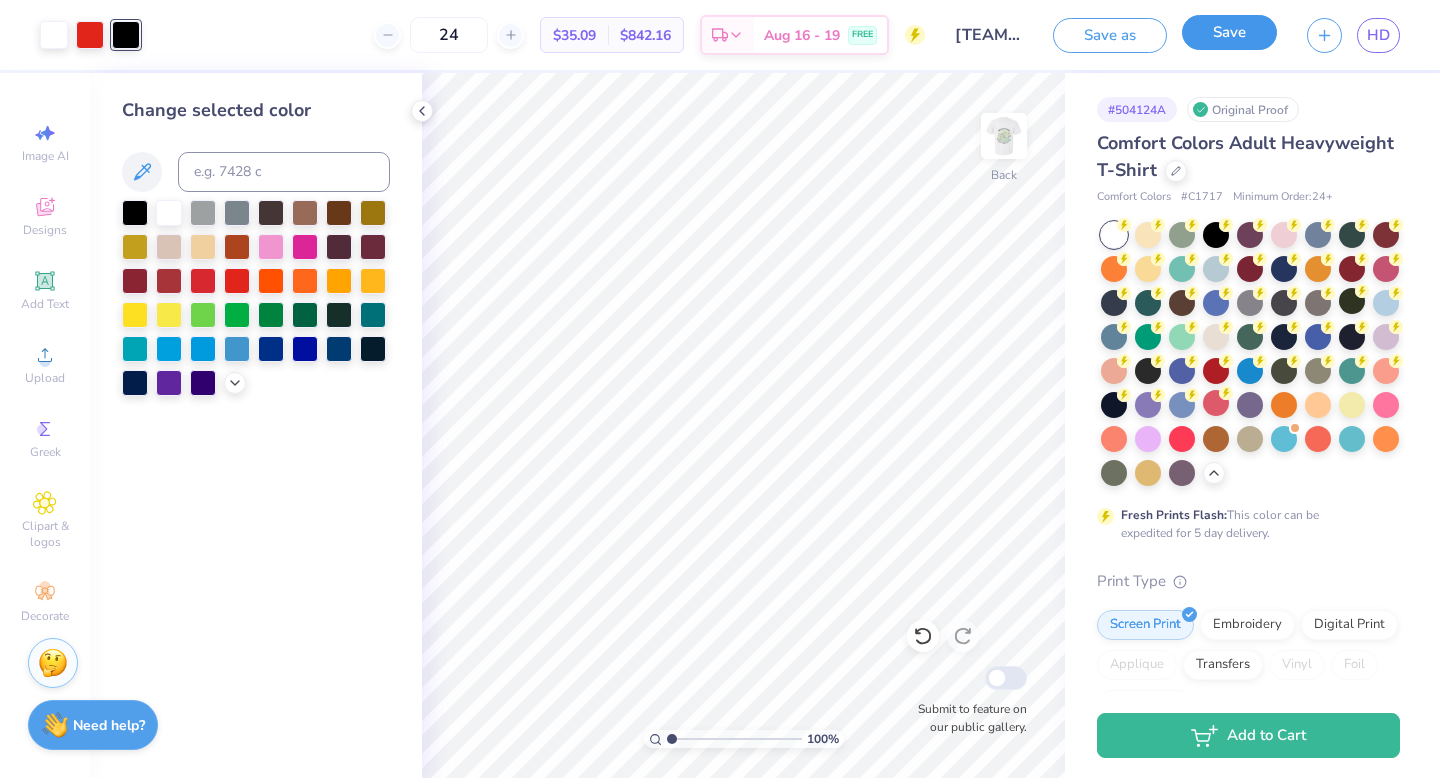 click on "Save" at bounding box center [1229, 32] 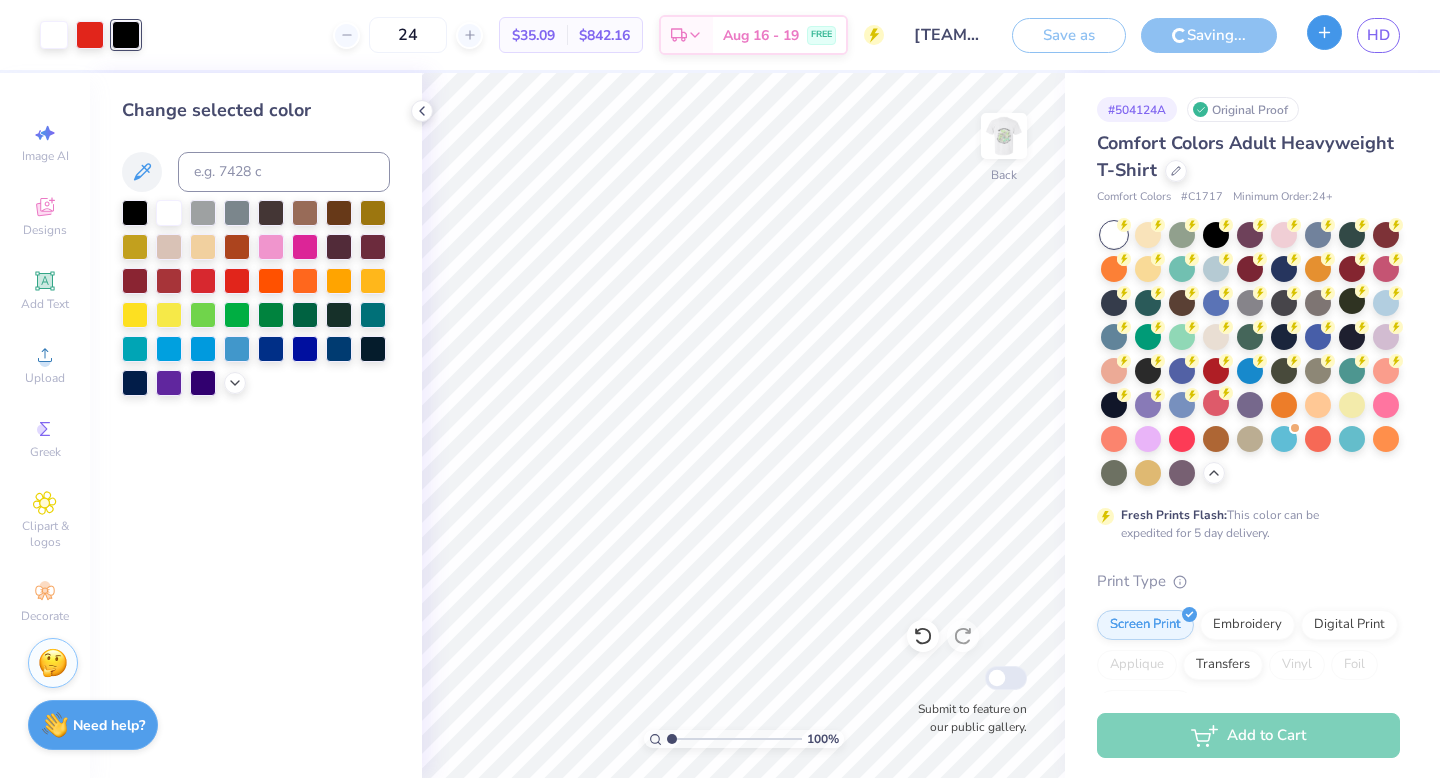 click at bounding box center [1324, 32] 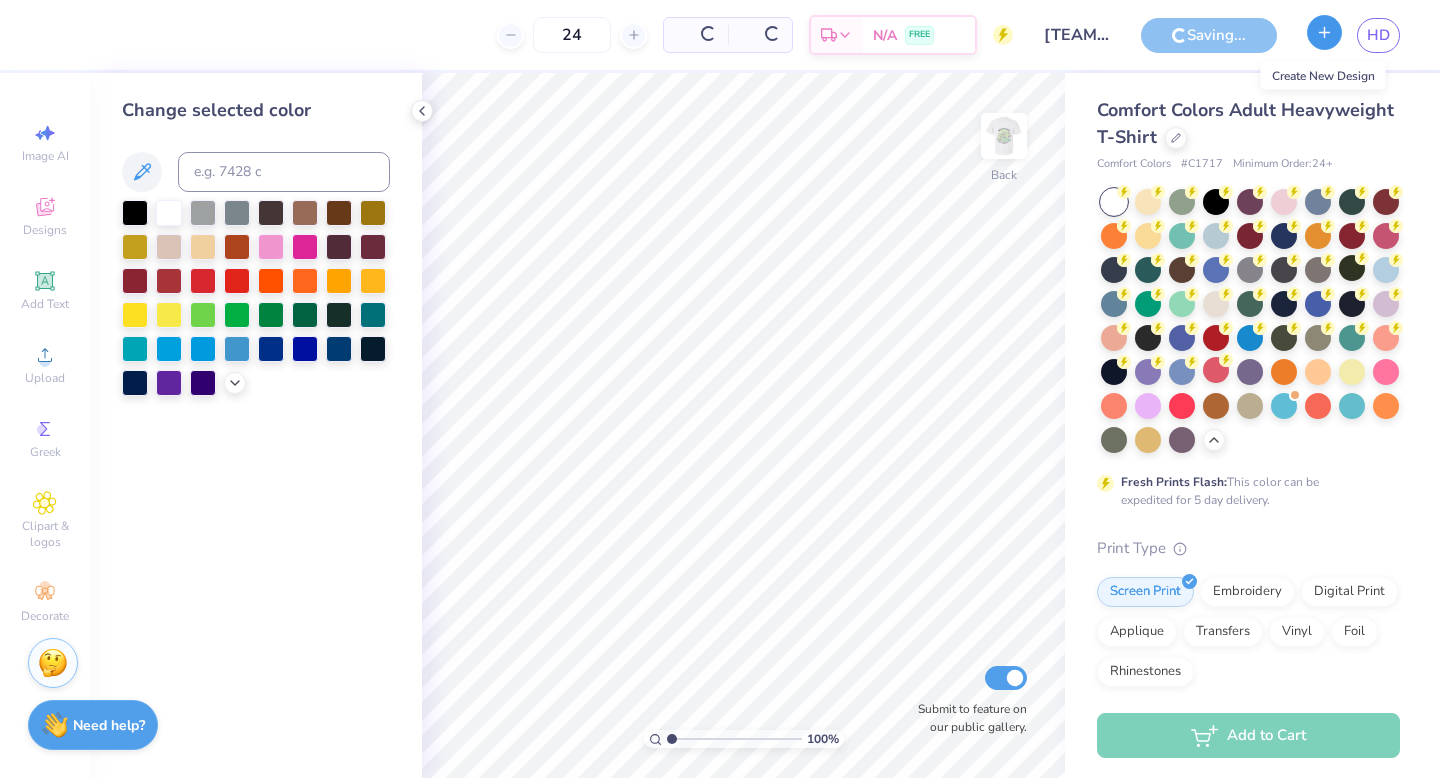 type 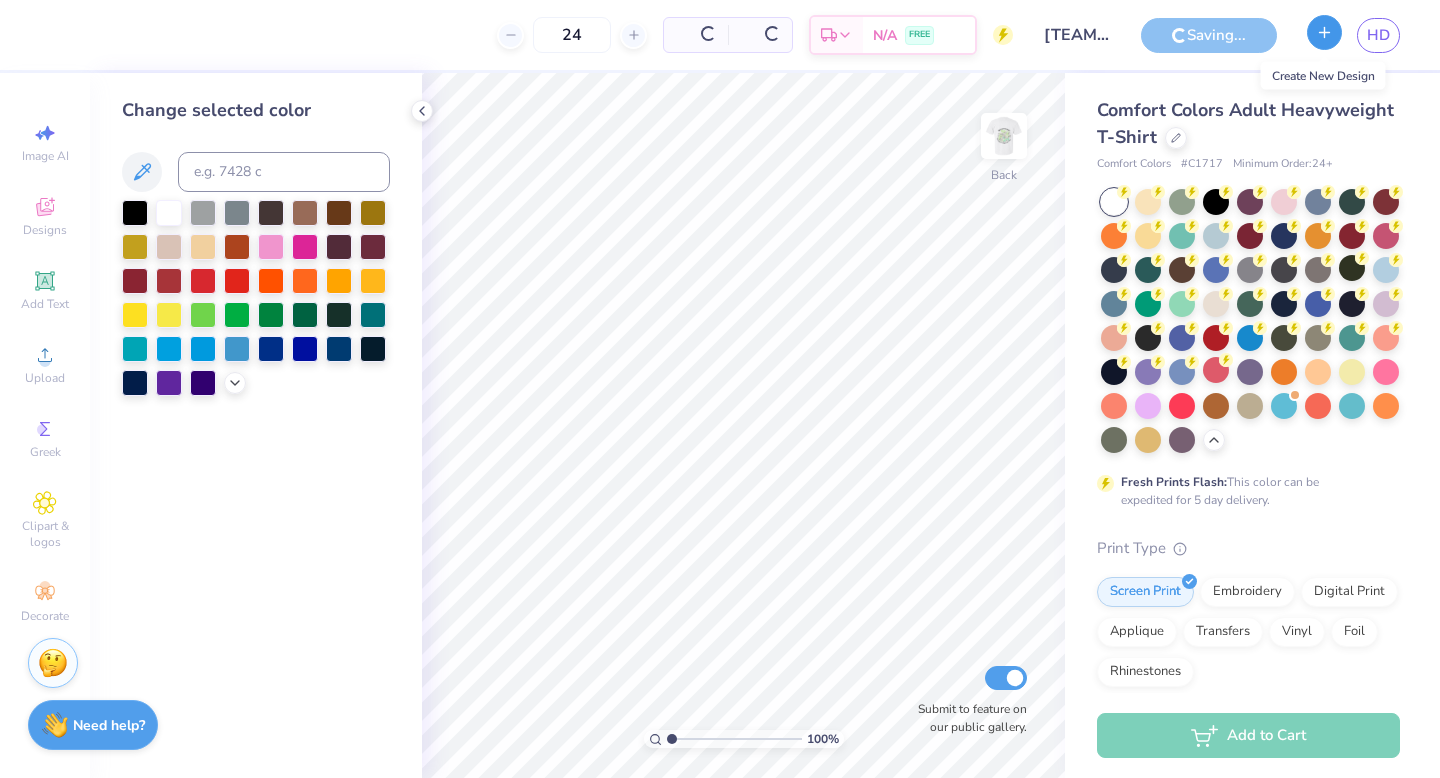 checkbox on "true" 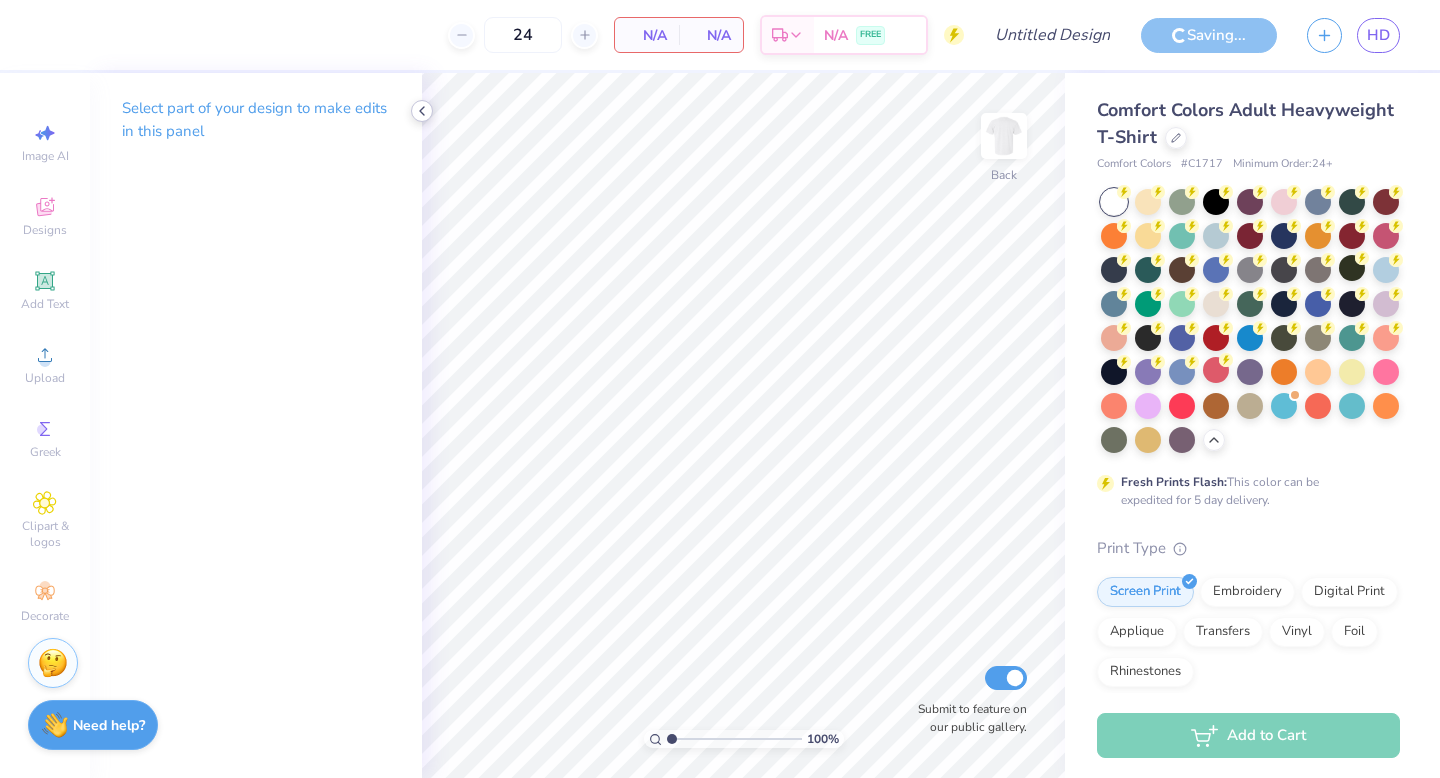 click 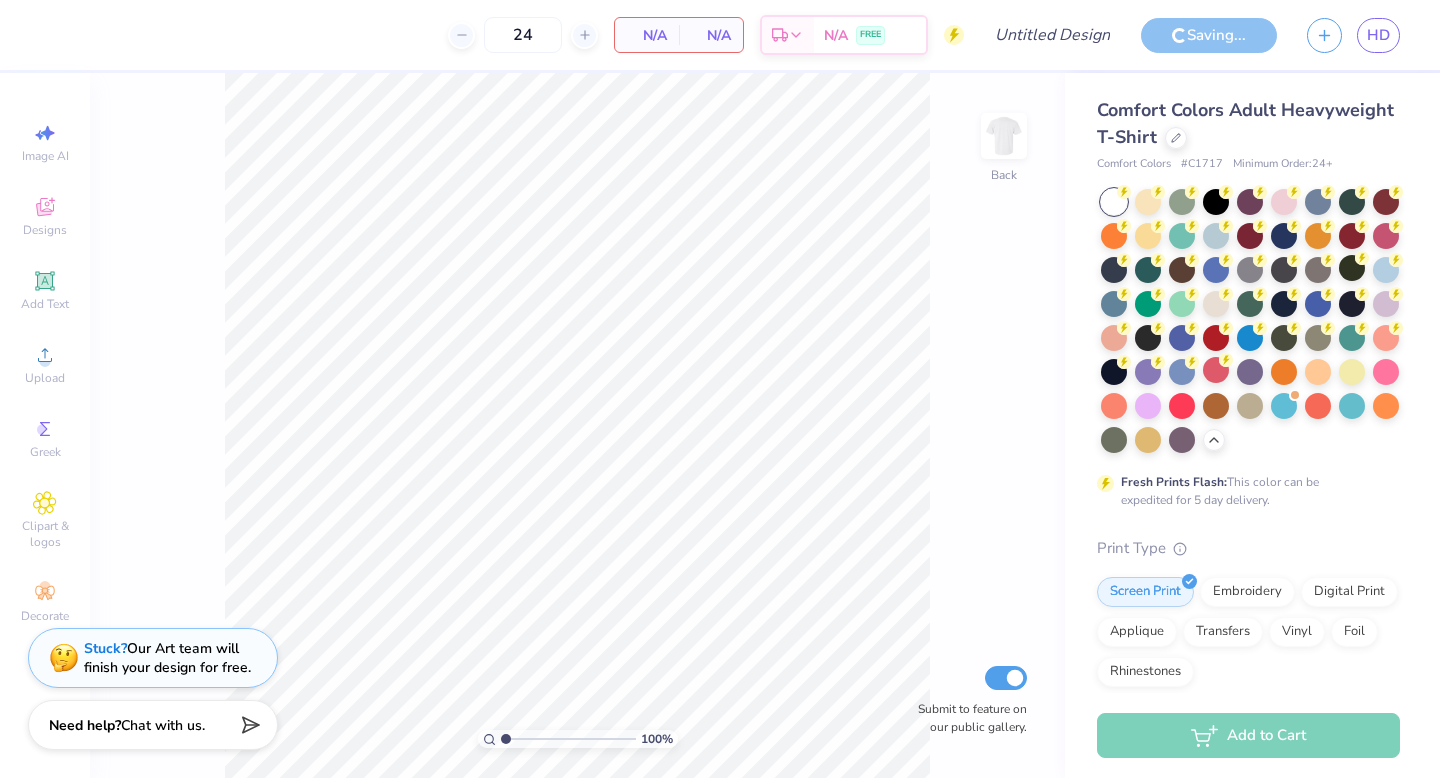 click on "Comfort Colors Adult Heavyweight T-Shirt" at bounding box center (1248, 124) 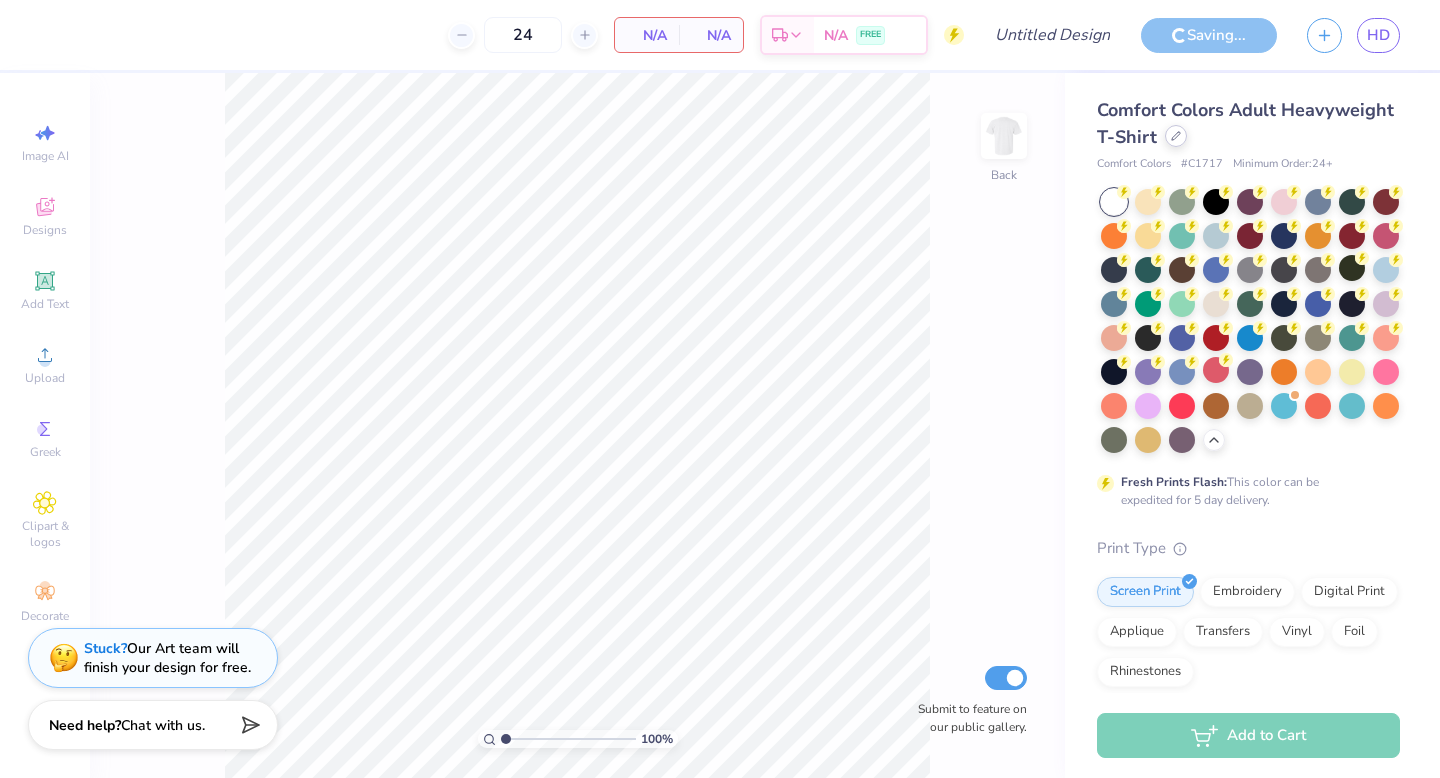 click 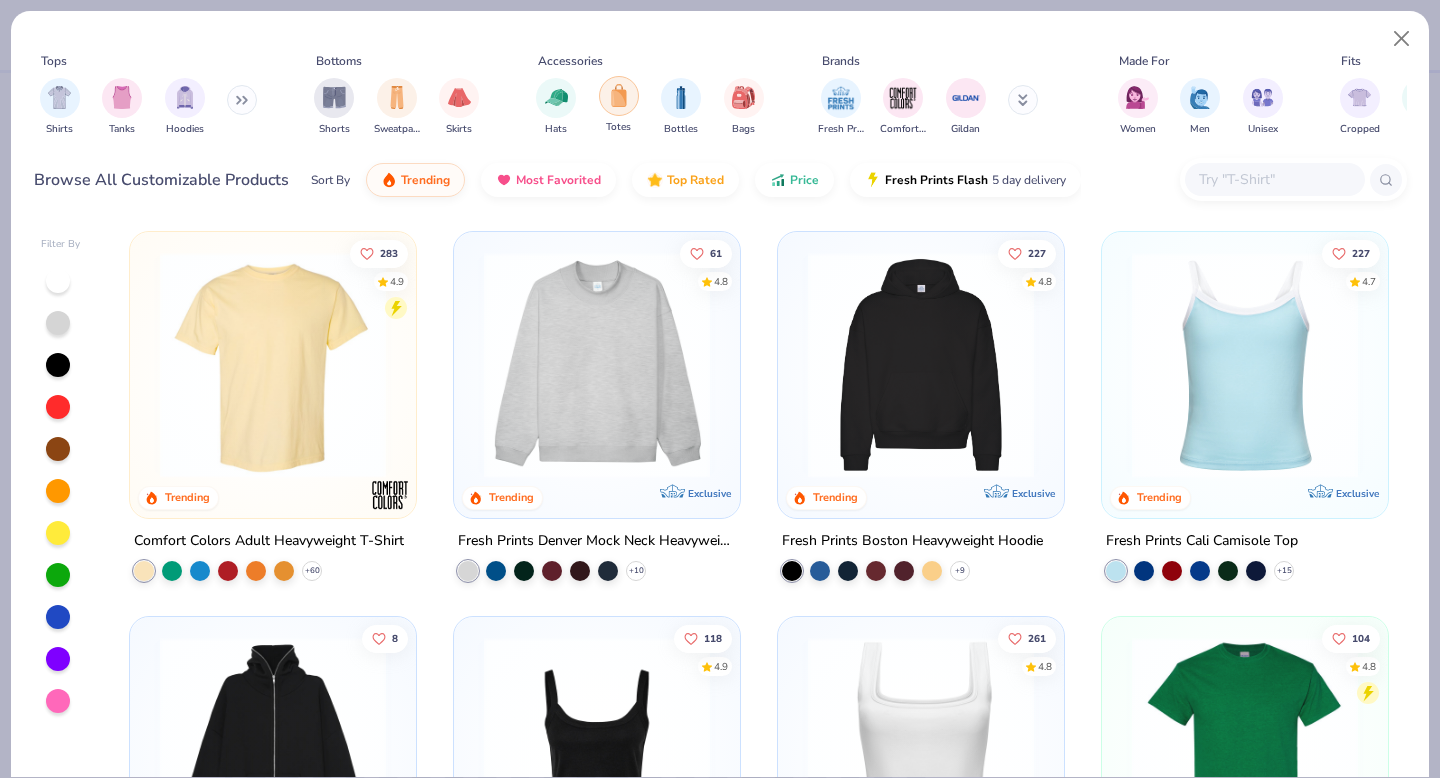 click at bounding box center (619, 95) 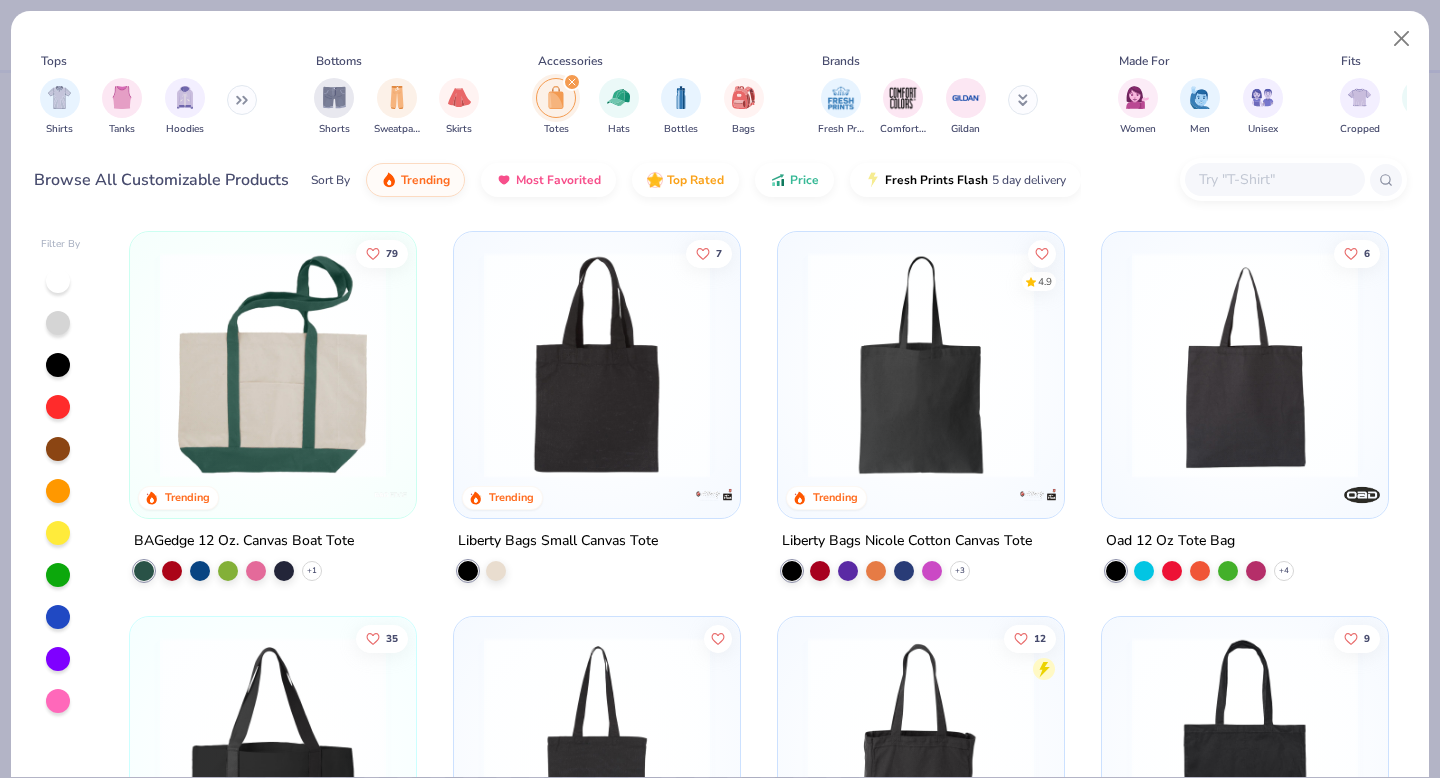 type on "[TEAMNAME]" 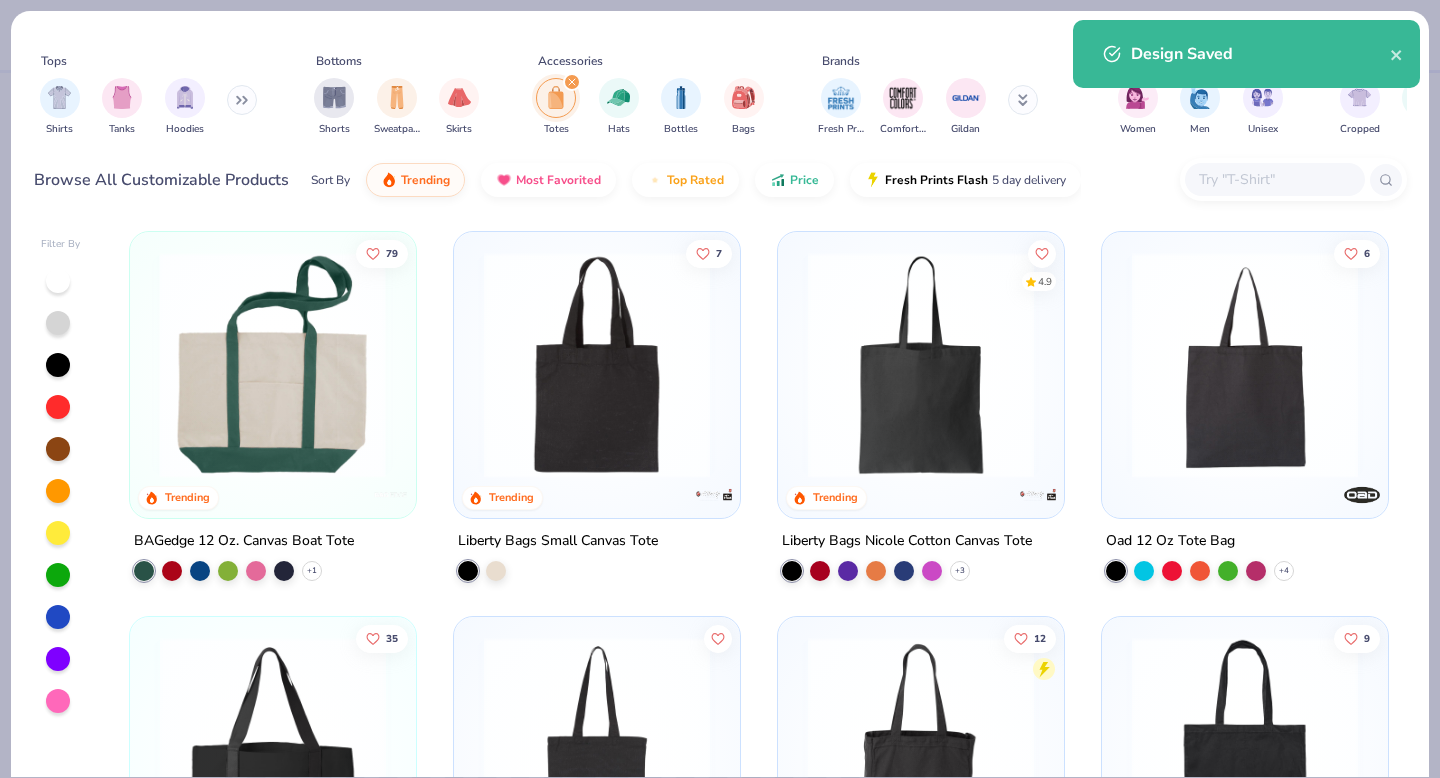 click at bounding box center (27, 365) 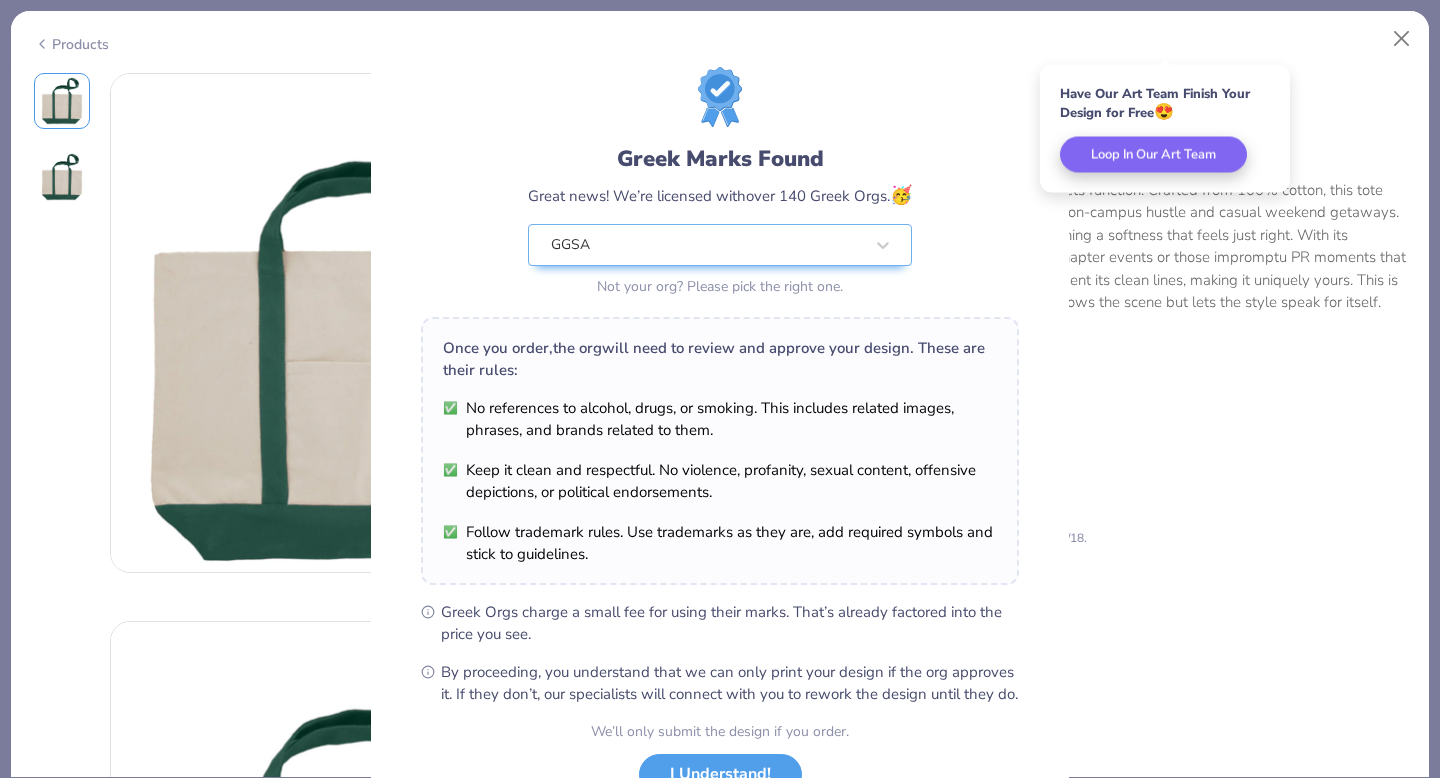 click on "Greek Orgs charge a small fee for using their marks. That’s already factored into the price you see." at bounding box center [730, 623] 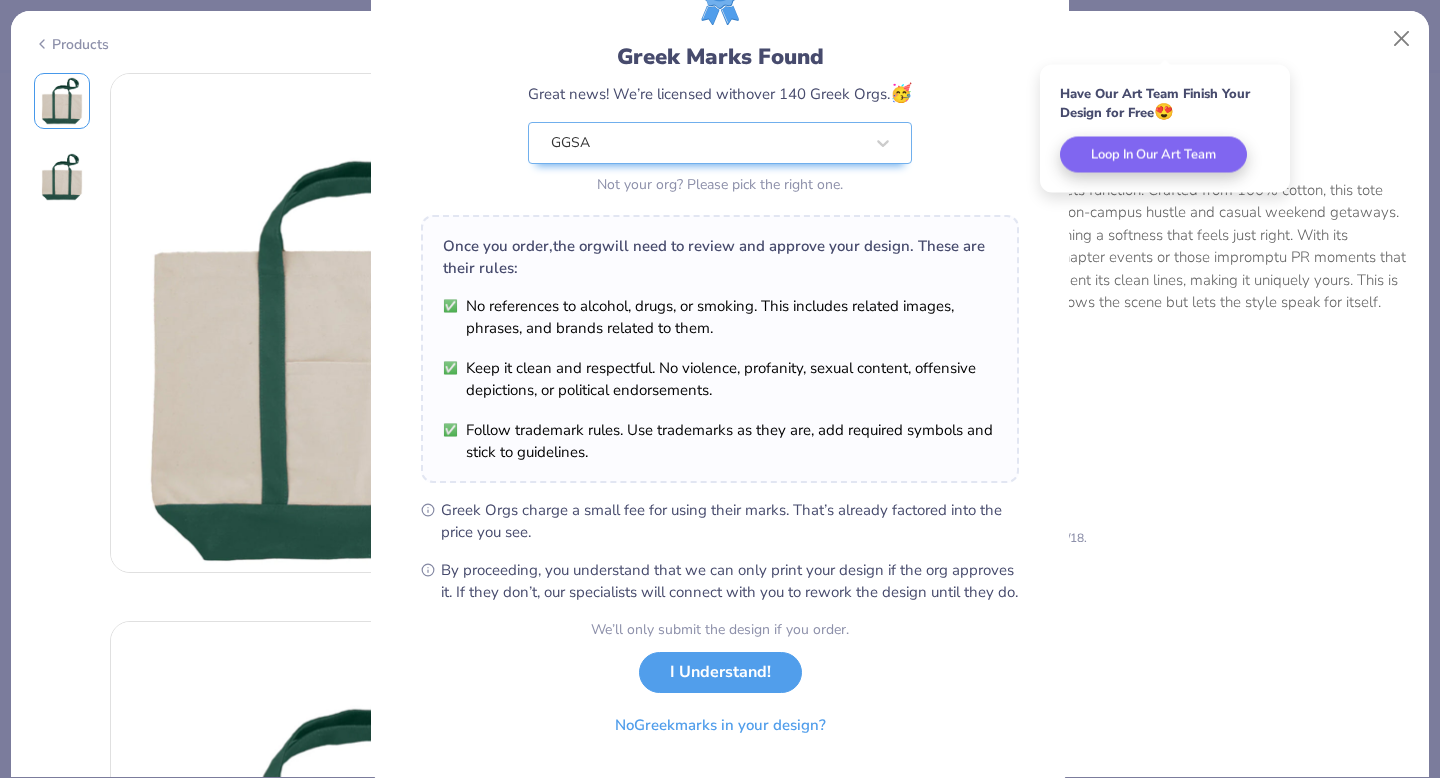 scroll, scrollTop: 158, scrollLeft: 0, axis: vertical 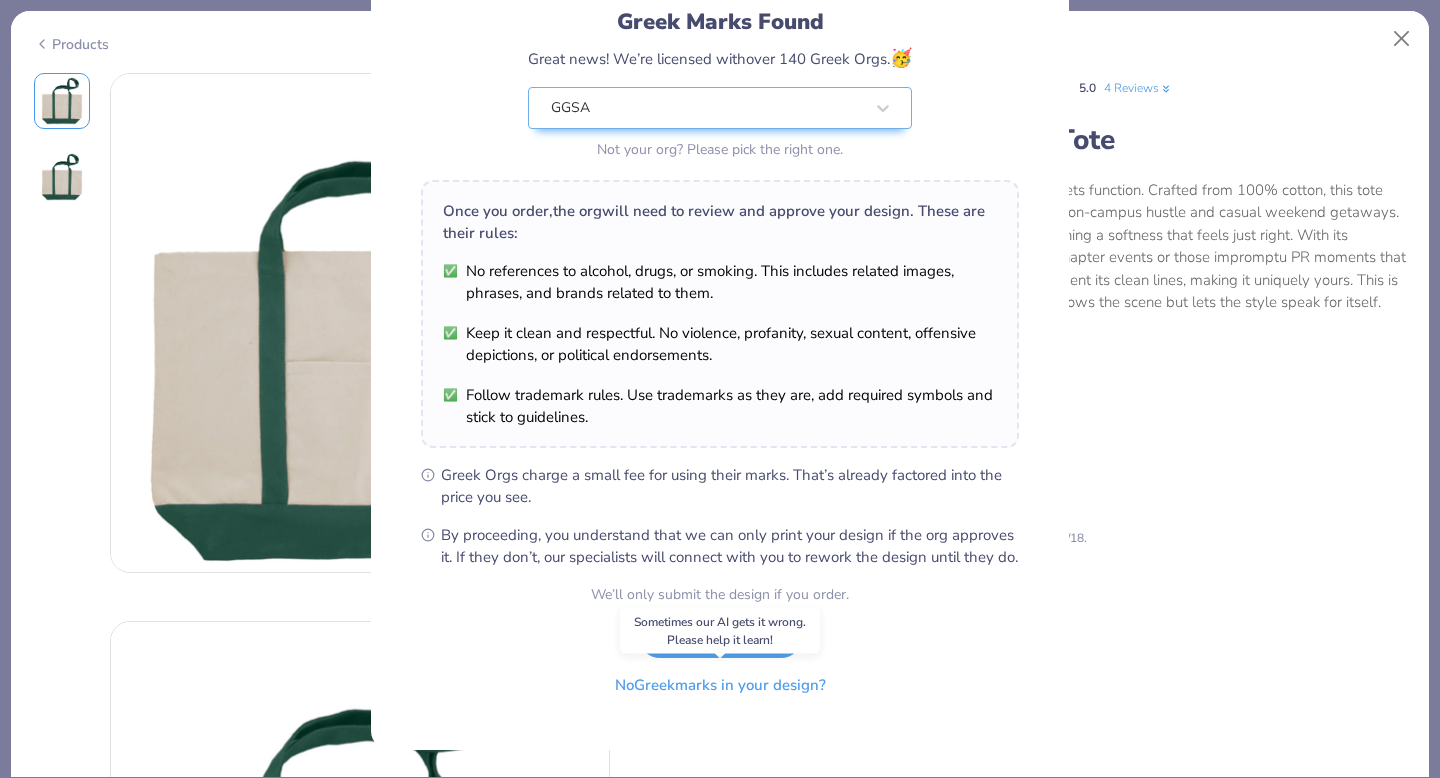 click on "No  Greek  marks in your design?" at bounding box center [720, 685] 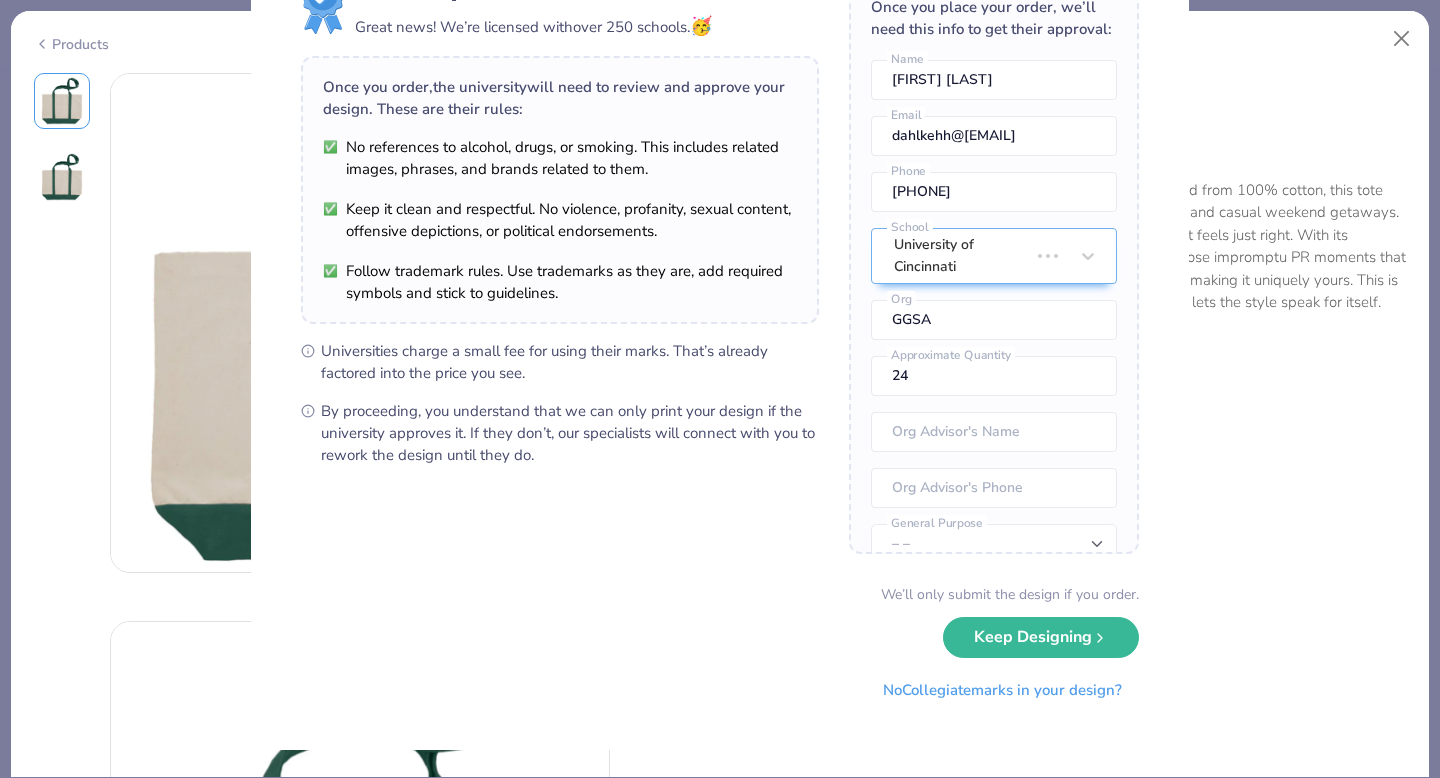 scroll, scrollTop: 0, scrollLeft: 0, axis: both 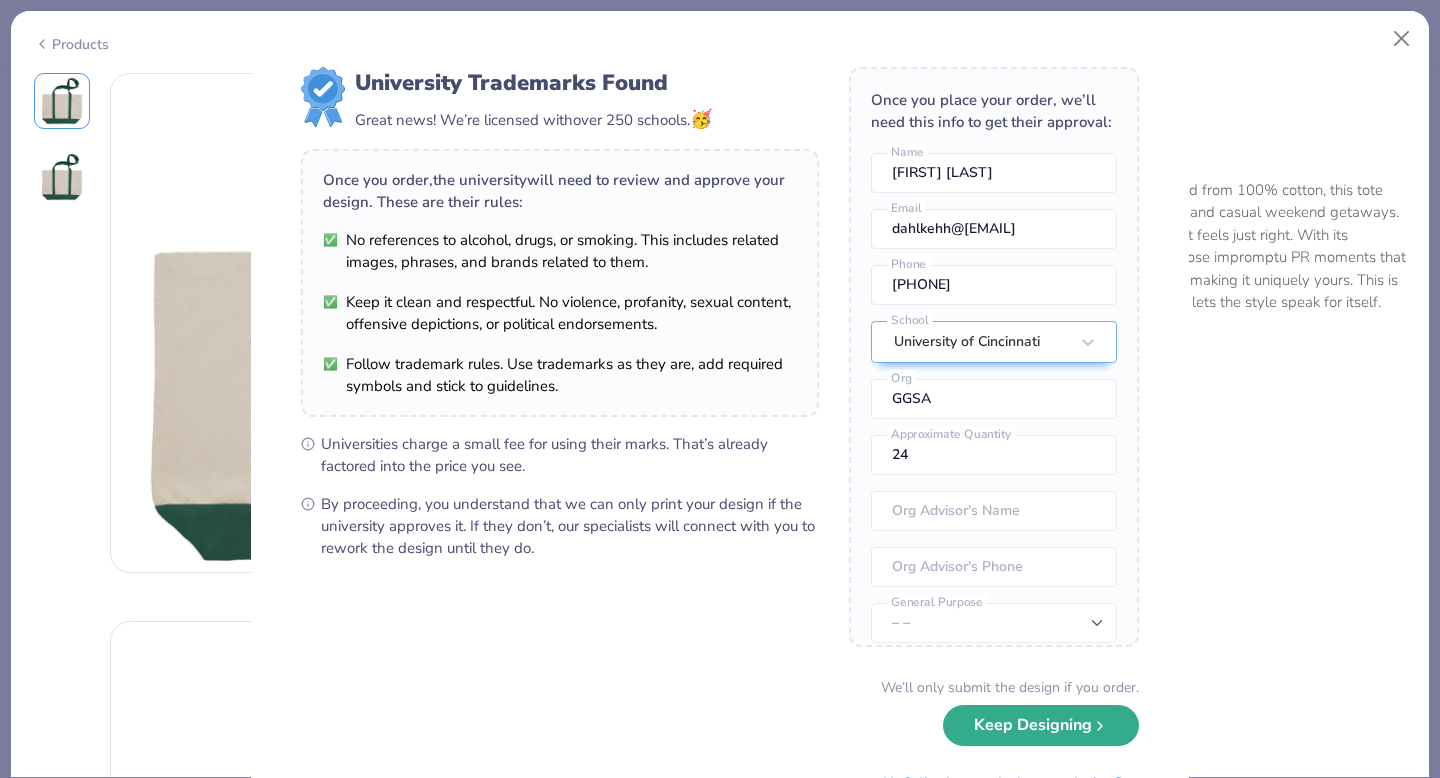click on "Keep Designing" at bounding box center (1041, 725) 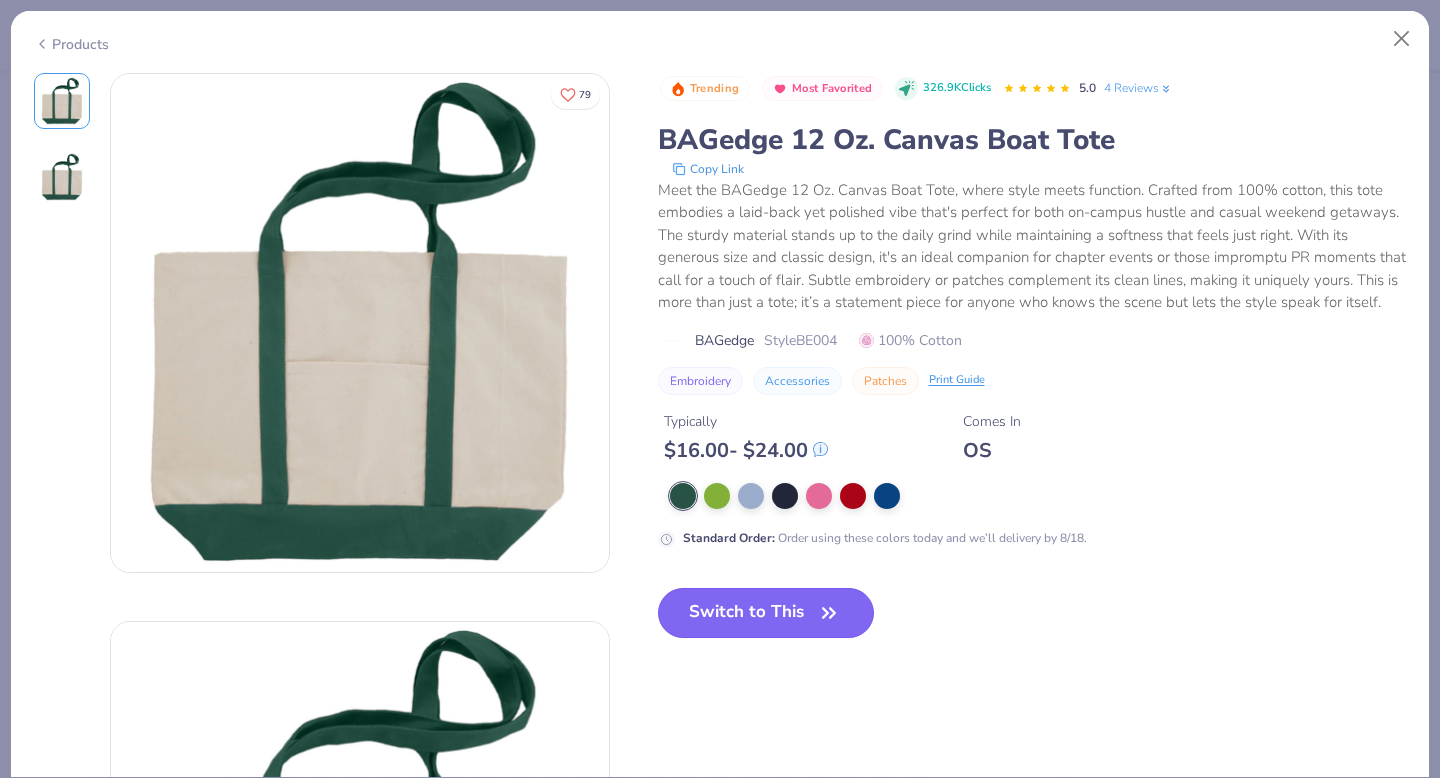 click on "Switch to This" at bounding box center (766, 613) 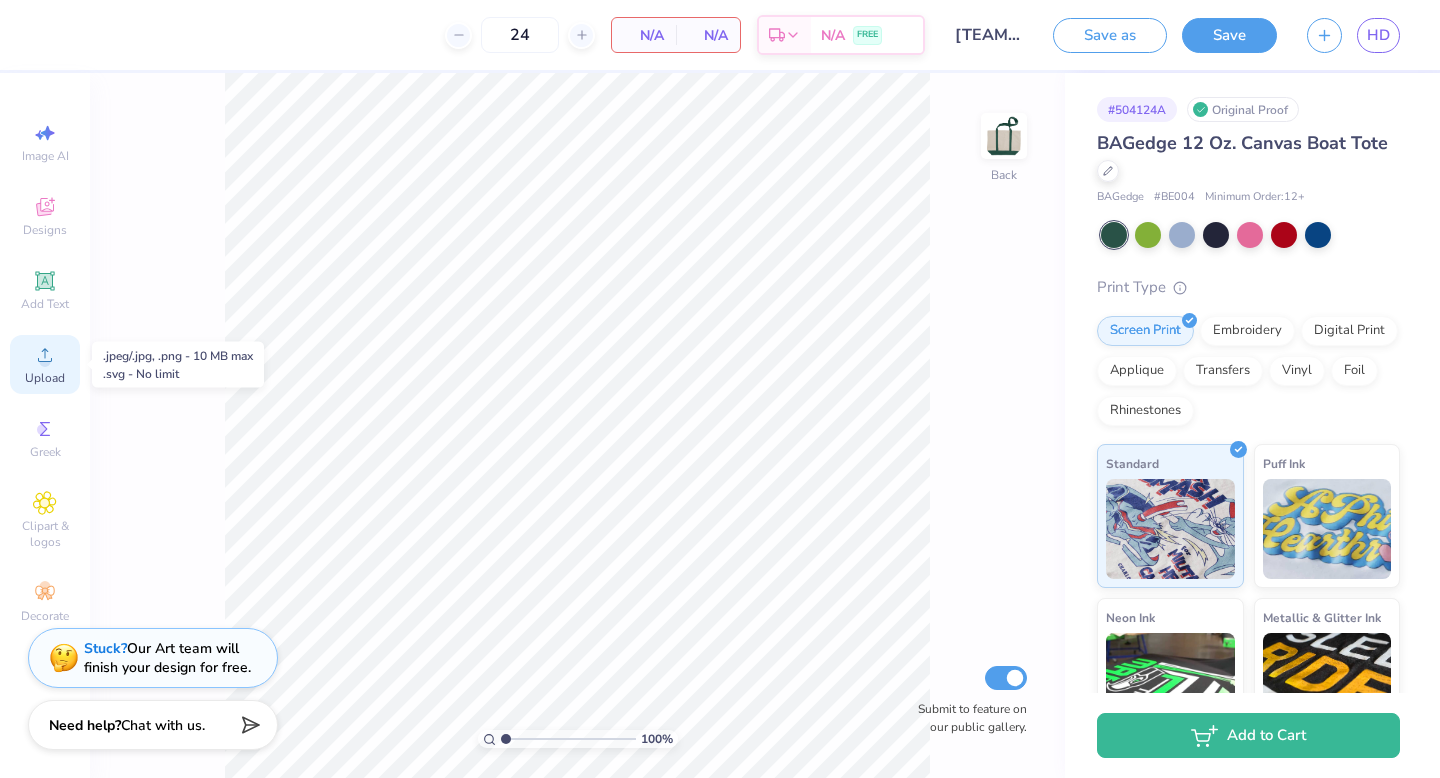 click 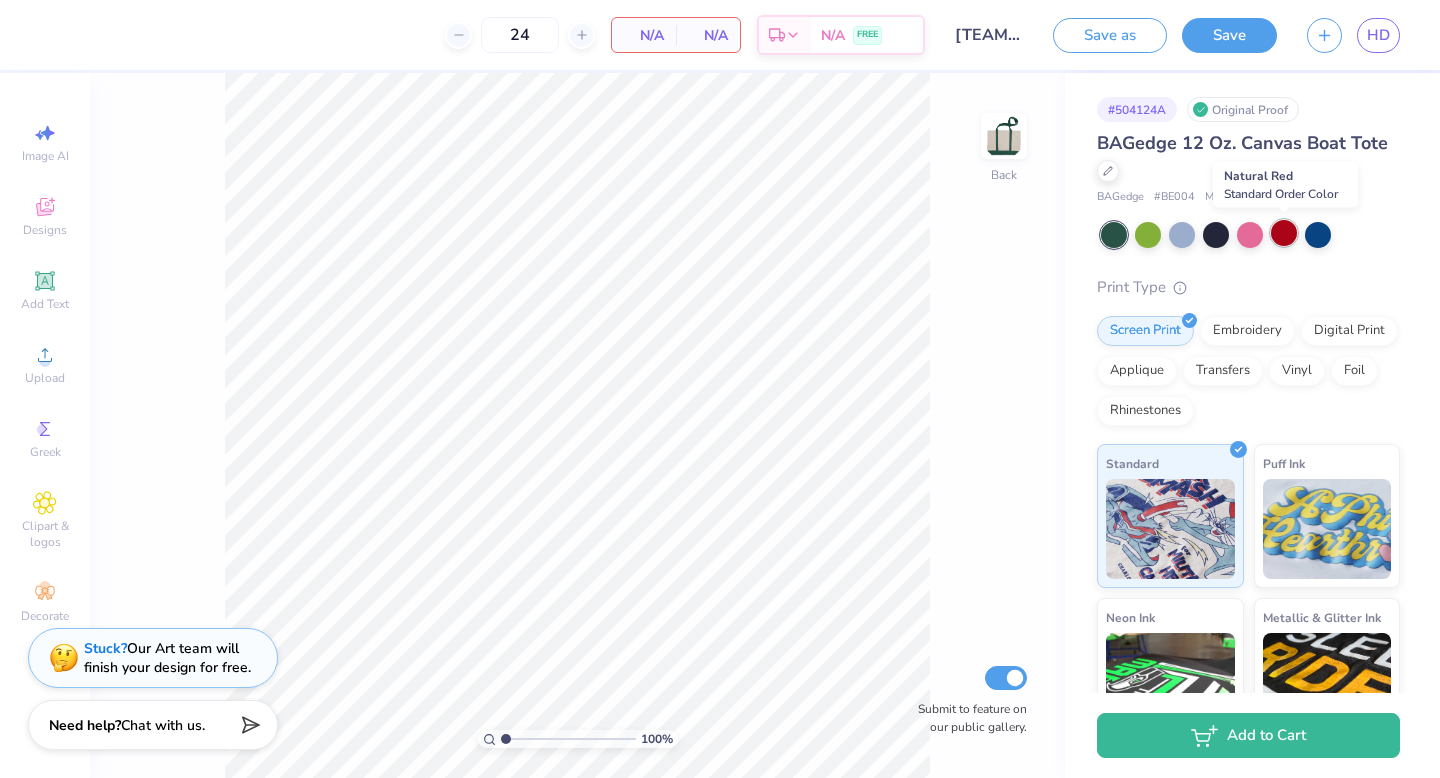 click at bounding box center [1284, 233] 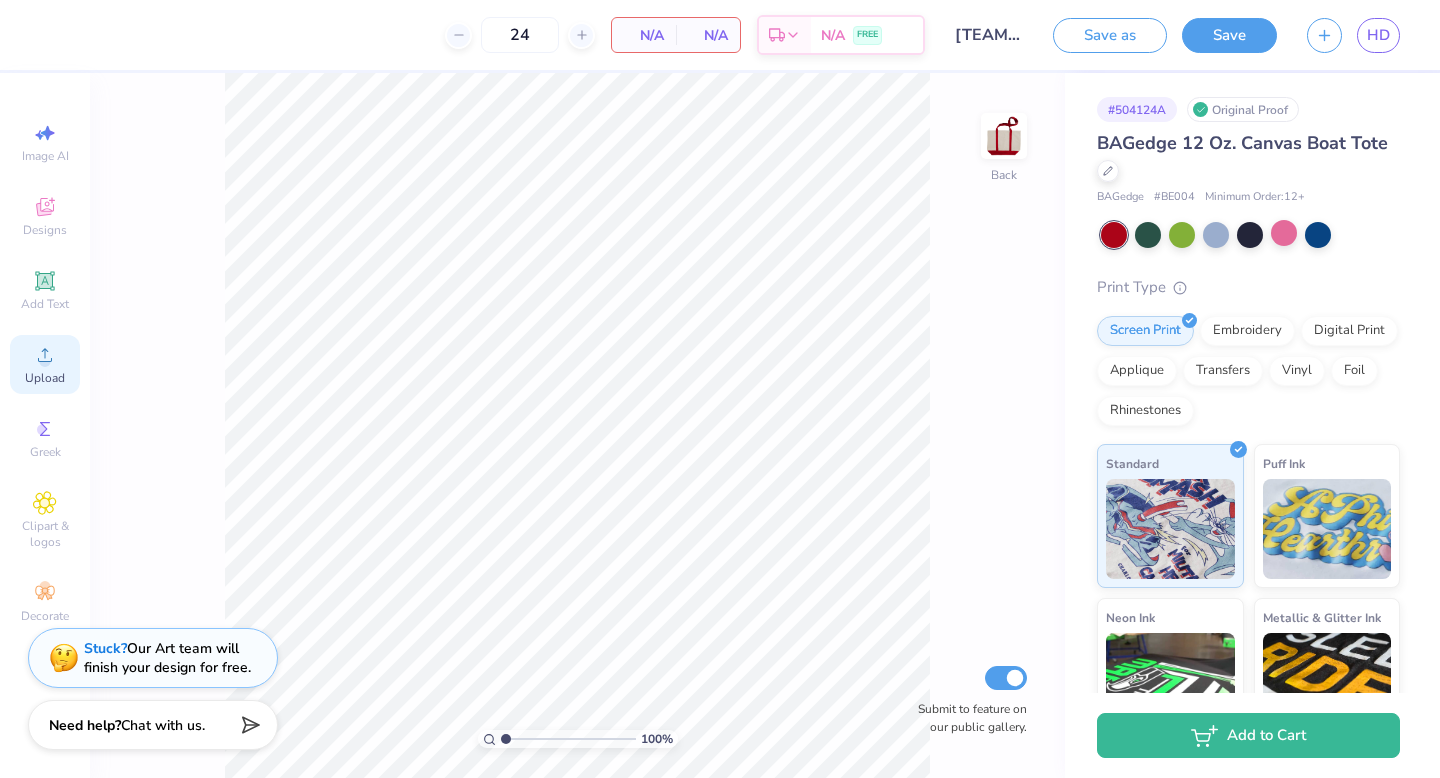 click 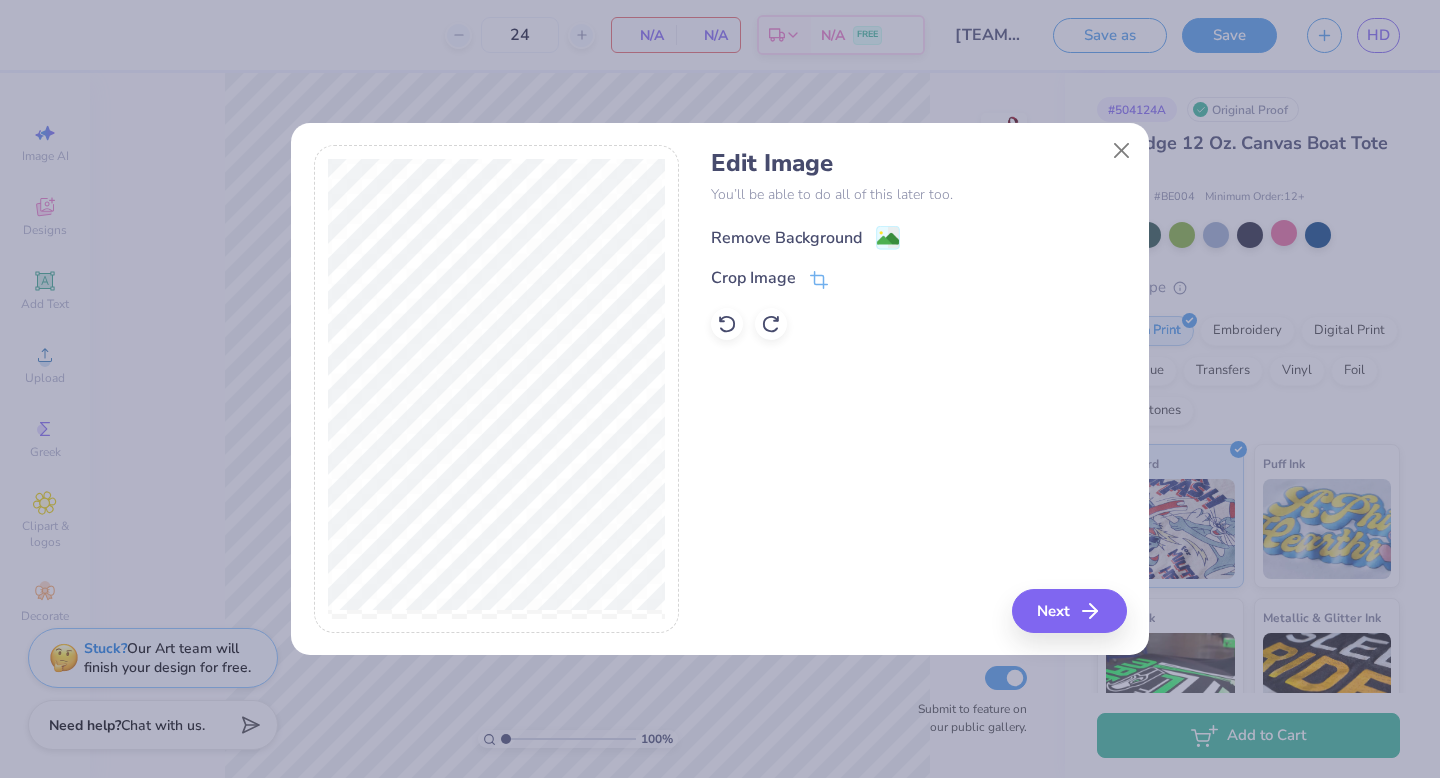 click 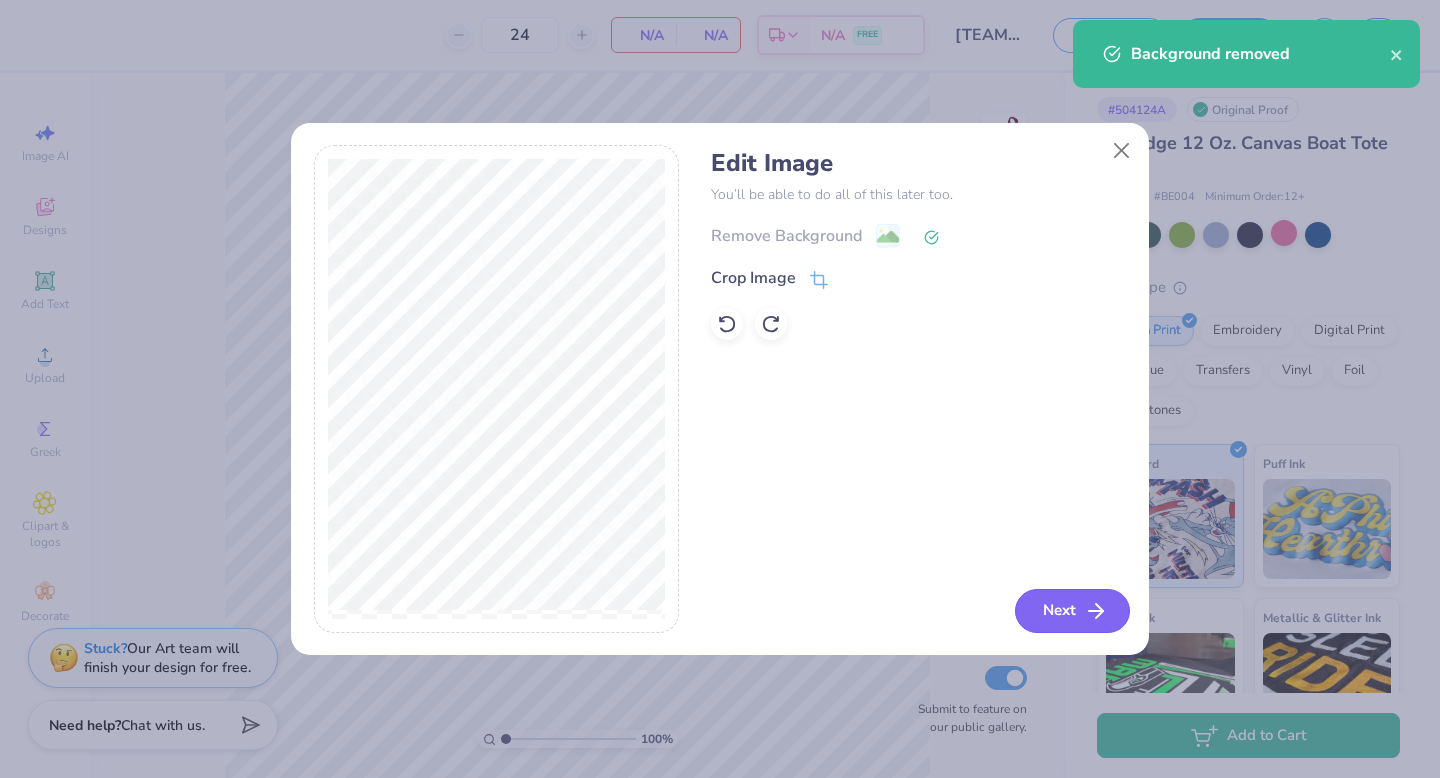 click on "Next" at bounding box center (1072, 611) 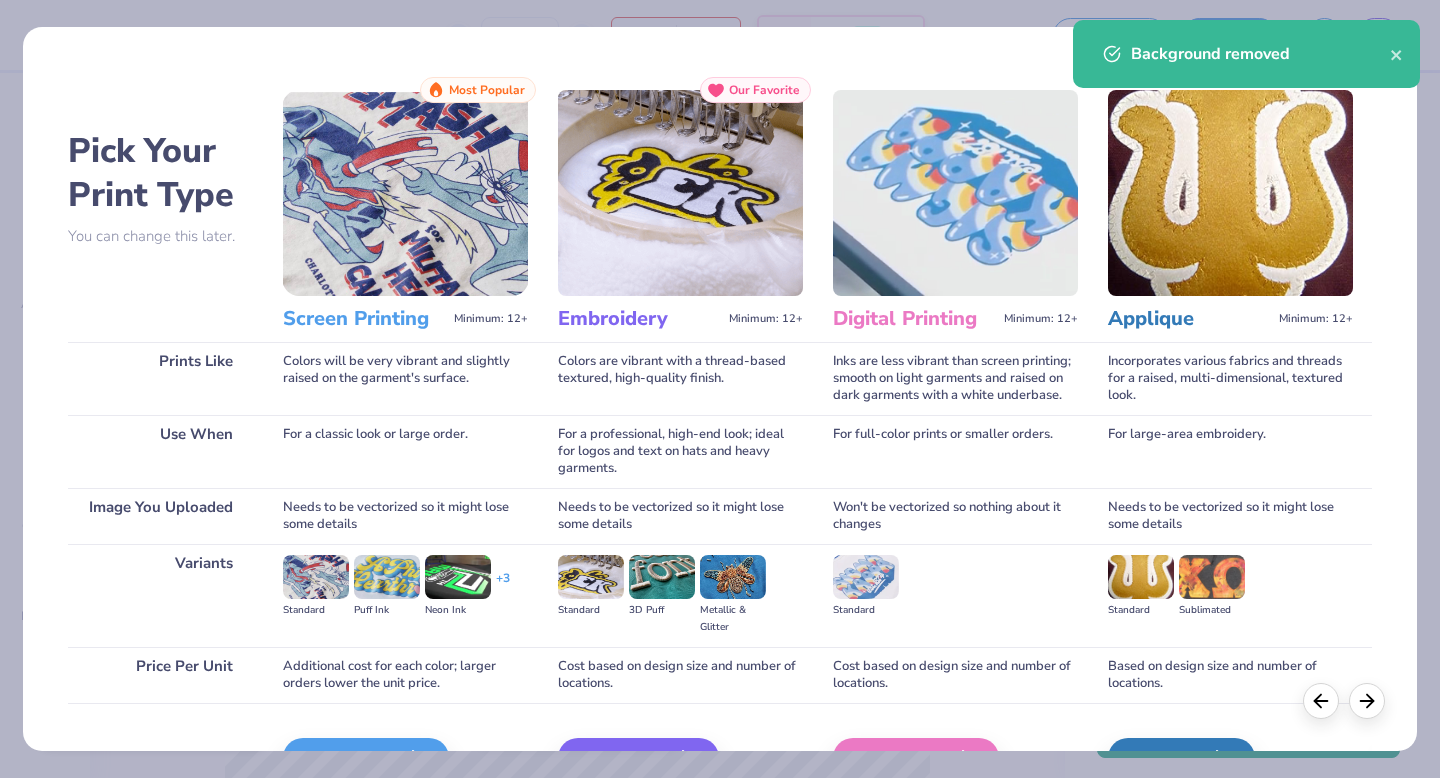 scroll, scrollTop: 119, scrollLeft: 0, axis: vertical 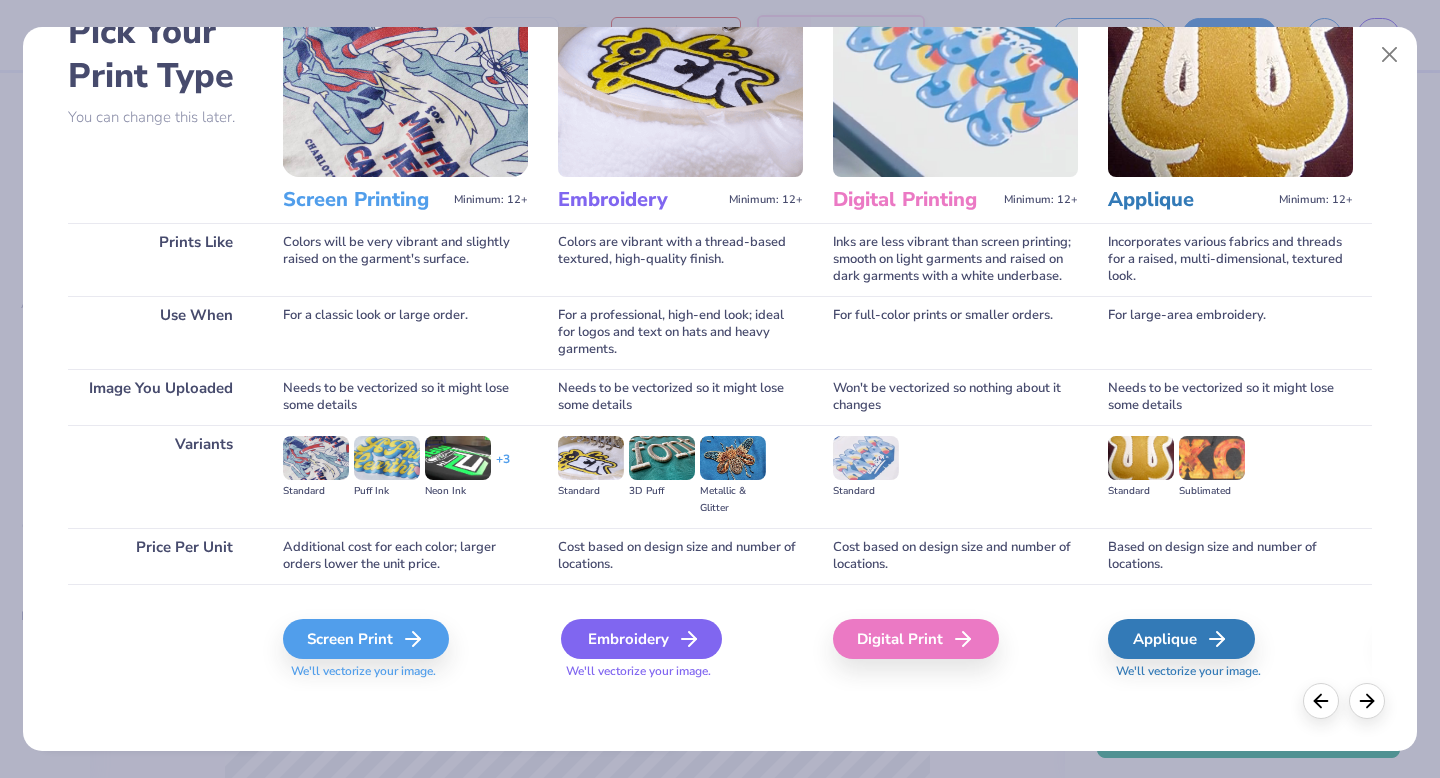 click on "Embroidery" at bounding box center (641, 639) 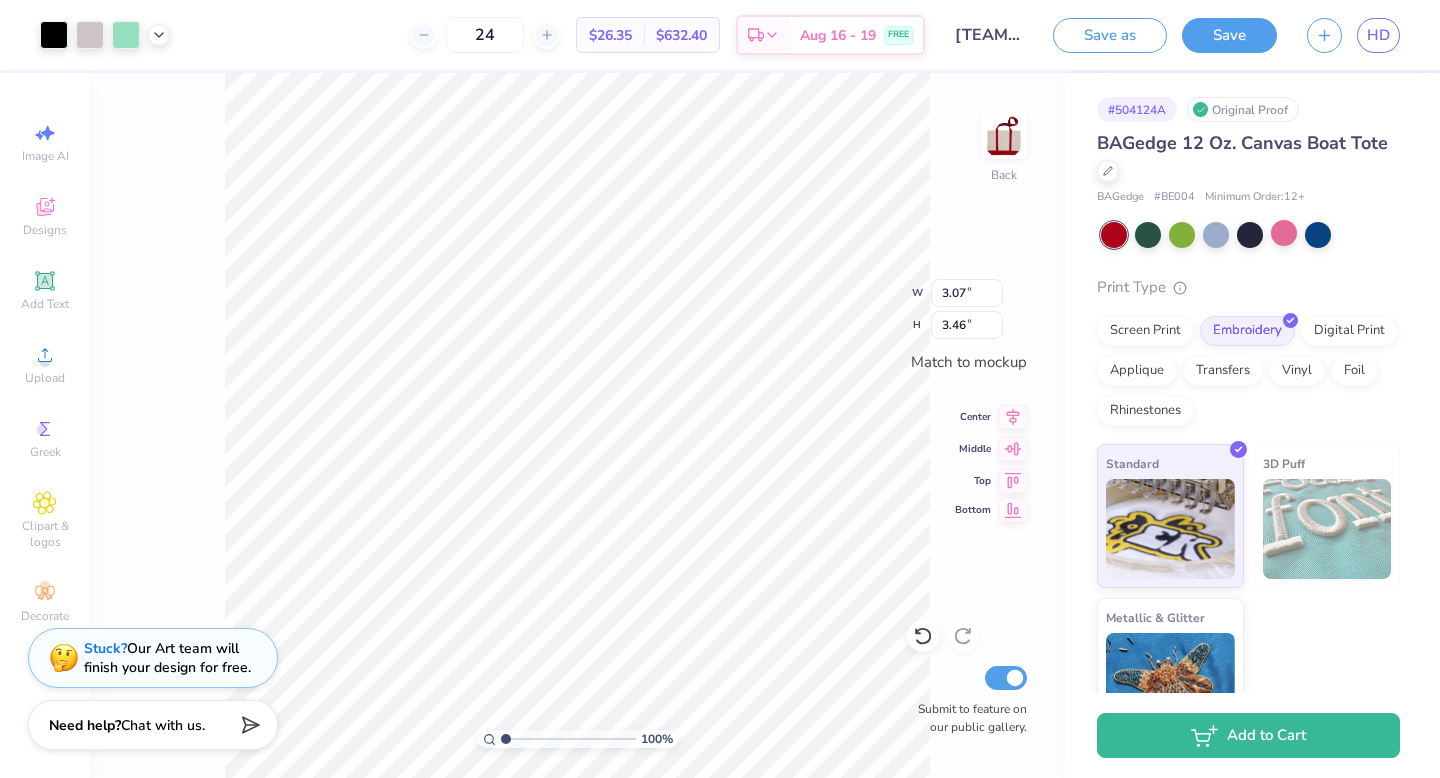 click 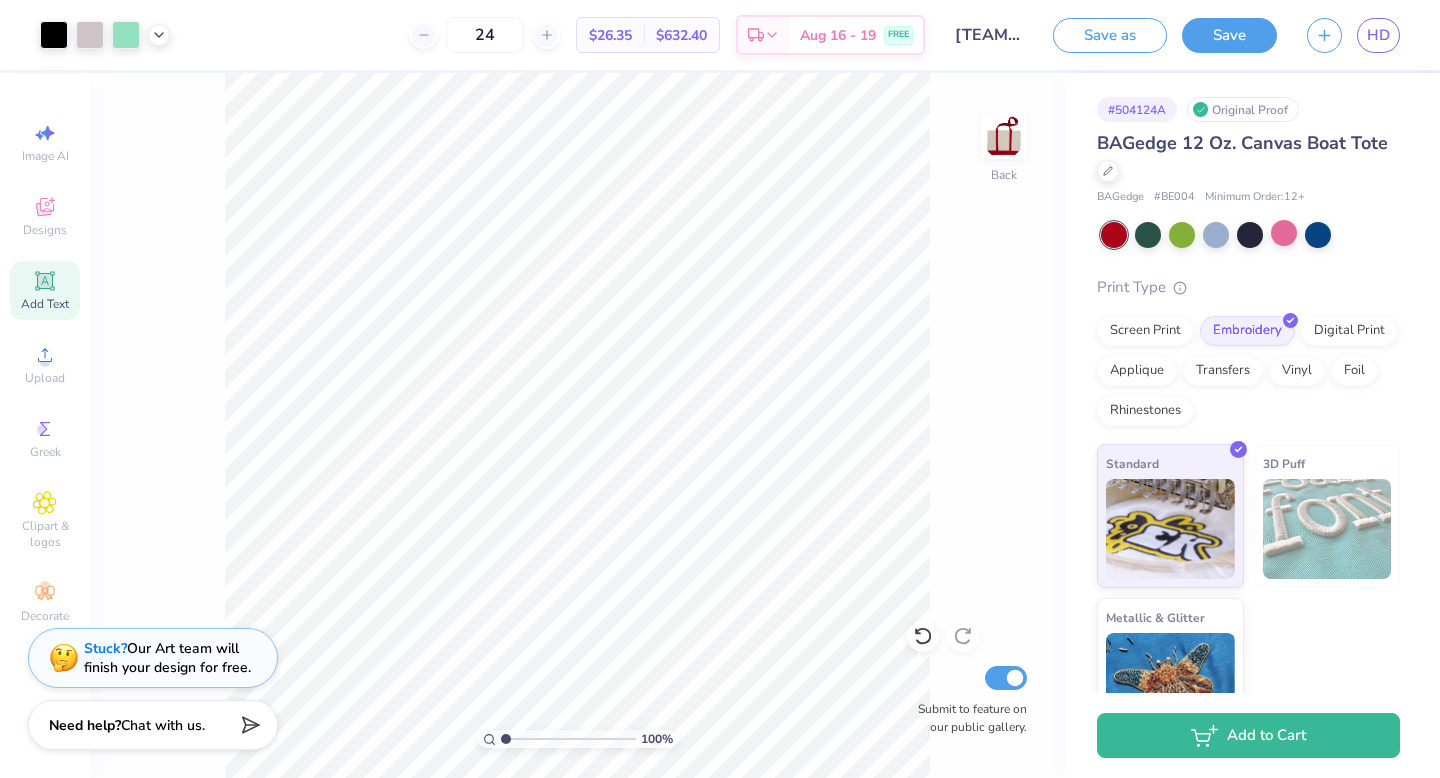 click 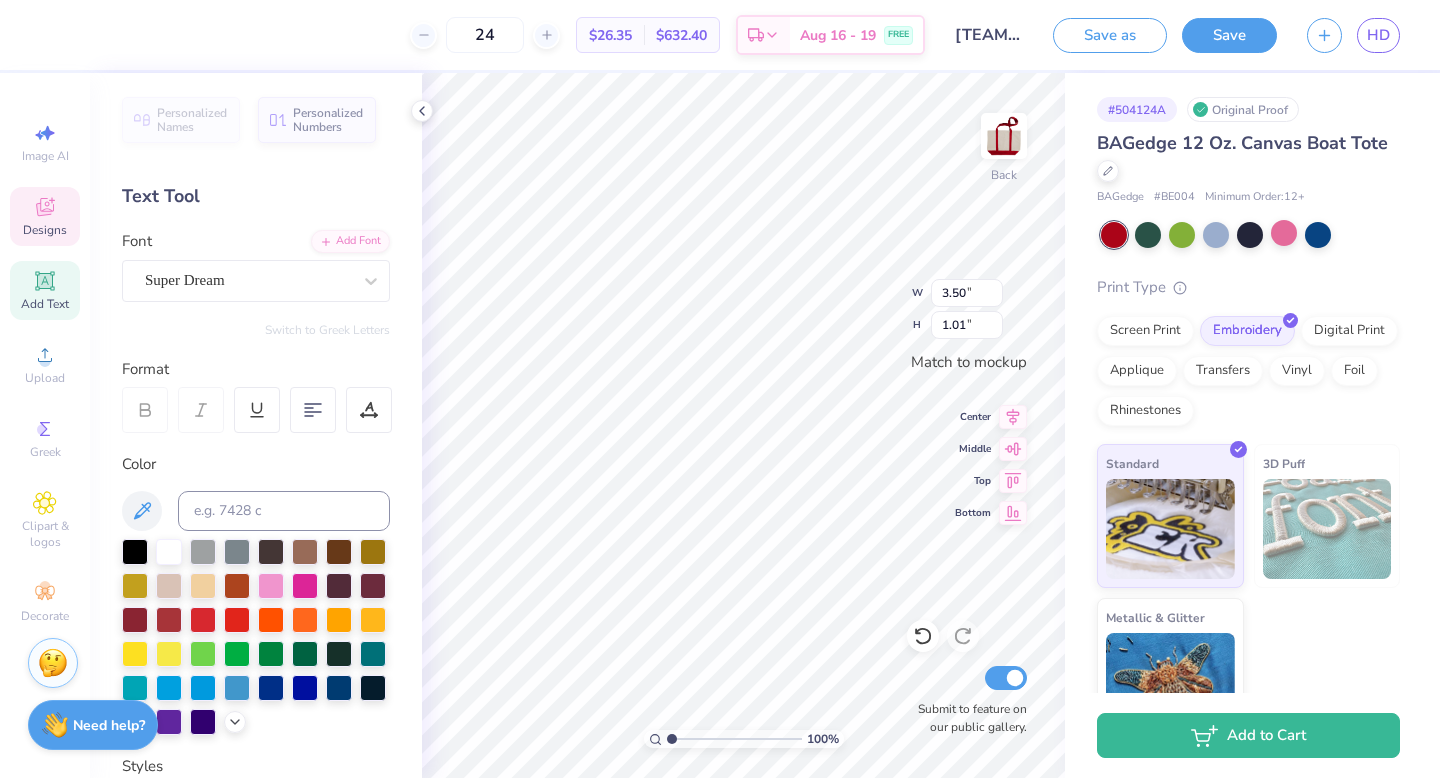 click on "Designs" at bounding box center (45, 230) 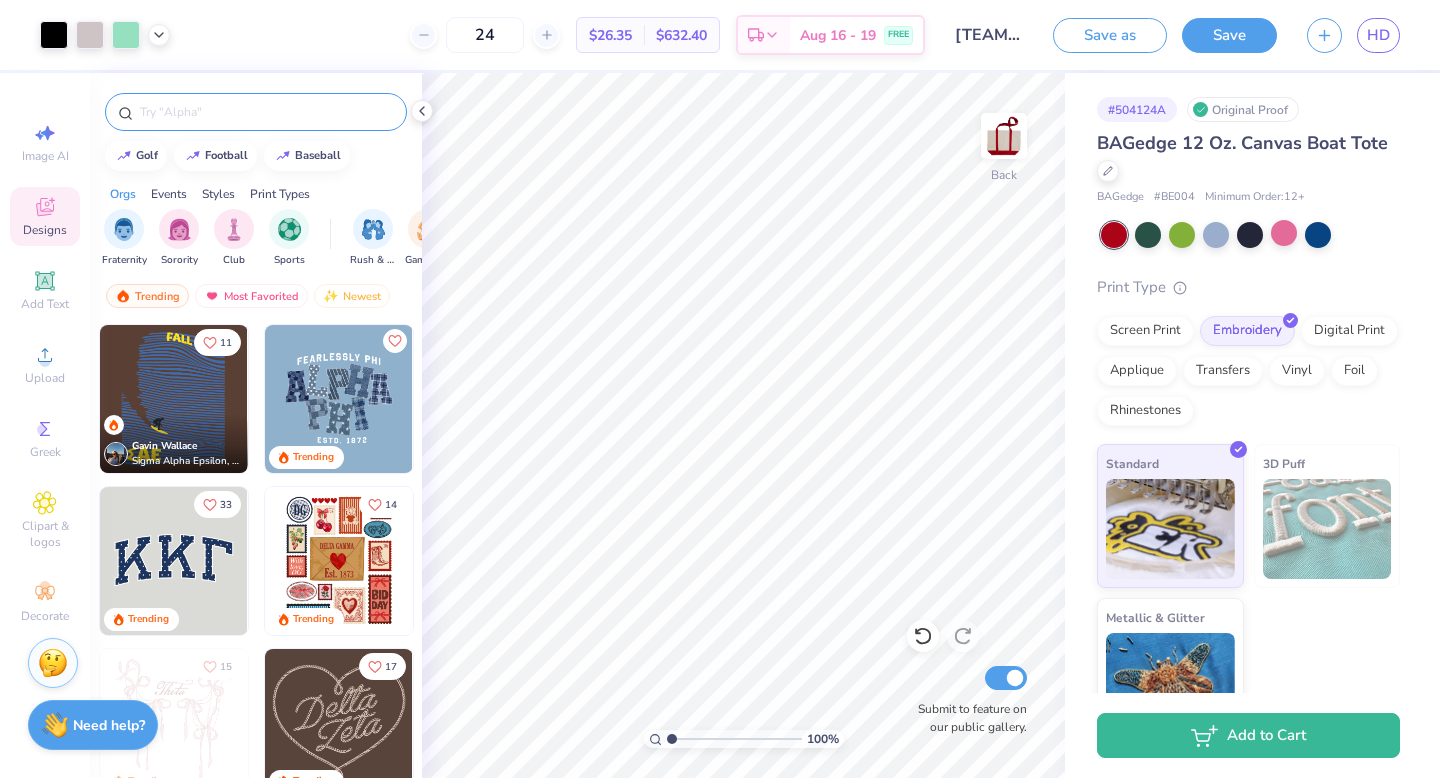 click at bounding box center (266, 112) 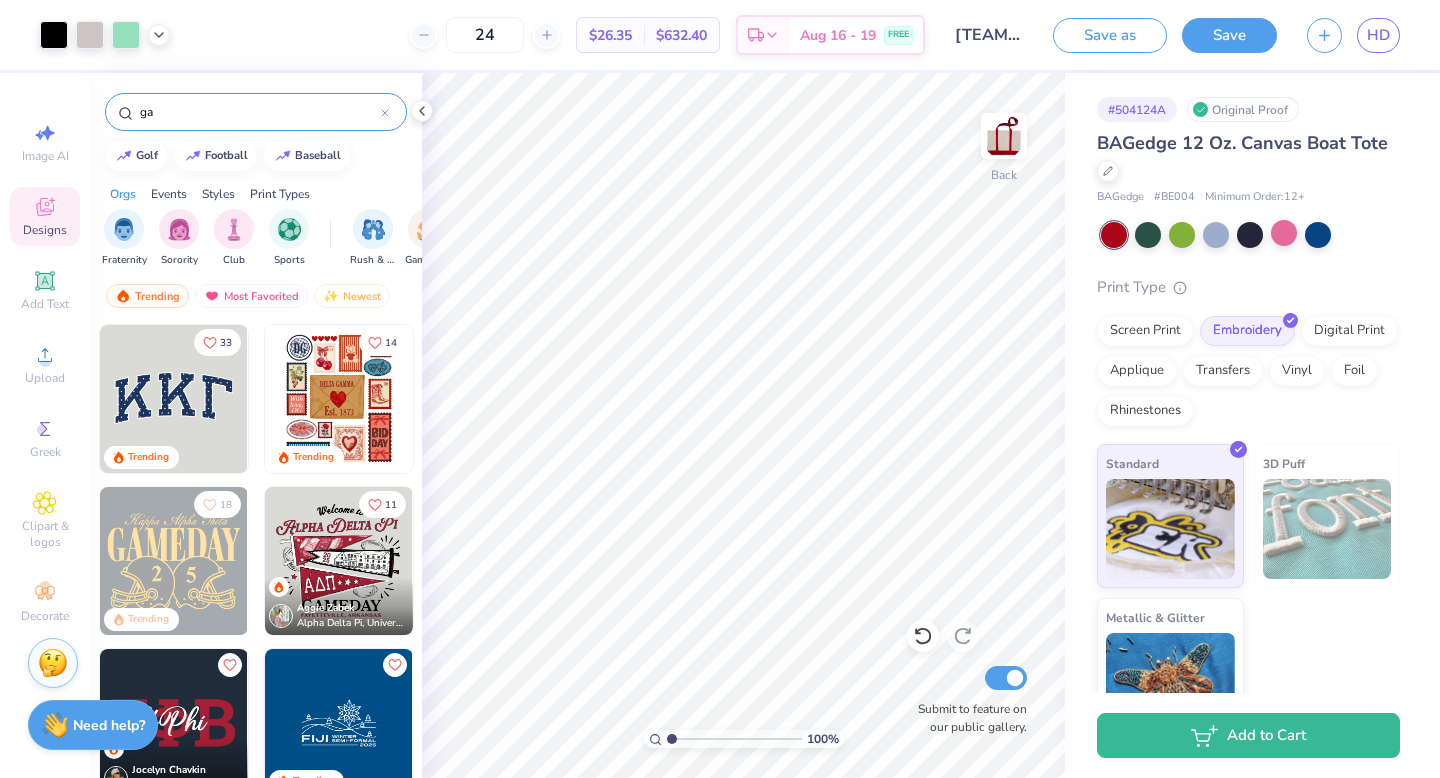 type on "g" 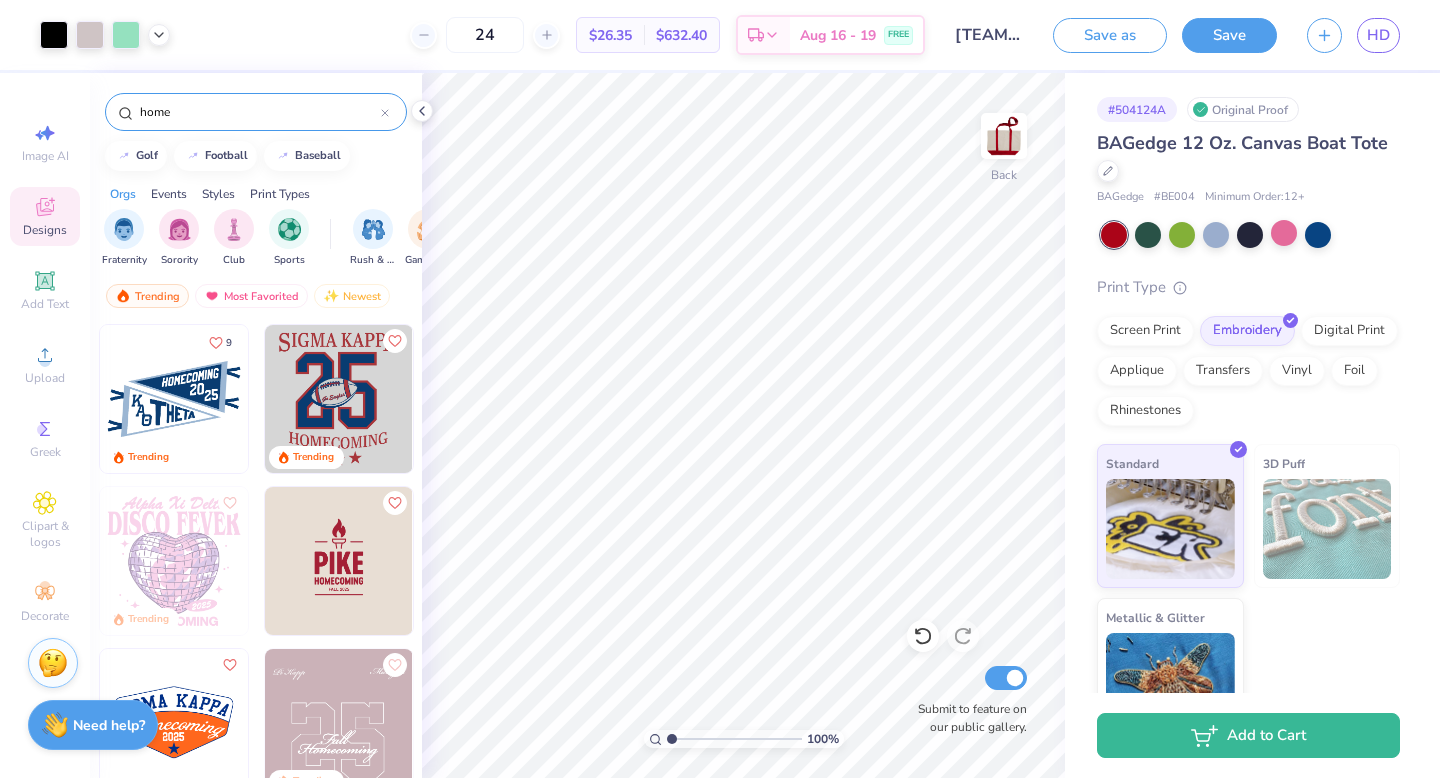 type on "home" 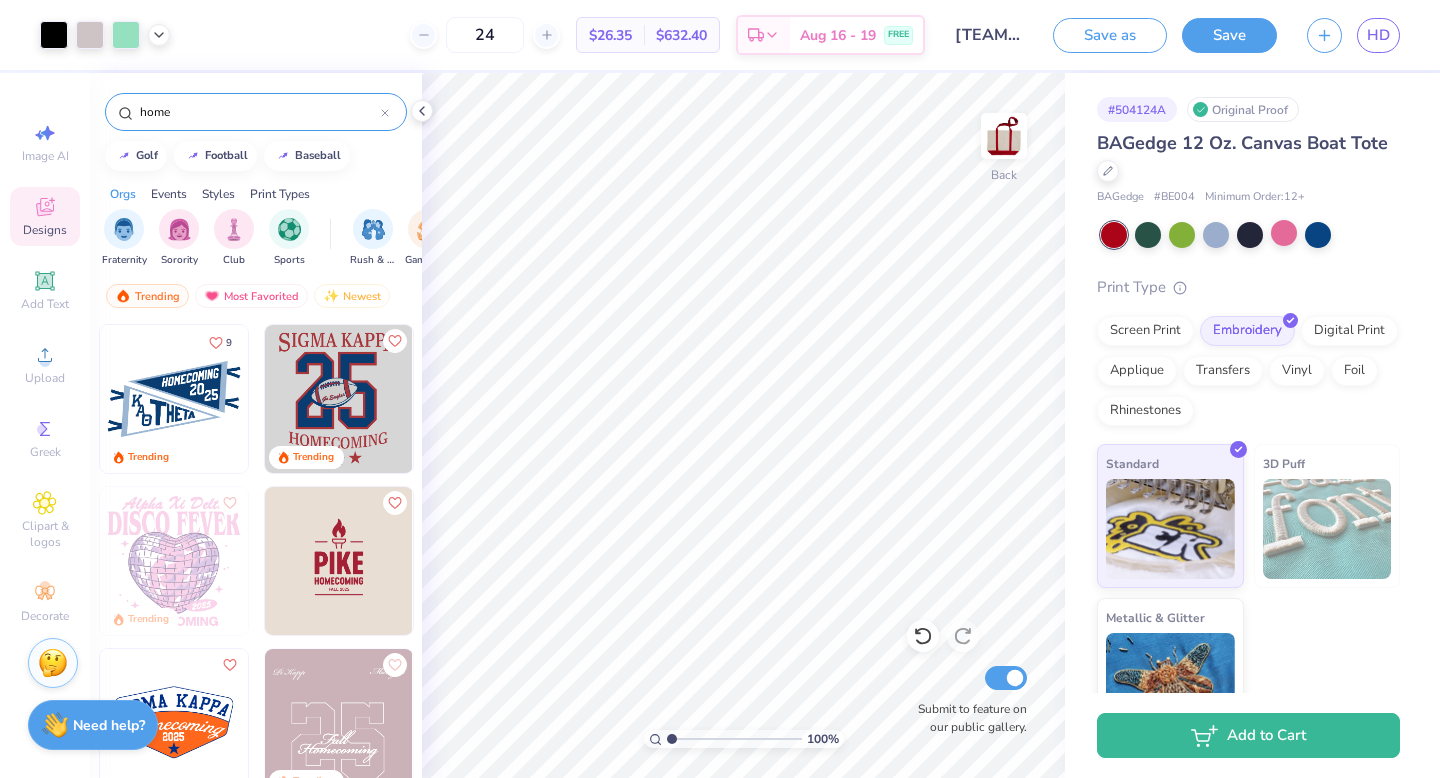 click at bounding box center (174, 723) 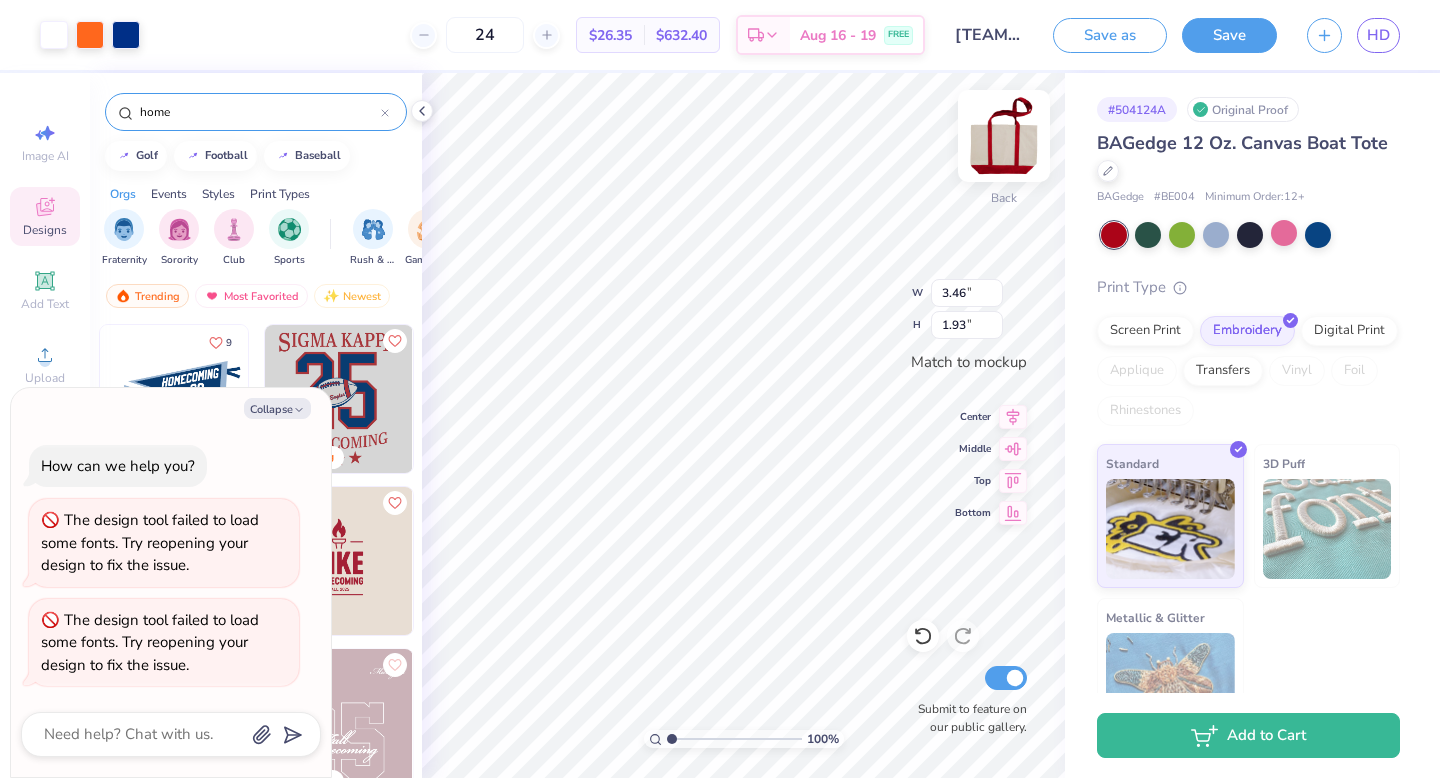 click at bounding box center (1004, 136) 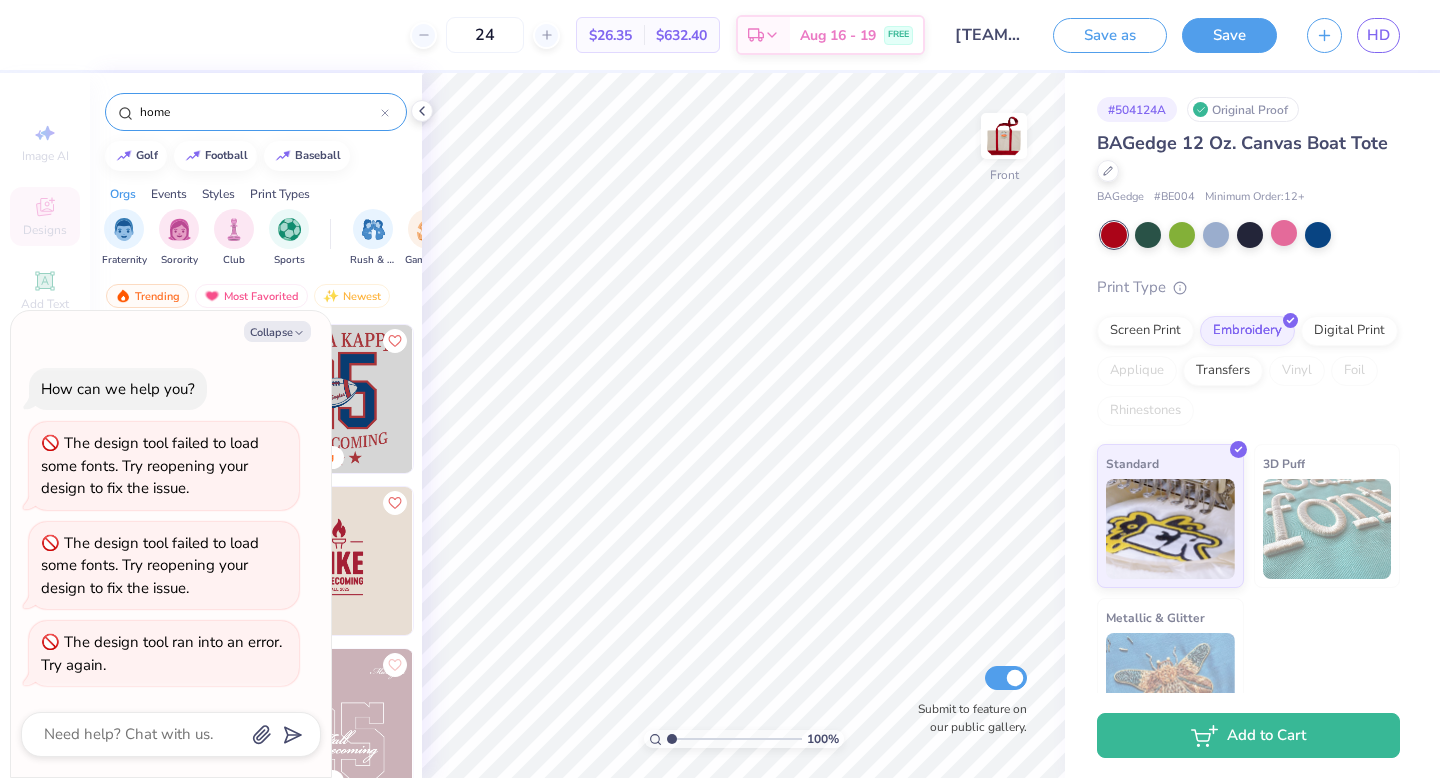 click on "The design tool failed to load some fonts. Try reopening your design to fix the issue." at bounding box center [150, 465] 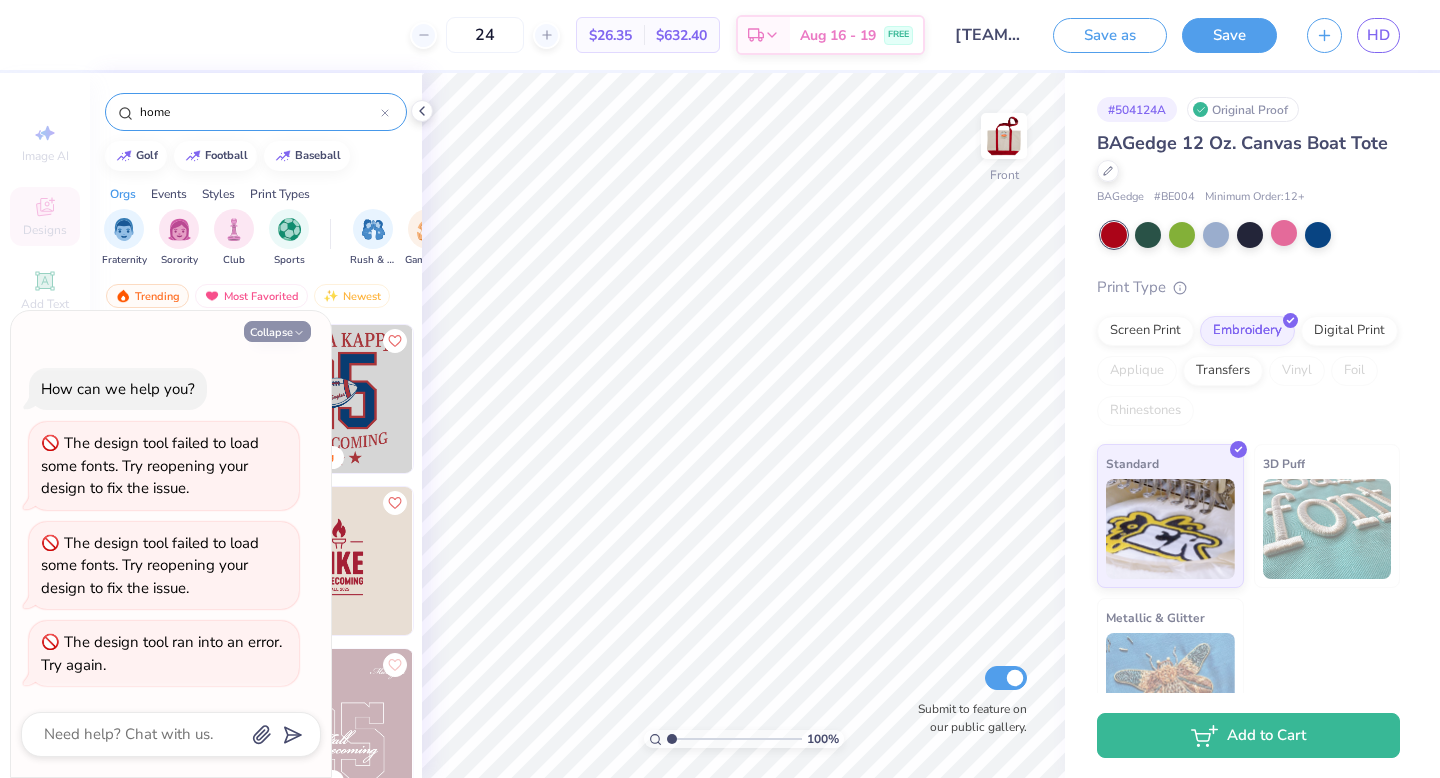 click on "Collapse" at bounding box center (277, 331) 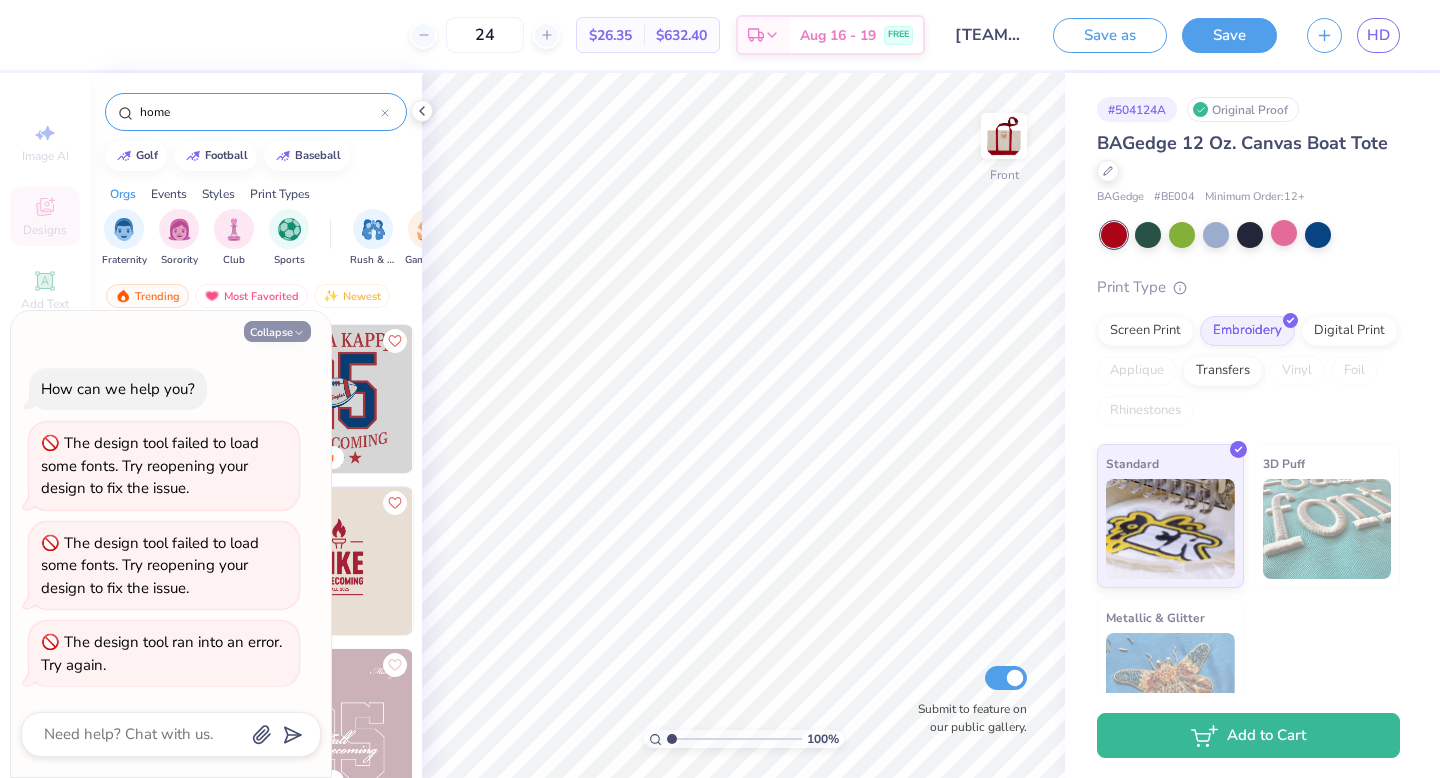 type on "x" 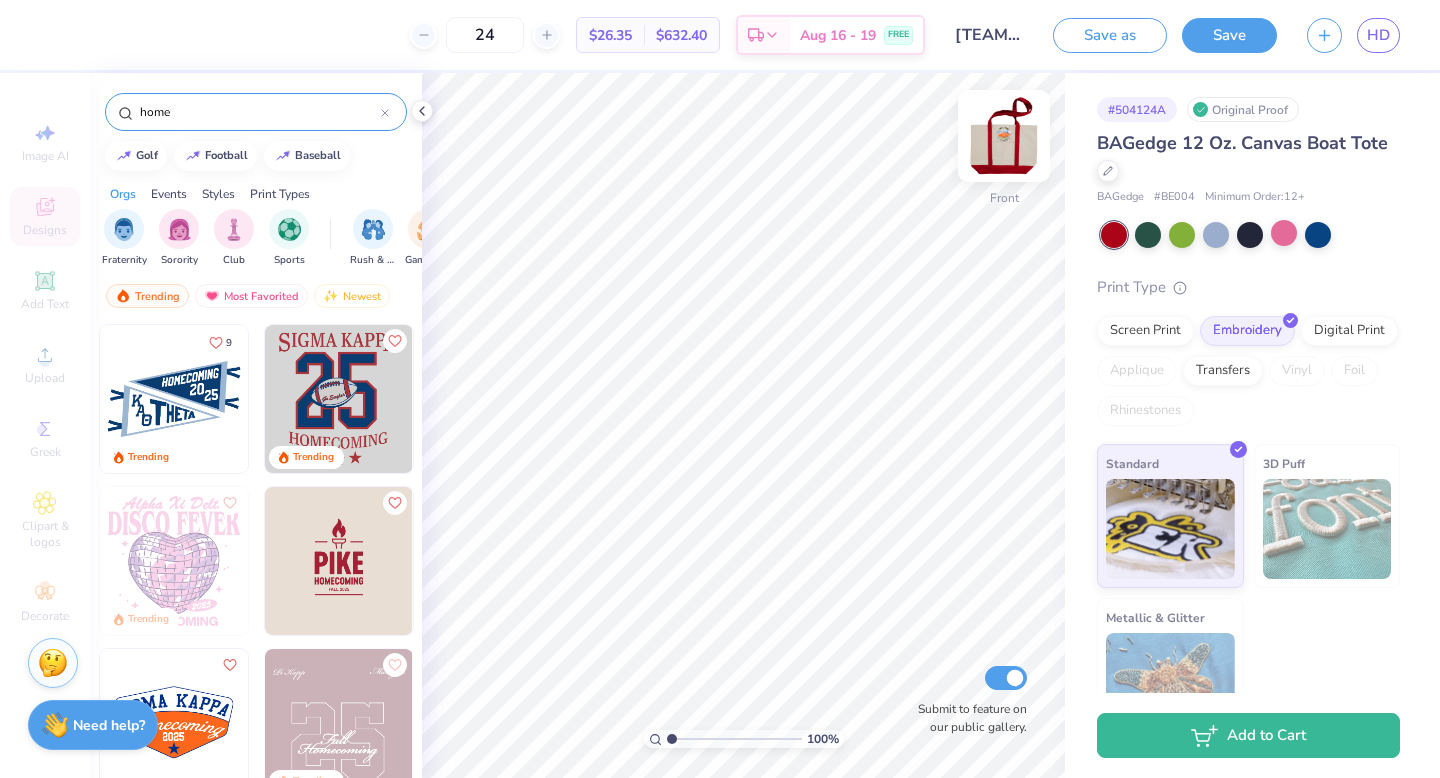 click at bounding box center [1004, 136] 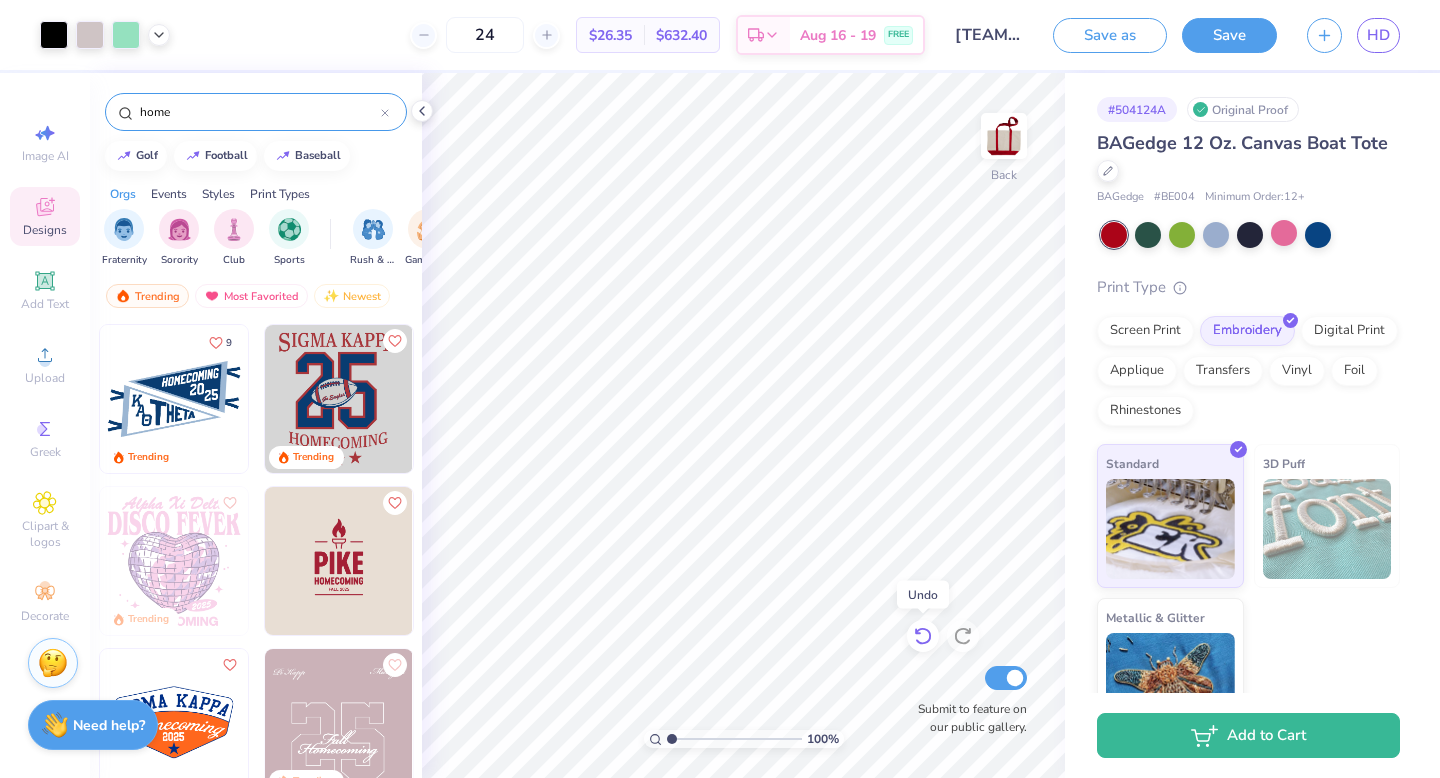 click 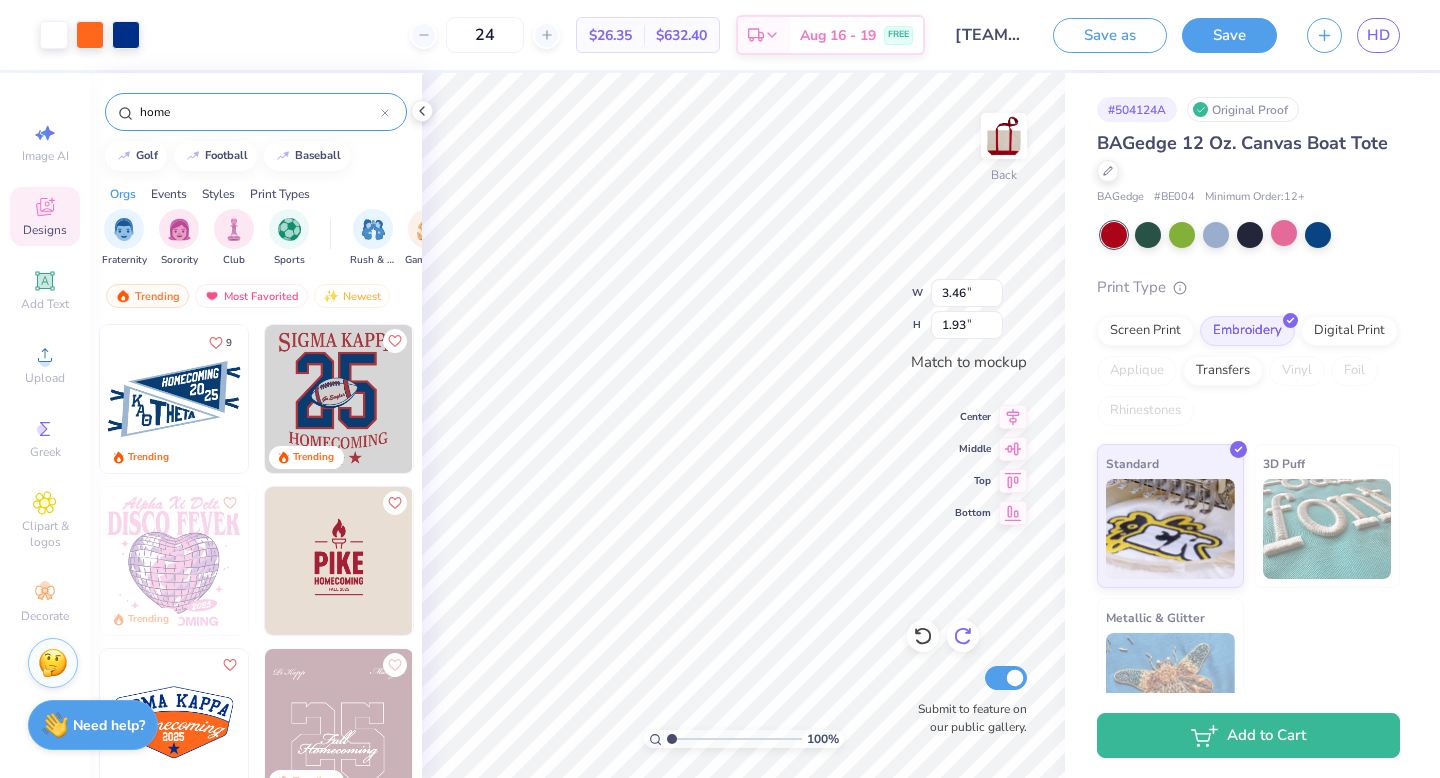 click 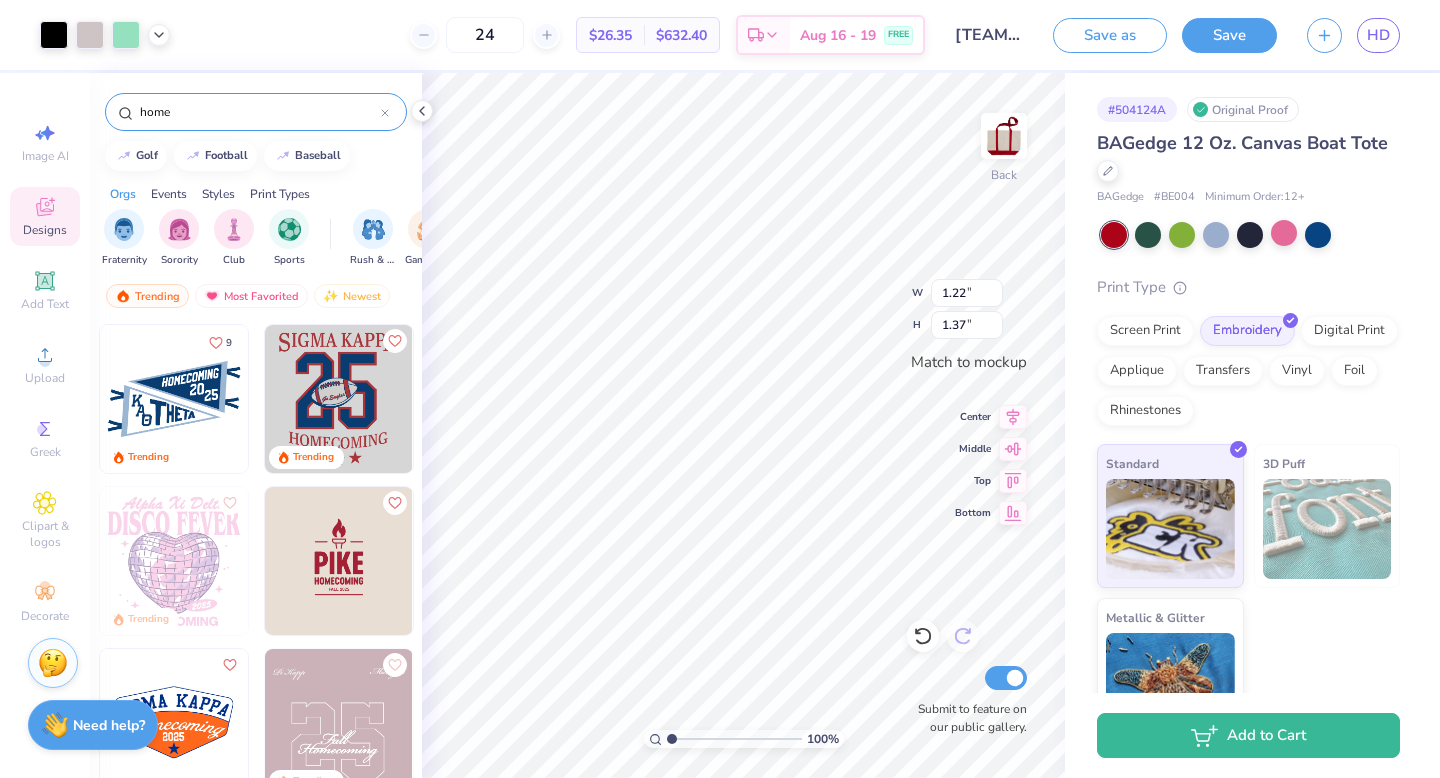 type on "1.22" 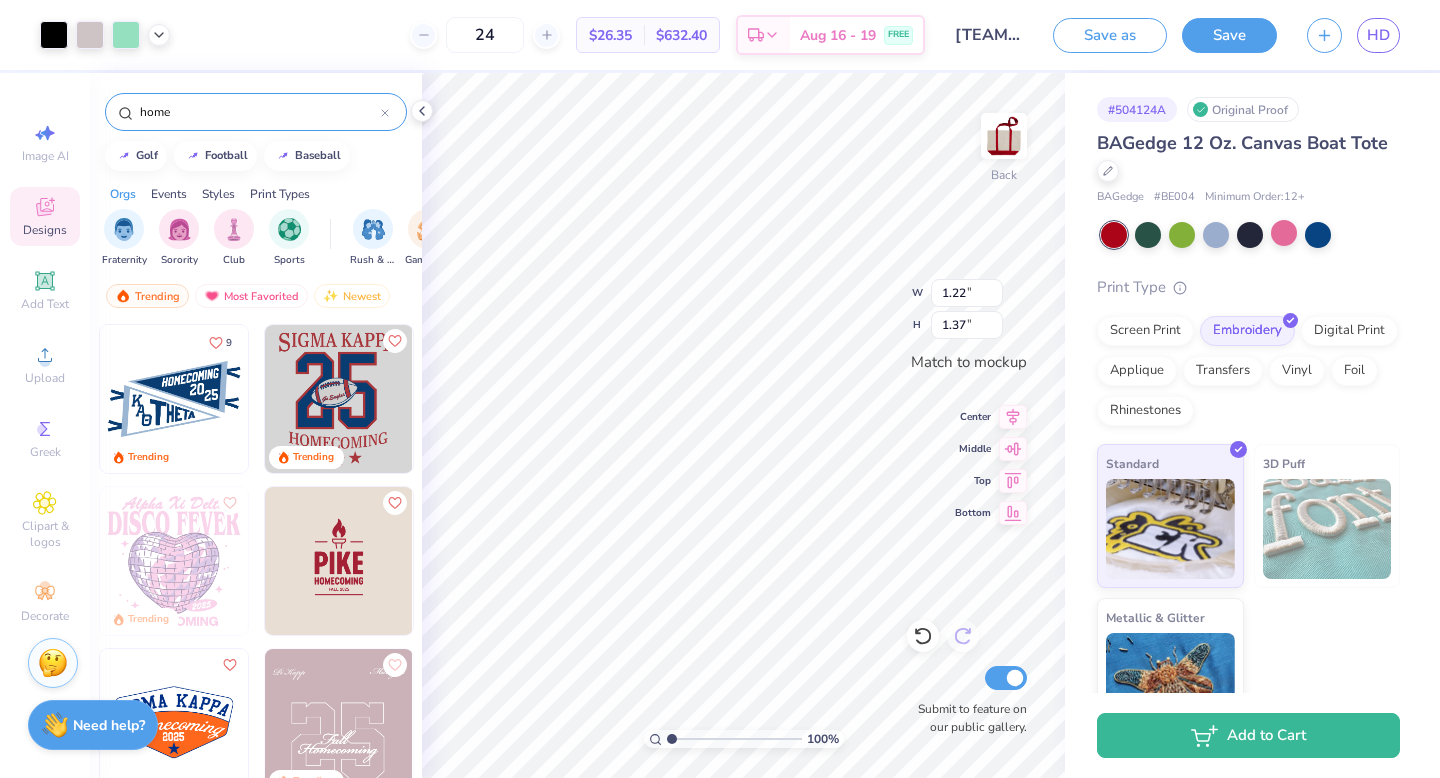 type on "1.37" 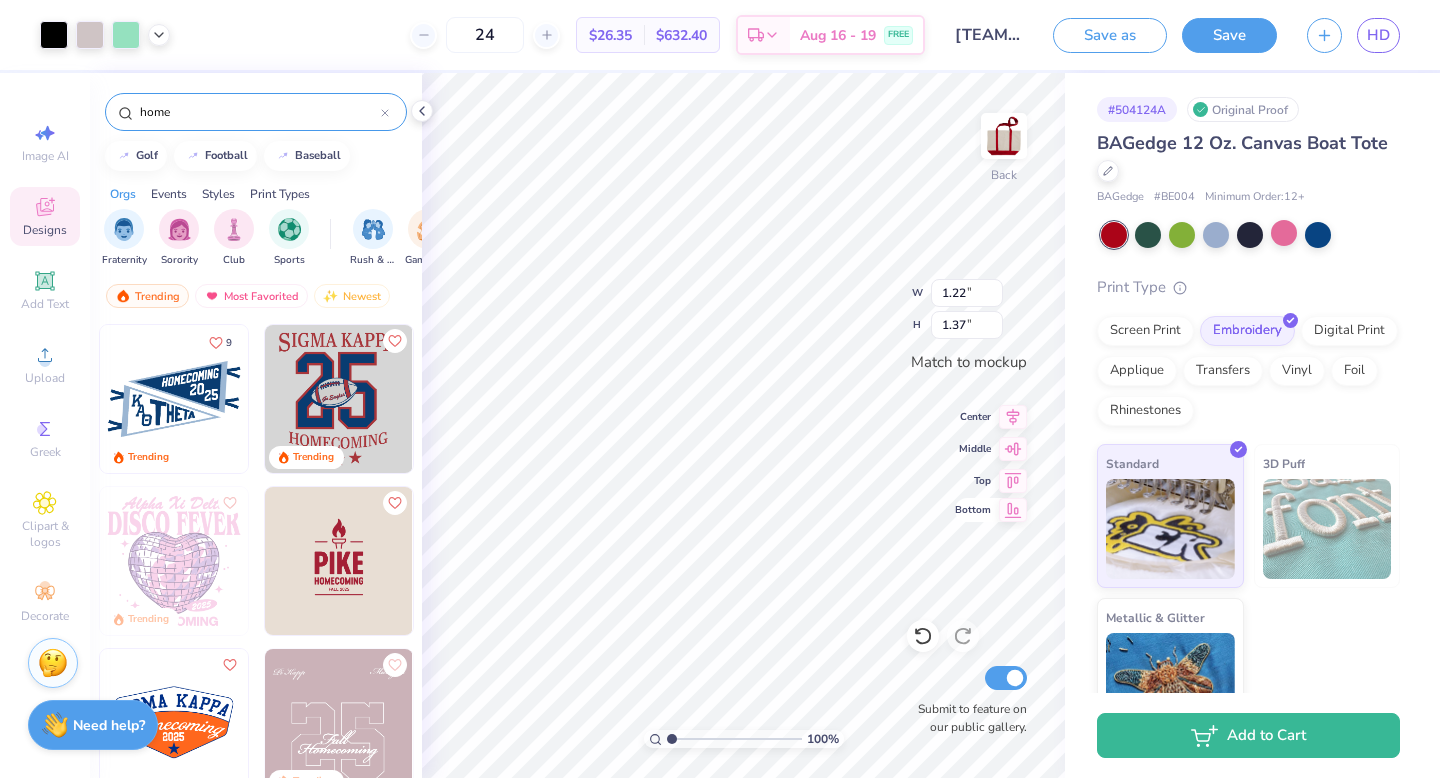 click 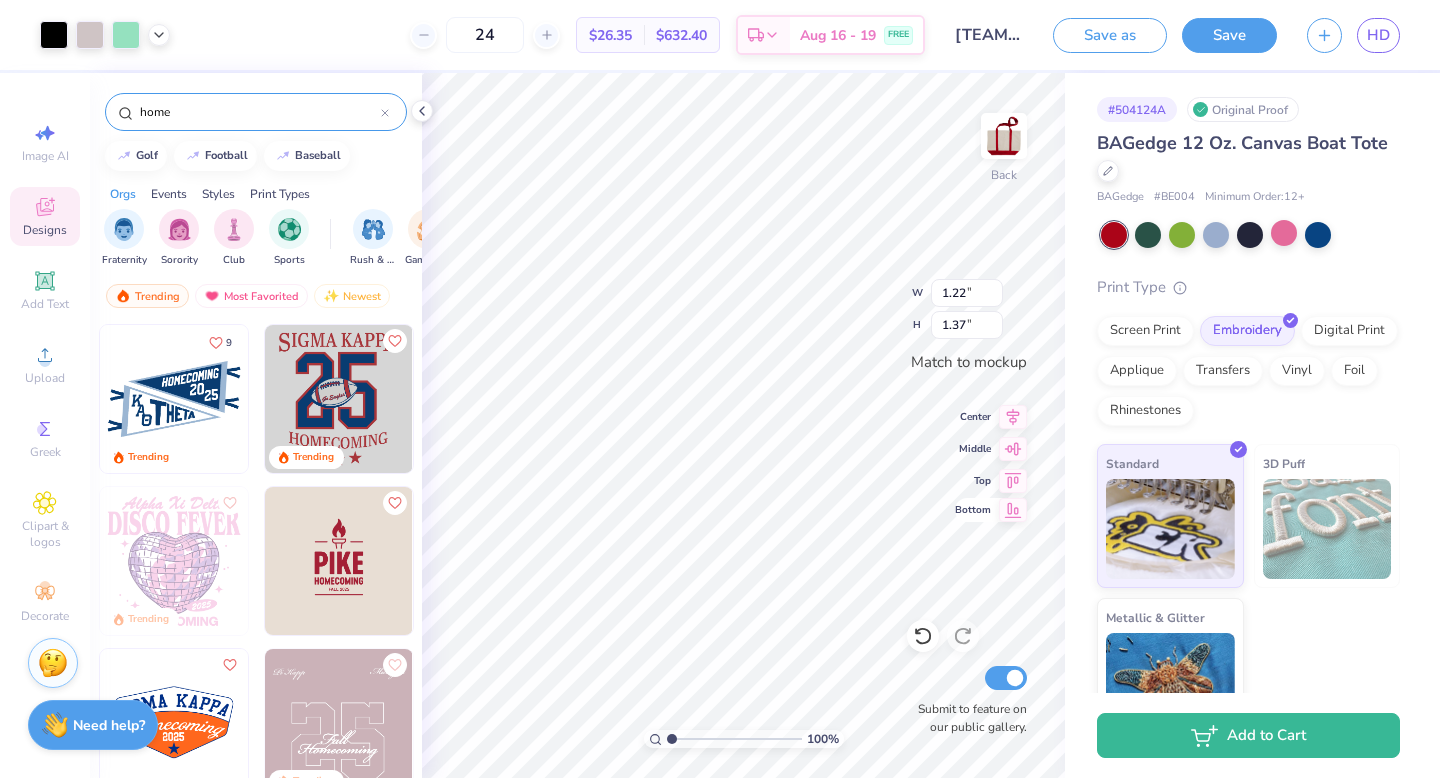 click 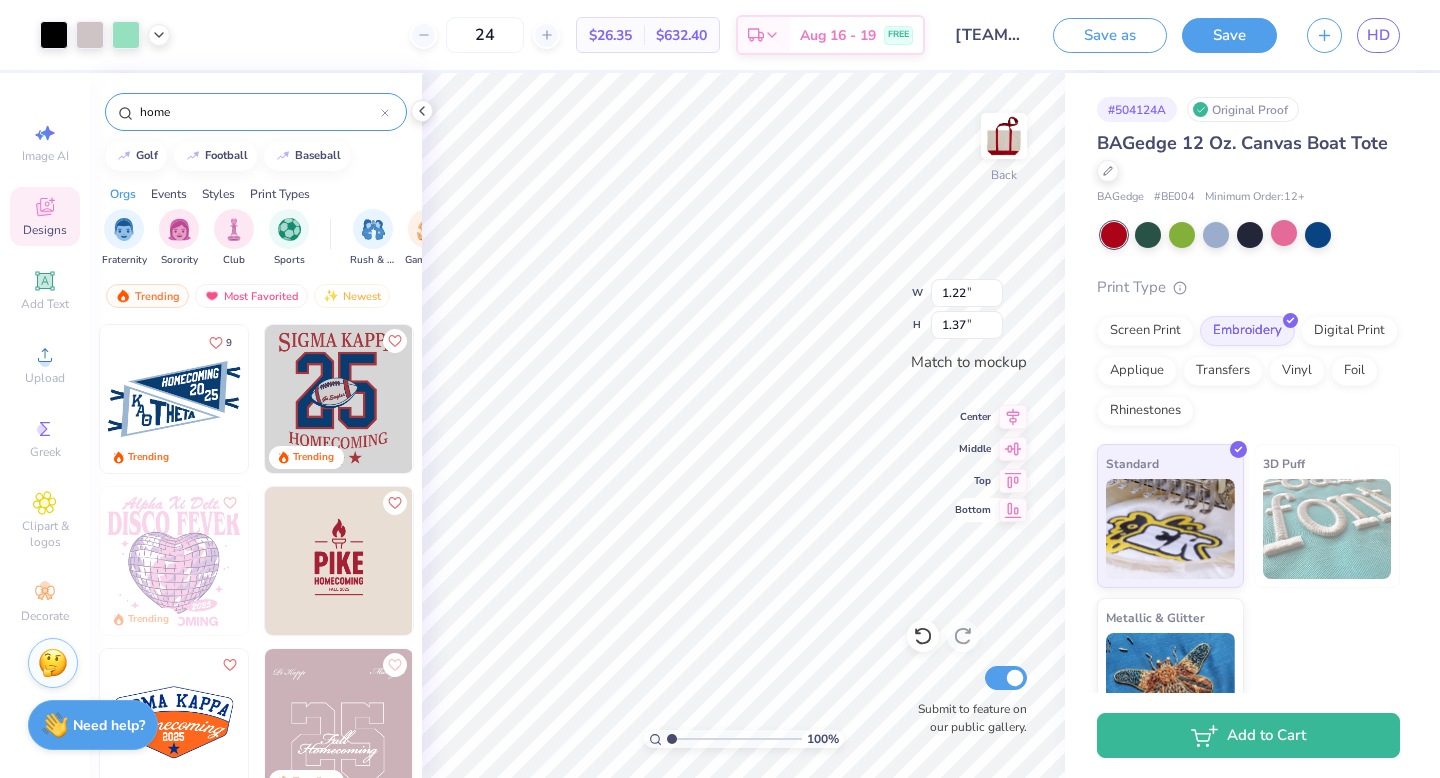 type on "2.92" 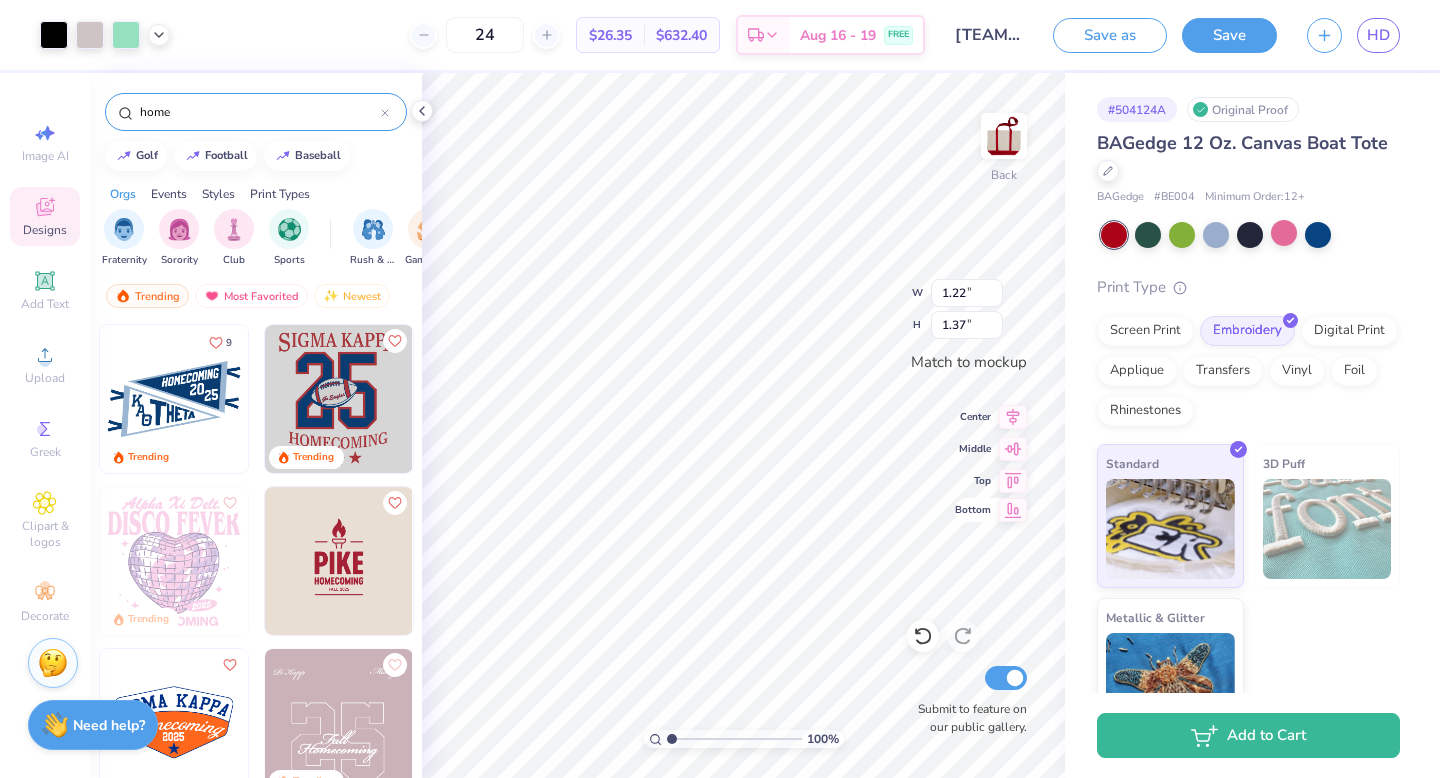 type on "3.30" 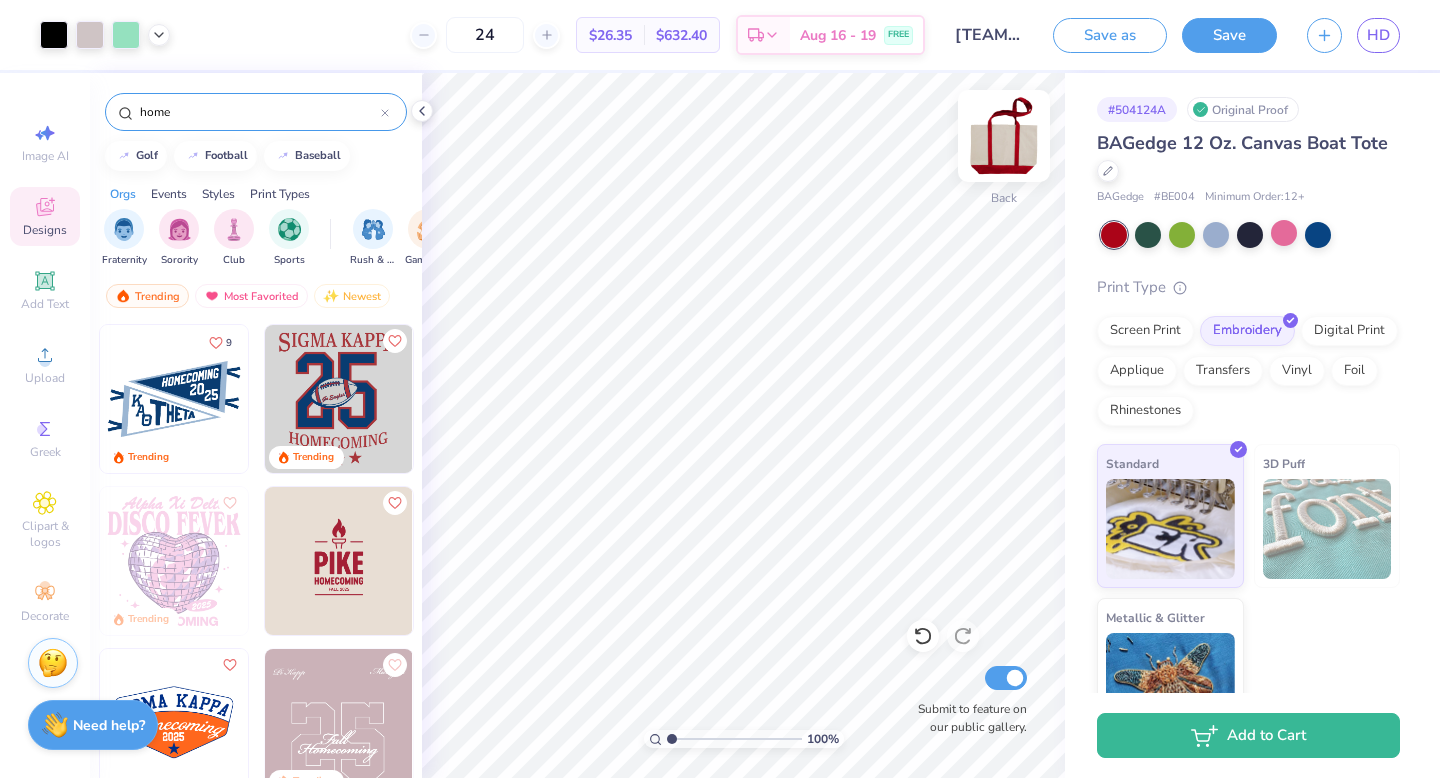 click on "Back" at bounding box center (1004, 198) 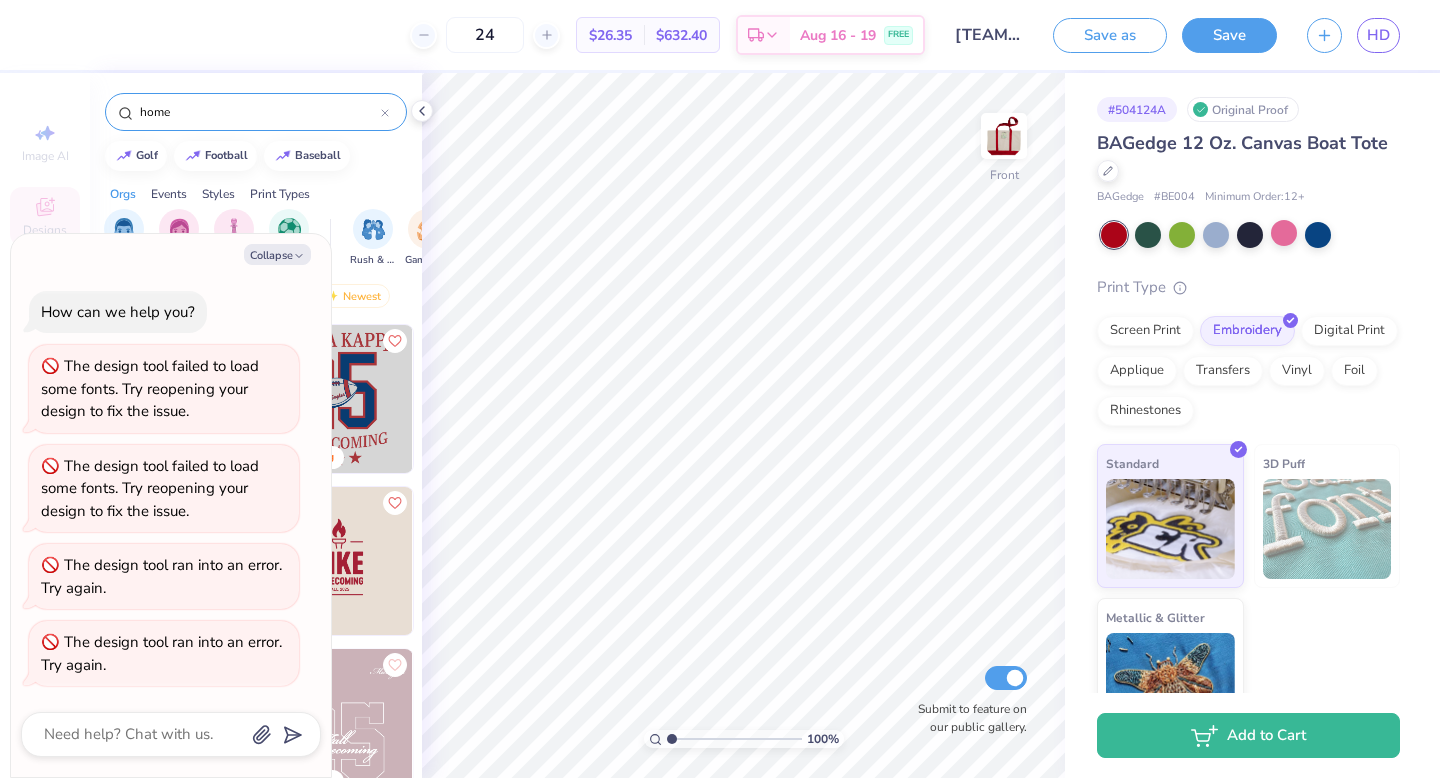 click at bounding box center [1004, 136] 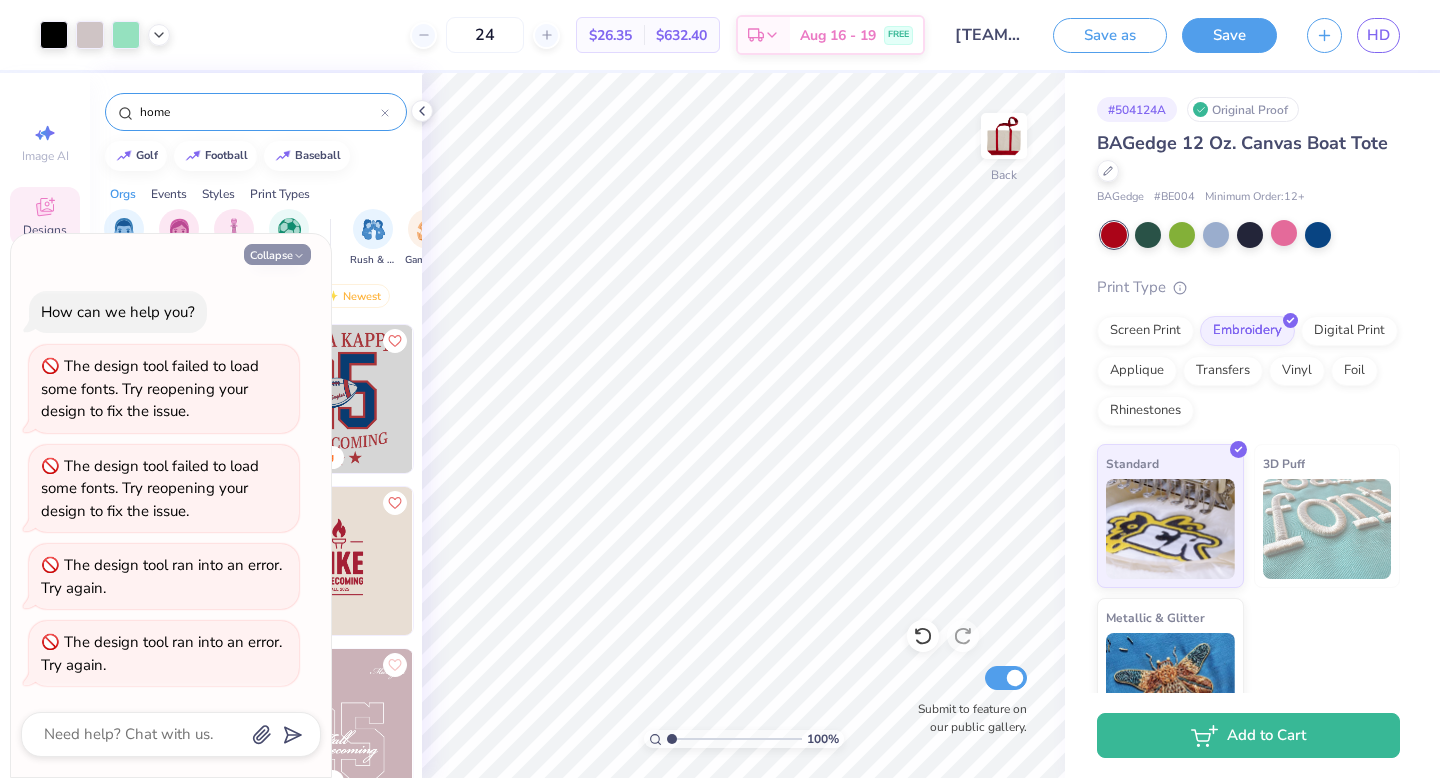 click on "Collapse" at bounding box center (277, 254) 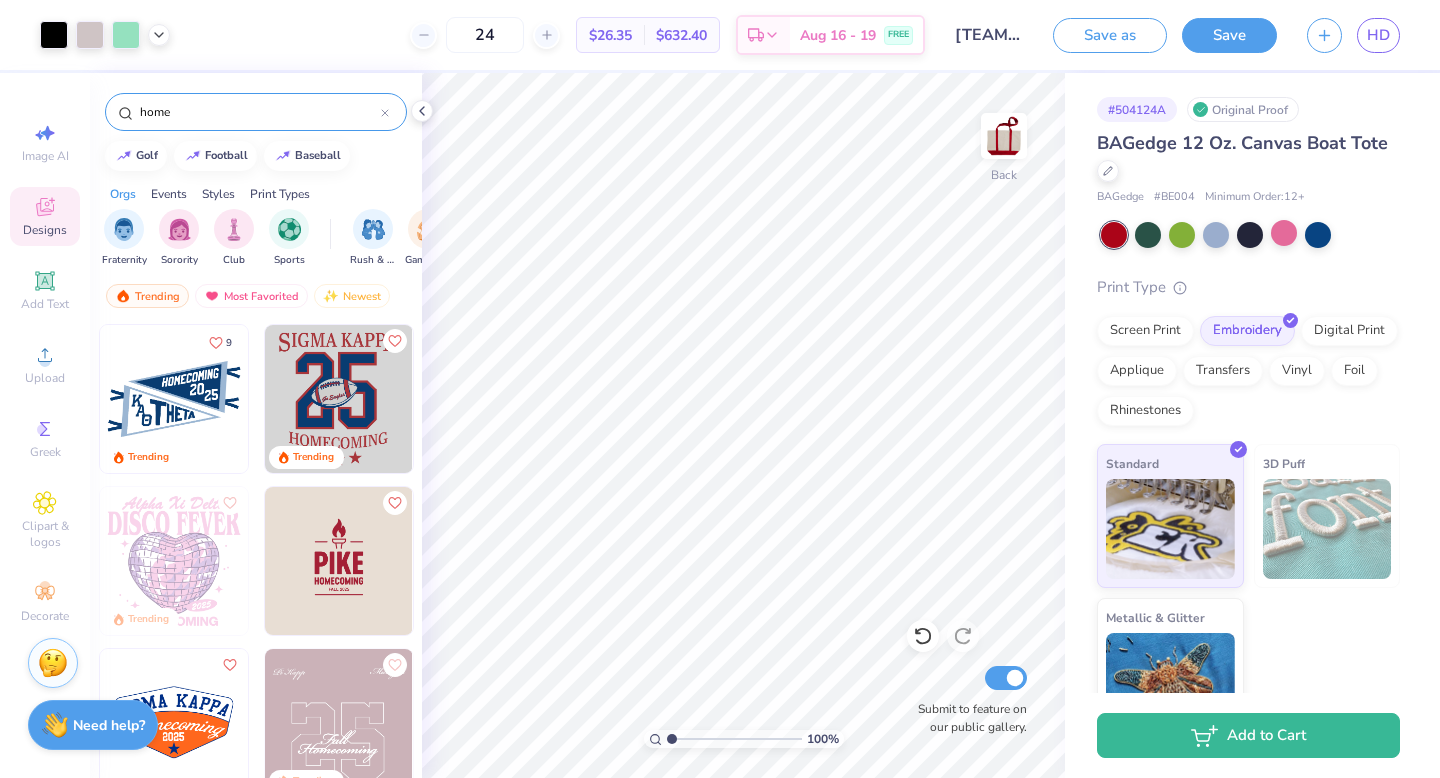 click at bounding box center [174, 723] 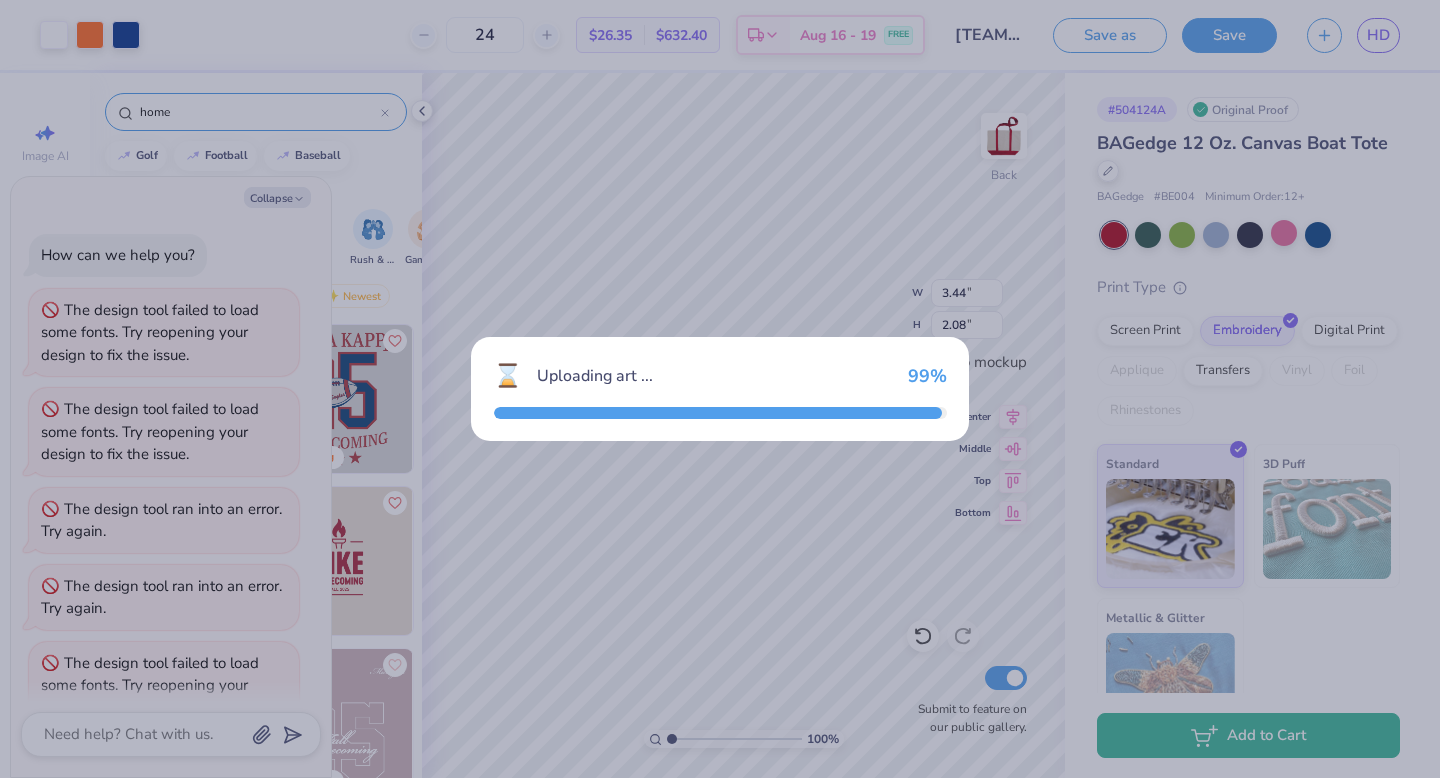 scroll, scrollTop: 43, scrollLeft: 0, axis: vertical 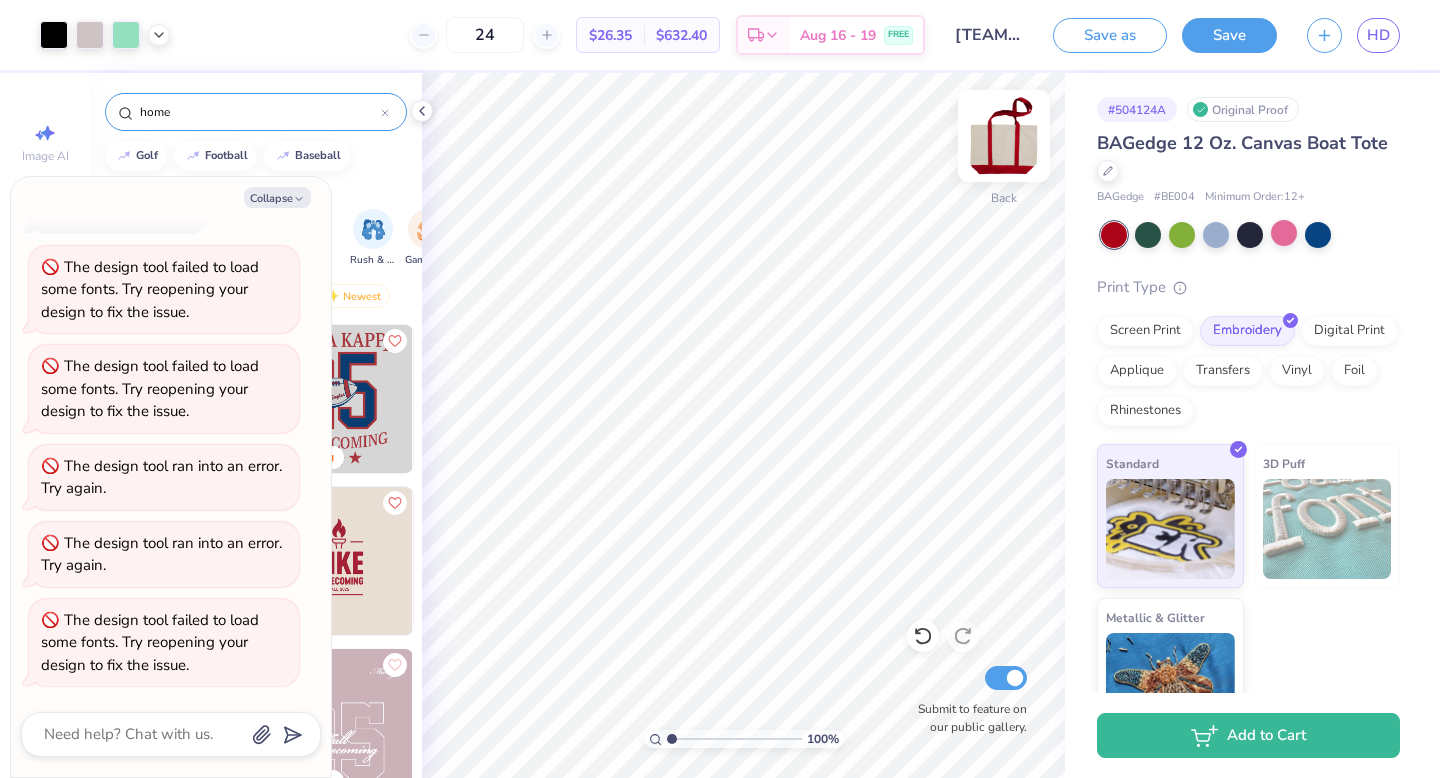 click at bounding box center [1004, 136] 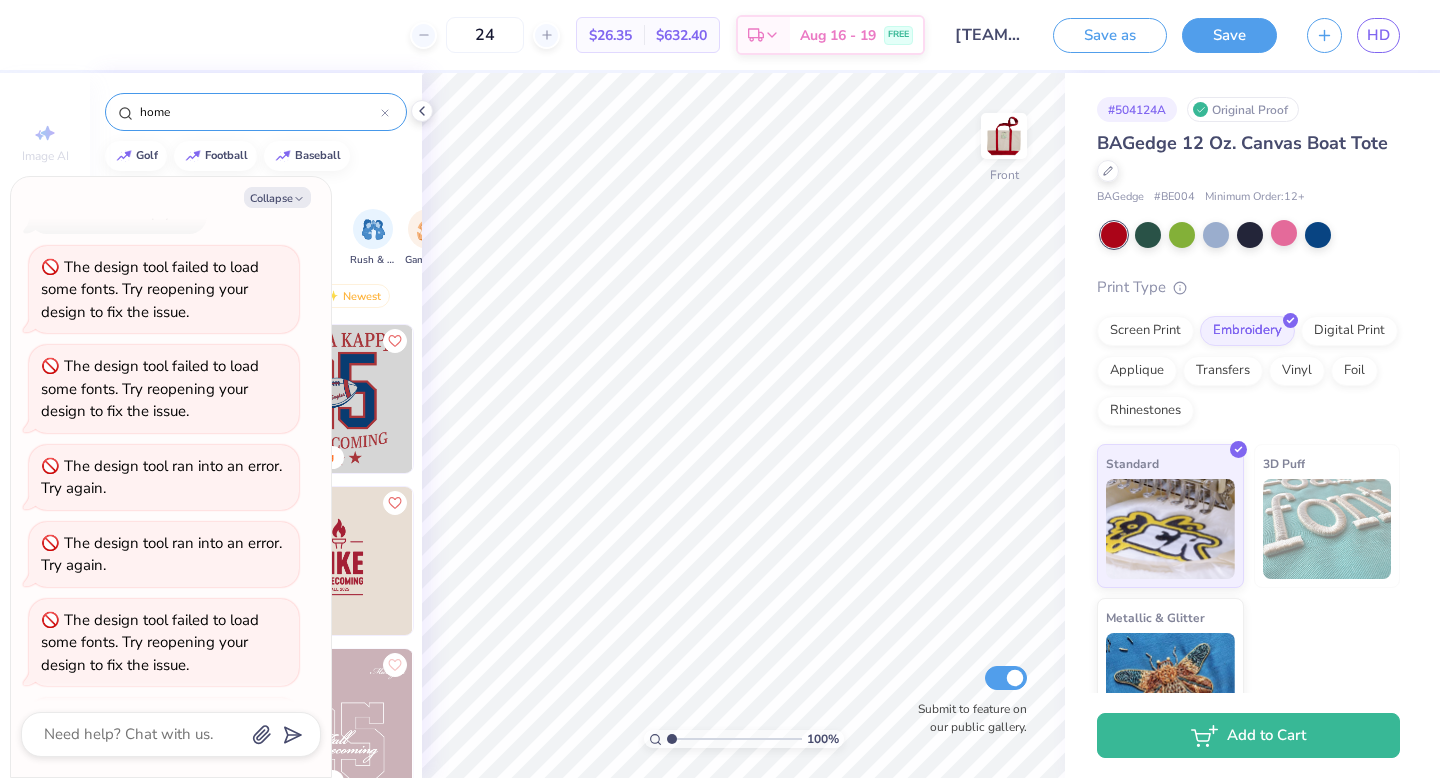 scroll, scrollTop: 120, scrollLeft: 0, axis: vertical 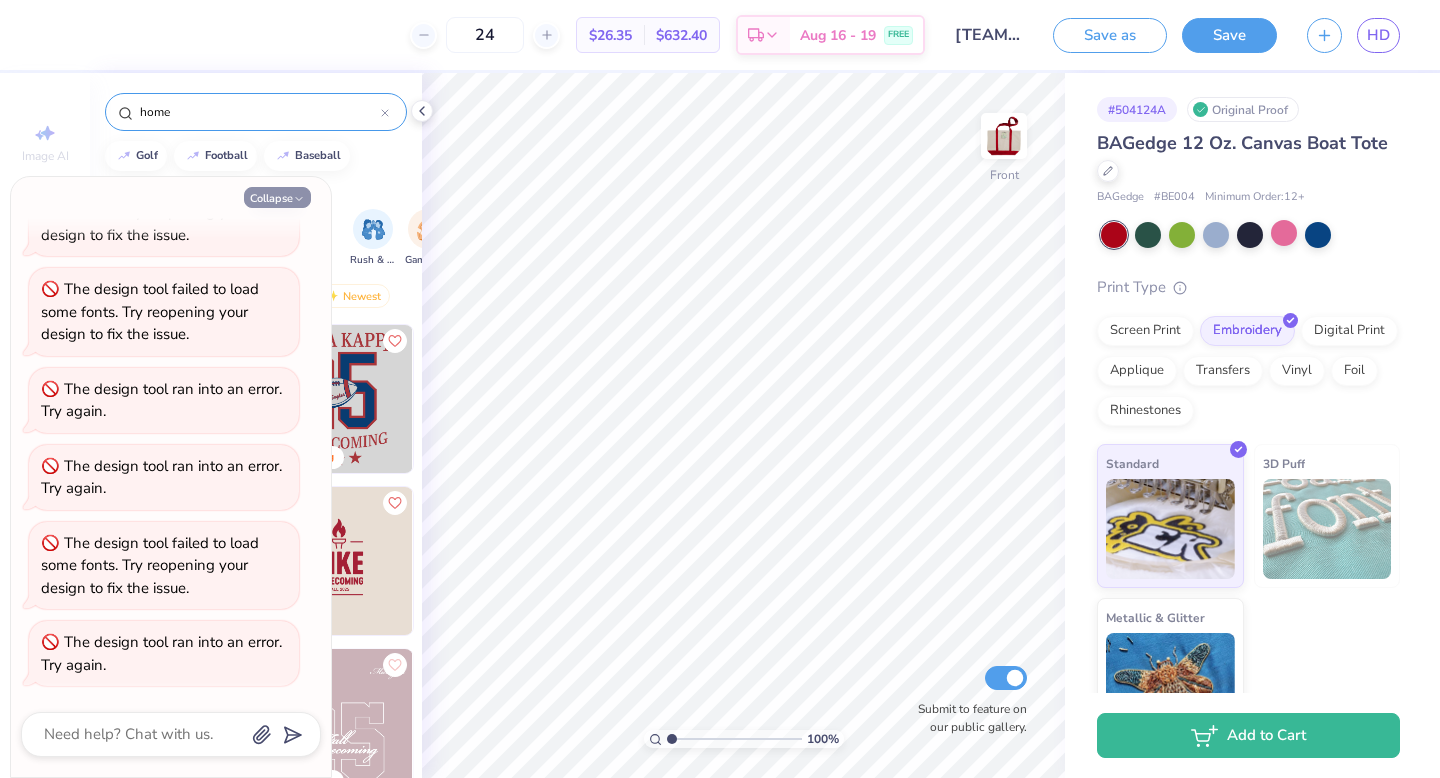 click on "Collapse" at bounding box center [277, 197] 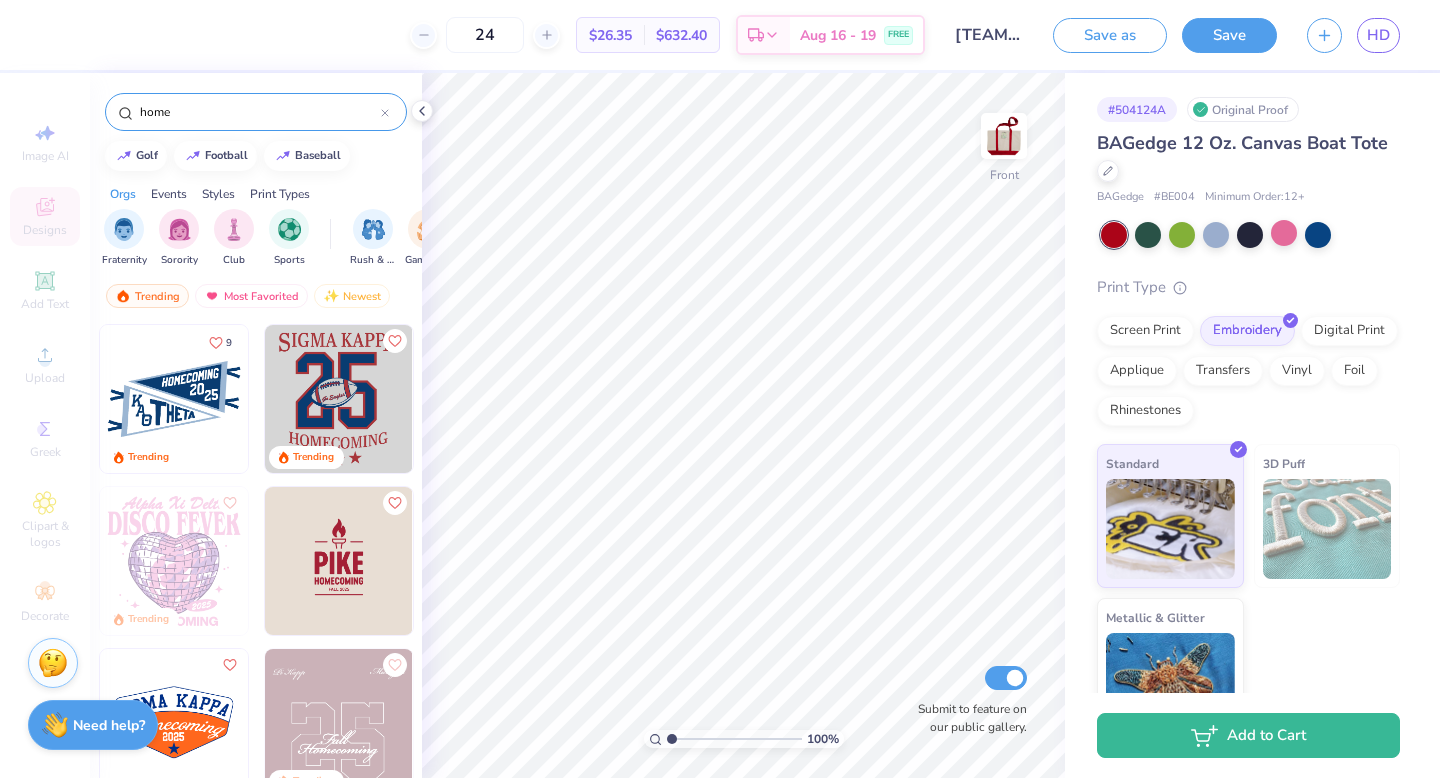 click at bounding box center (174, 723) 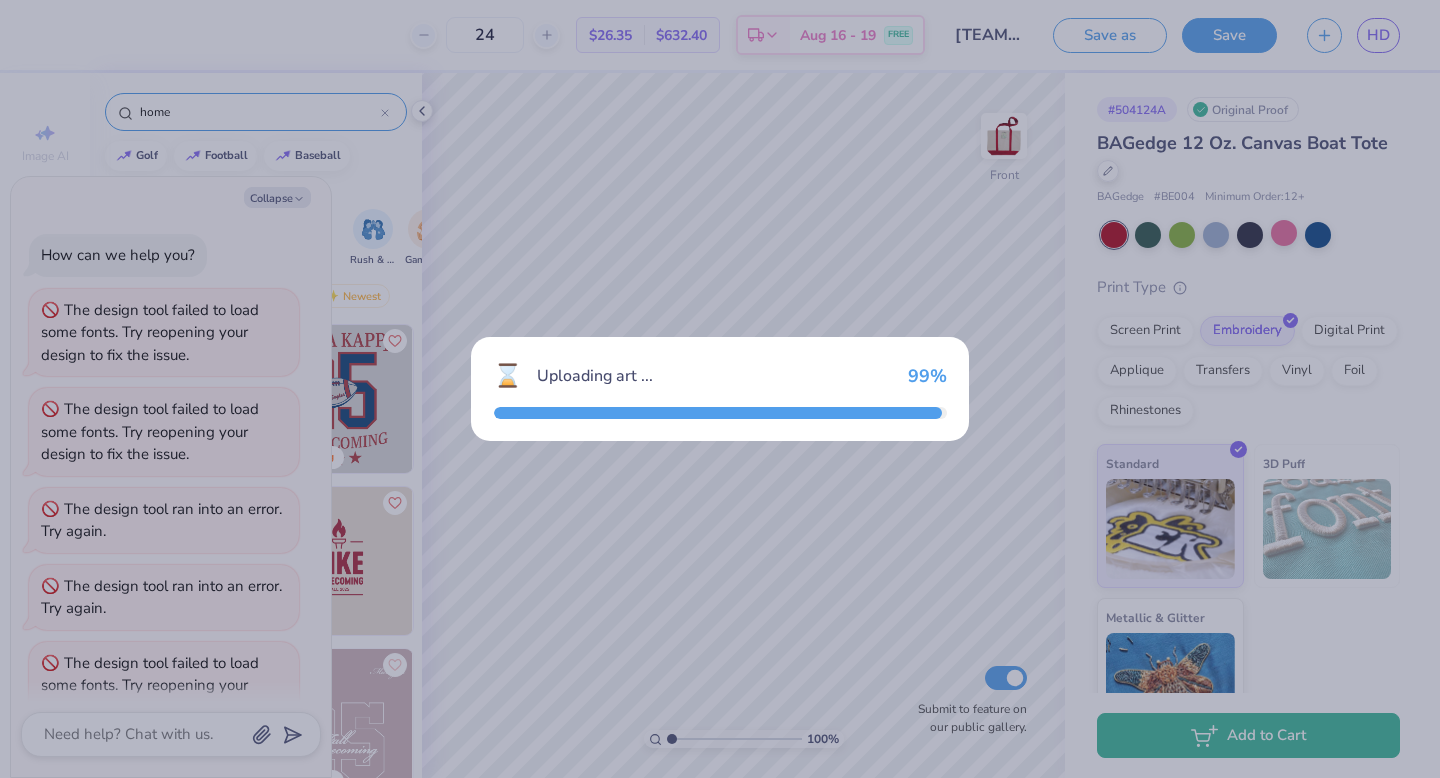 scroll, scrollTop: 296, scrollLeft: 0, axis: vertical 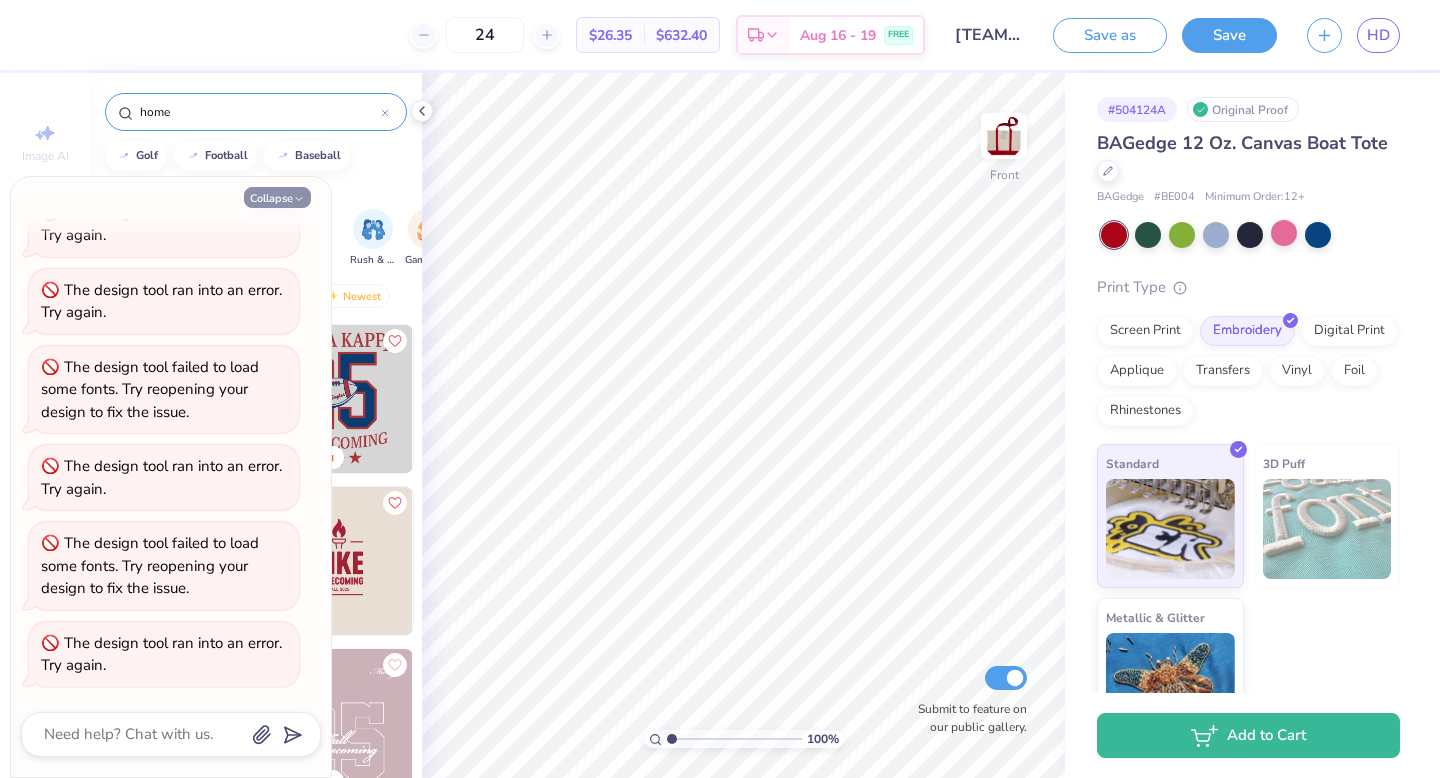click on "Collapse" at bounding box center [277, 197] 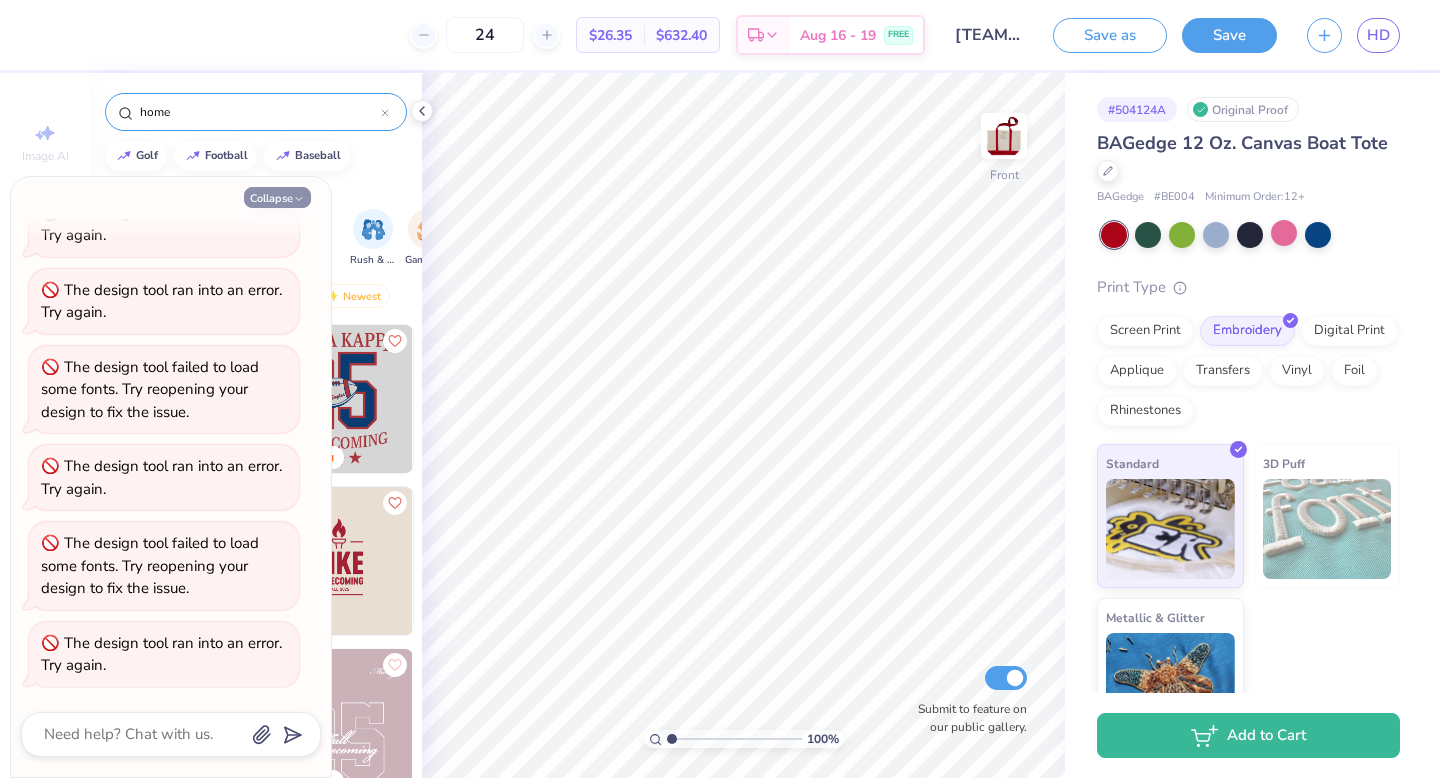 type on "x" 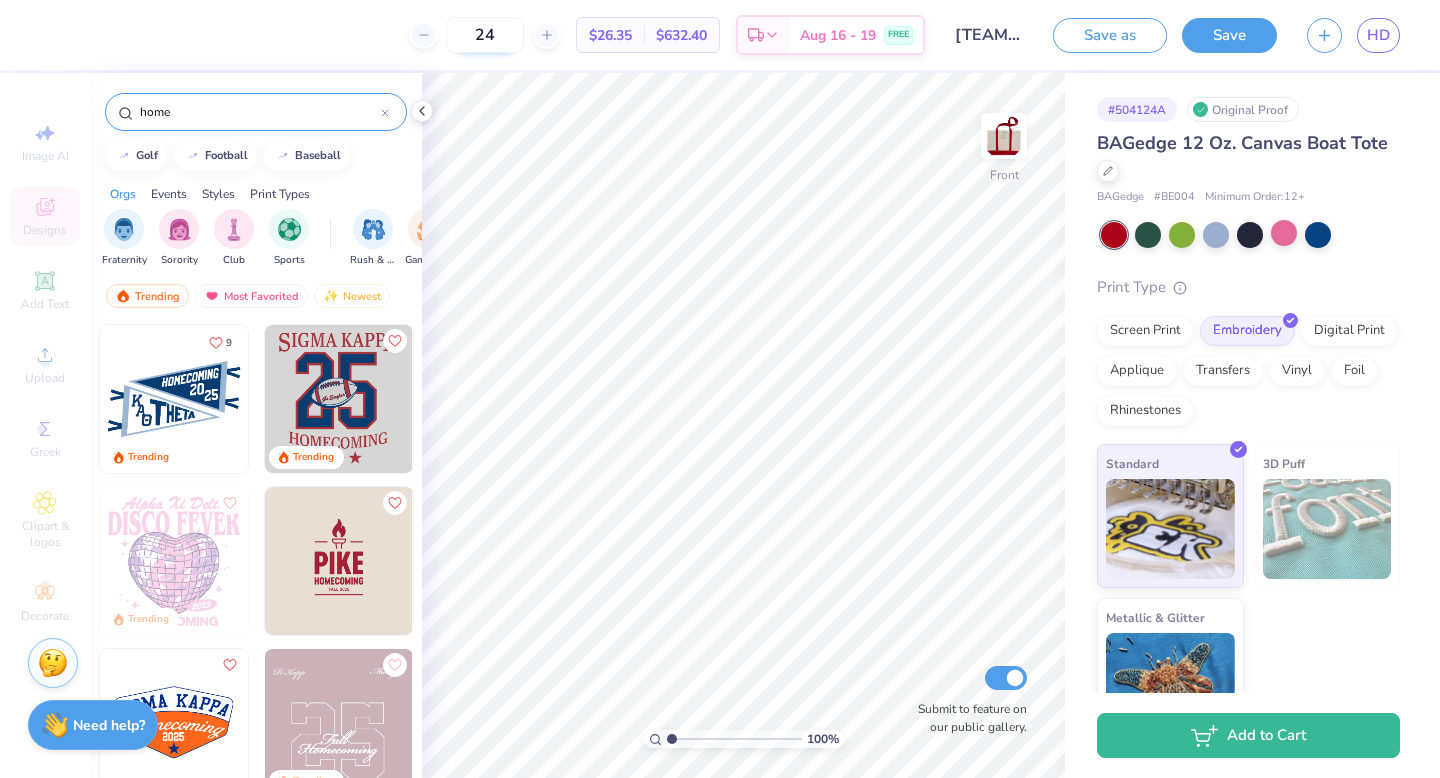click on "24" at bounding box center (485, 35) 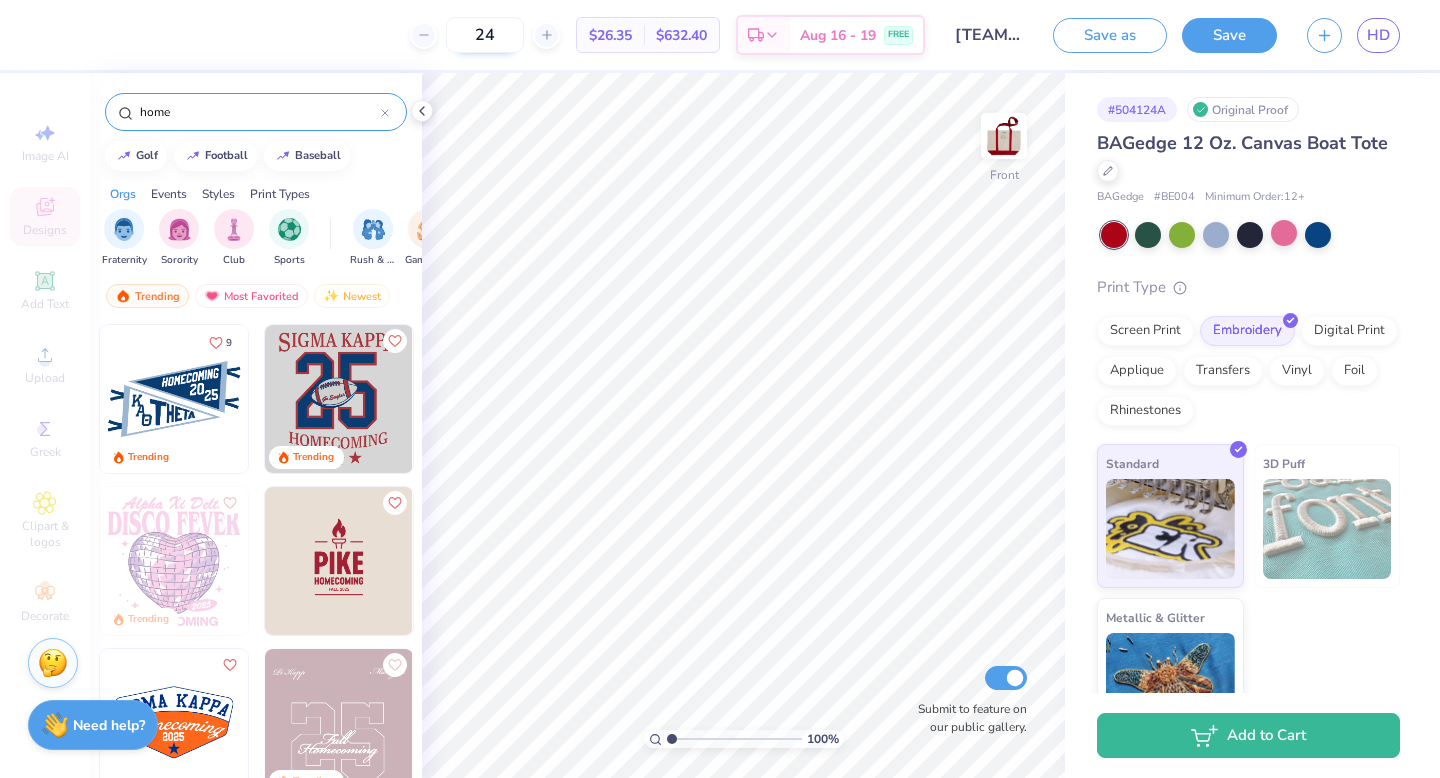 click on "24" at bounding box center (485, 35) 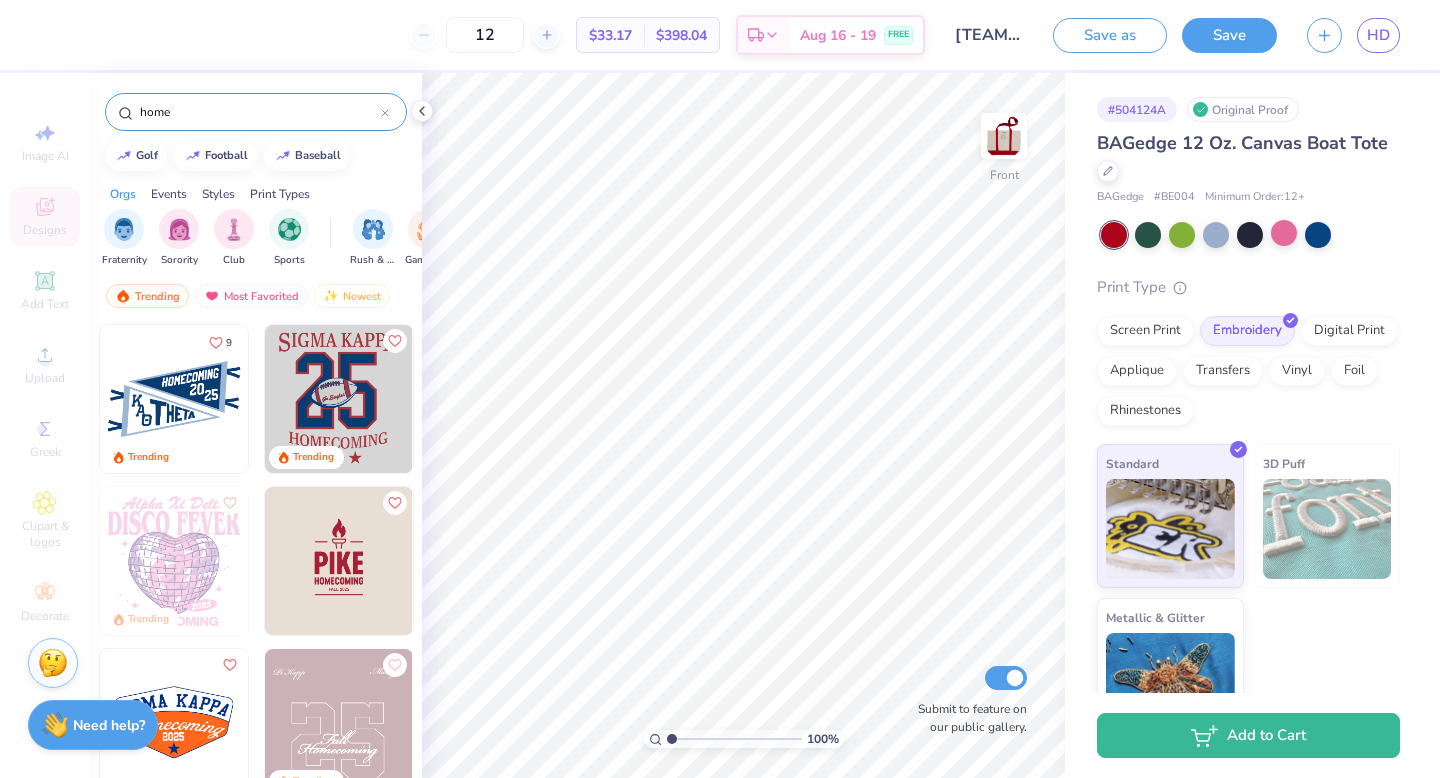 type on "12" 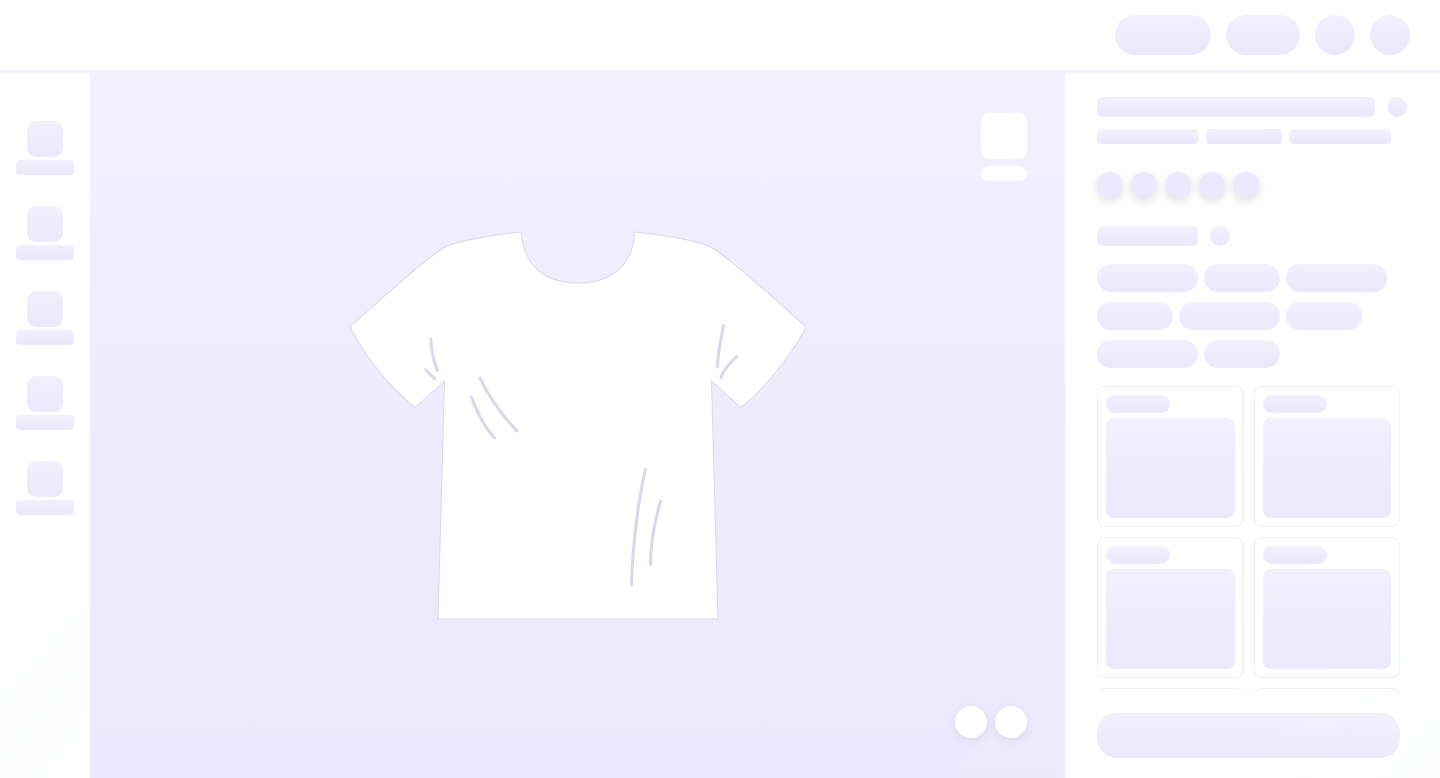 scroll, scrollTop: 0, scrollLeft: 0, axis: both 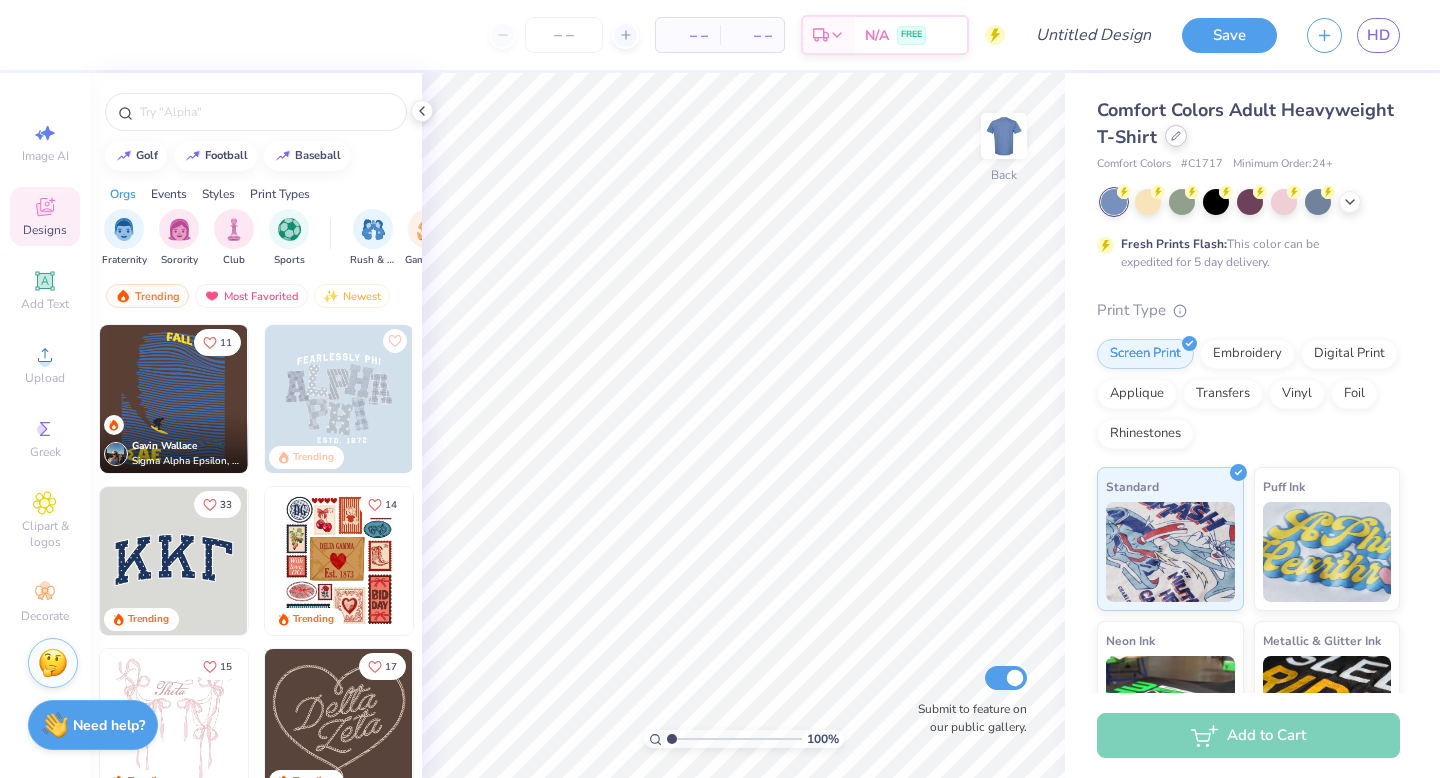 click at bounding box center [1176, 136] 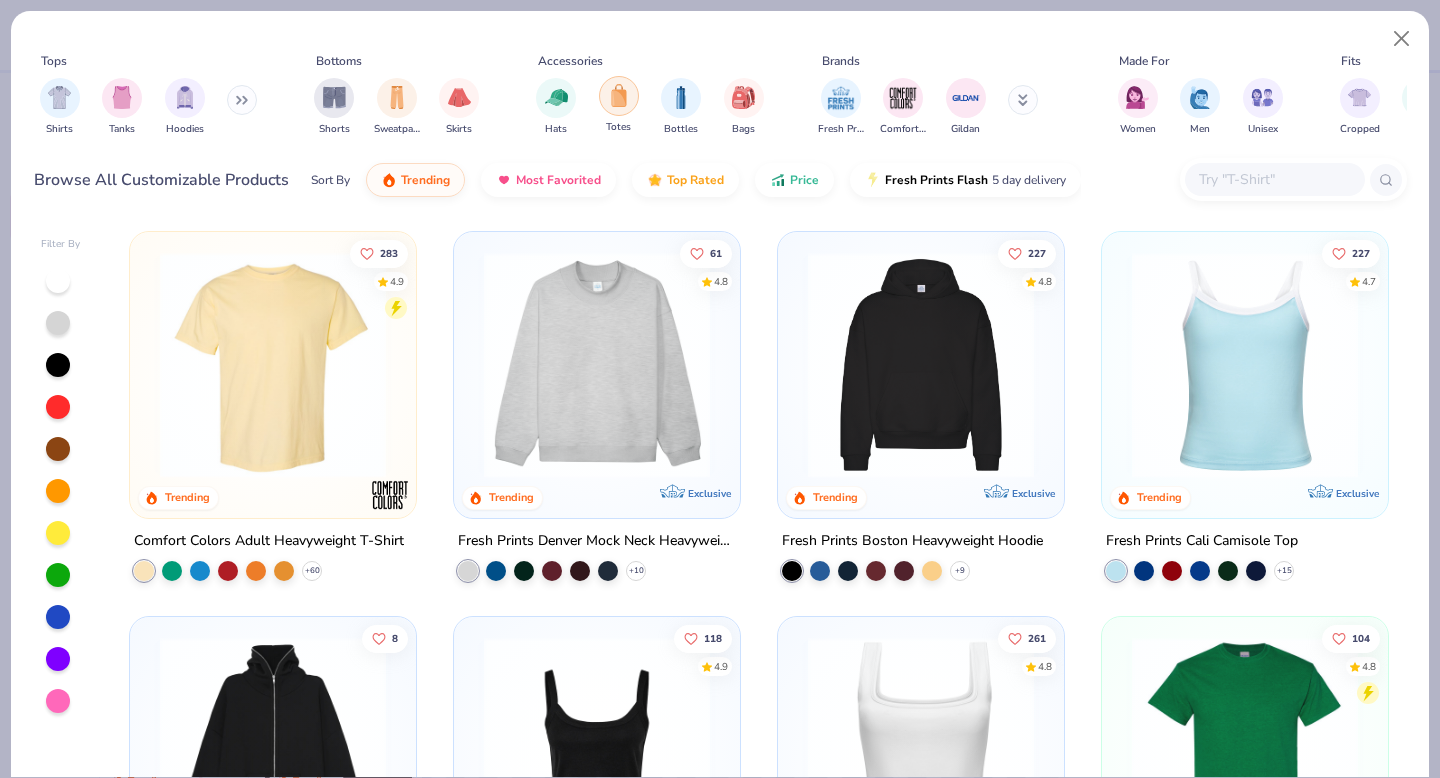 click at bounding box center (619, 95) 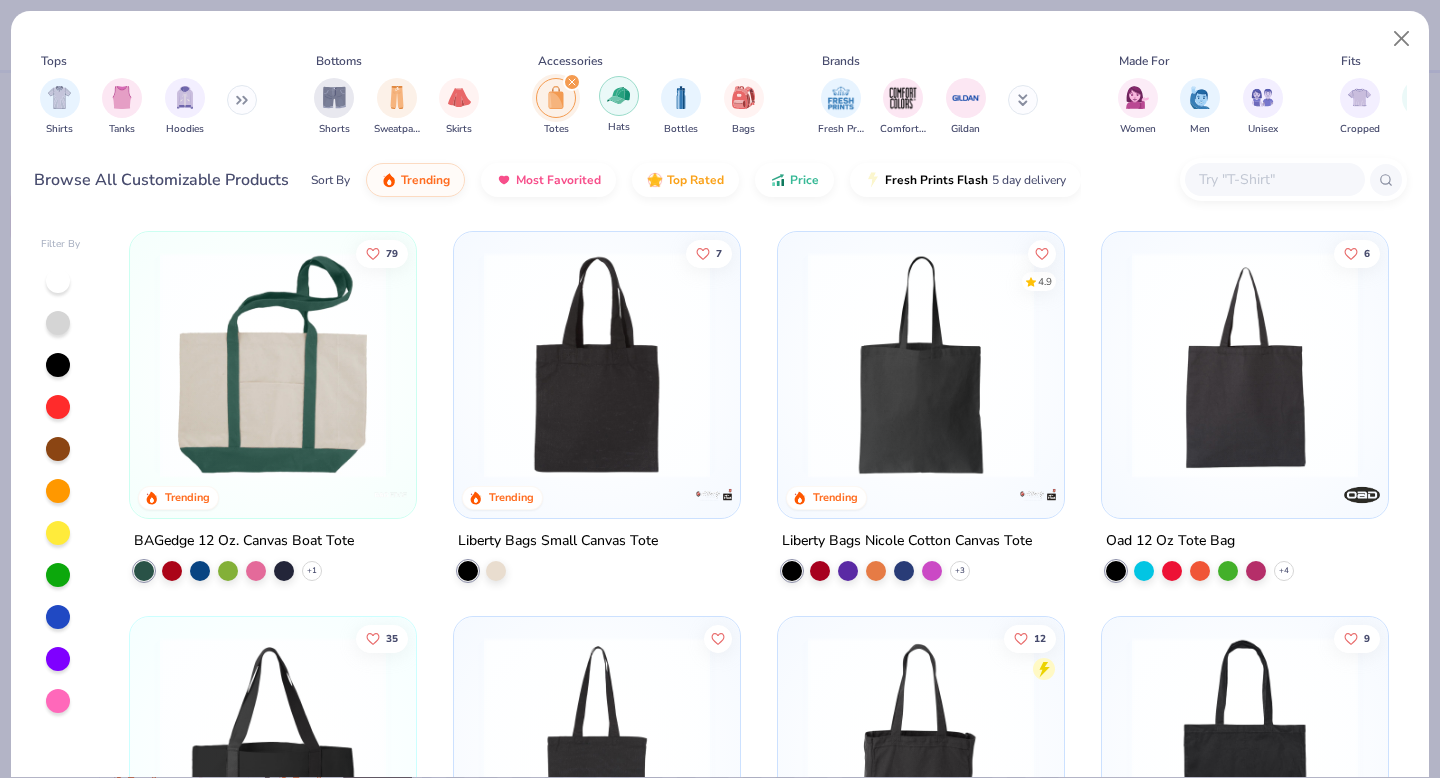 click at bounding box center [618, 95] 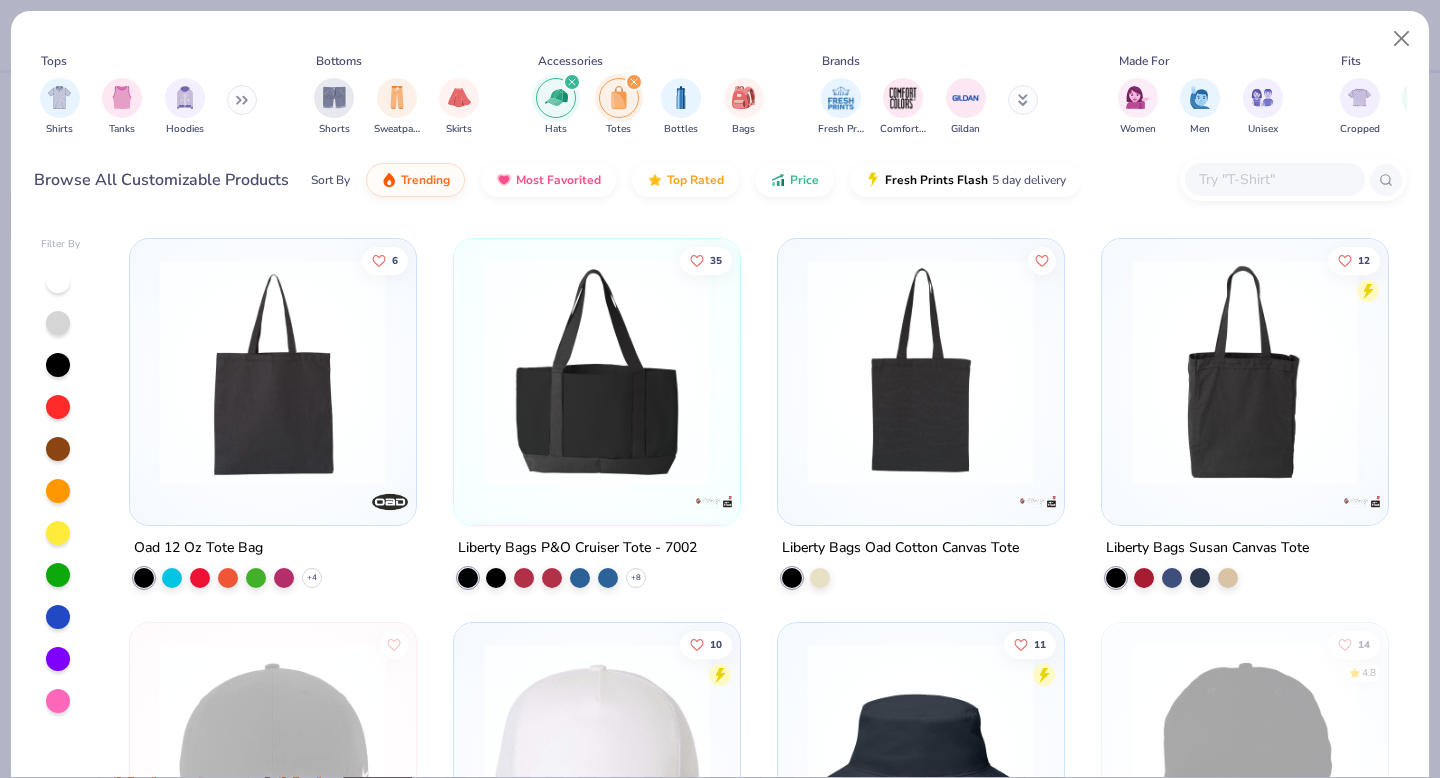 scroll, scrollTop: 0, scrollLeft: 0, axis: both 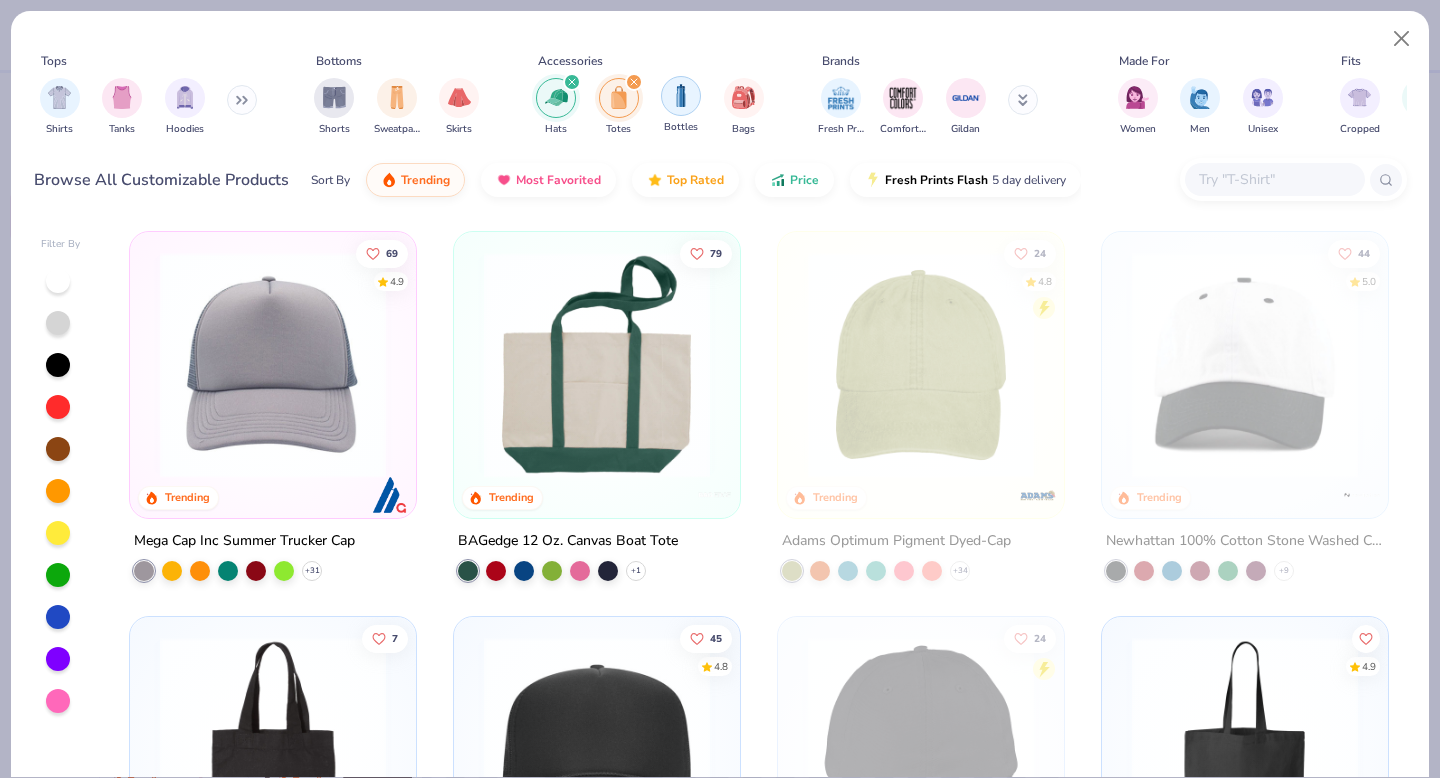 click at bounding box center (681, 96) 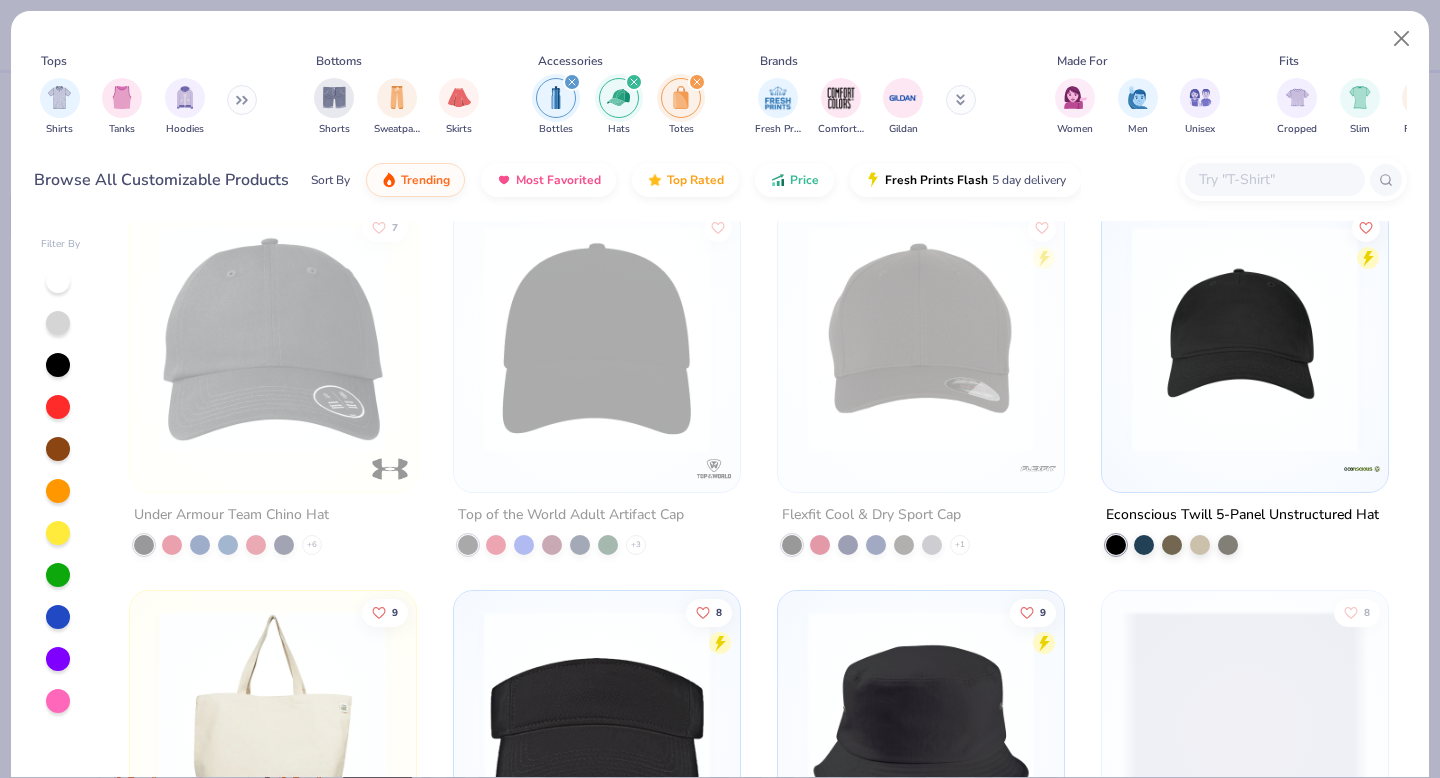 scroll, scrollTop: 1729, scrollLeft: 0, axis: vertical 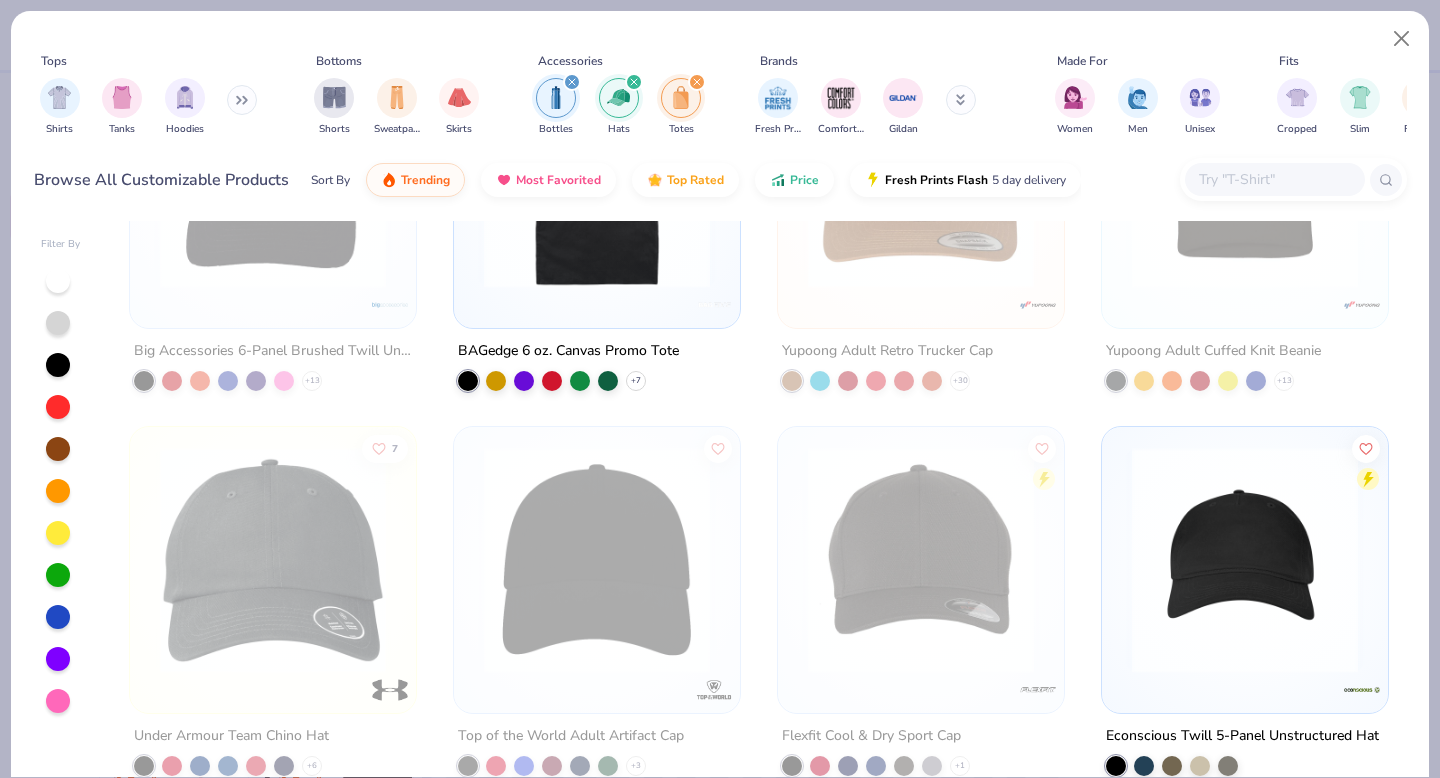 click 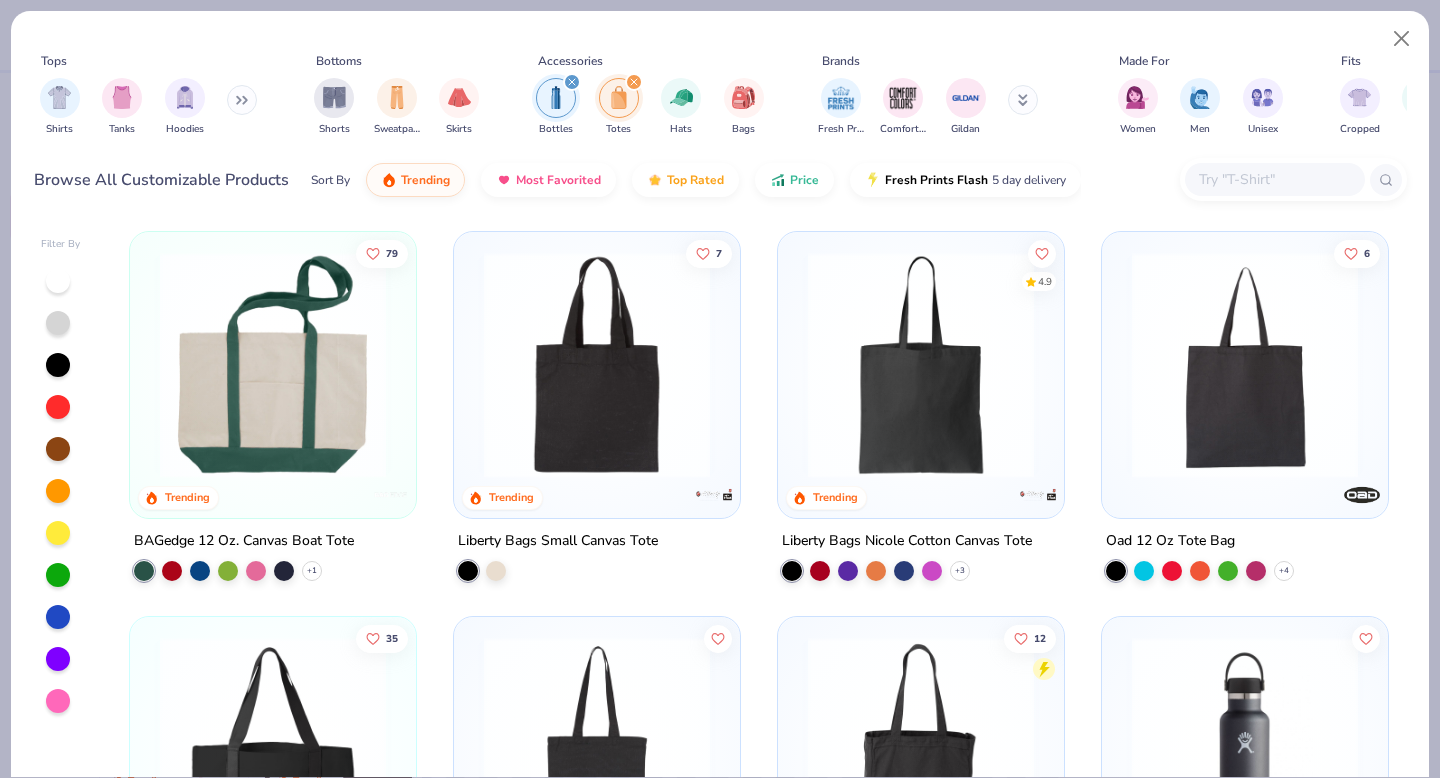 click 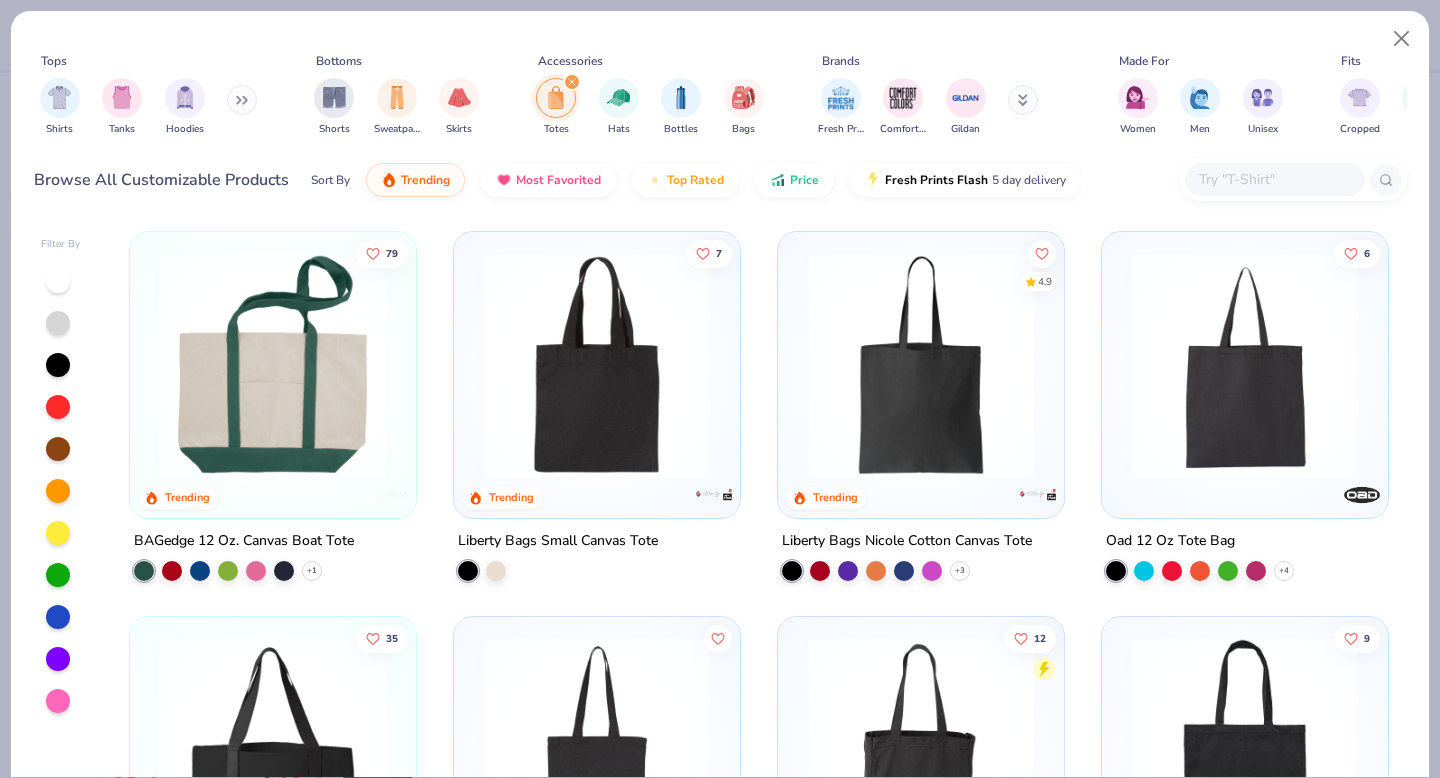 click 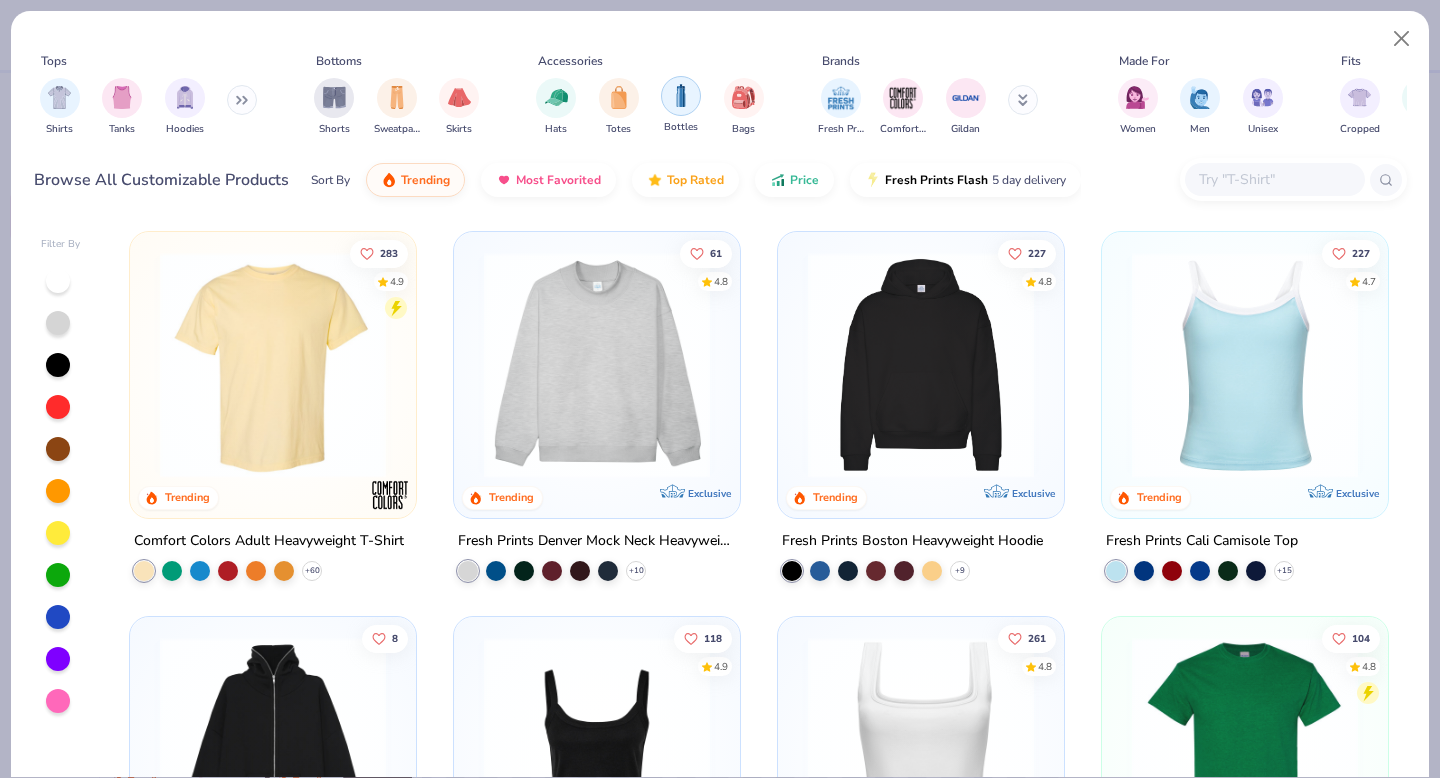 click at bounding box center (681, 95) 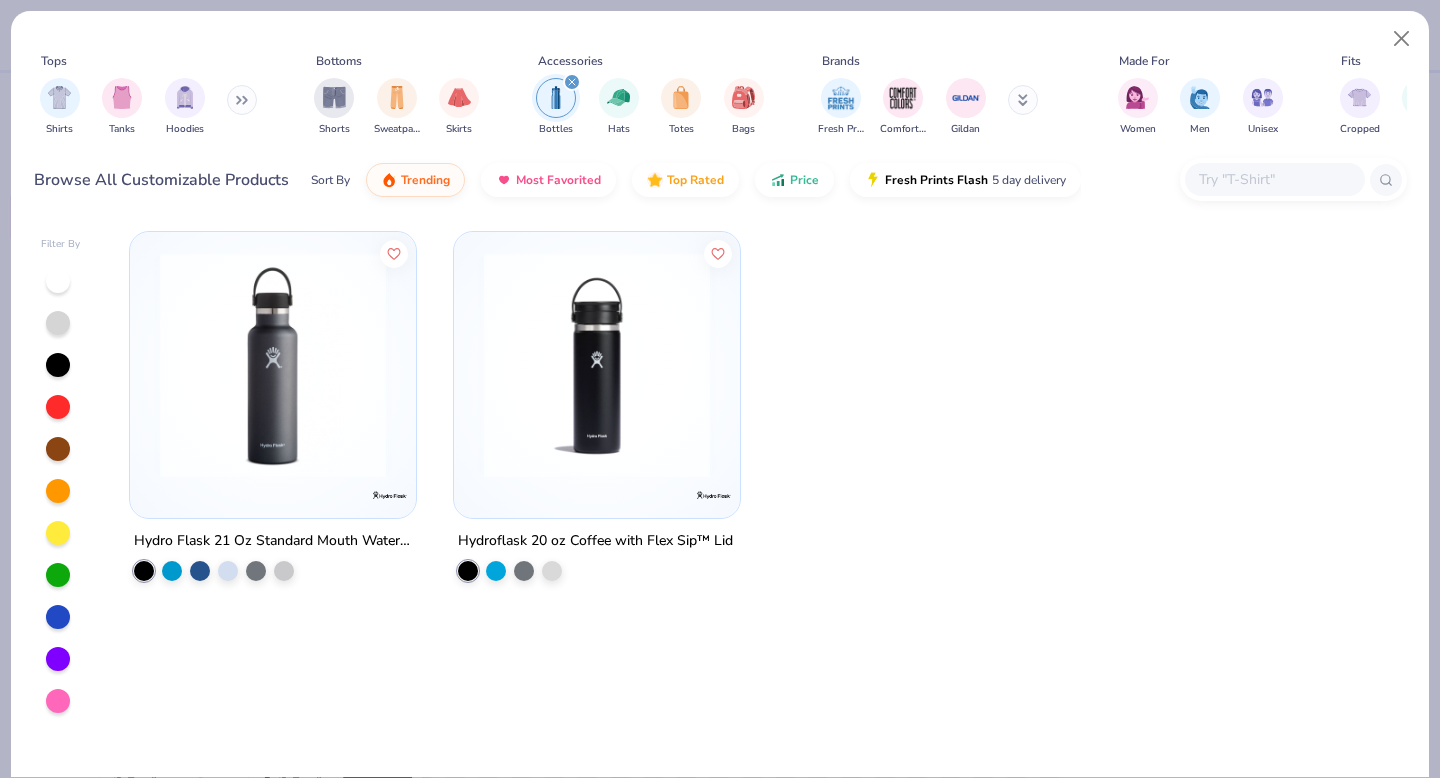 click on "Bottles Hats Totes Bags" at bounding box center (650, 107) 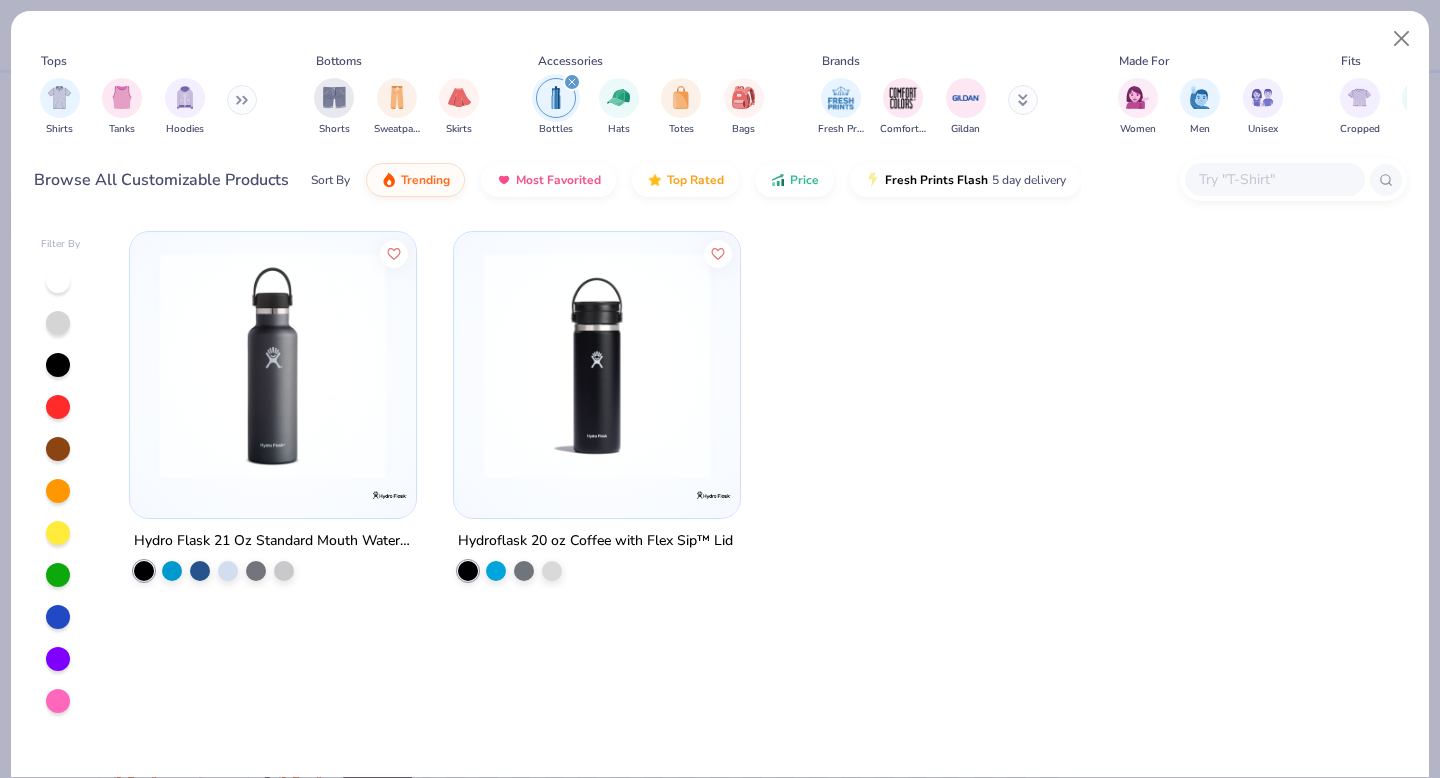 click at bounding box center [572, 82] 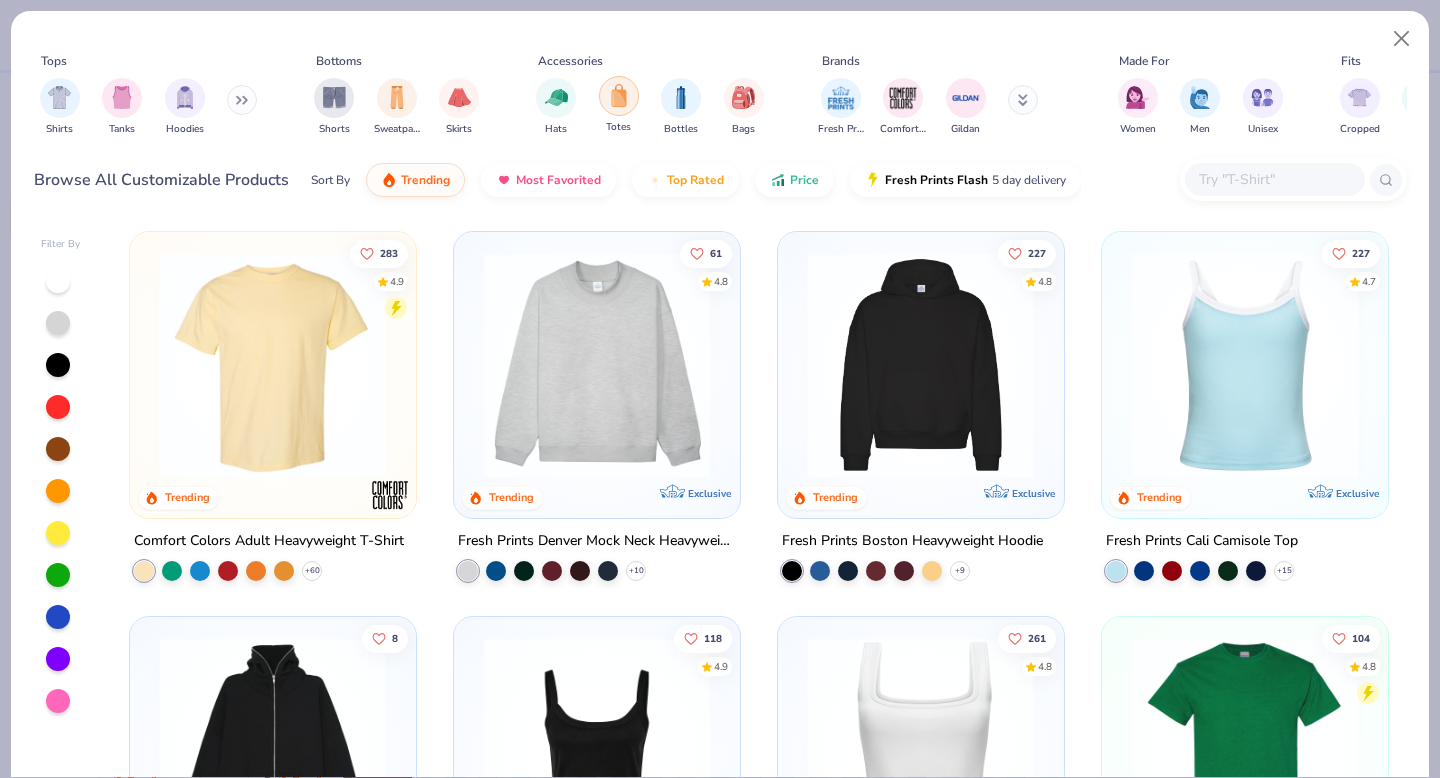 click at bounding box center [619, 95] 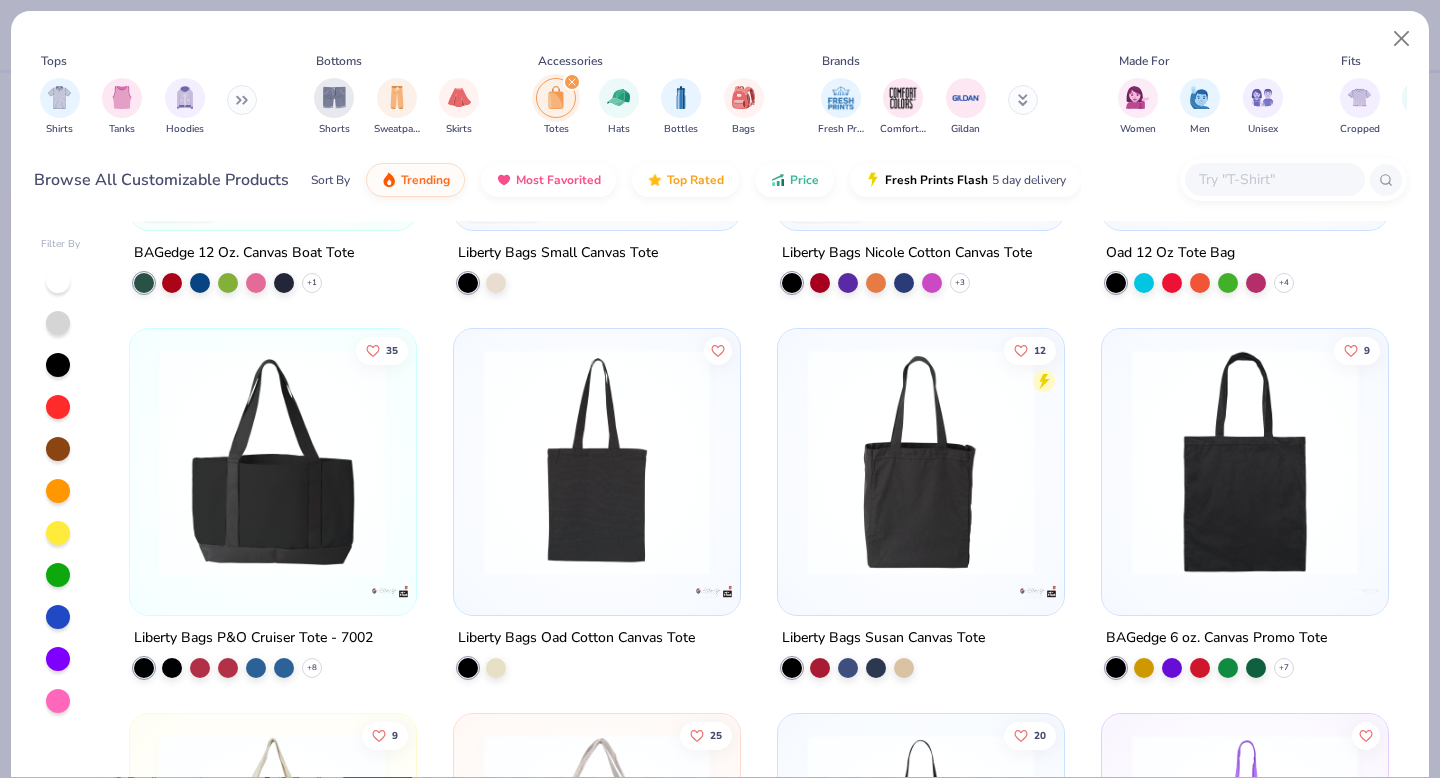 scroll, scrollTop: 0, scrollLeft: 0, axis: both 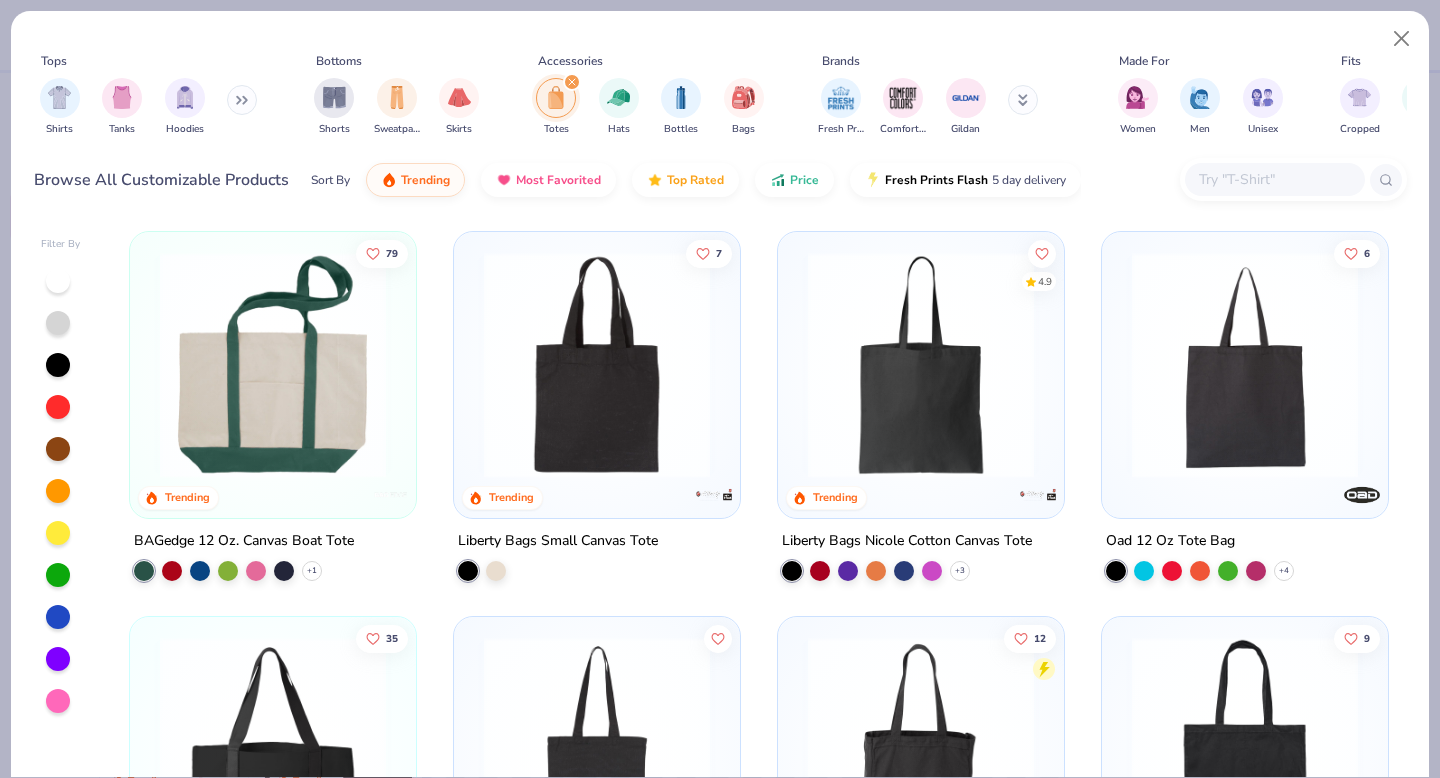 click at bounding box center [273, 365] 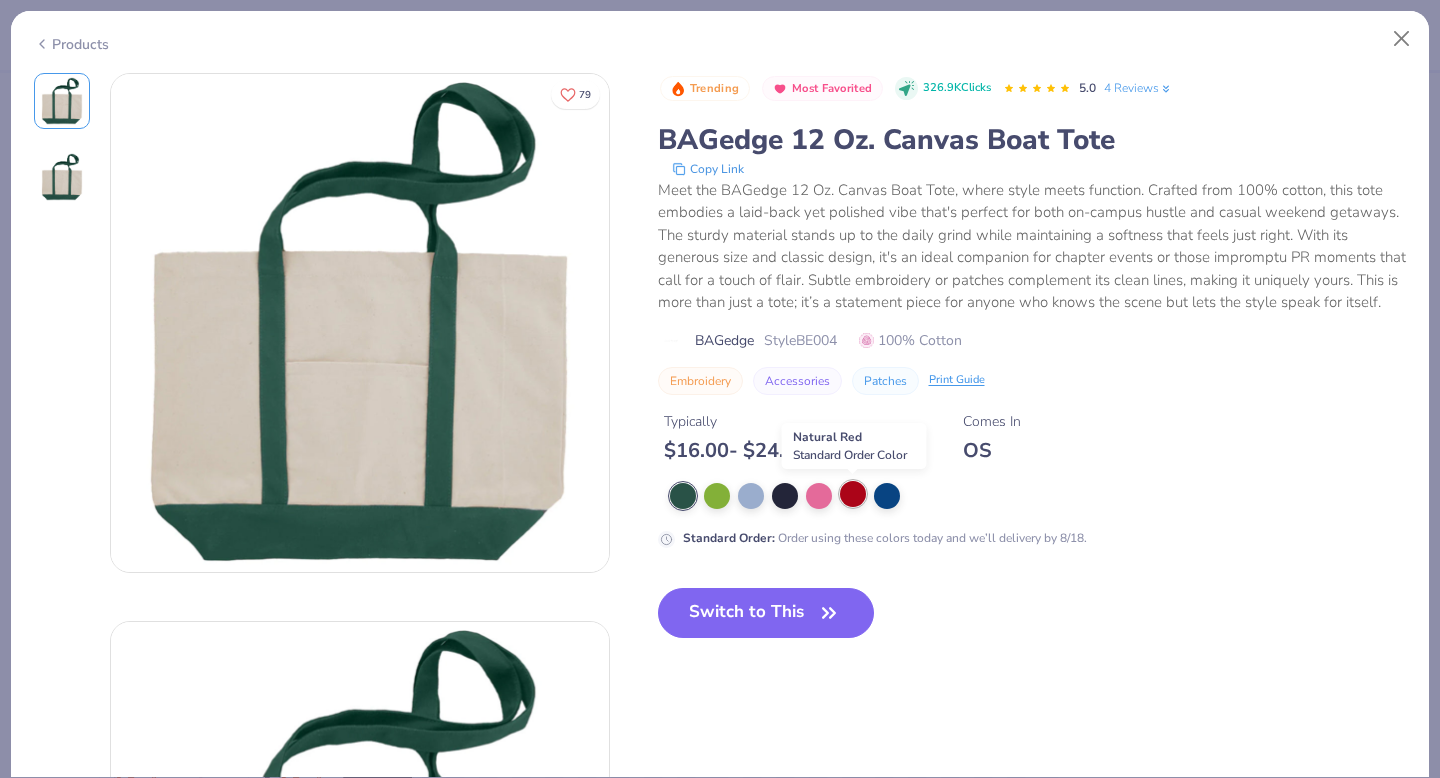 click at bounding box center [853, 494] 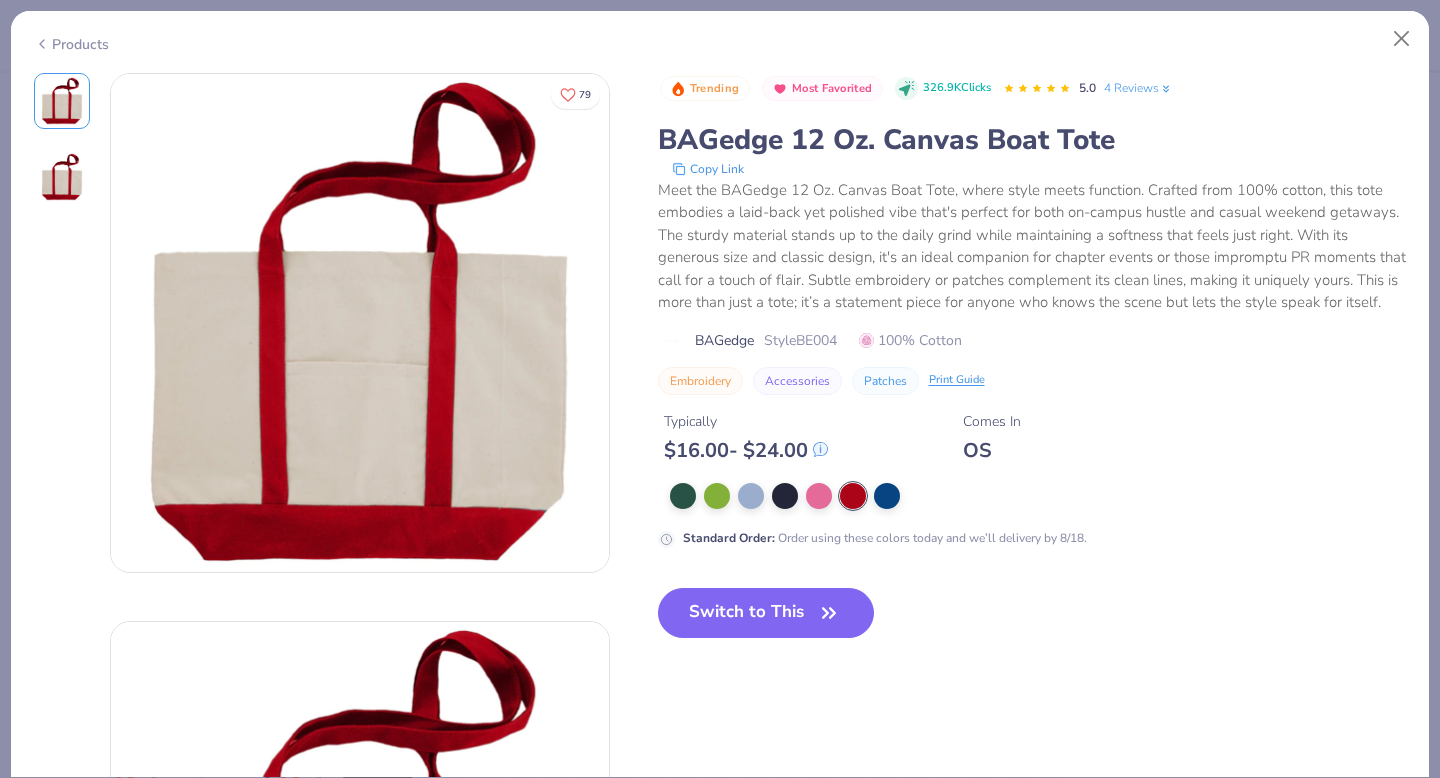 click at bounding box center [360, 323] 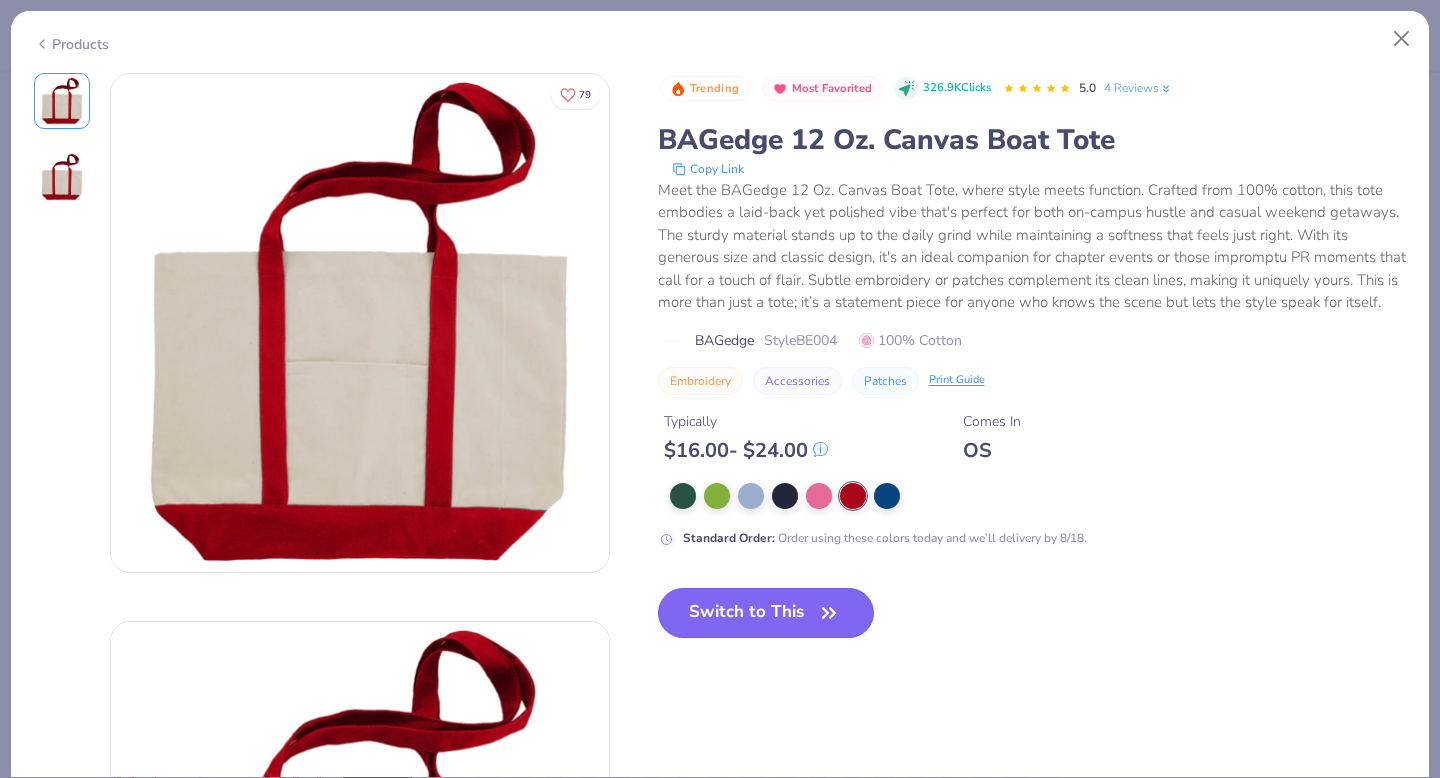 click on "Switch to This" at bounding box center [766, 613] 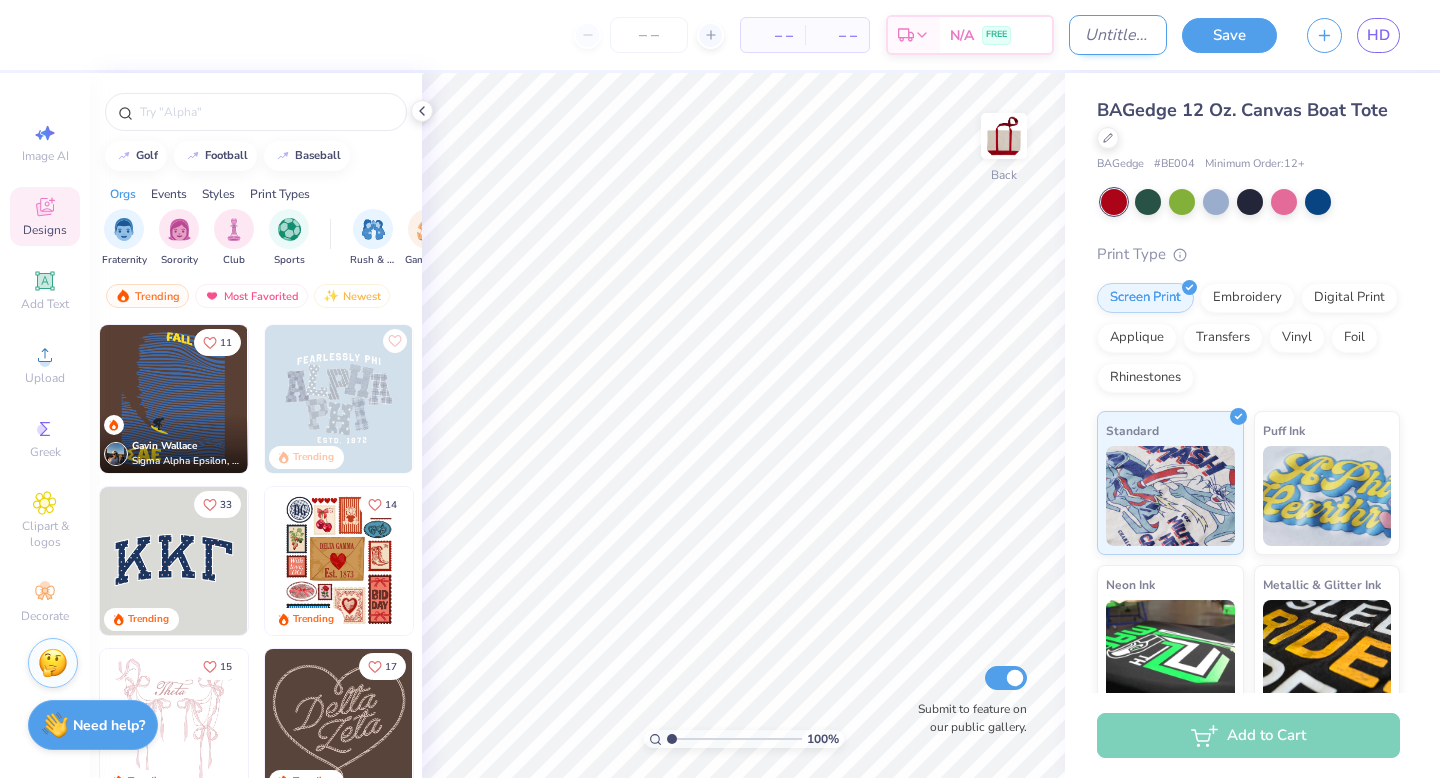 click on "Design Title" at bounding box center [1118, 35] 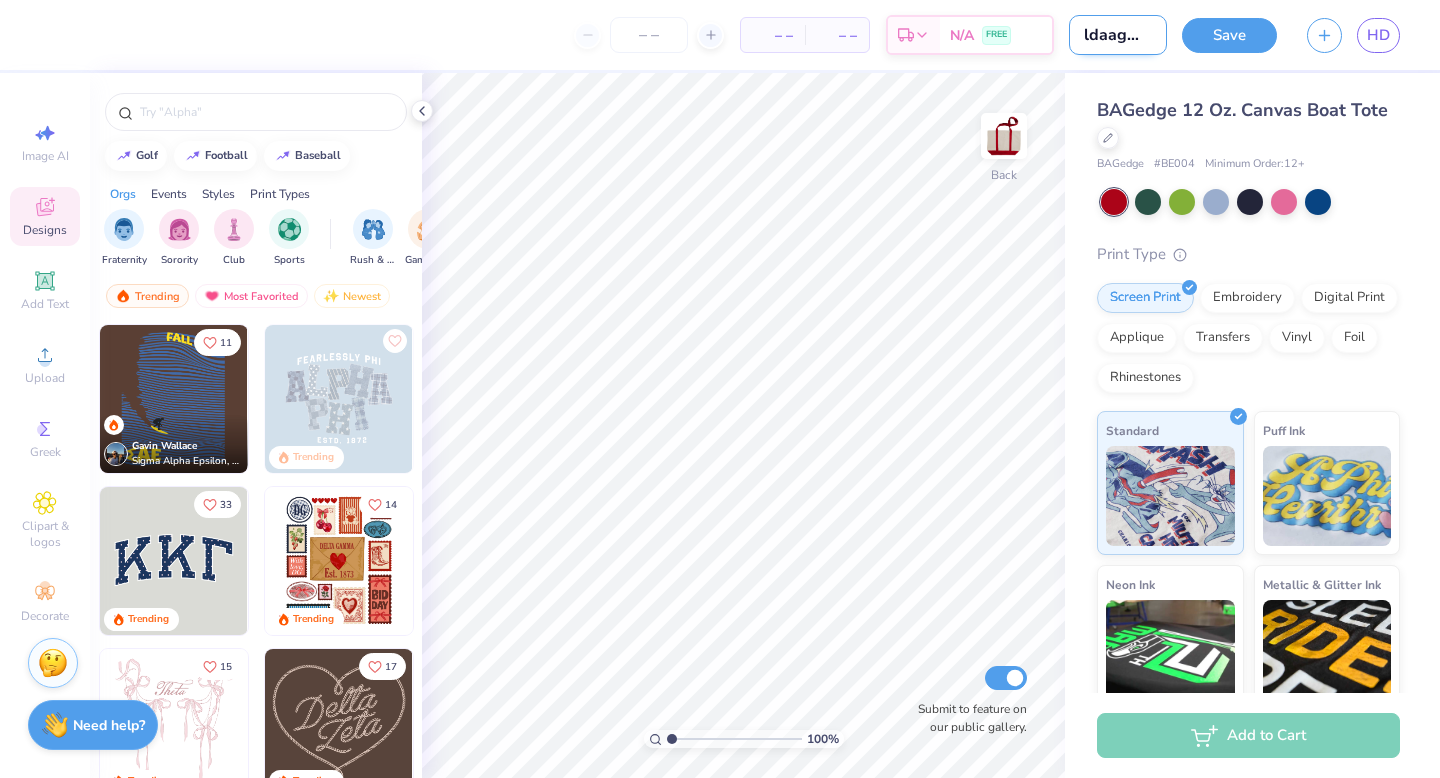 scroll, scrollTop: 0, scrollLeft: 18, axis: horizontal 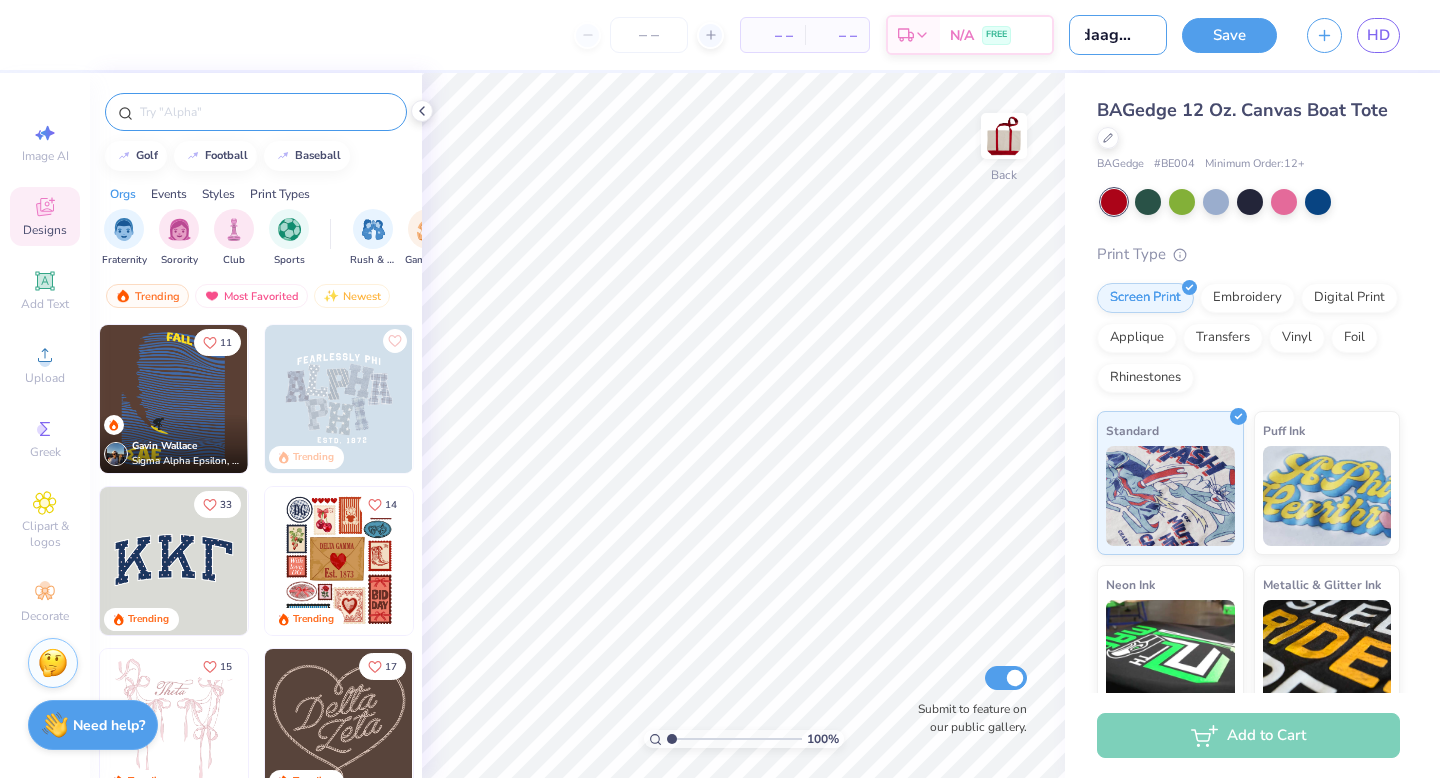 type on "eldaag tote" 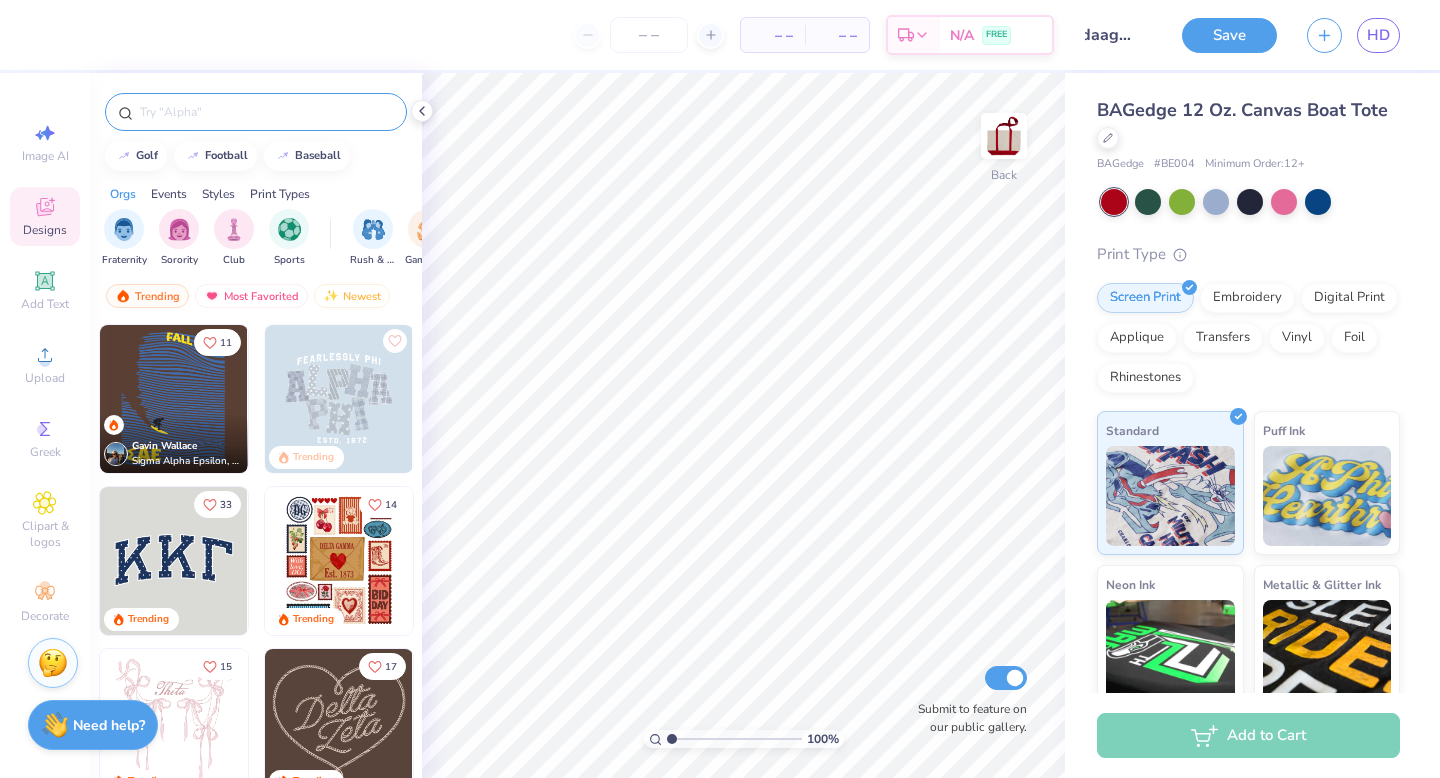 scroll, scrollTop: 0, scrollLeft: 0, axis: both 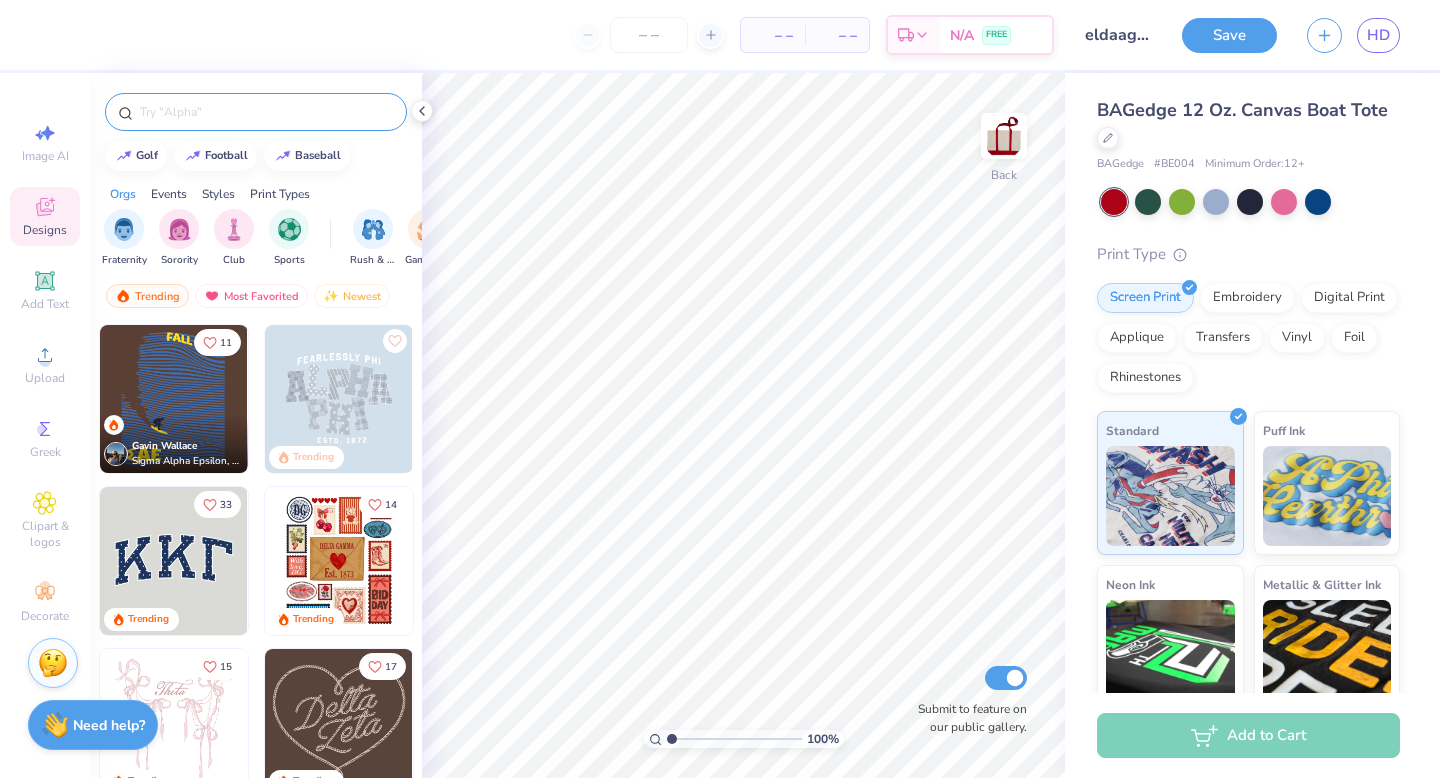 click at bounding box center [266, 112] 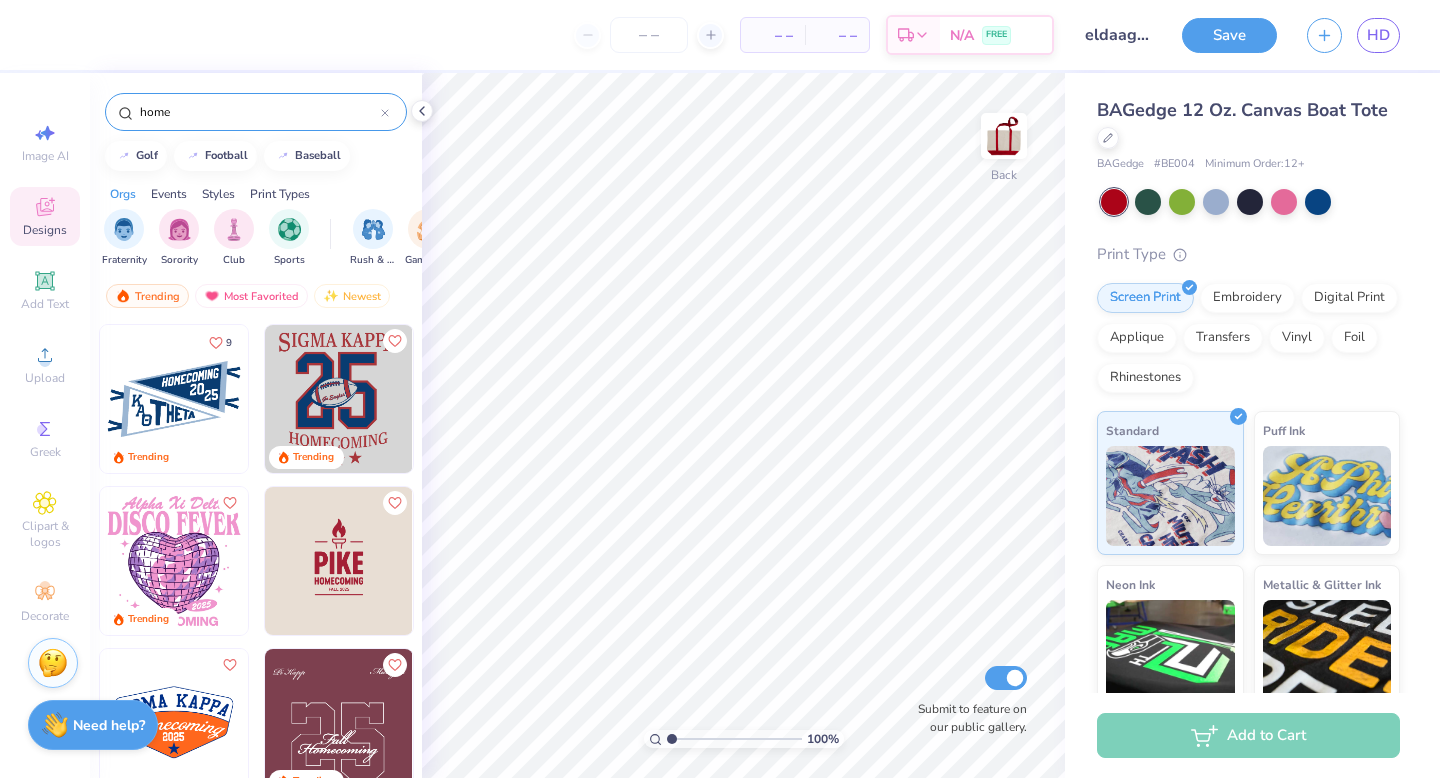 type on "home" 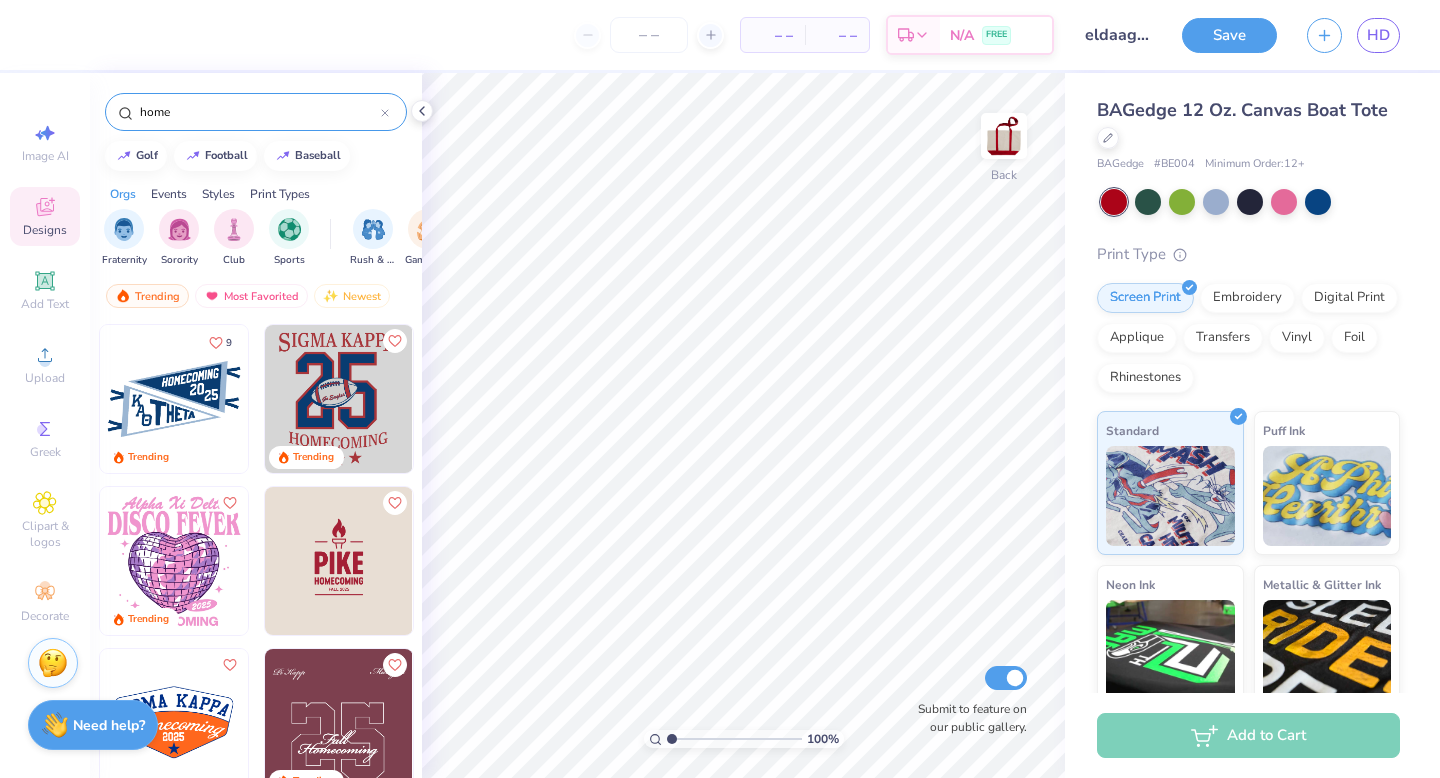 click at bounding box center [174, 723] 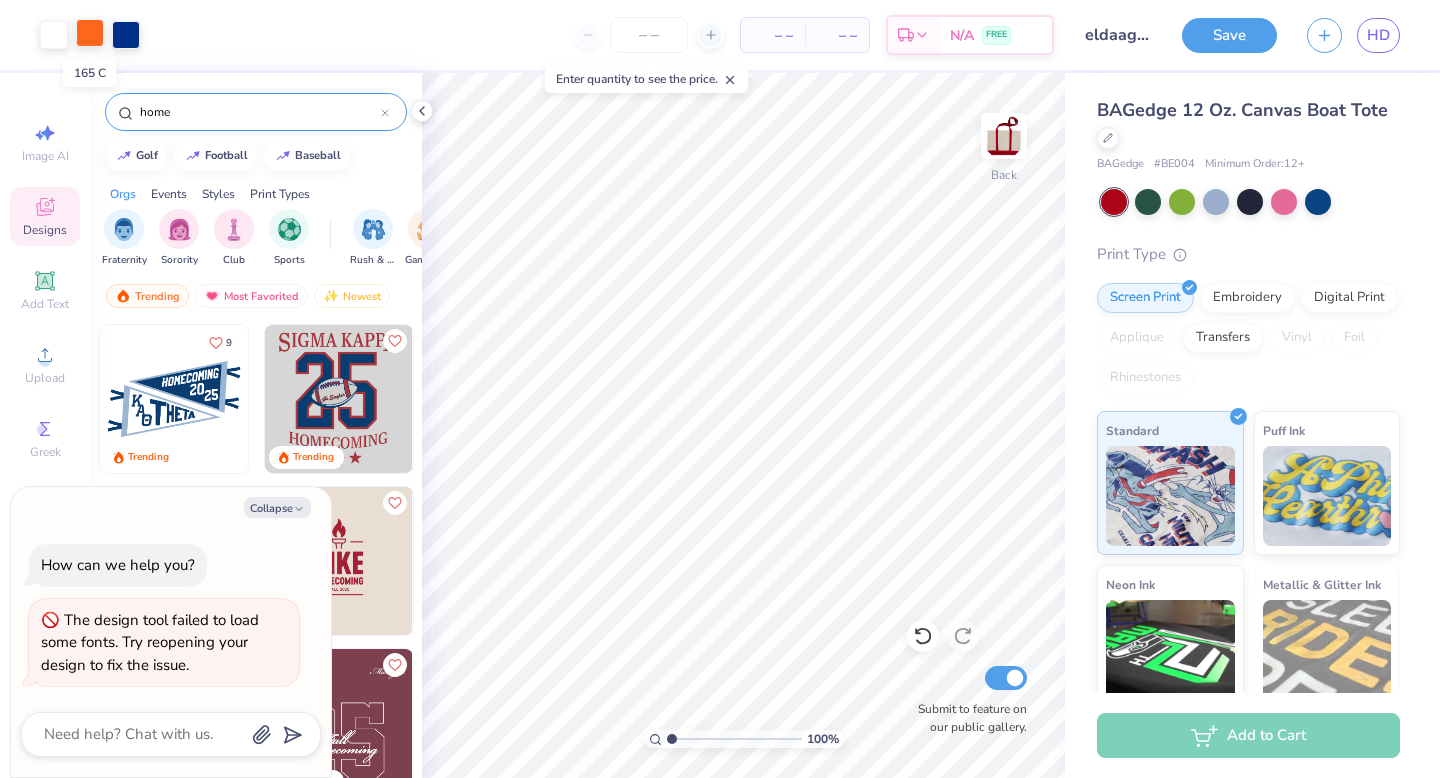 click at bounding box center (90, 33) 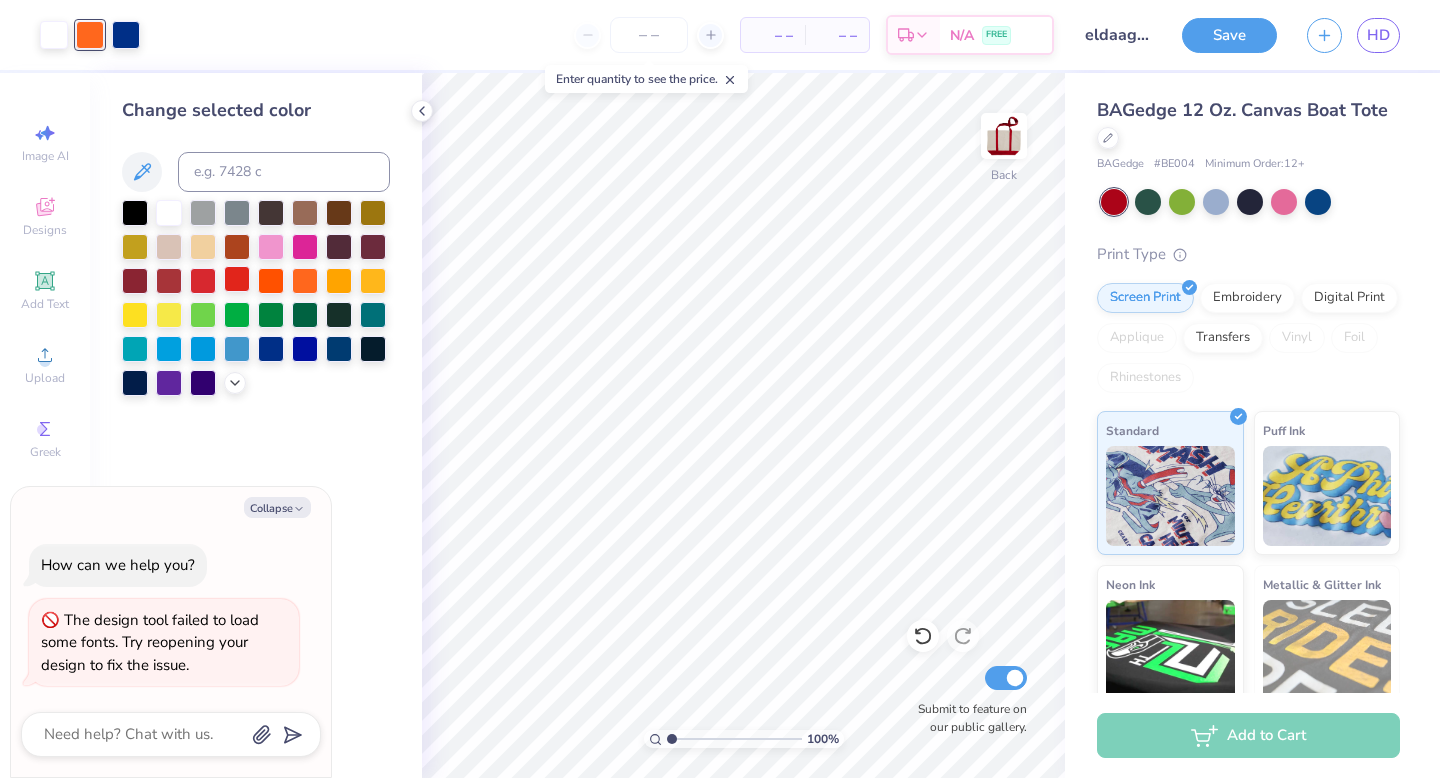 click at bounding box center [237, 279] 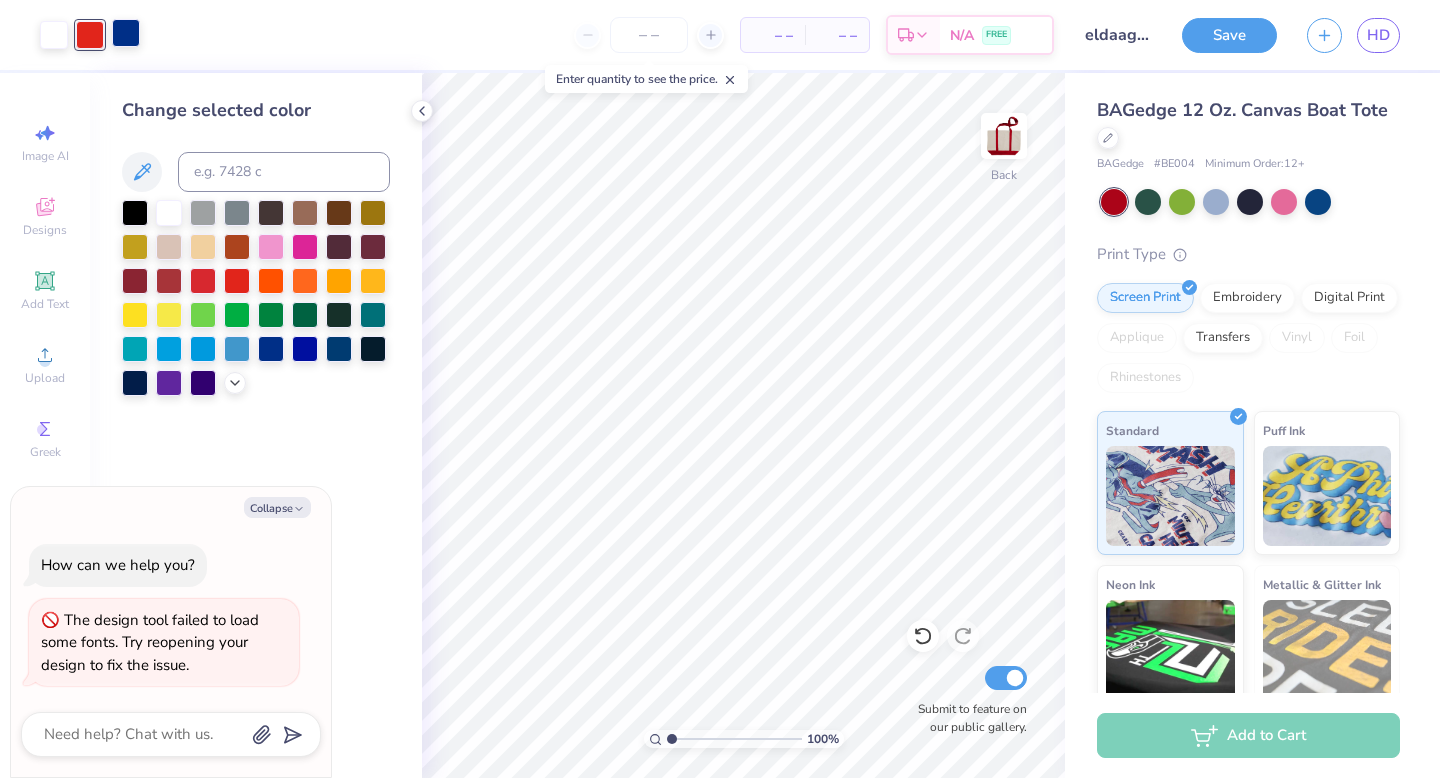 click at bounding box center [126, 33] 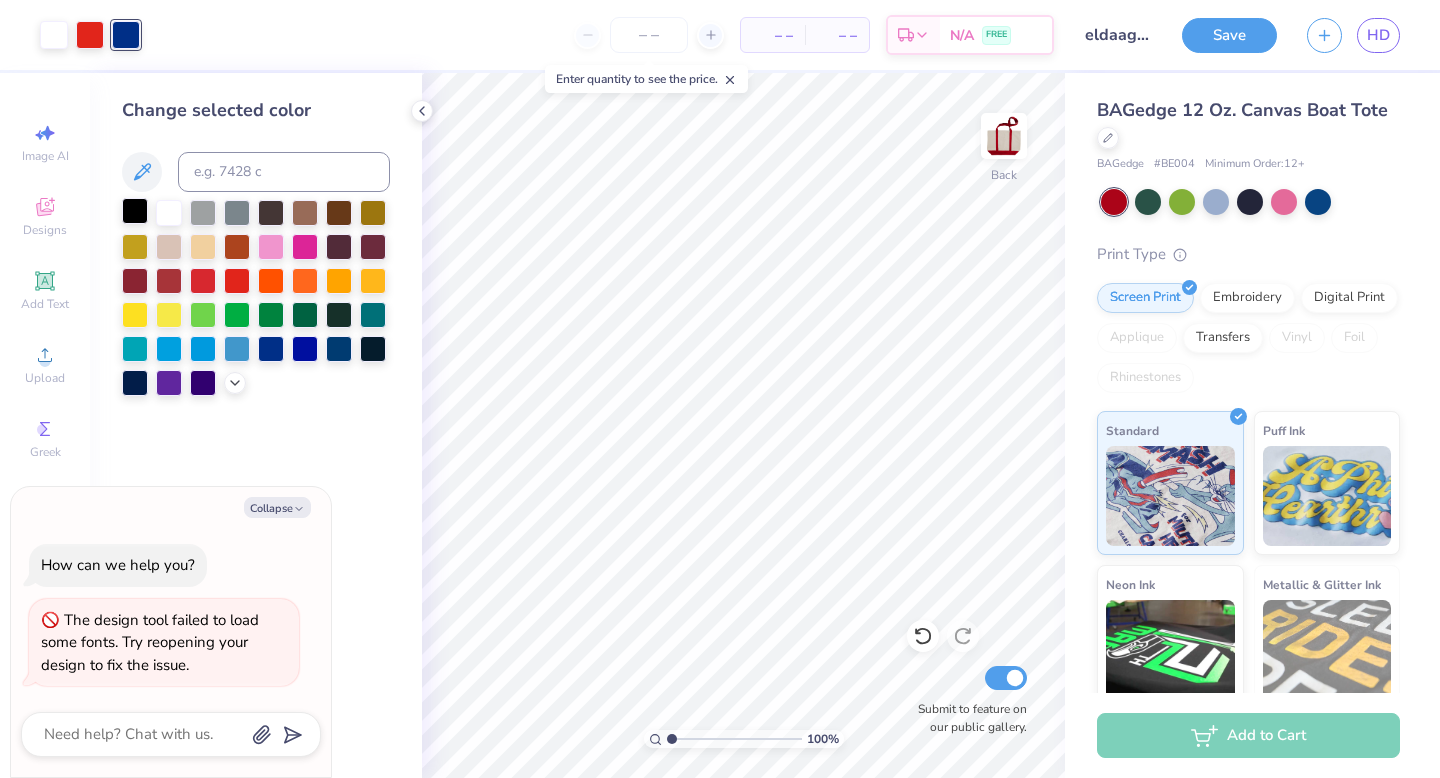 click at bounding box center [135, 211] 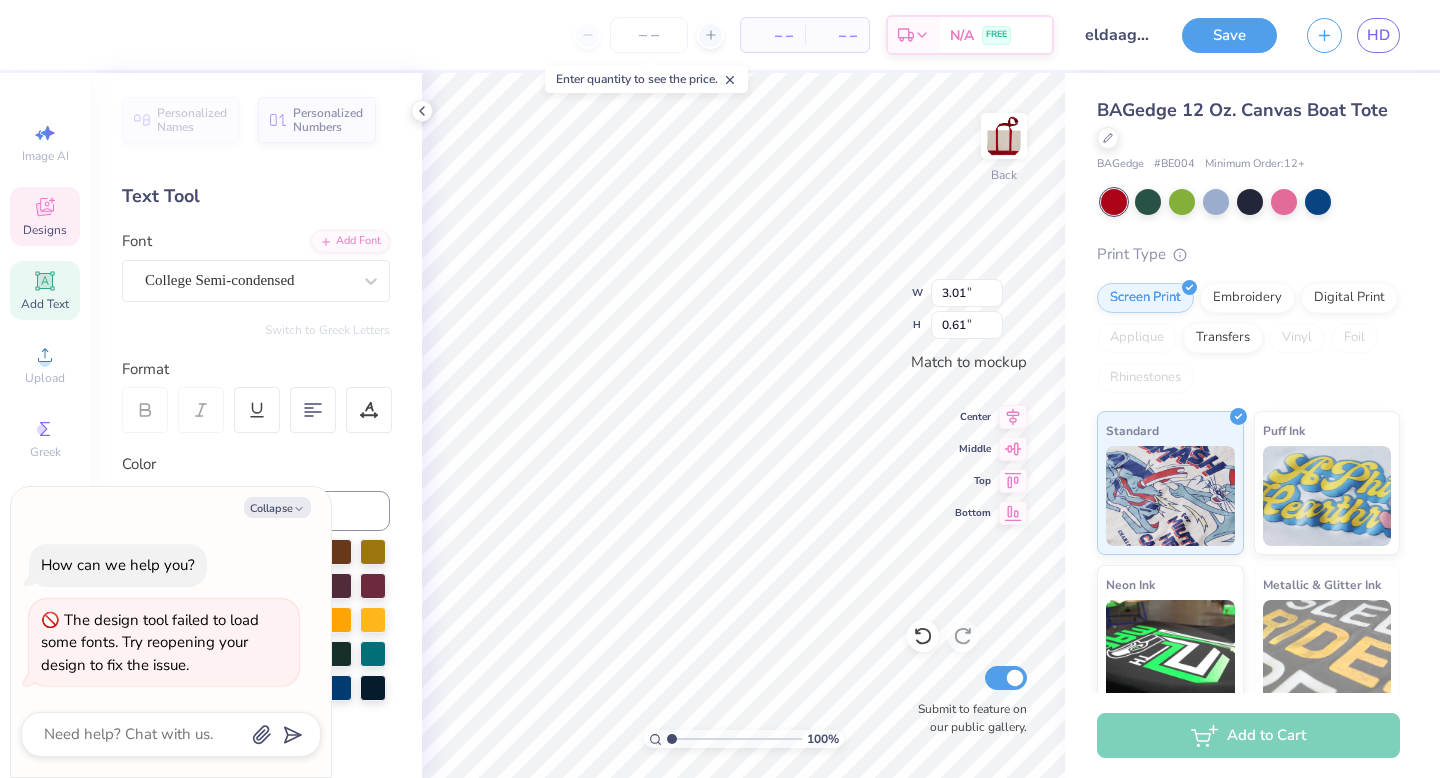 scroll, scrollTop: 0, scrollLeft: 4, axis: horizontal 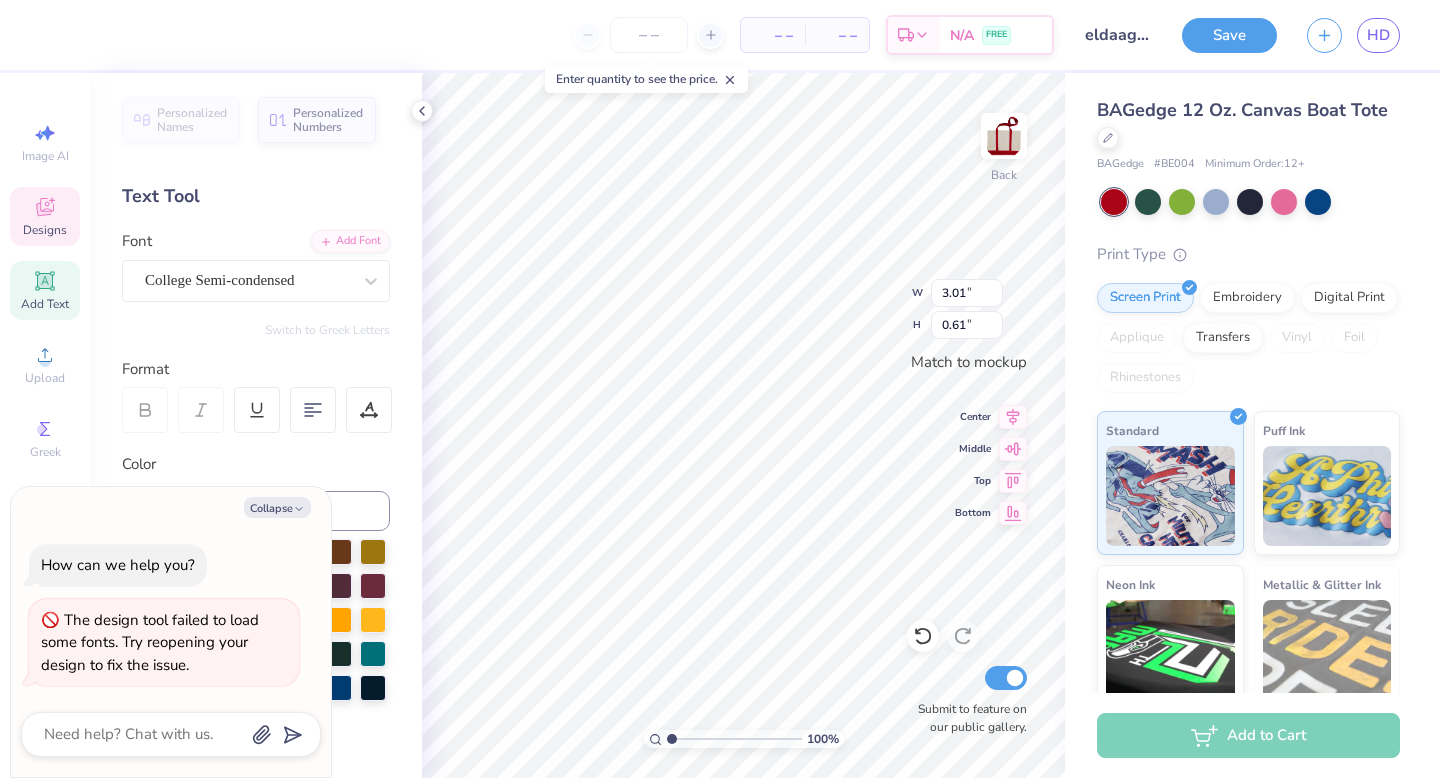 type on "x" 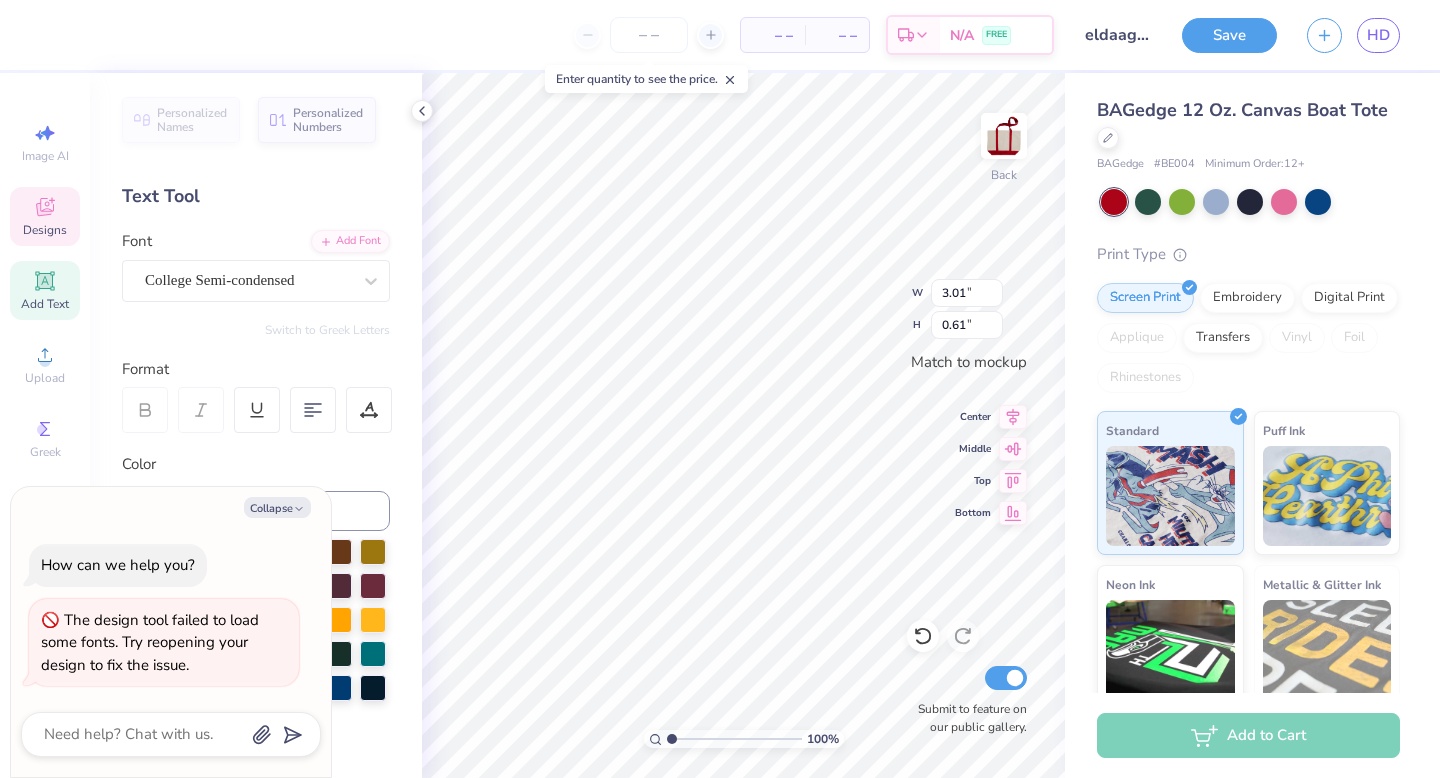 type on "e" 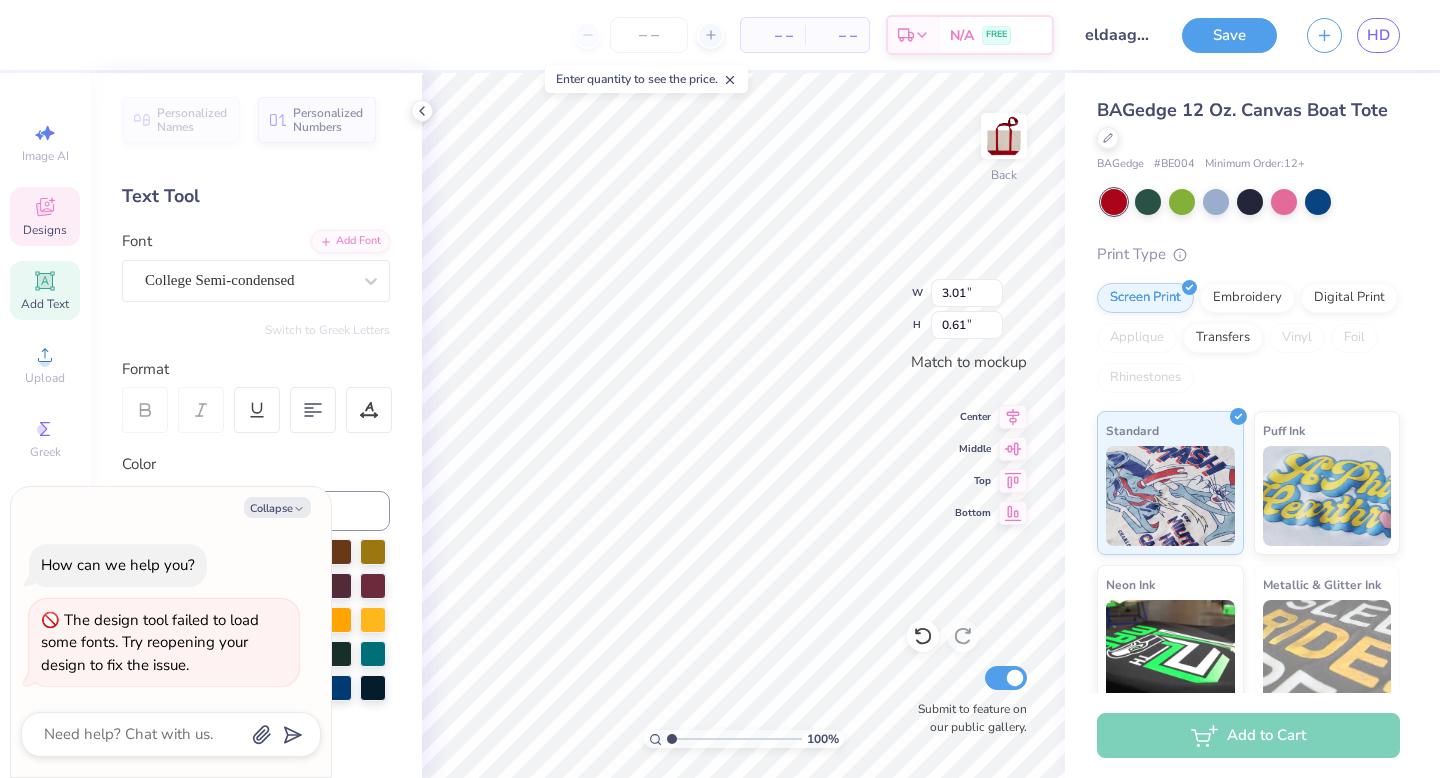 type on "x" 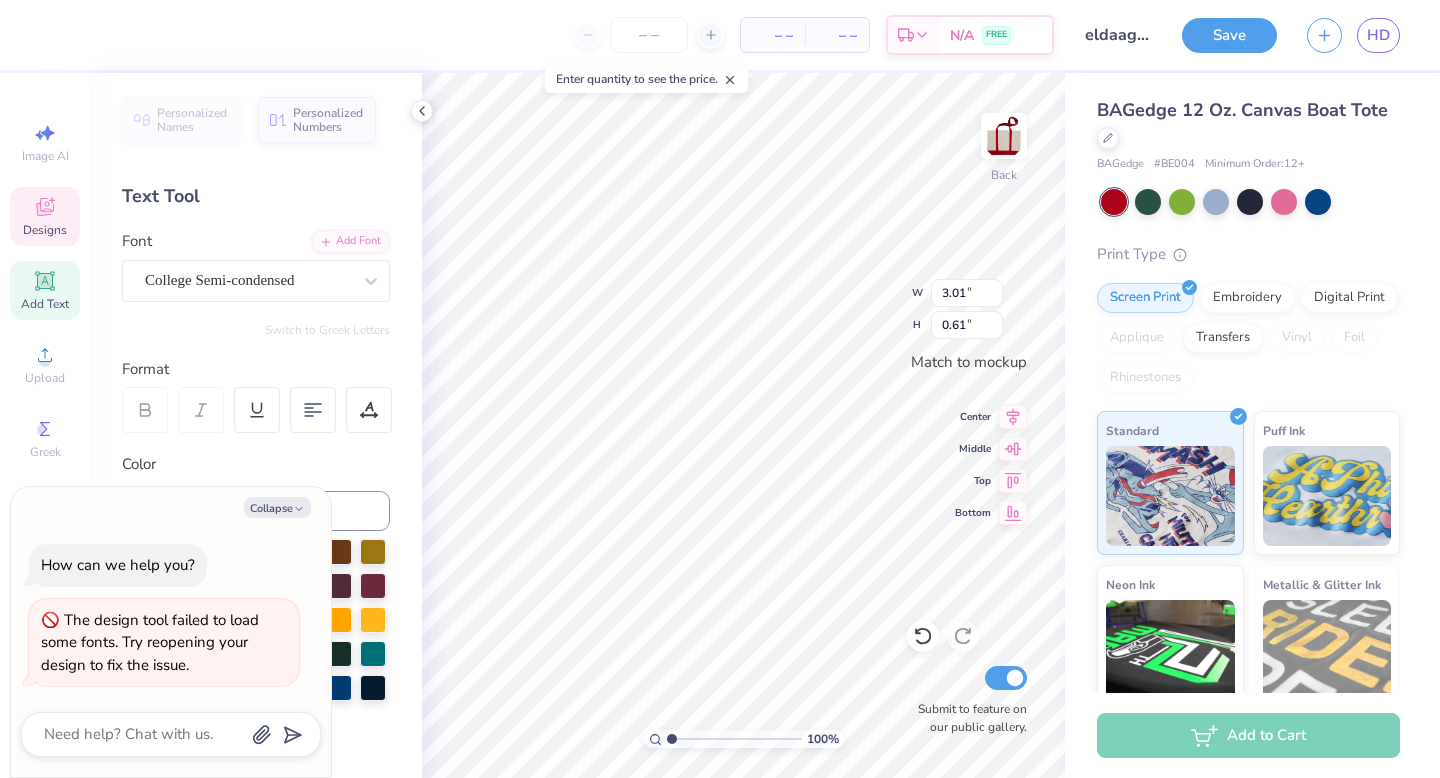 type on "eLdA" 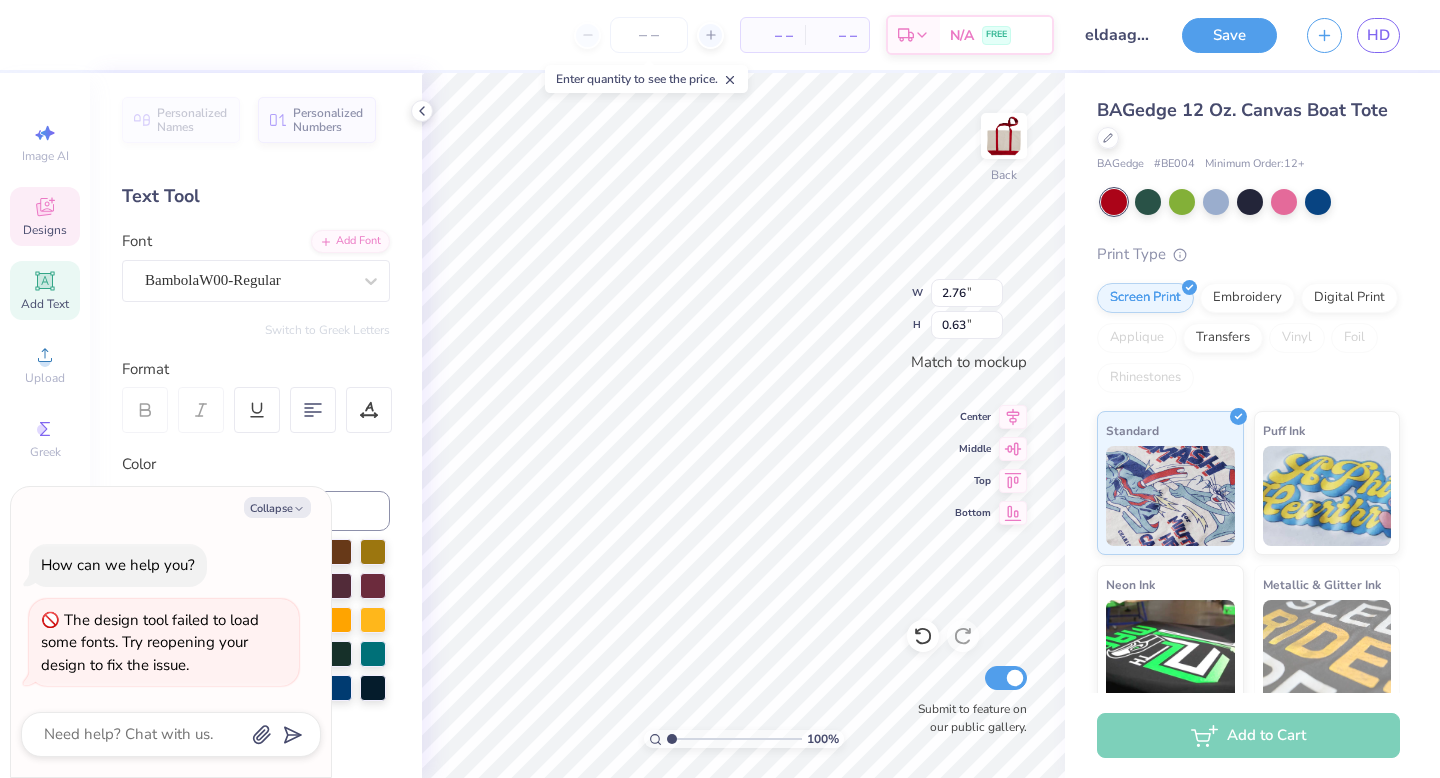 scroll, scrollTop: 0, scrollLeft: 1, axis: horizontal 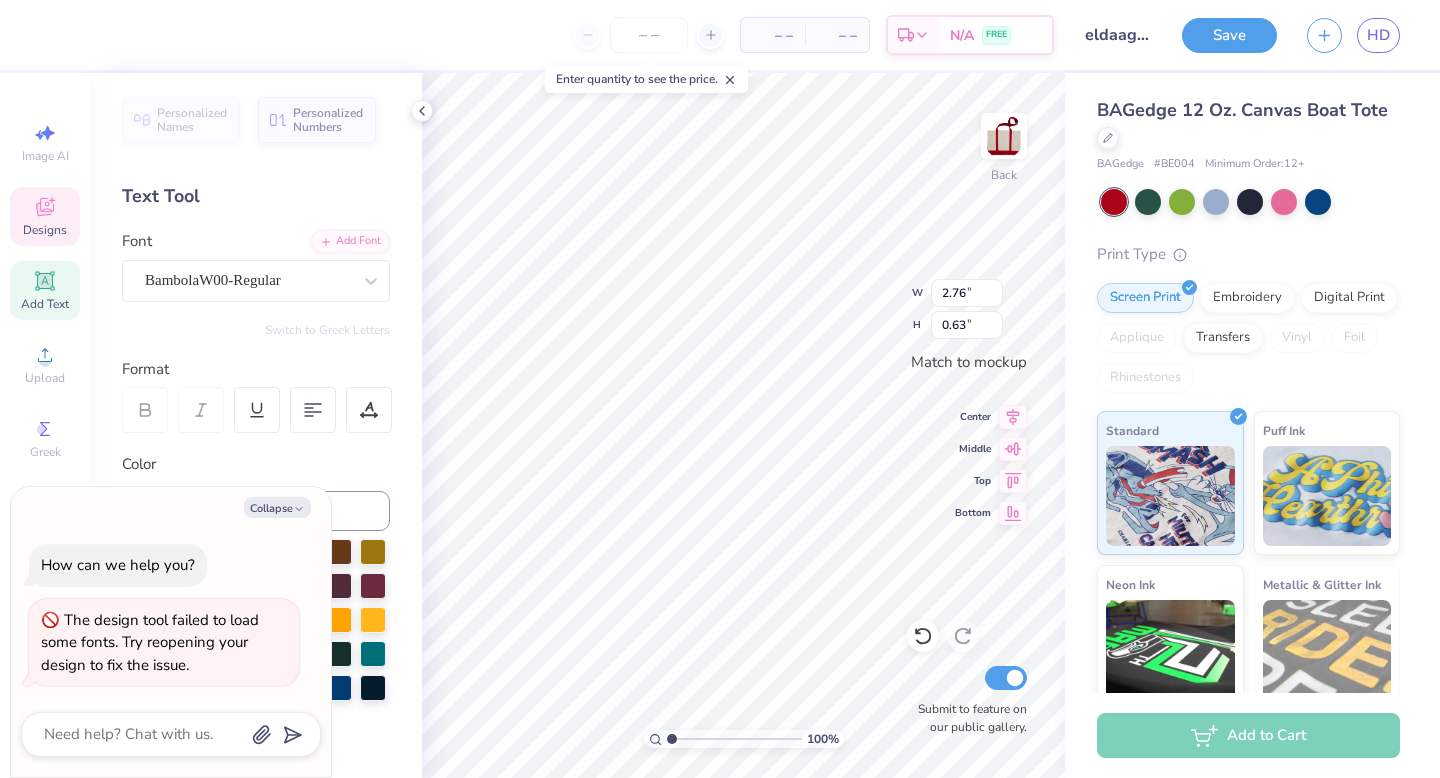 type on "x" 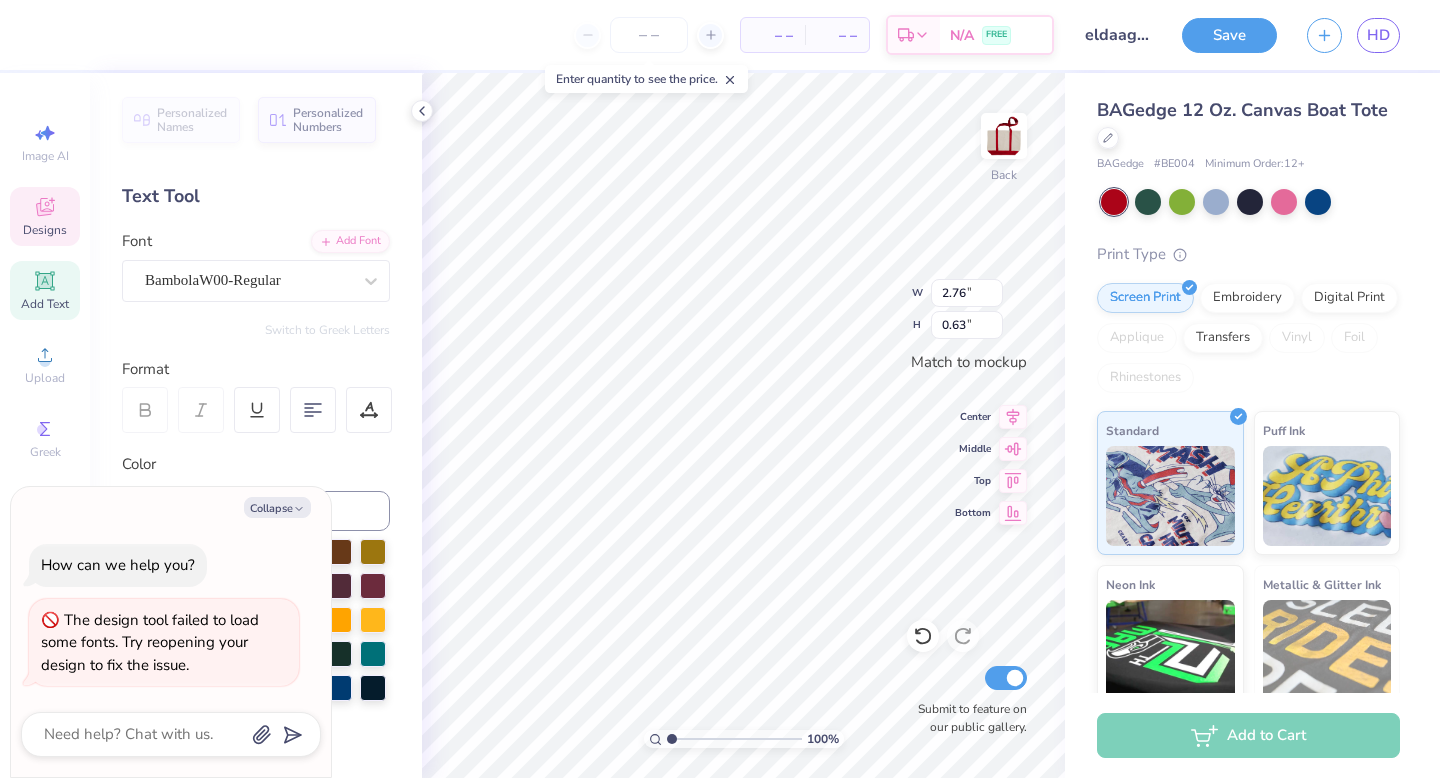 type on "c" 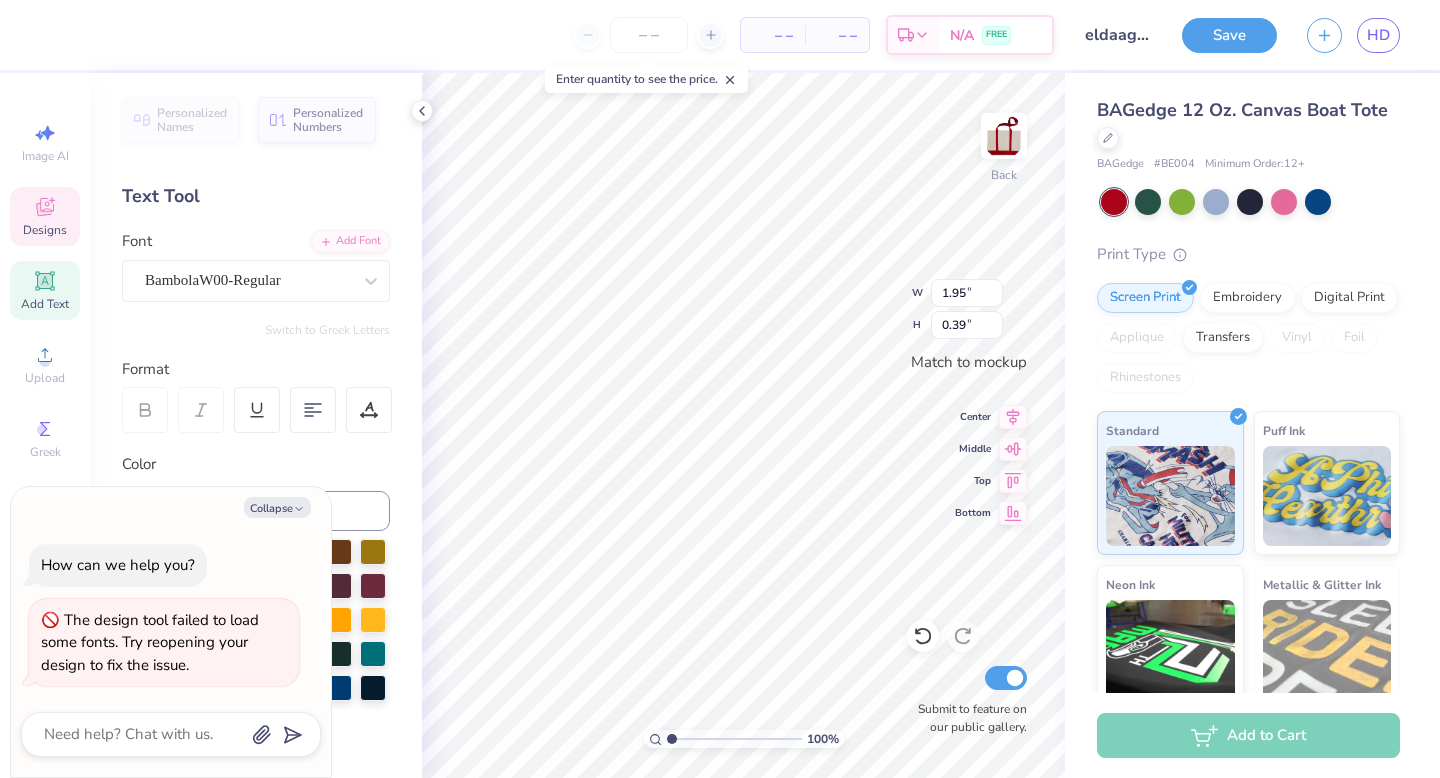 type on "x" 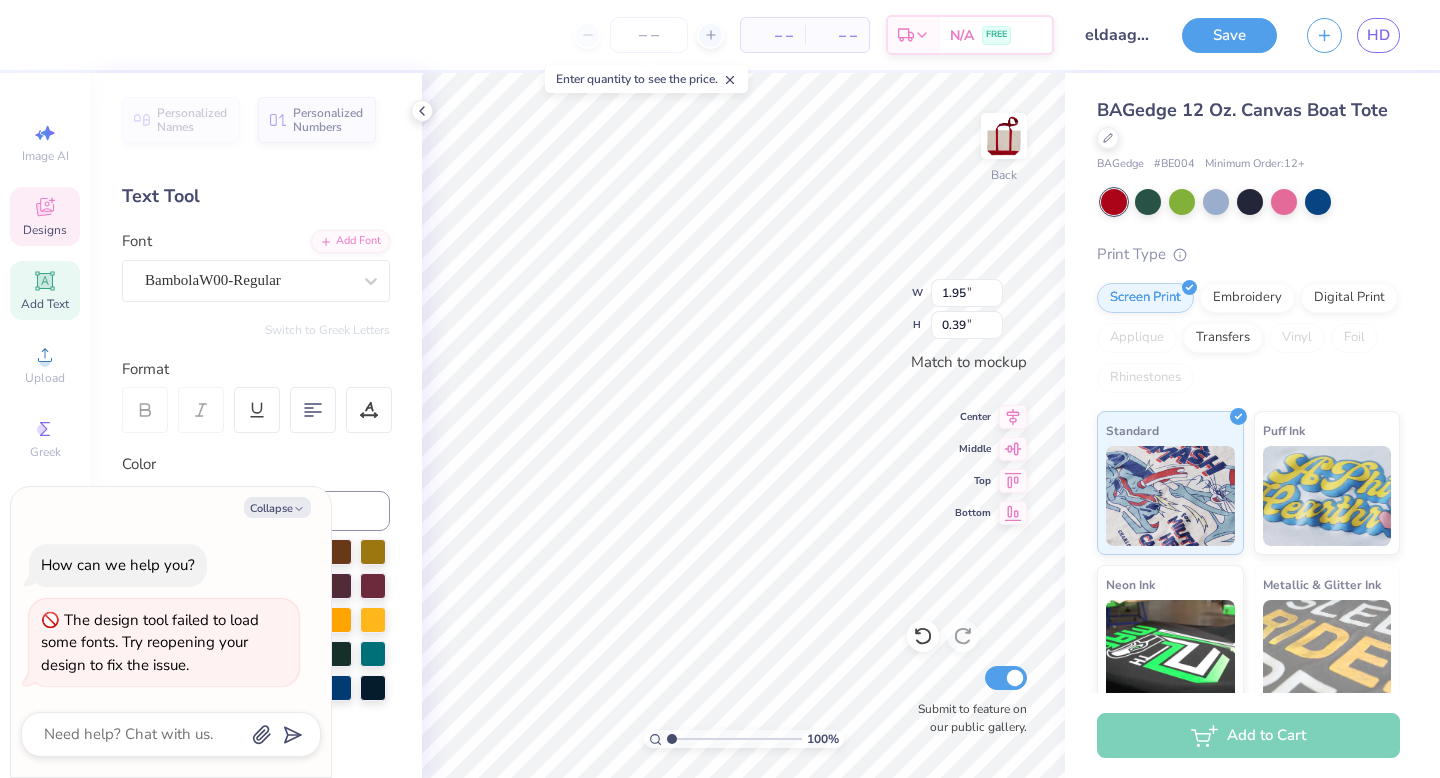 type on "C" 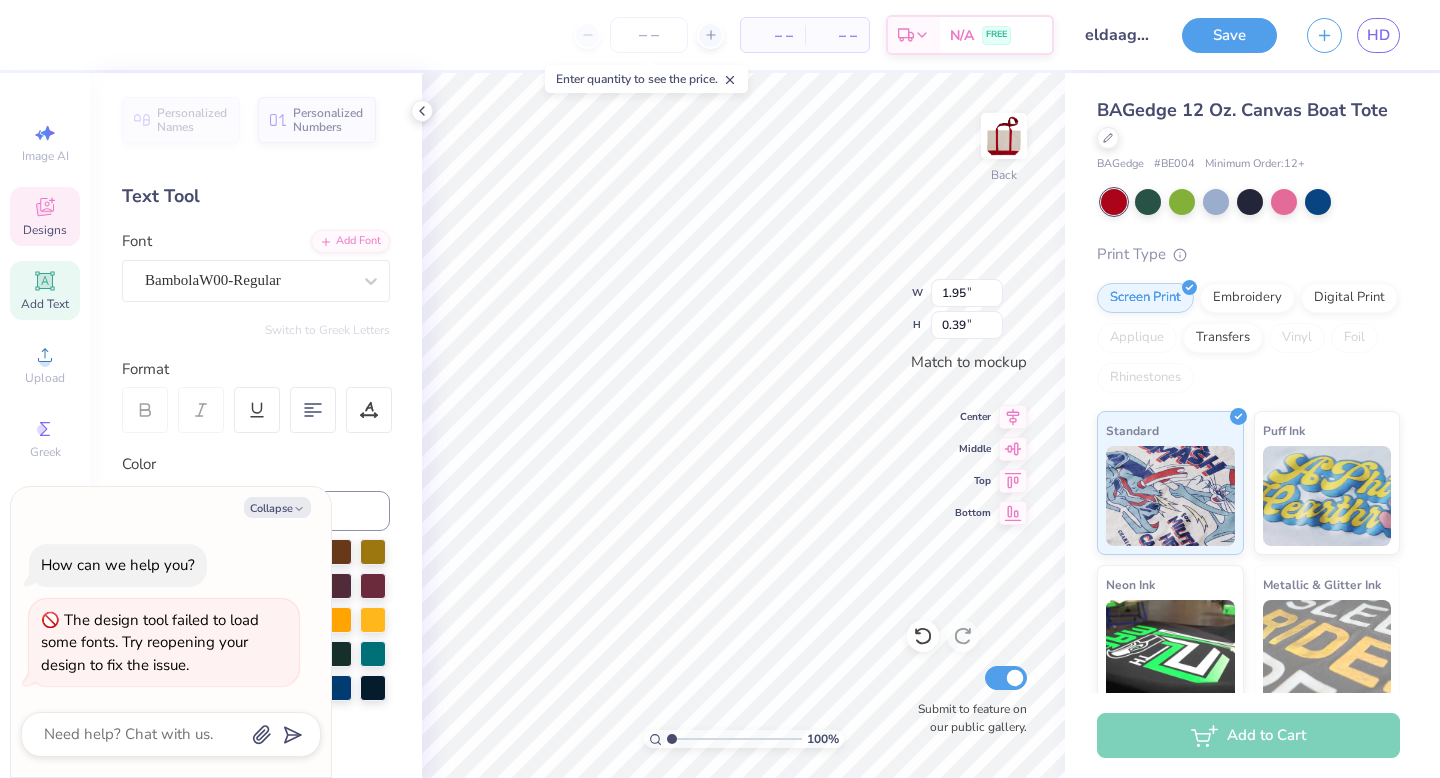 type on "x" 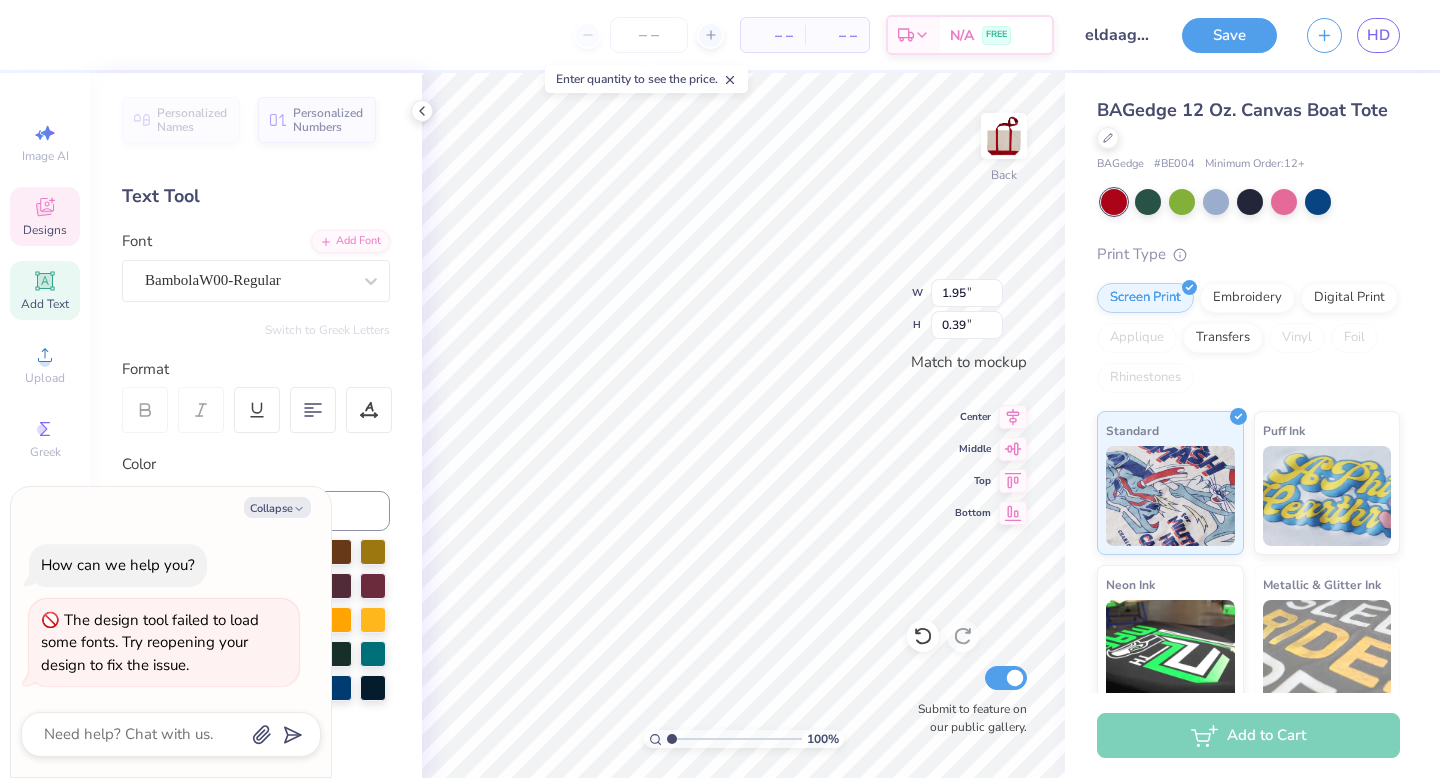 type on "Ci" 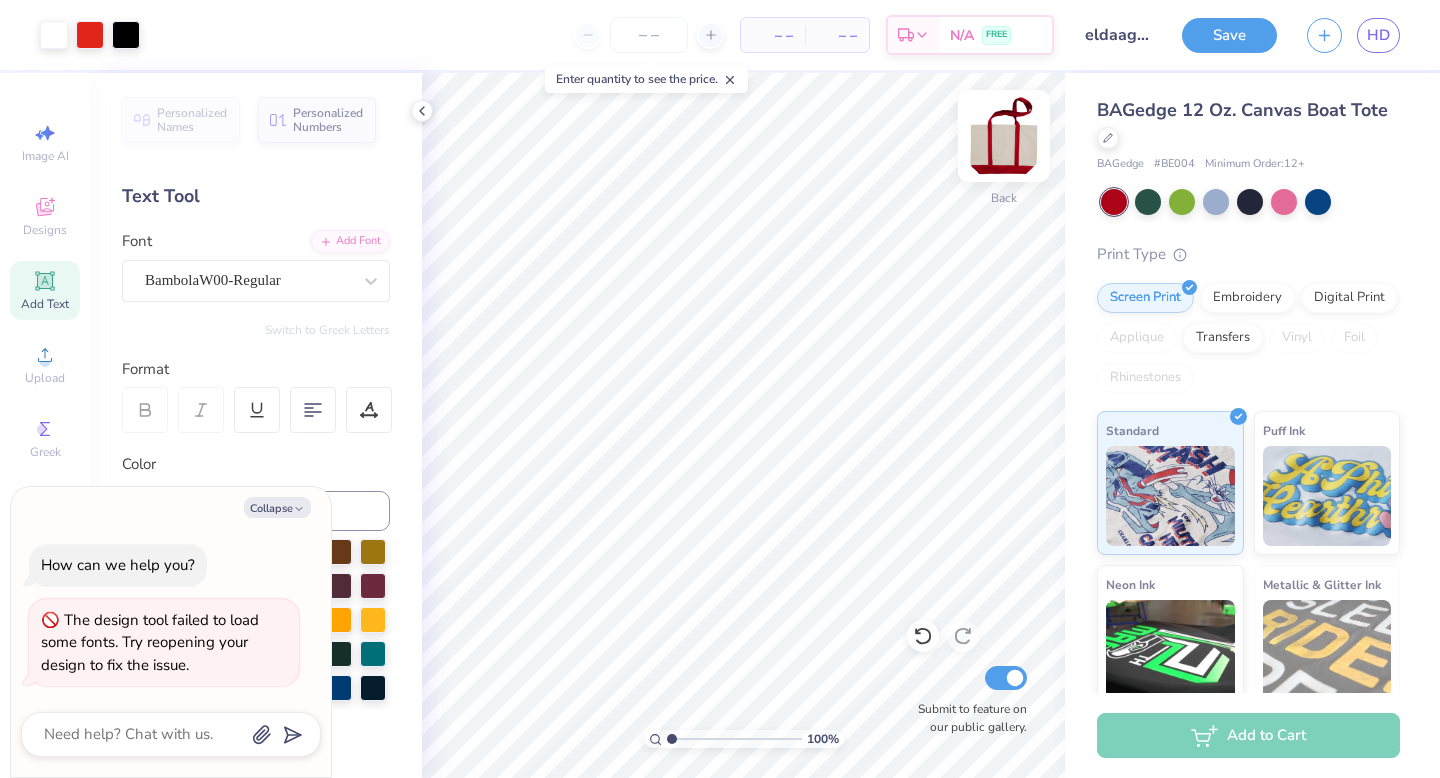 click at bounding box center (1004, 136) 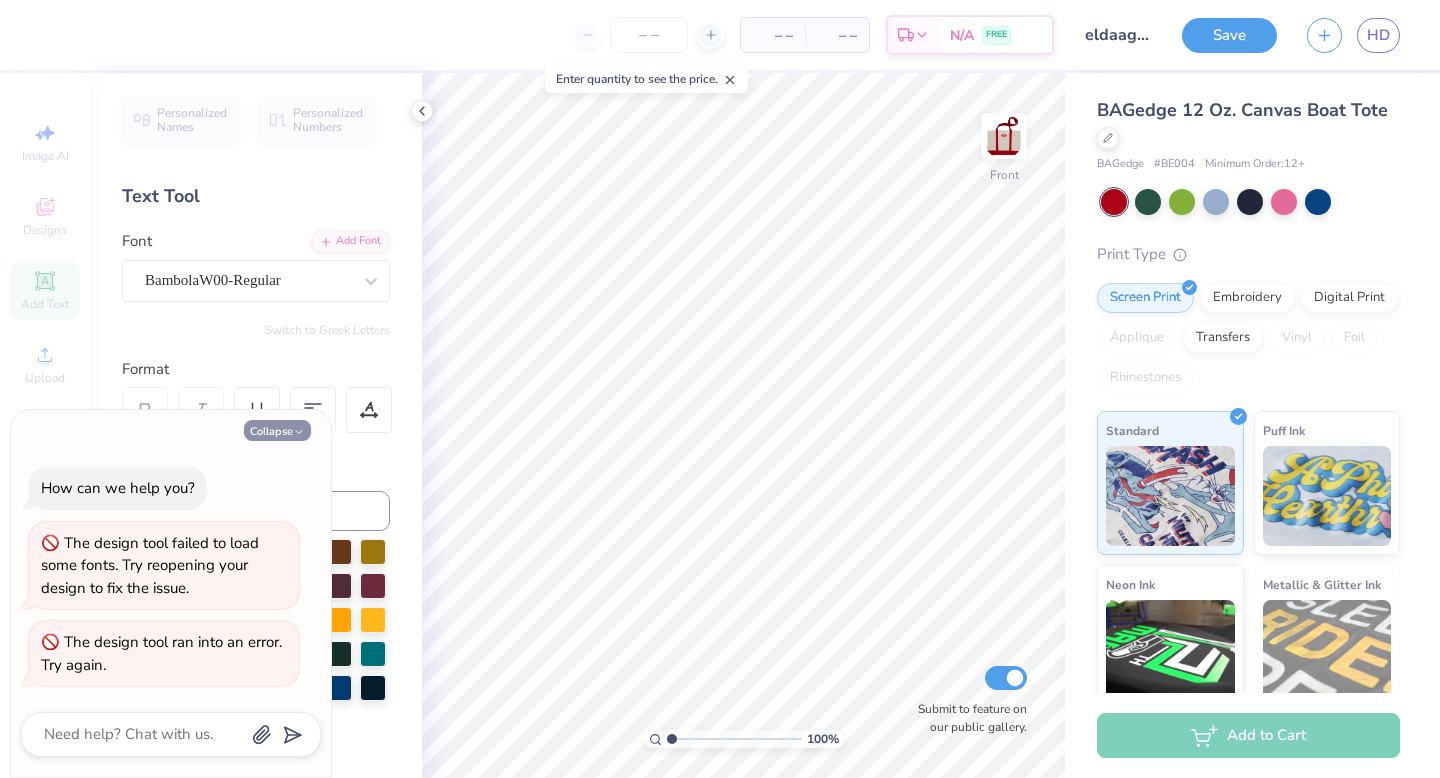 click on "Collapse" at bounding box center (277, 430) 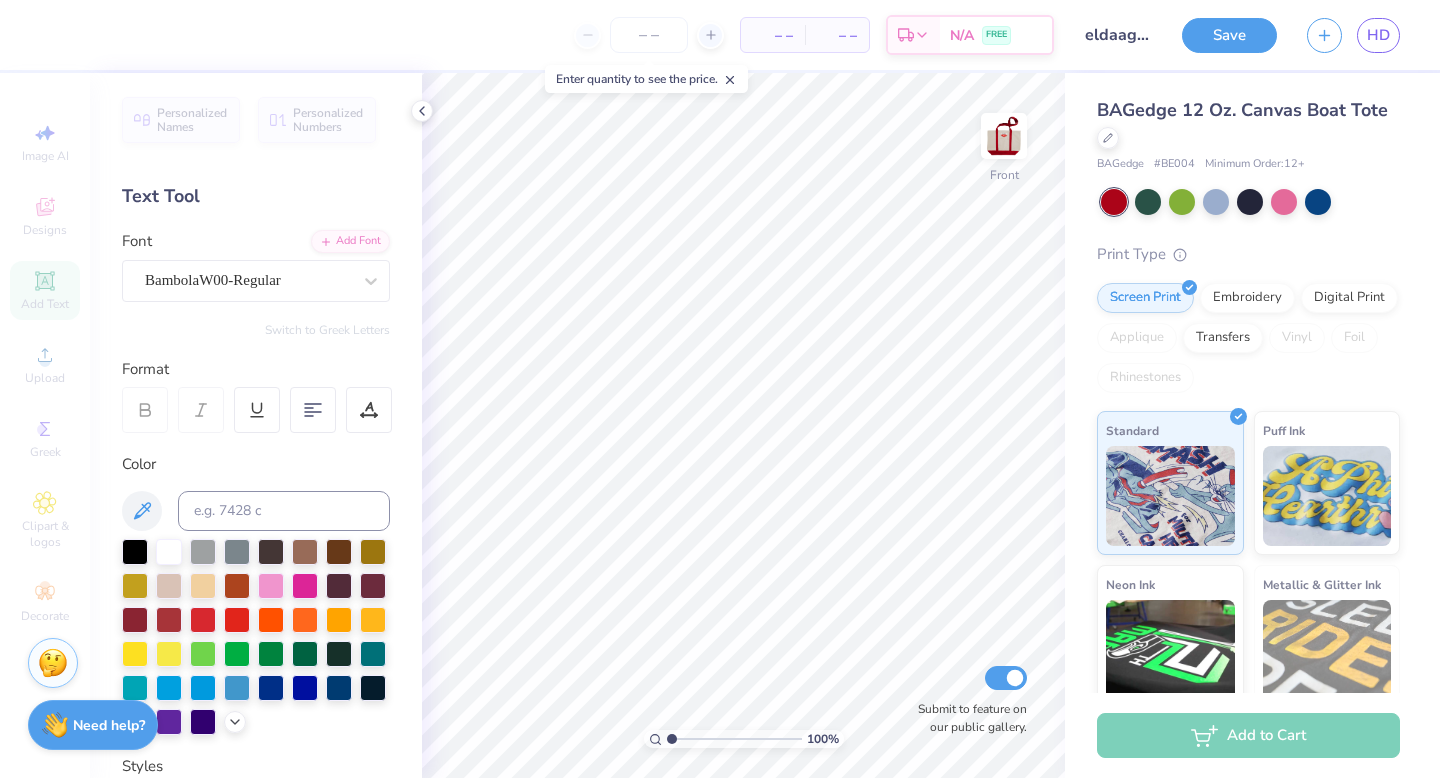 click on "Image AI Designs Add Text Upload Greek Clipart & logos Decorate" at bounding box center (45, 372) 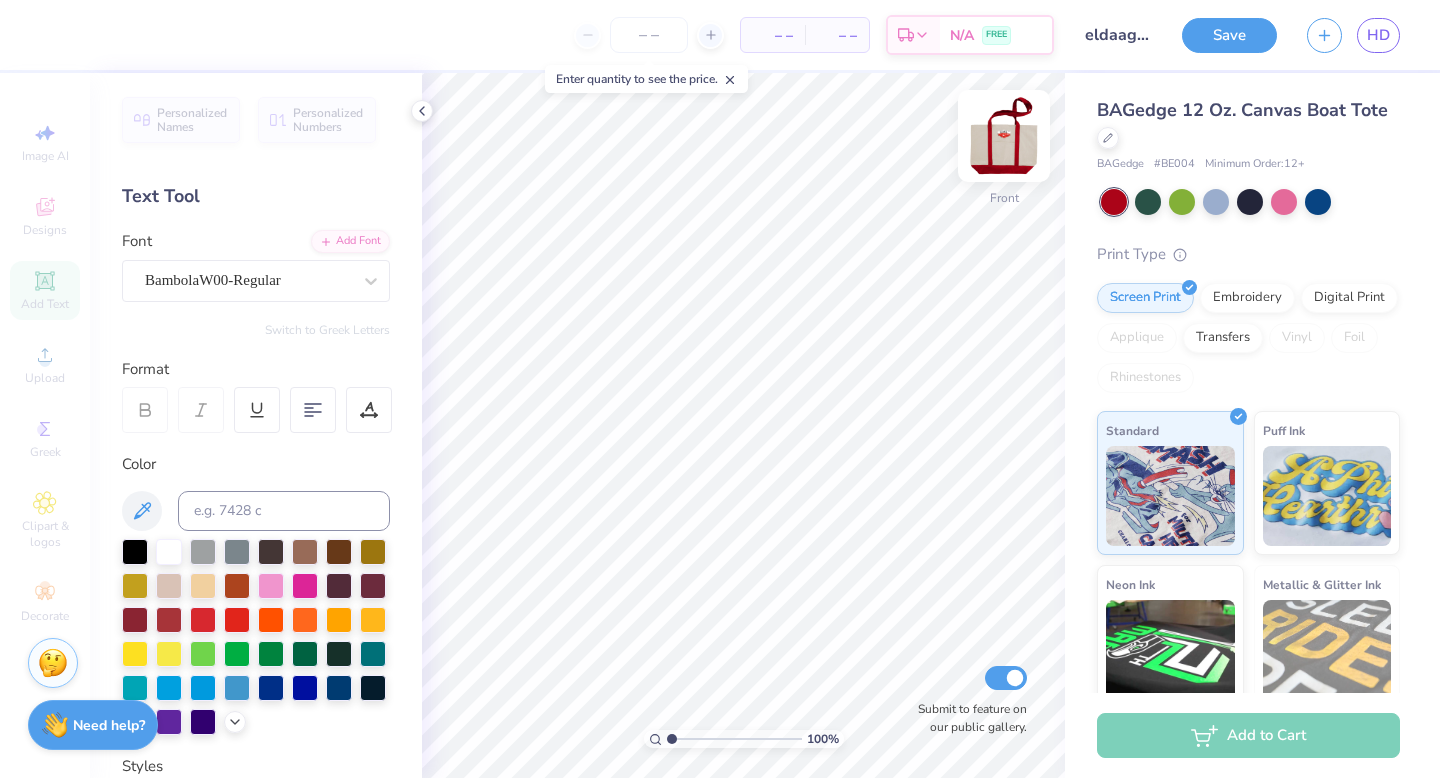 click at bounding box center [1004, 136] 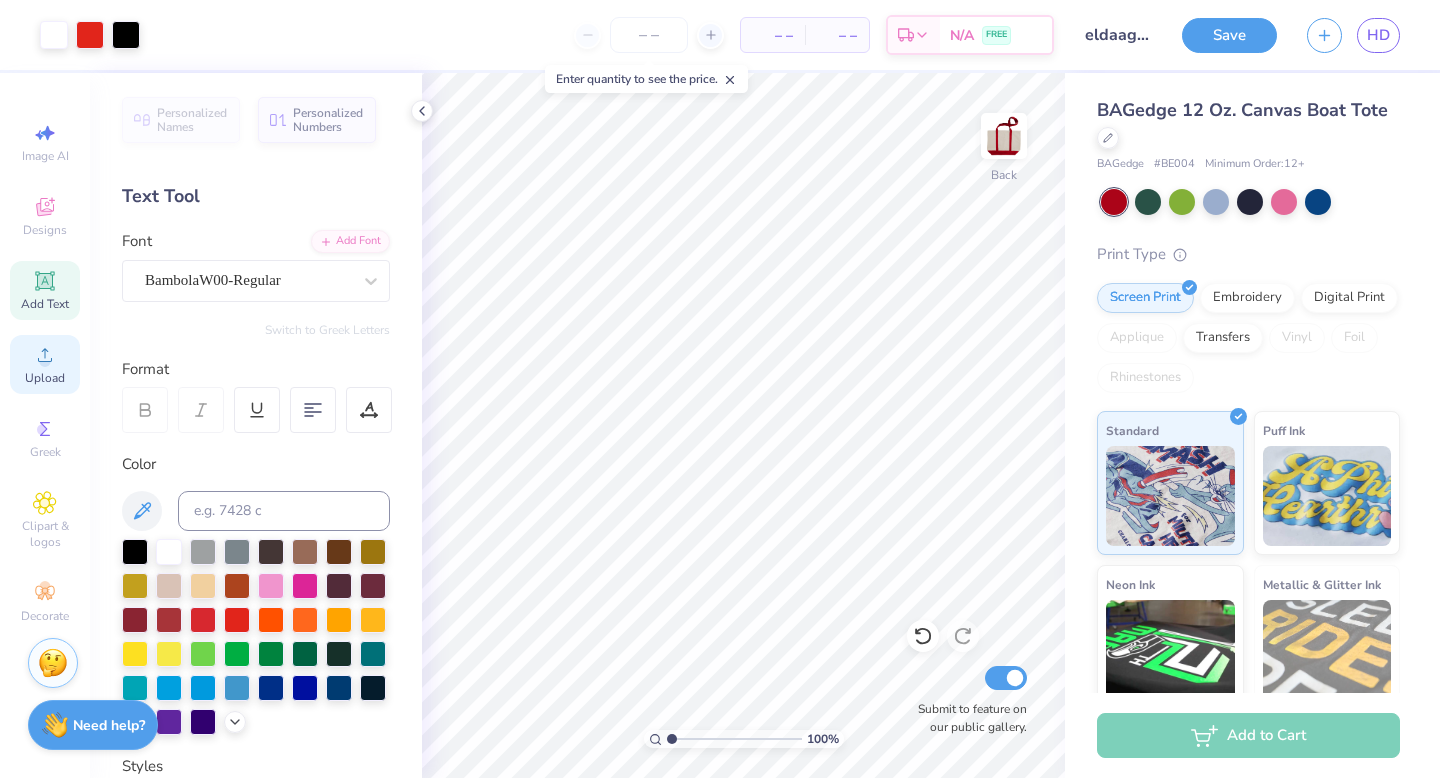 click on "Upload" at bounding box center (45, 378) 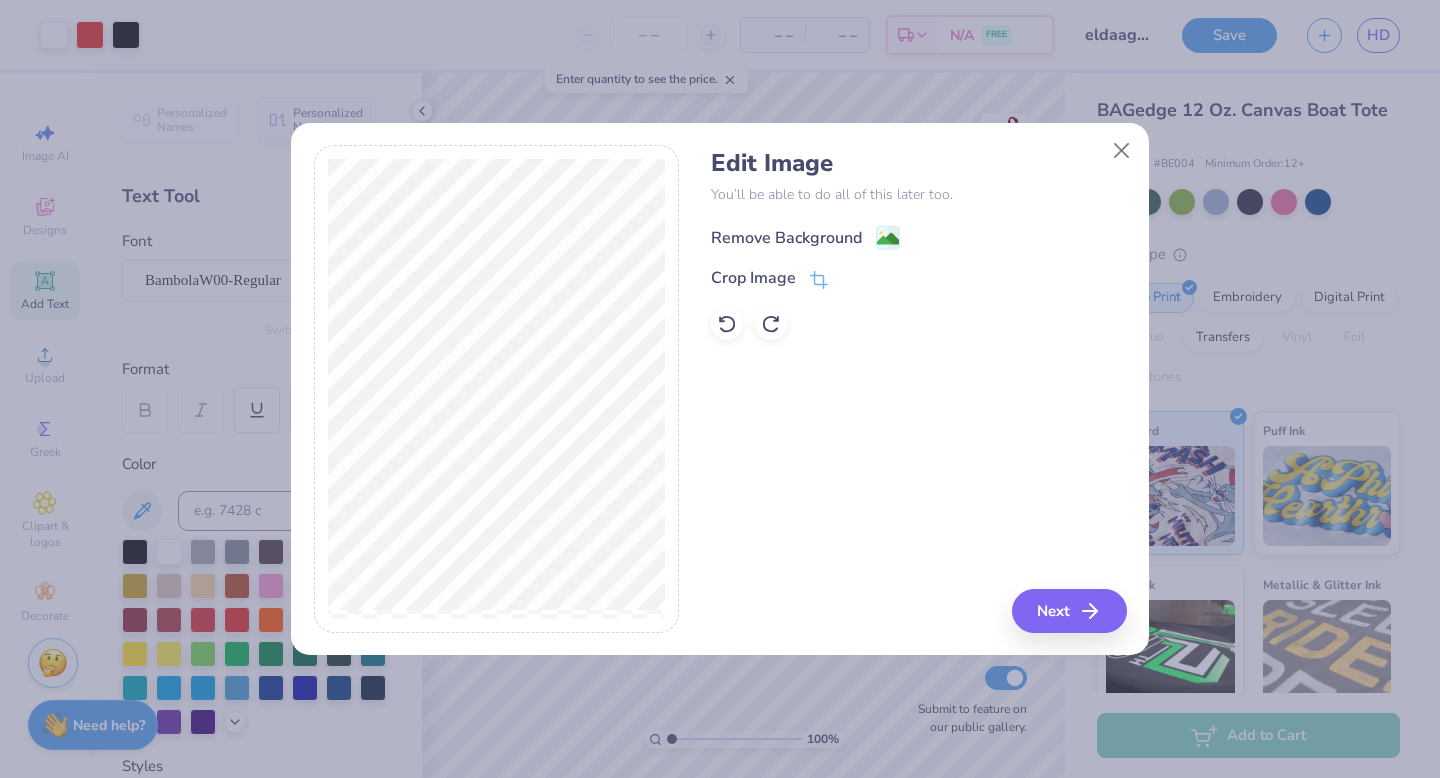 click 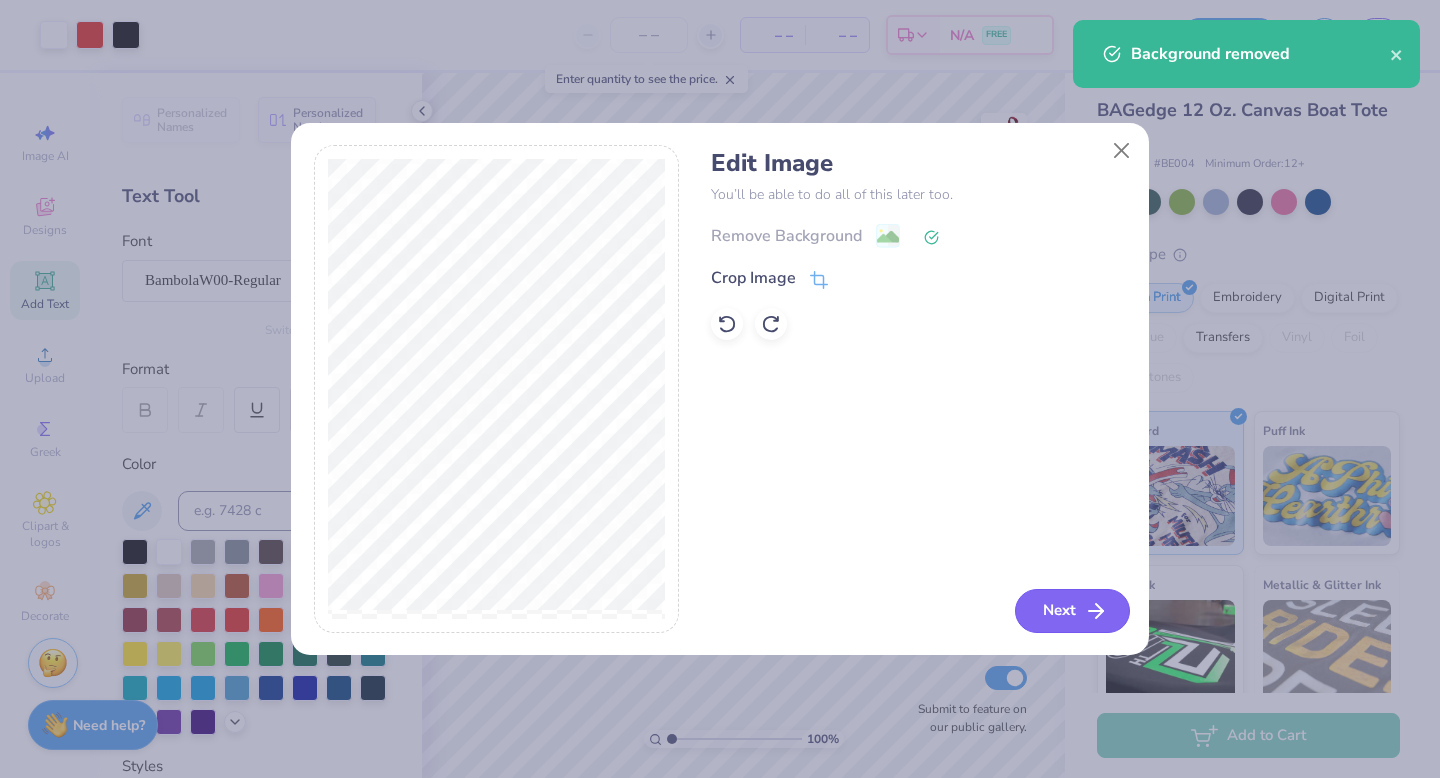 click on "Next" at bounding box center [1072, 611] 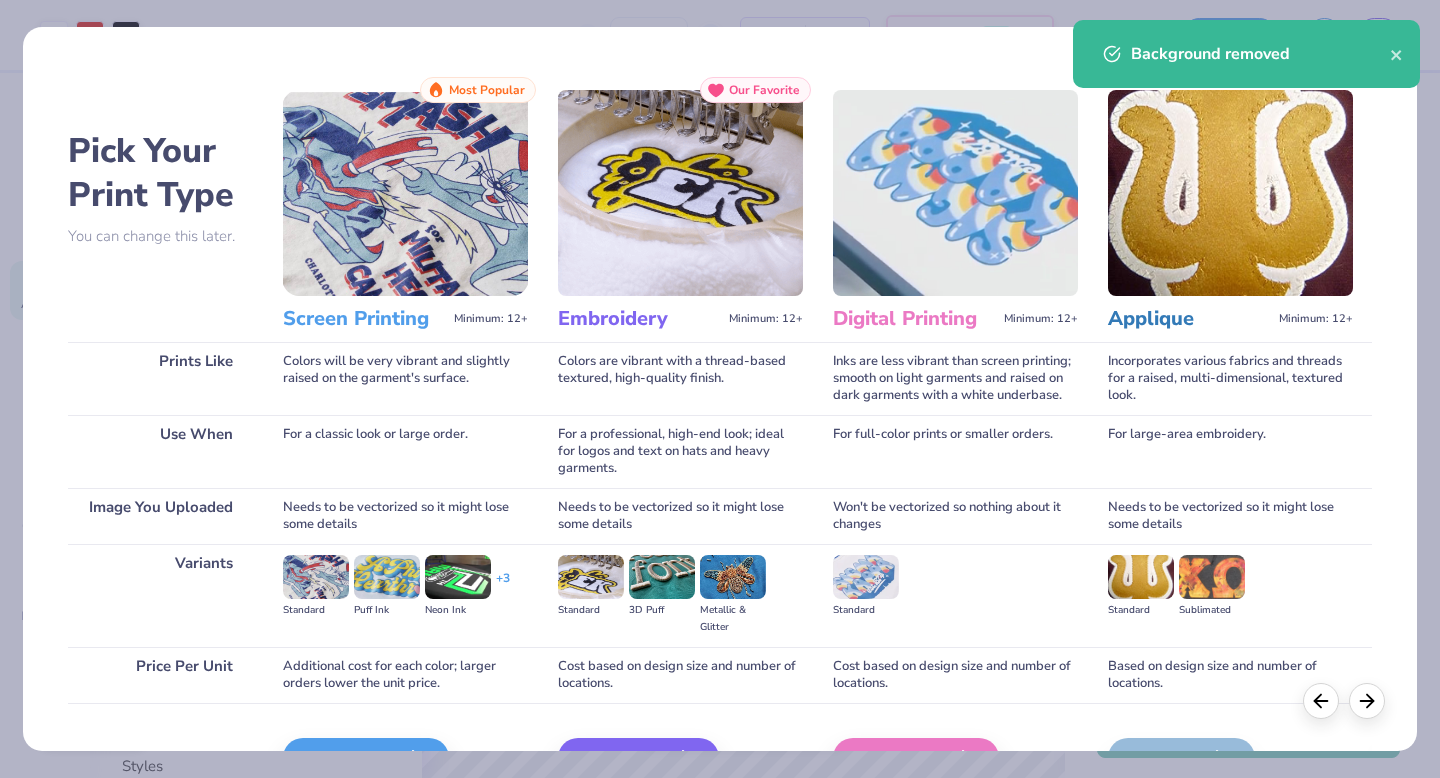 scroll, scrollTop: 119, scrollLeft: 0, axis: vertical 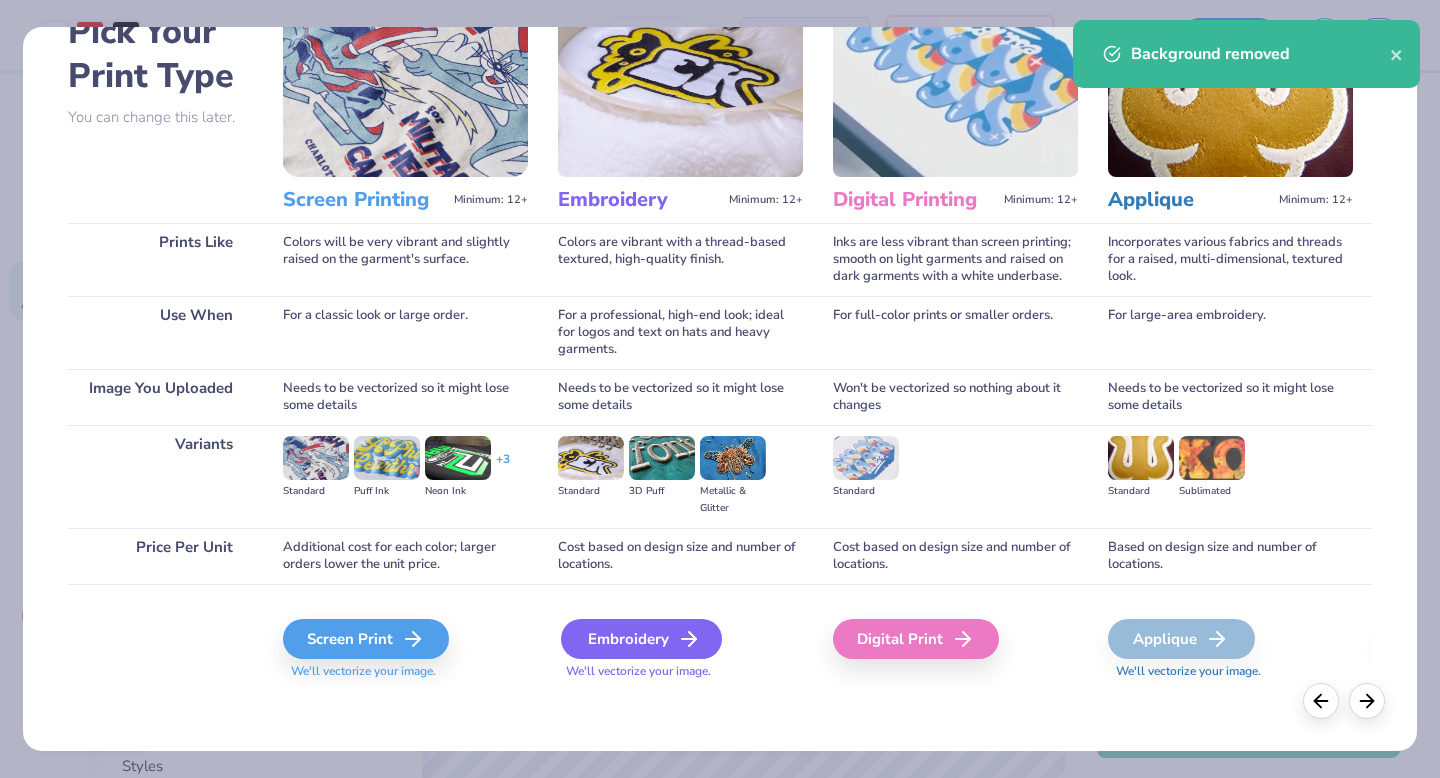 click on "Embroidery" at bounding box center [641, 639] 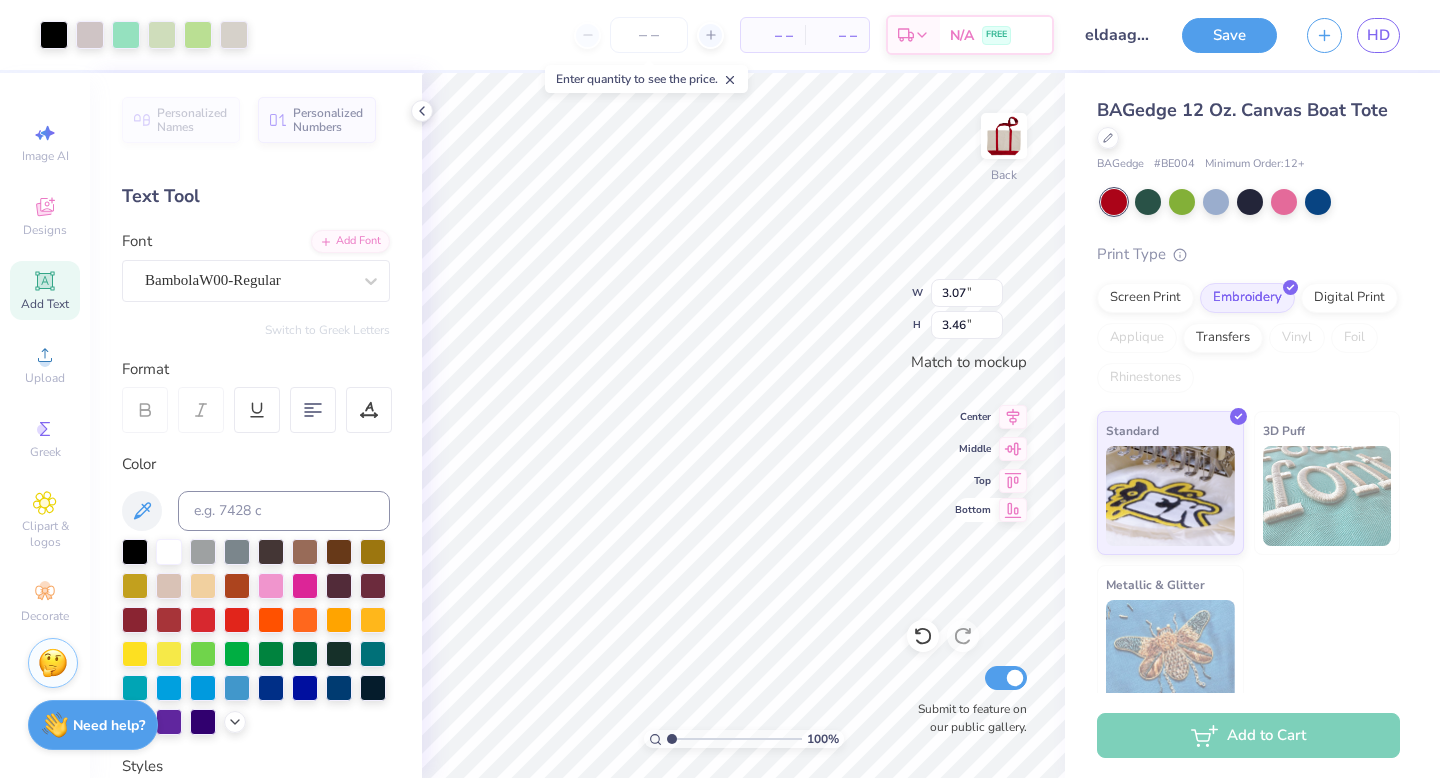 type on "3.17" 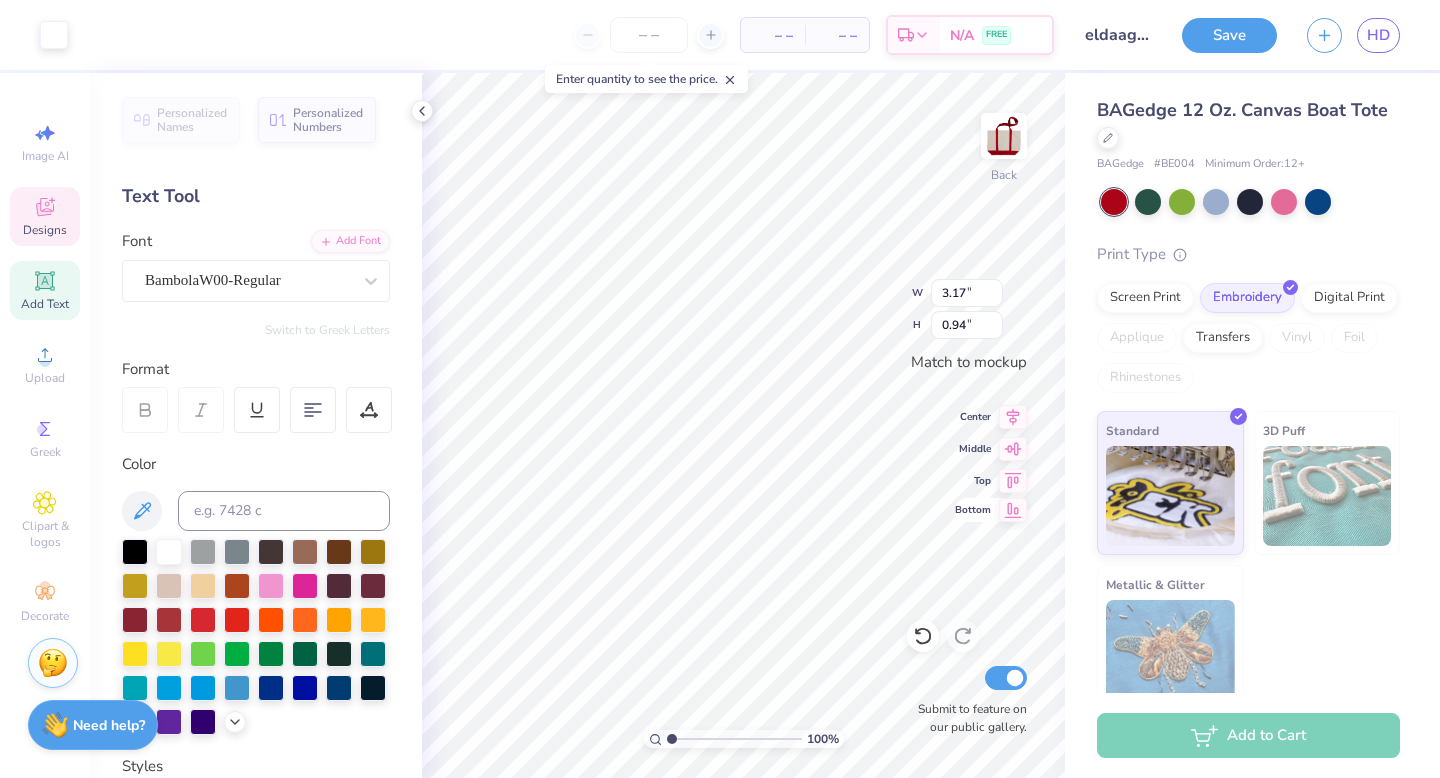 type on "3.07" 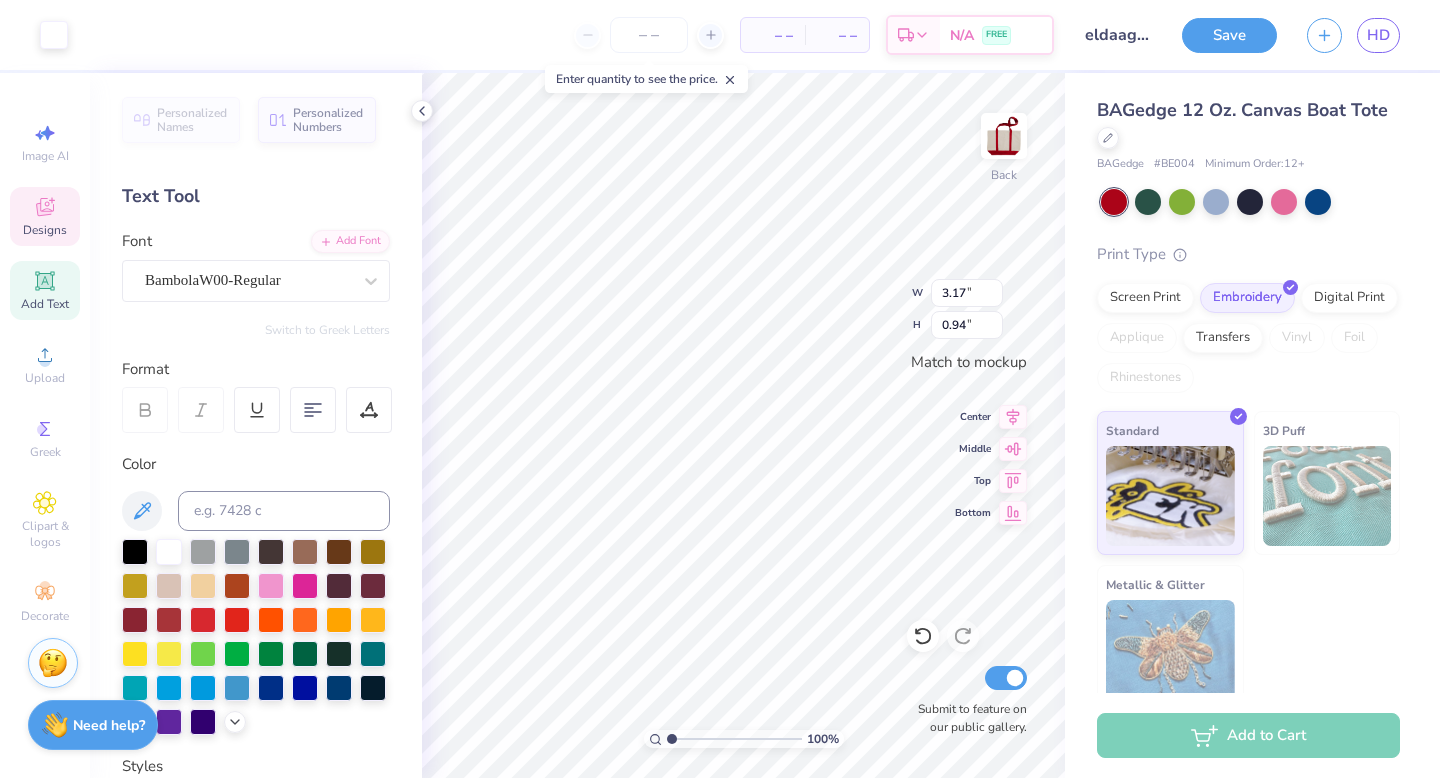 type on "3.17" 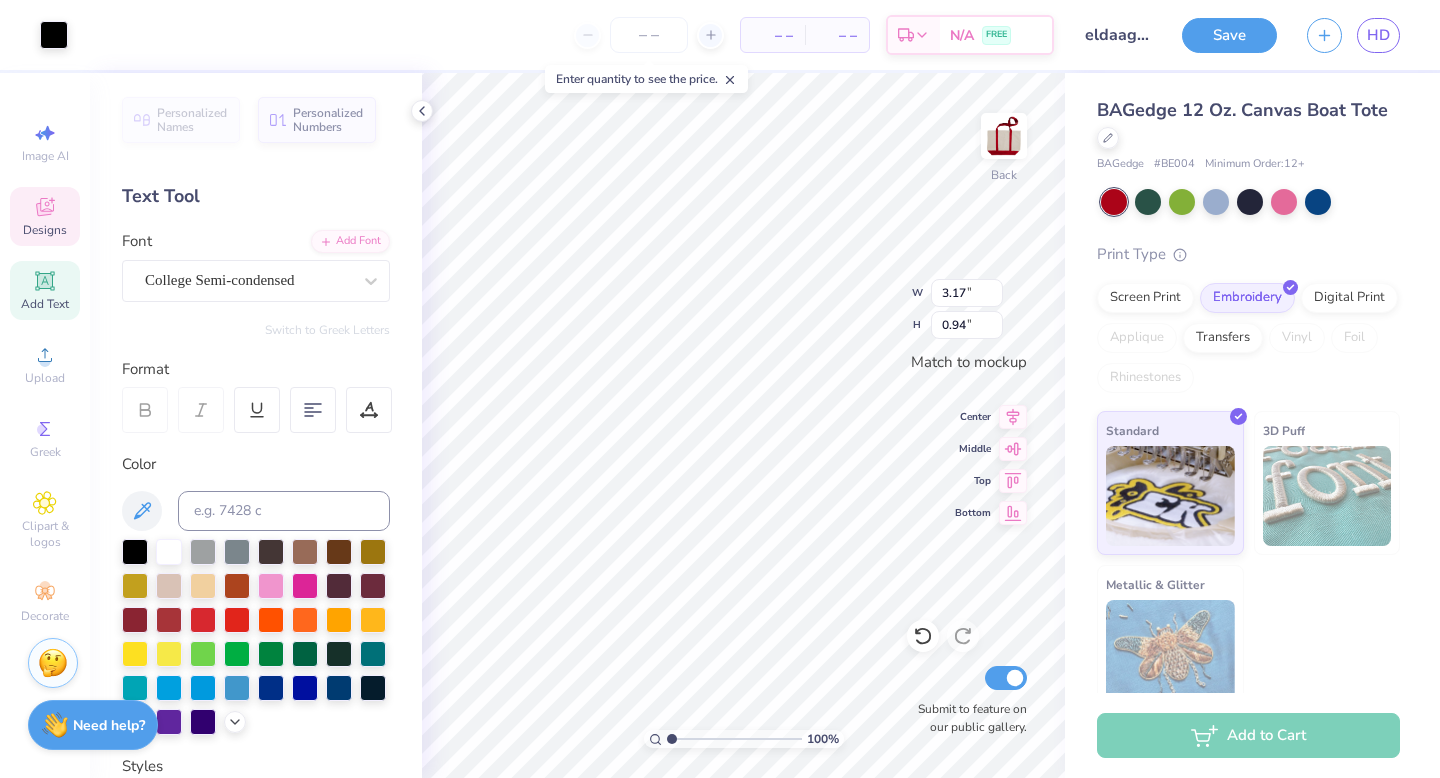 type on "1.82" 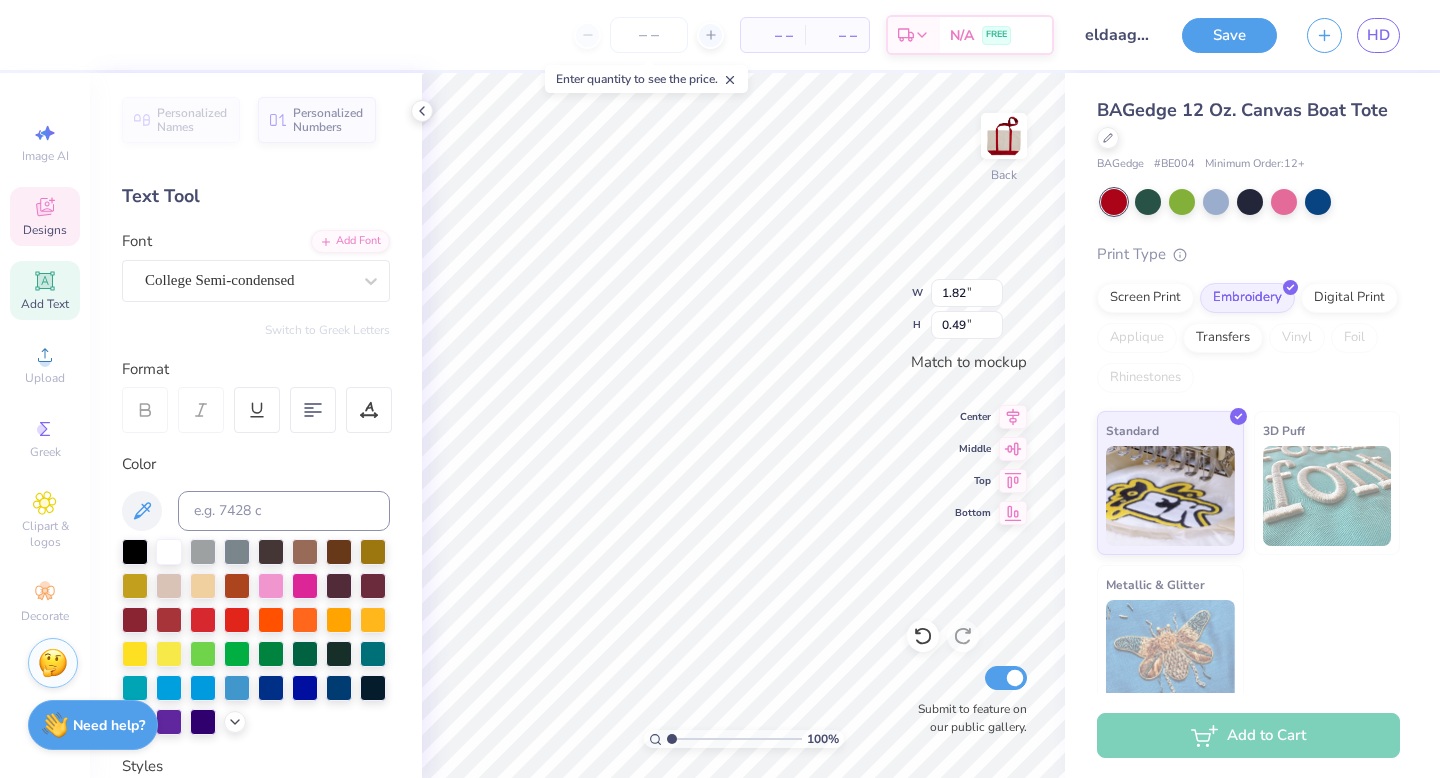 type on "2.23" 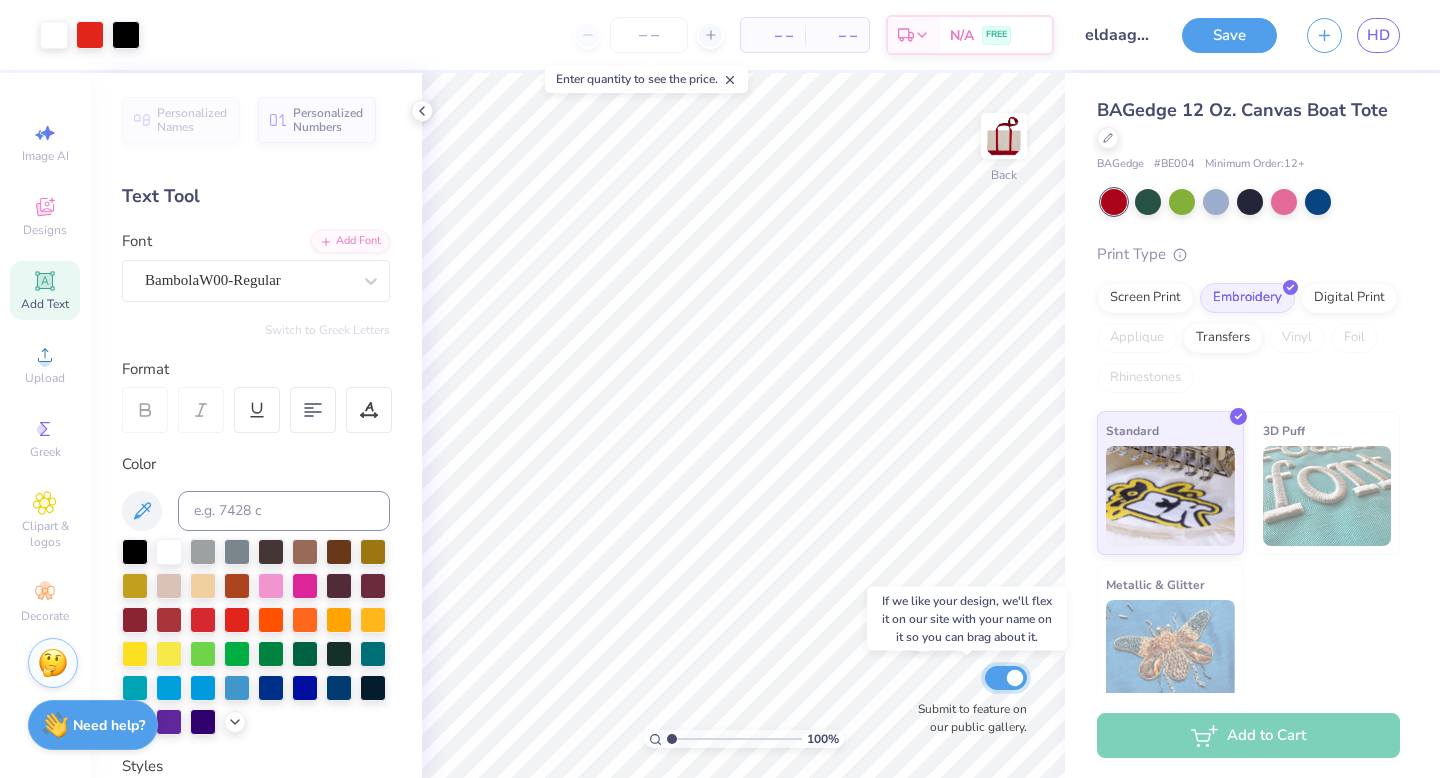 click on "Submit to feature on our public gallery." at bounding box center (1006, 678) 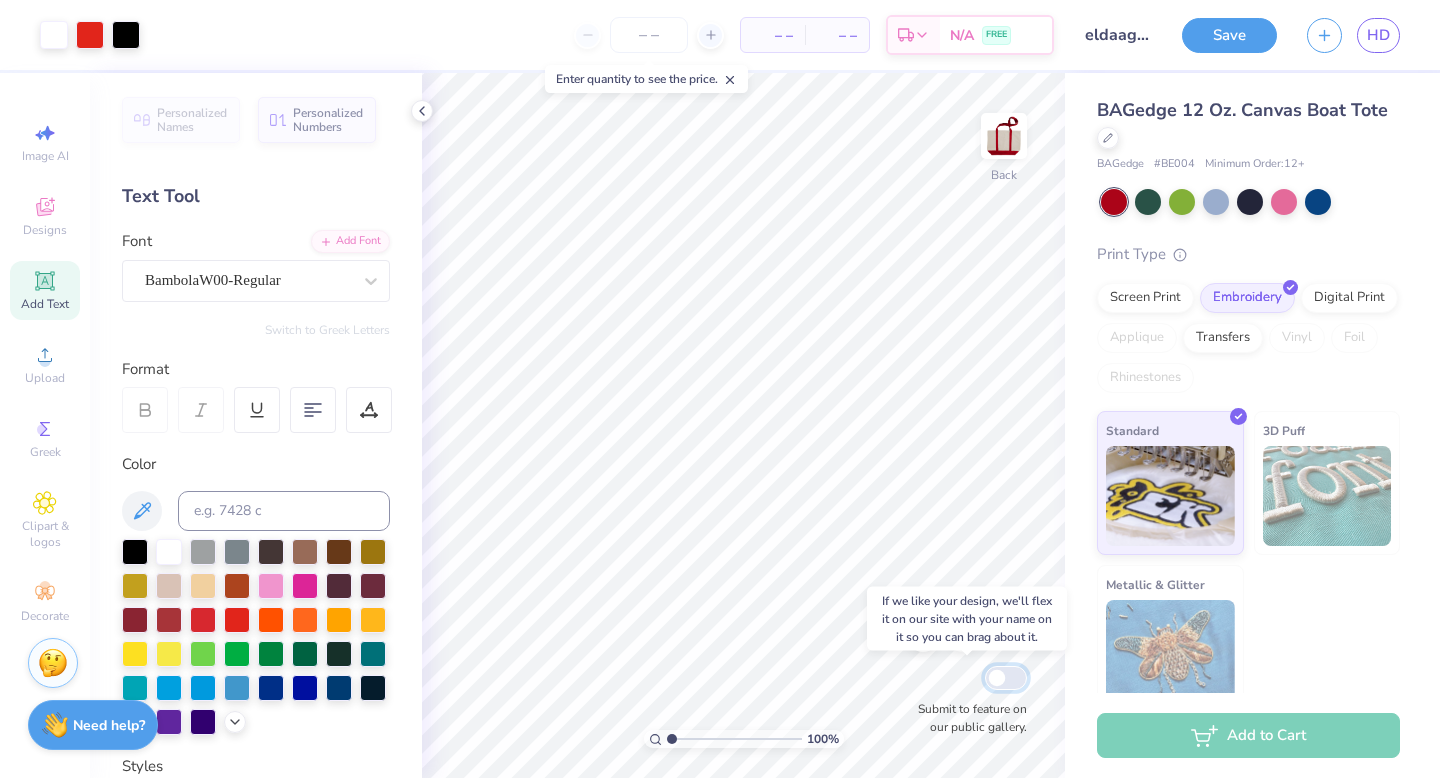 checkbox on "false" 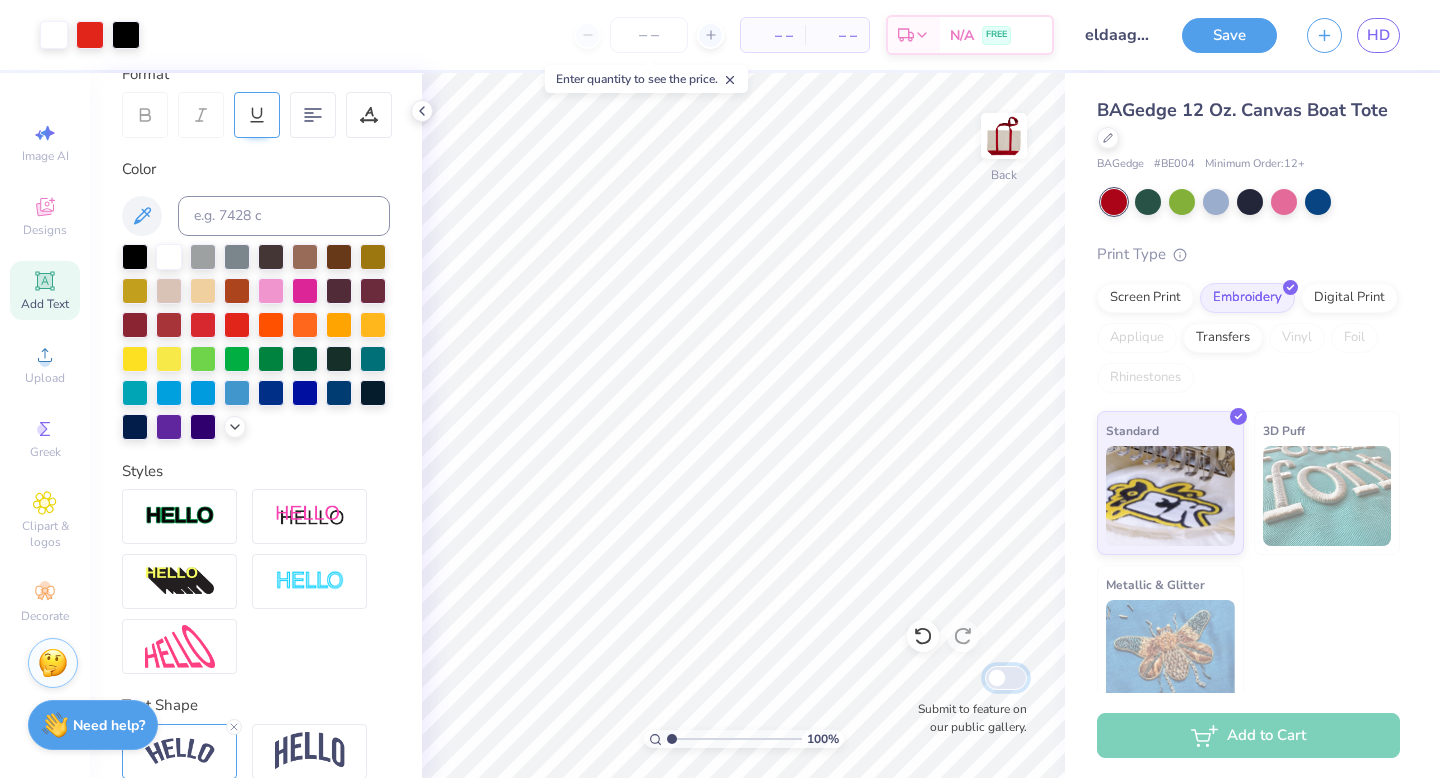 scroll, scrollTop: 384, scrollLeft: 0, axis: vertical 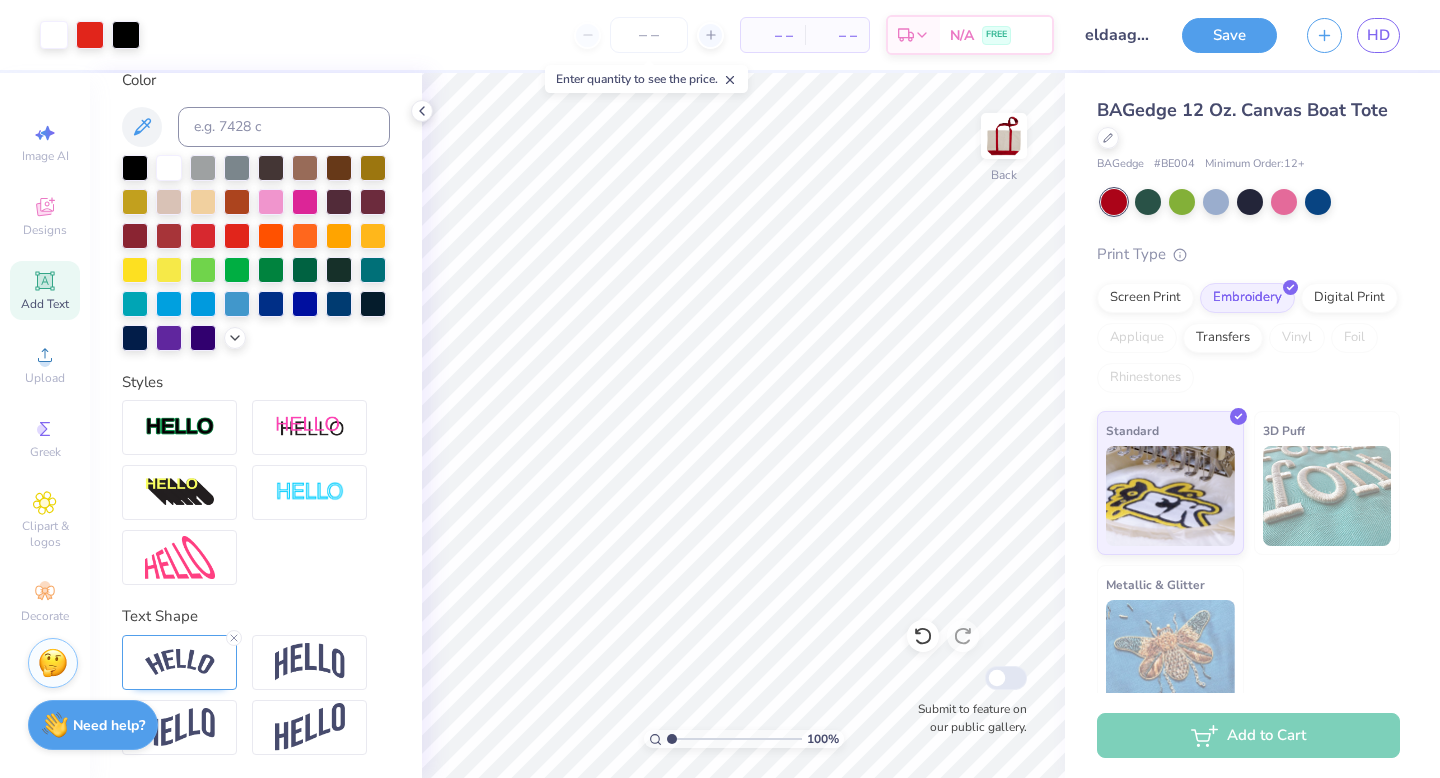 click 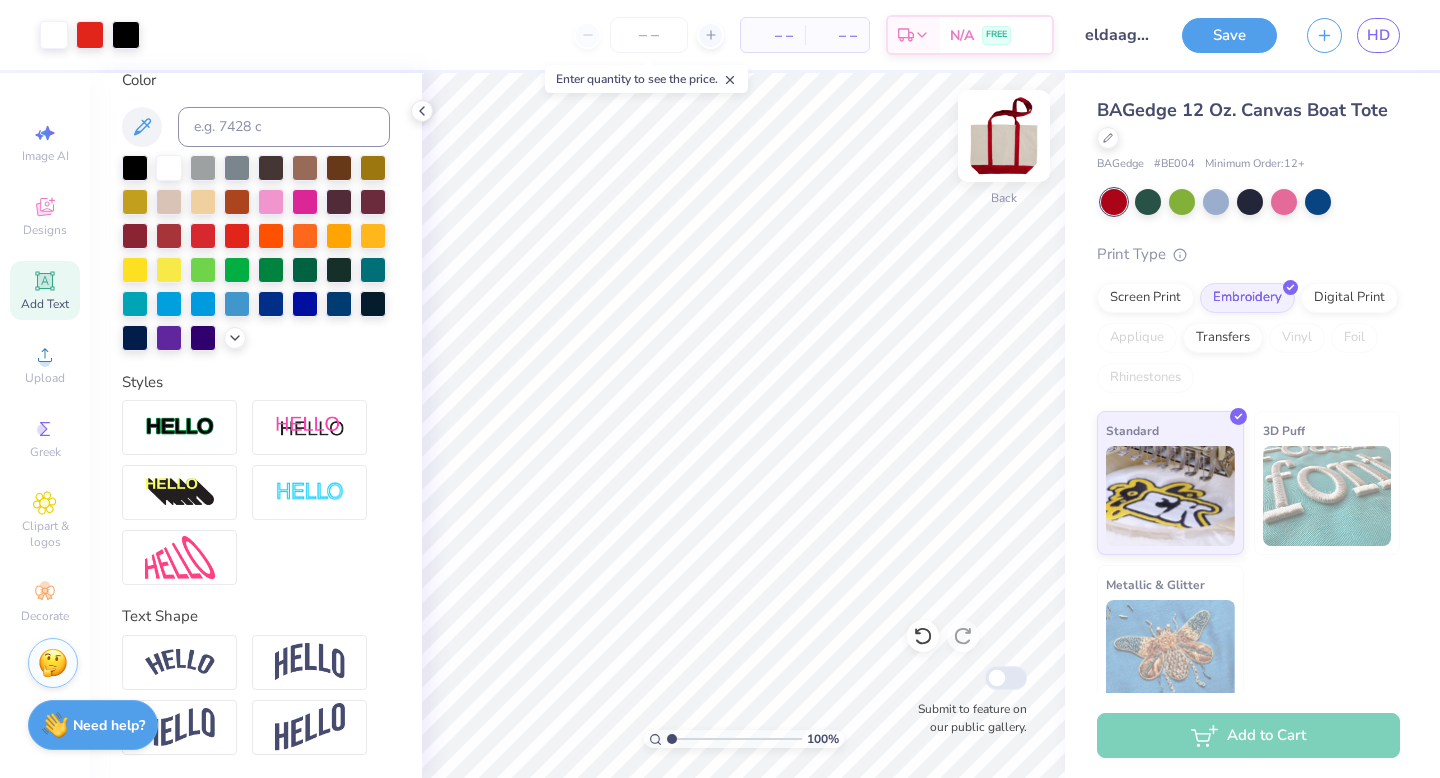 click at bounding box center (1004, 136) 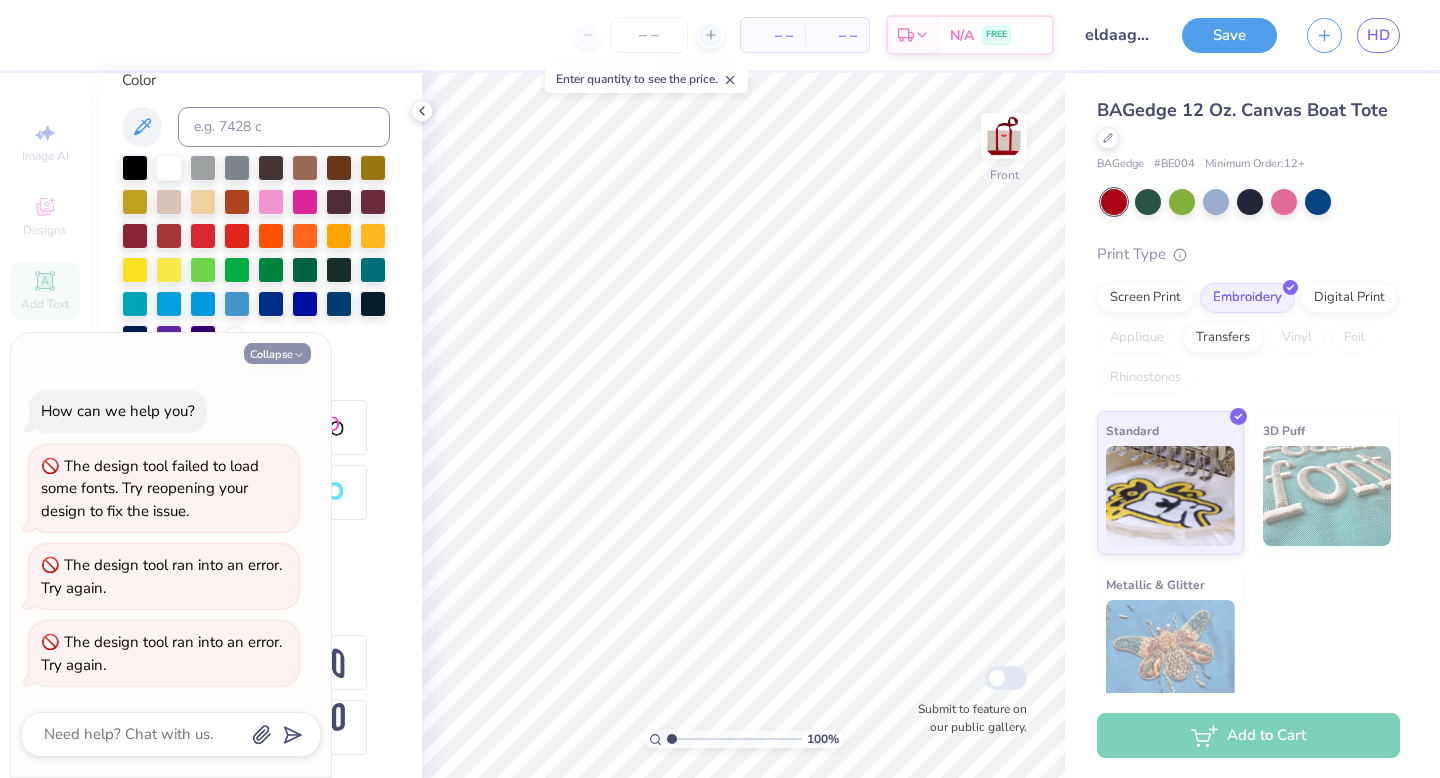 click on "Collapse" at bounding box center [277, 353] 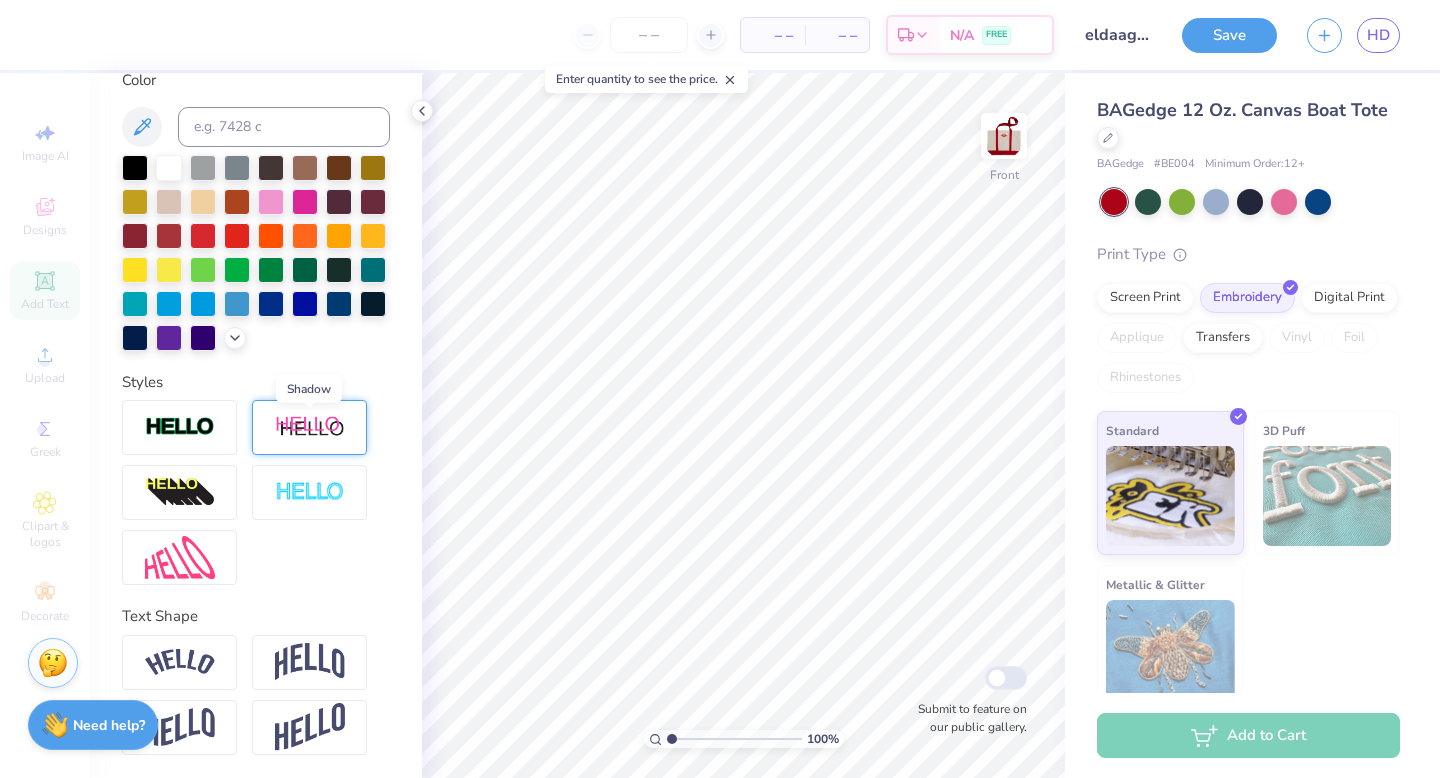 click at bounding box center [310, 427] 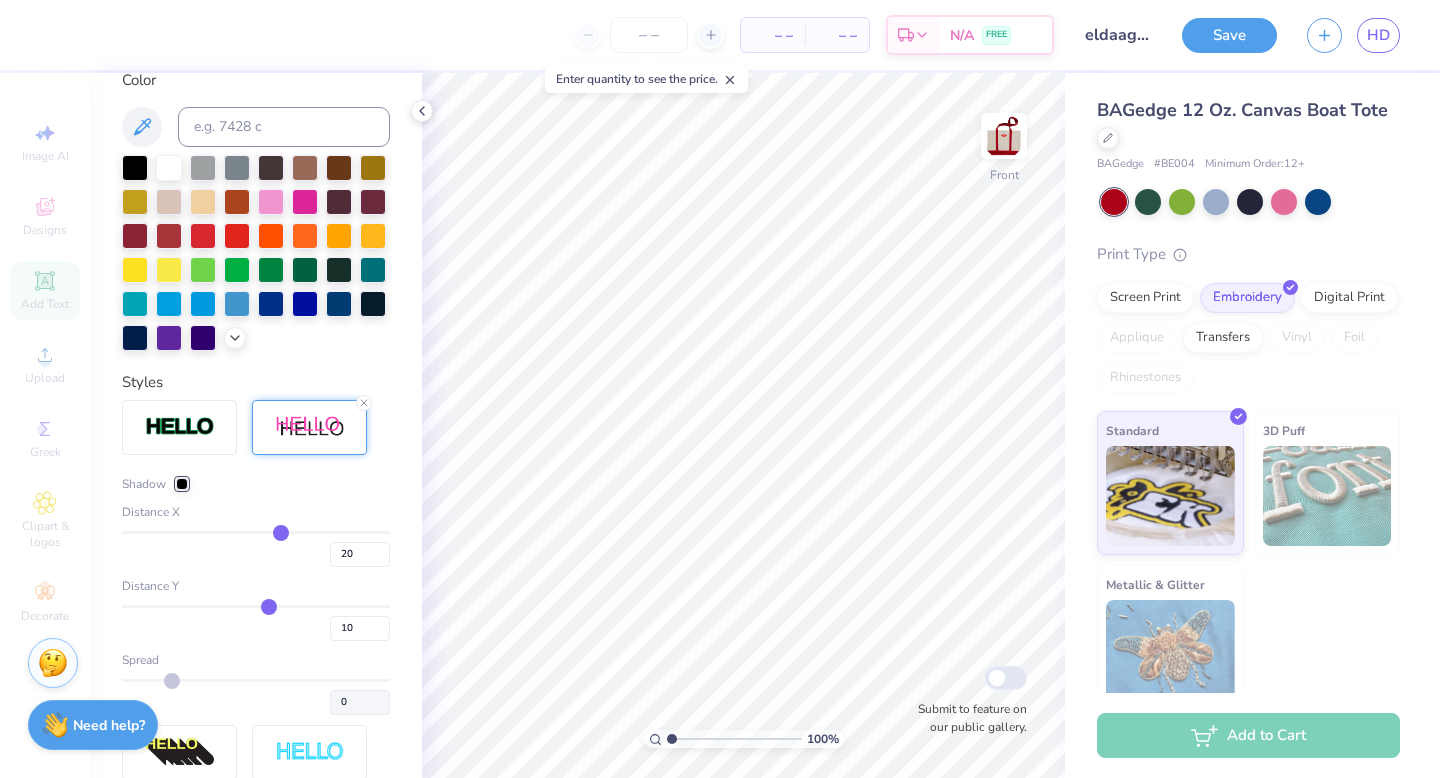 click on "Image AI Designs Add Text Upload Greek Clipart & logos Decorate" at bounding box center (45, 372) 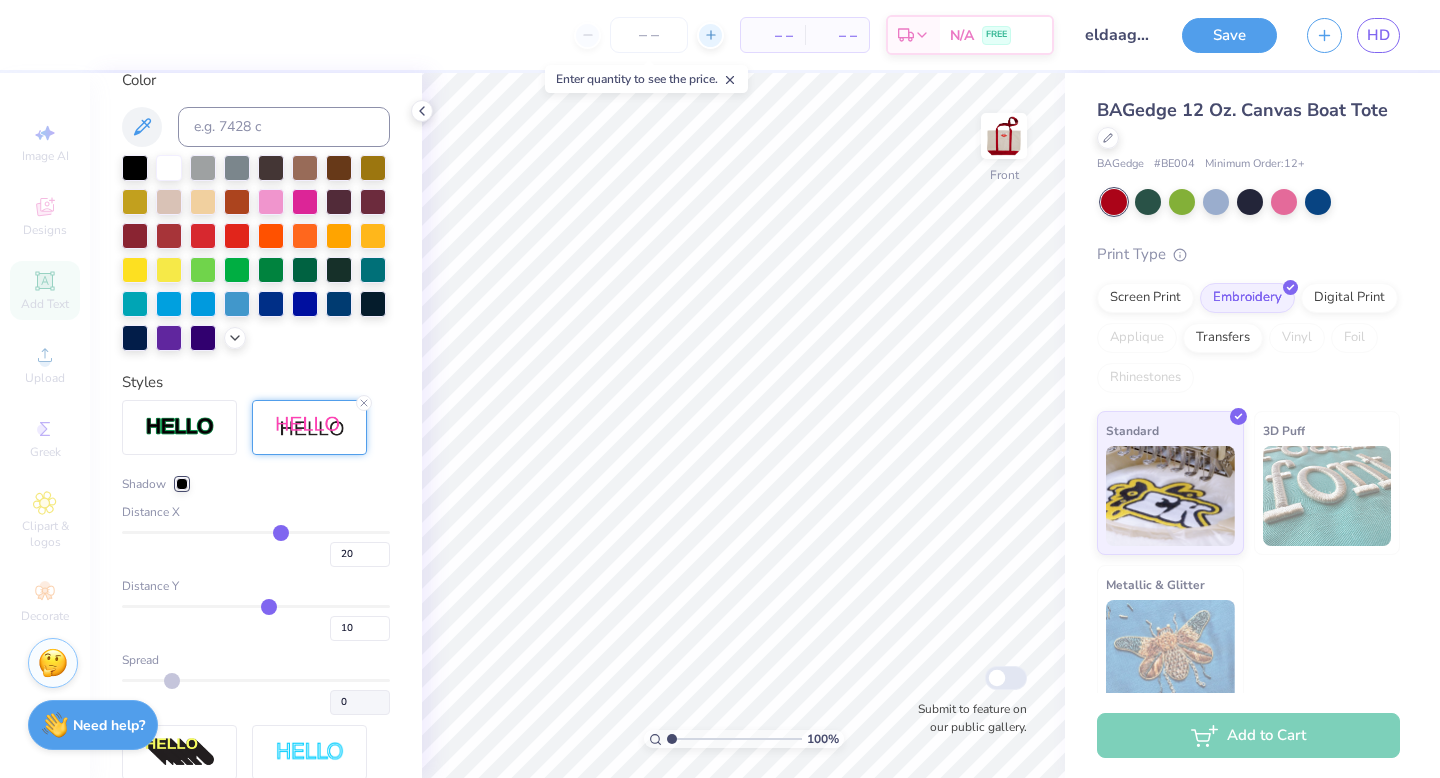 click 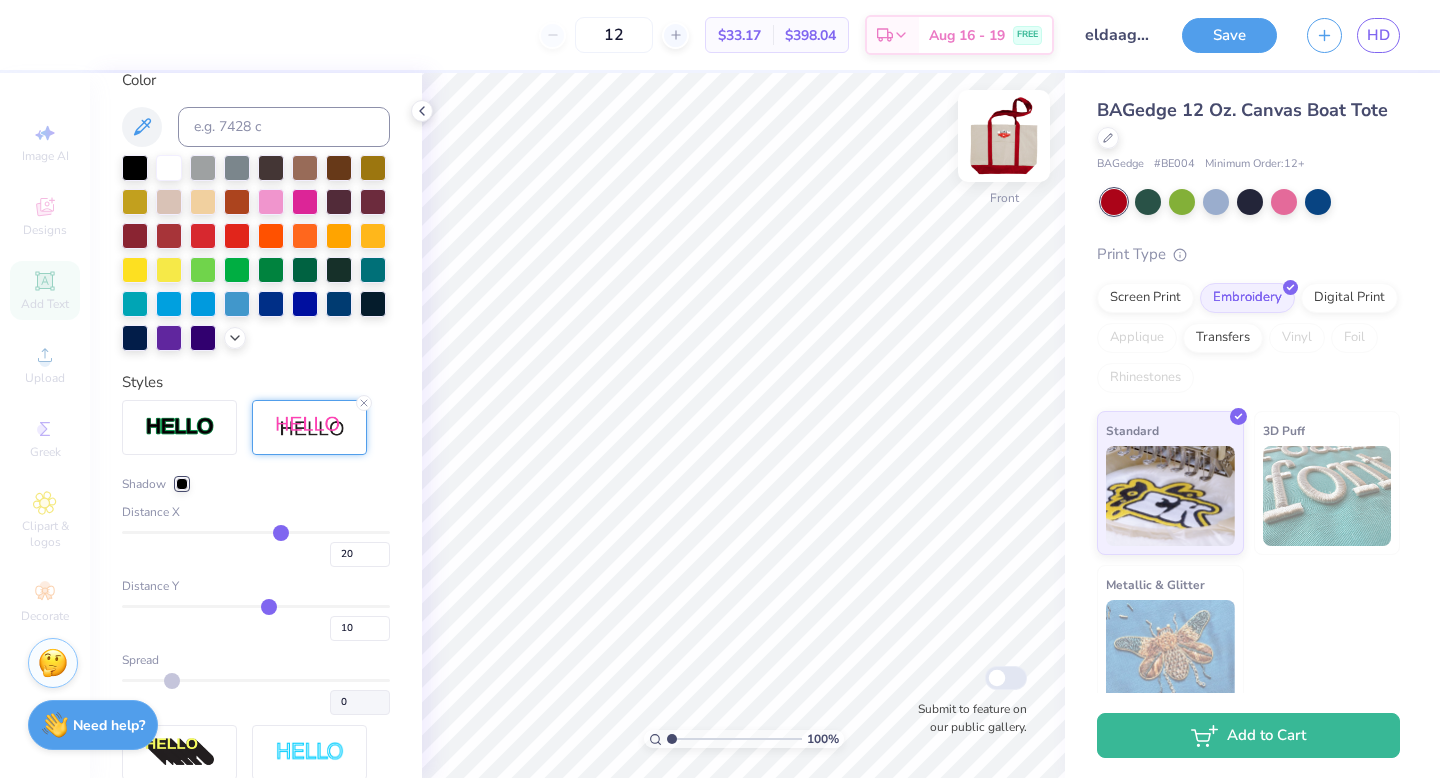 click at bounding box center (1004, 136) 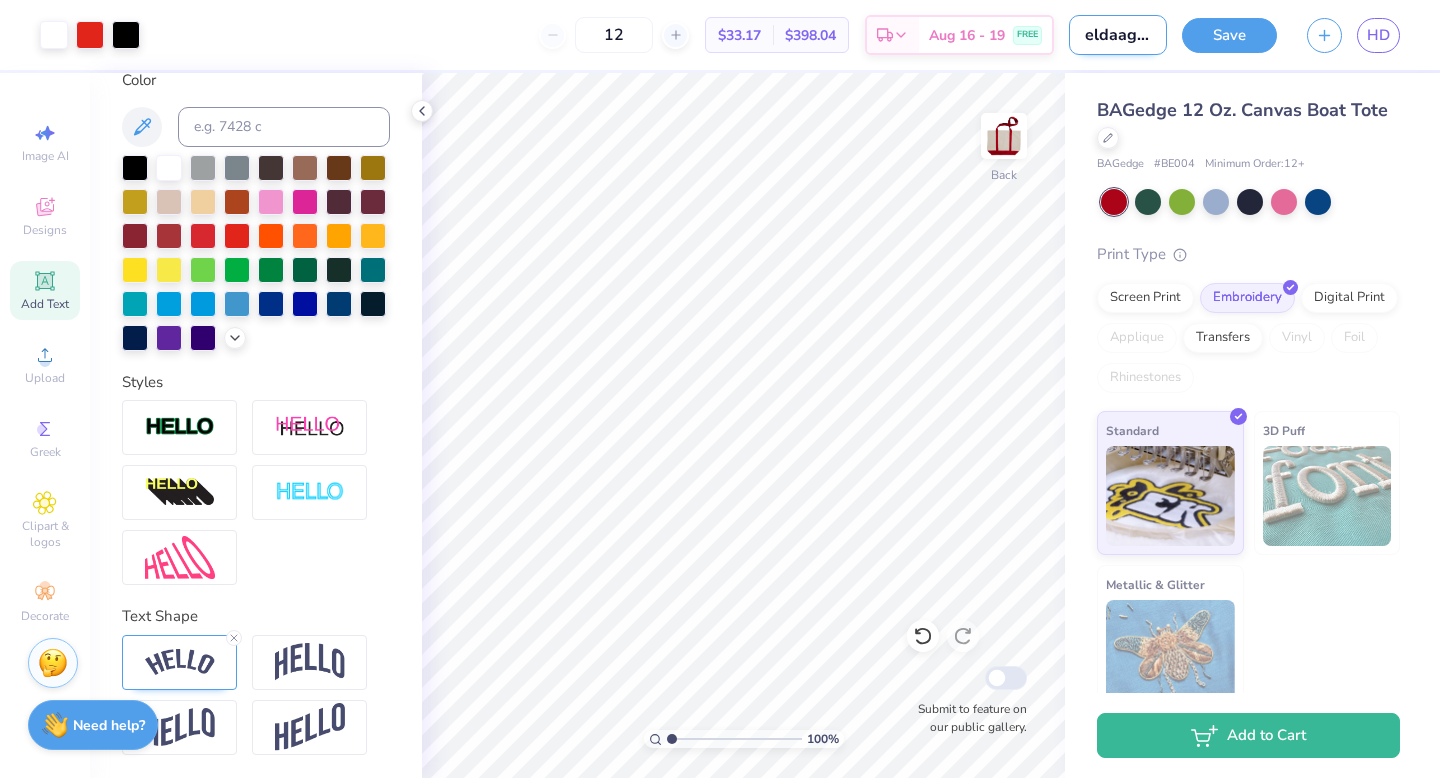 click on "eldaag tote" at bounding box center [1118, 35] 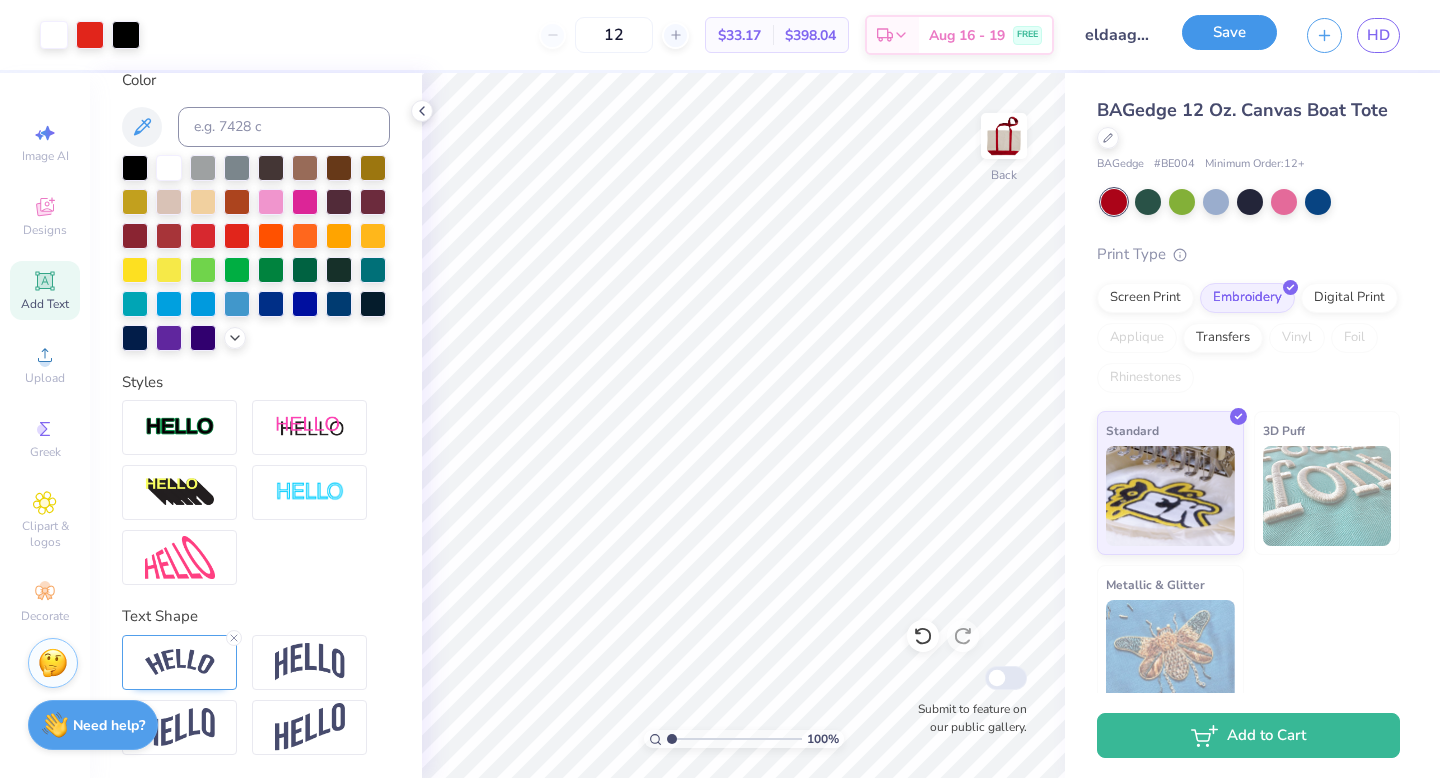 click on "Save" at bounding box center [1229, 32] 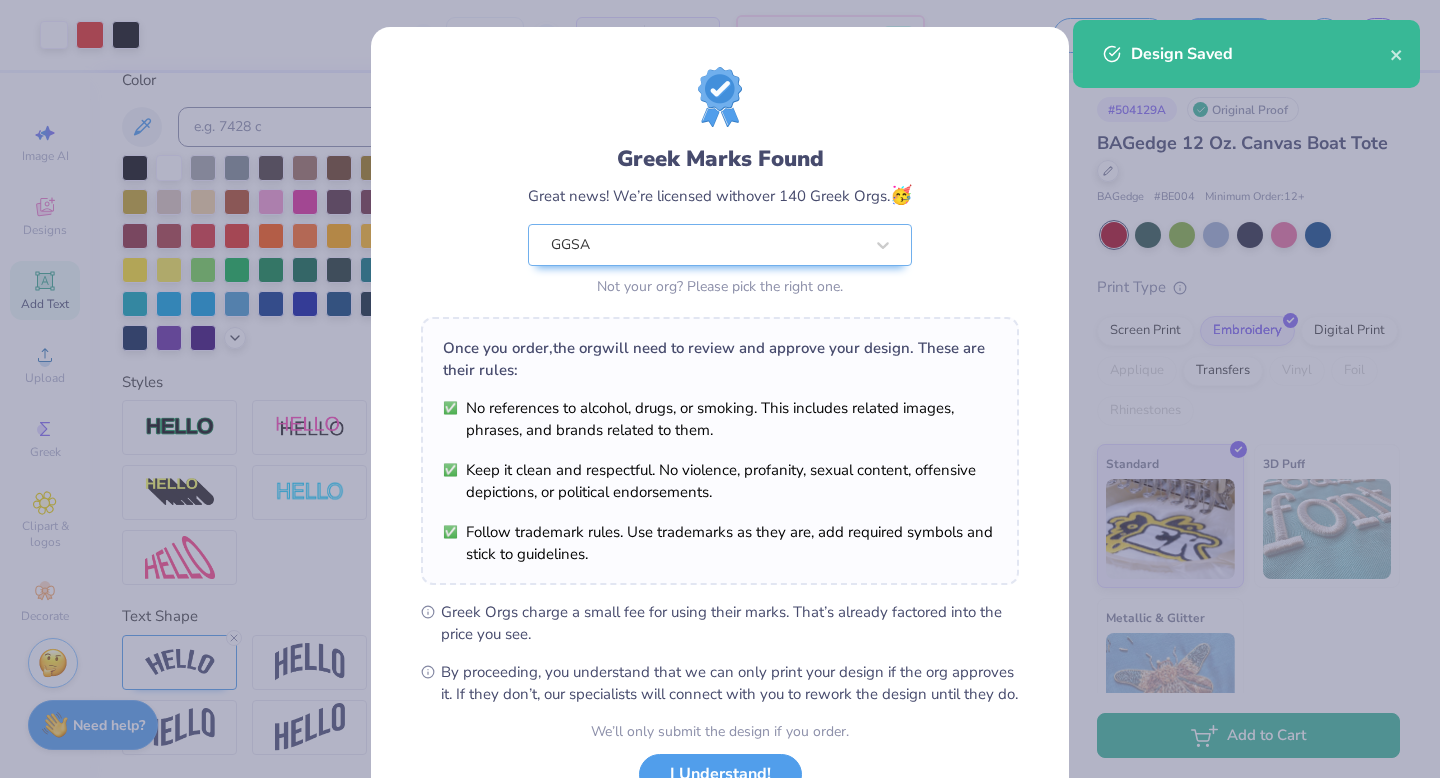 click on "Greek Marks Found Great news! We’re licensed with  over 140 Greek Orgs. 🥳 GGSA Not your org? Please pick the right one. Once you order,  the org  will need to review and approve your design. These are their rules: No references to alcohol, drugs, or smoking. This includes related images, phrases, and brands related to them. Keep it clean and respectful. No violence, profanity, sexual content, offensive depictions, or political endorsements. Follow trademark rules. Use trademarks as they are, add required symbols and stick to guidelines. Greek Orgs charge a small fee for using their marks. That’s already factored into the price you see. By proceeding, you understand that we can only print your design if the org approves it. If they don’t, our specialists will connect with you to rework the design until they do. We’ll only submit the design if you order. I Understand! No  Greek  marks in your design?" at bounding box center (720, 389) 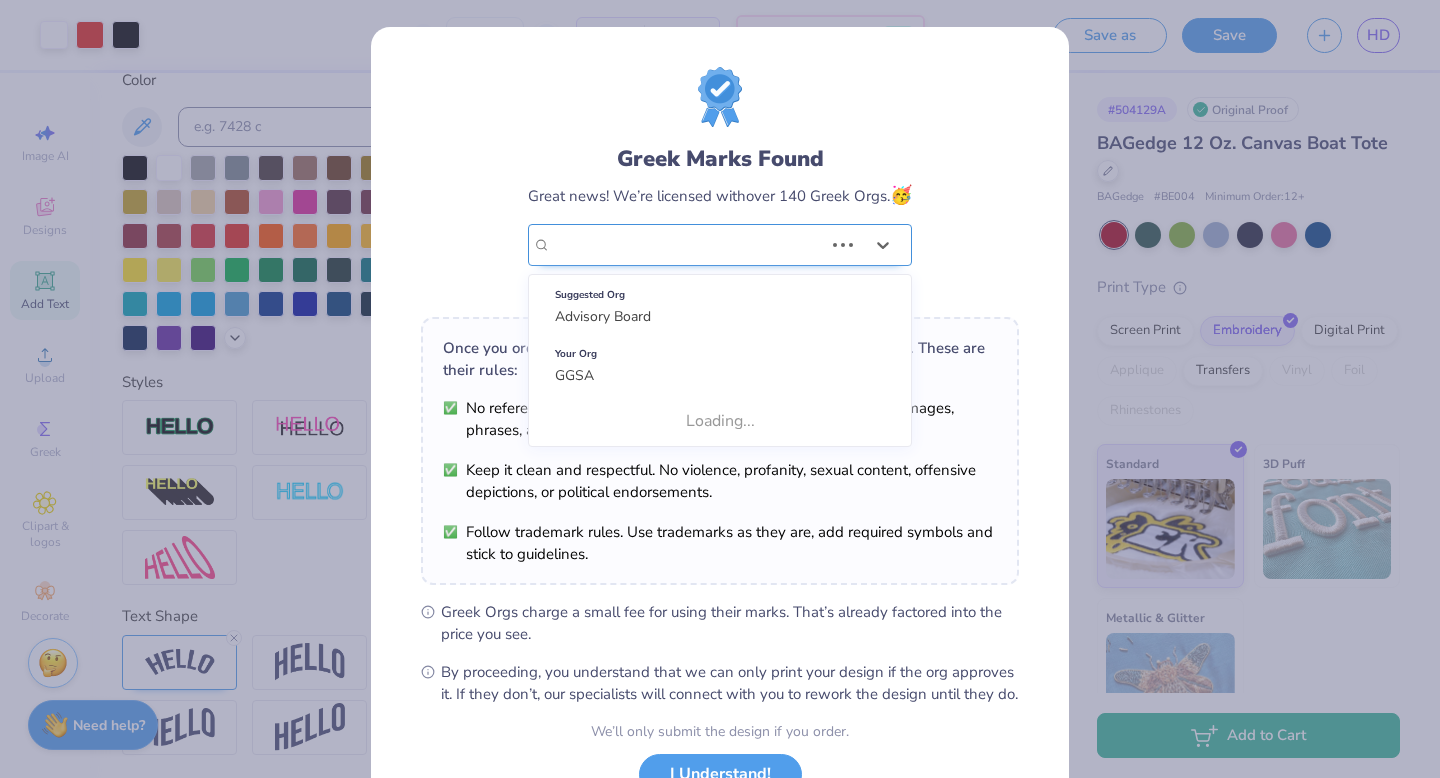 click on "GGSA" at bounding box center (687, 245) 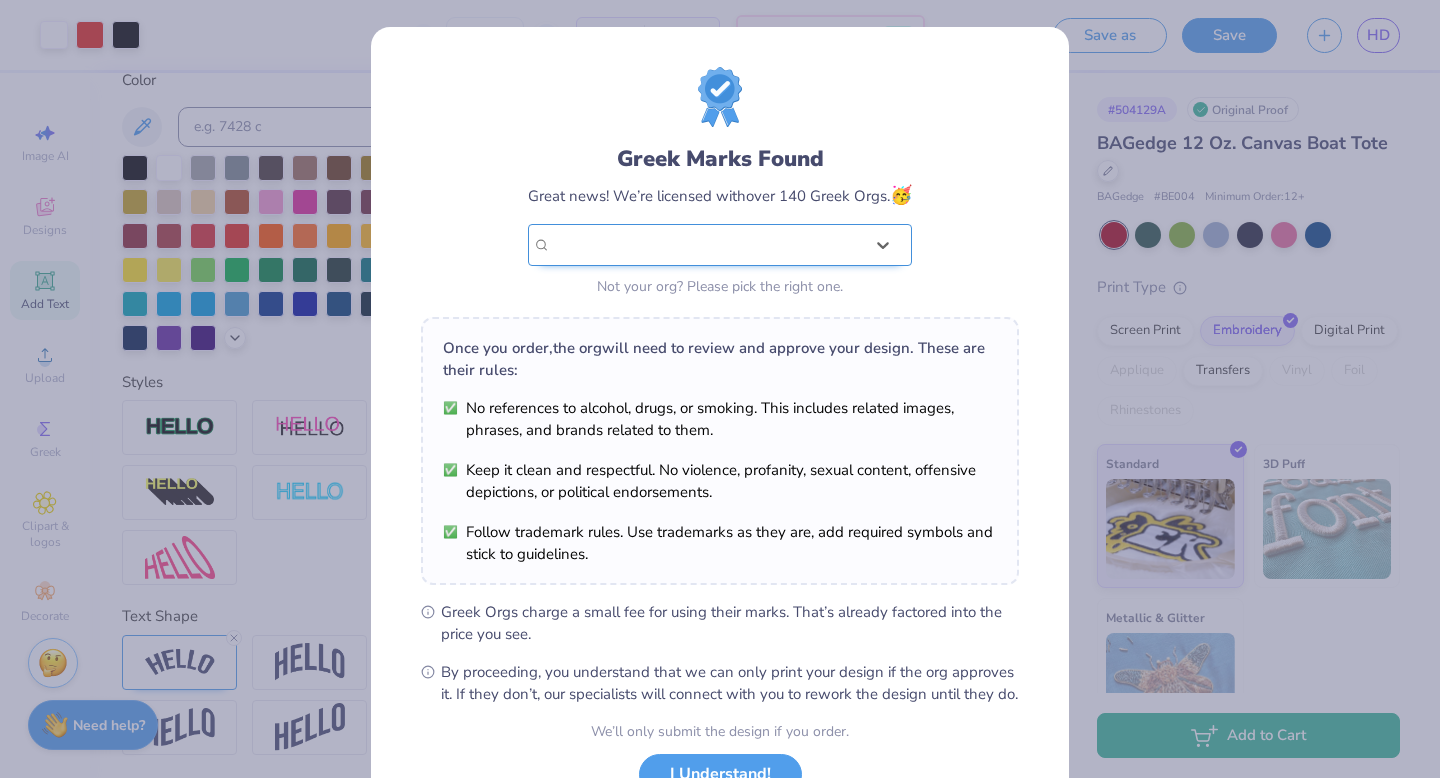 click on "GGSA" at bounding box center [707, 245] 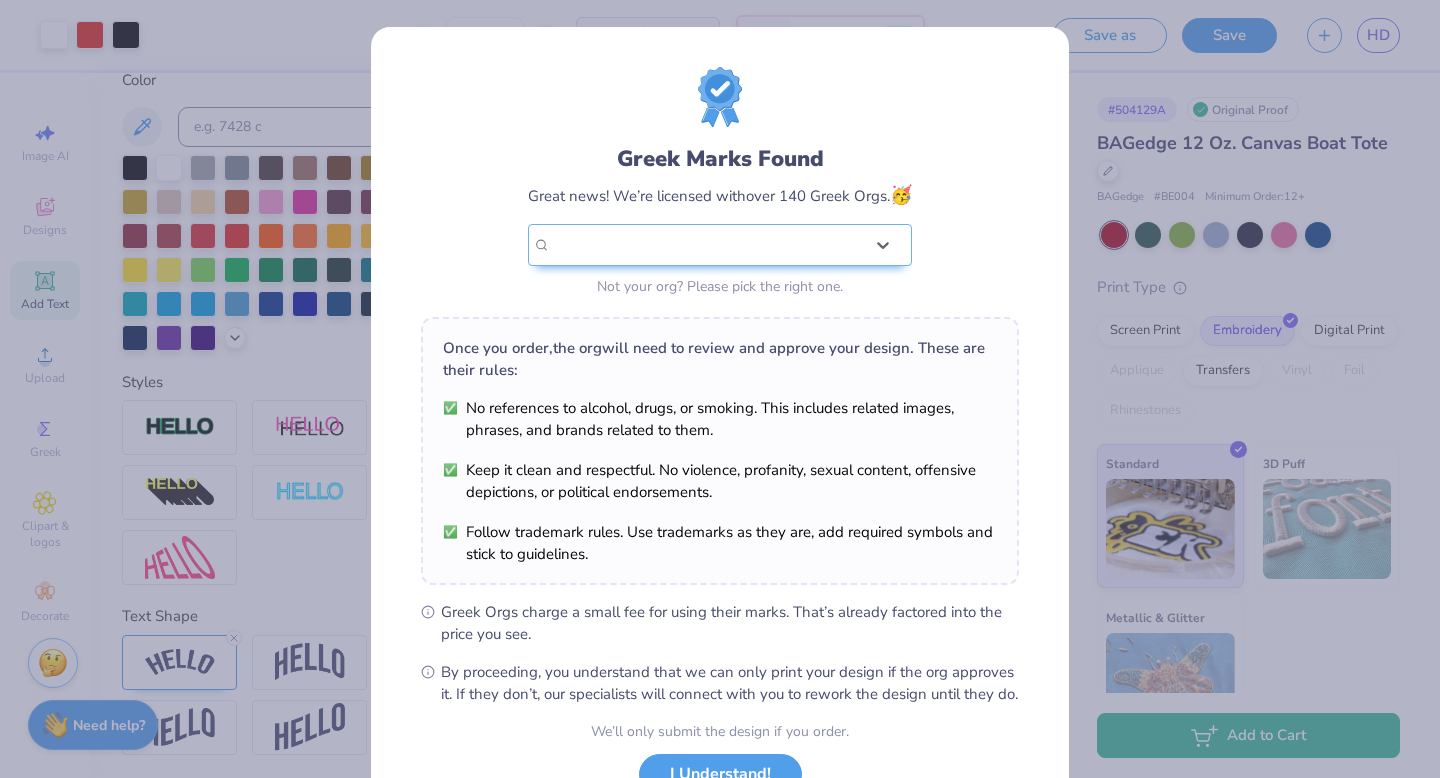 scroll, scrollTop: 158, scrollLeft: 0, axis: vertical 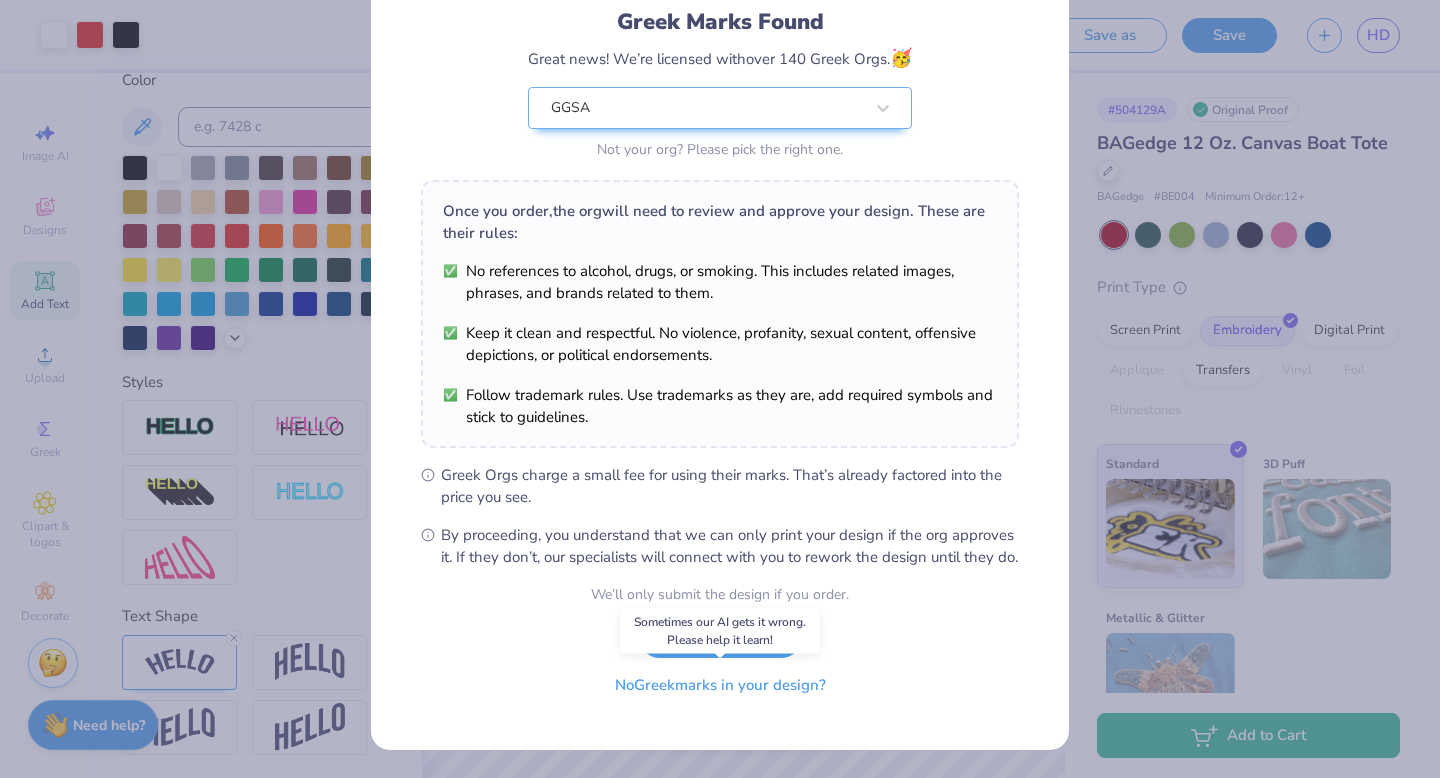click on "No  Greek  marks in your design?" at bounding box center [720, 685] 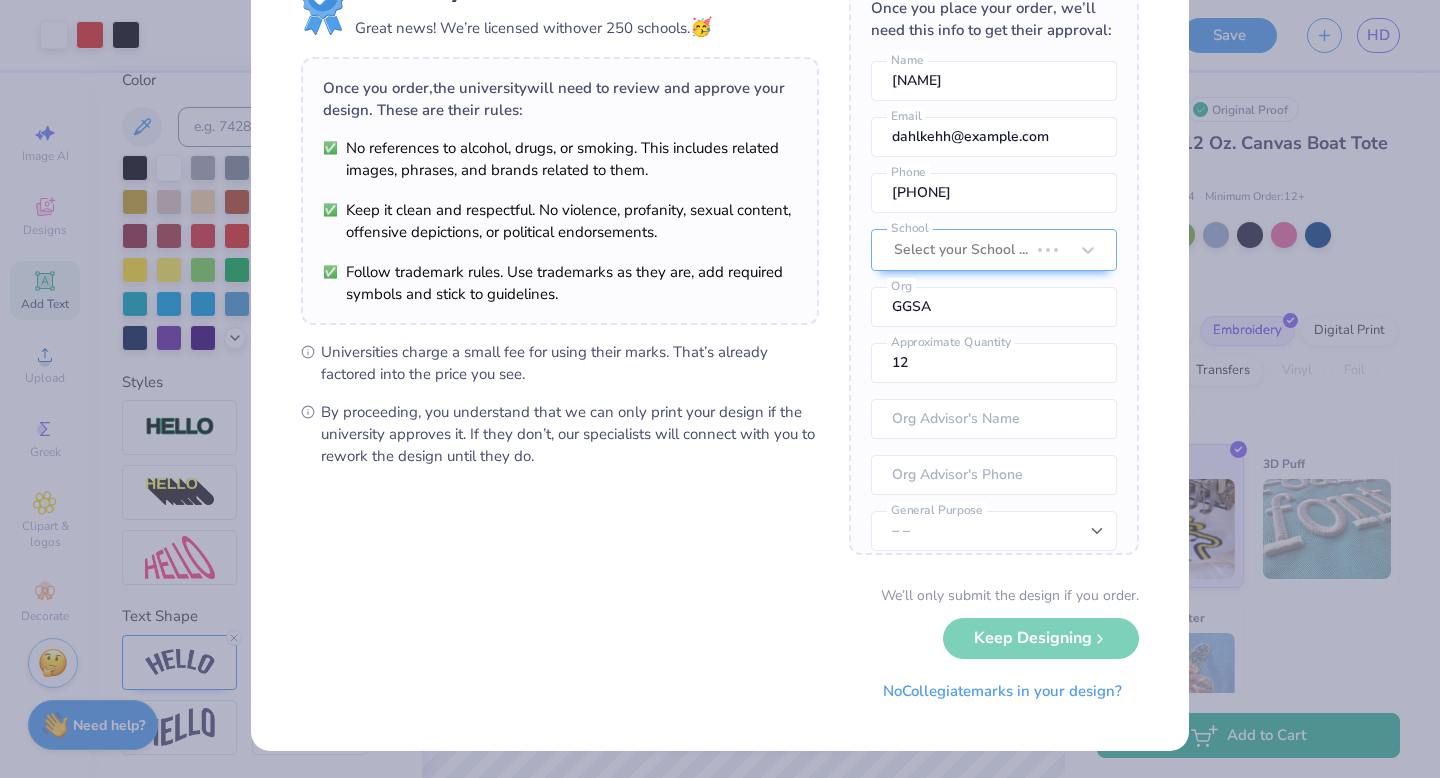 scroll, scrollTop: 0, scrollLeft: 0, axis: both 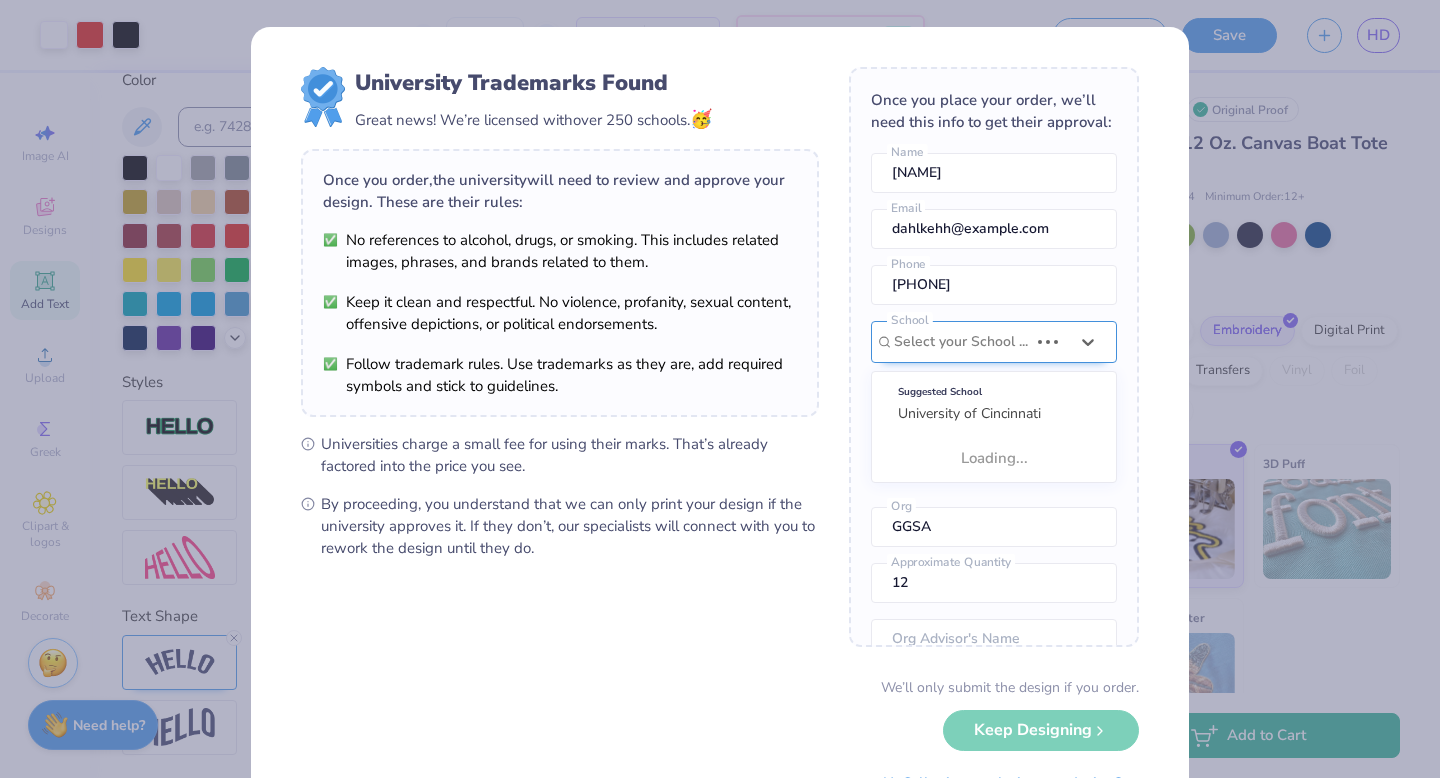 click at bounding box center (961, 342) 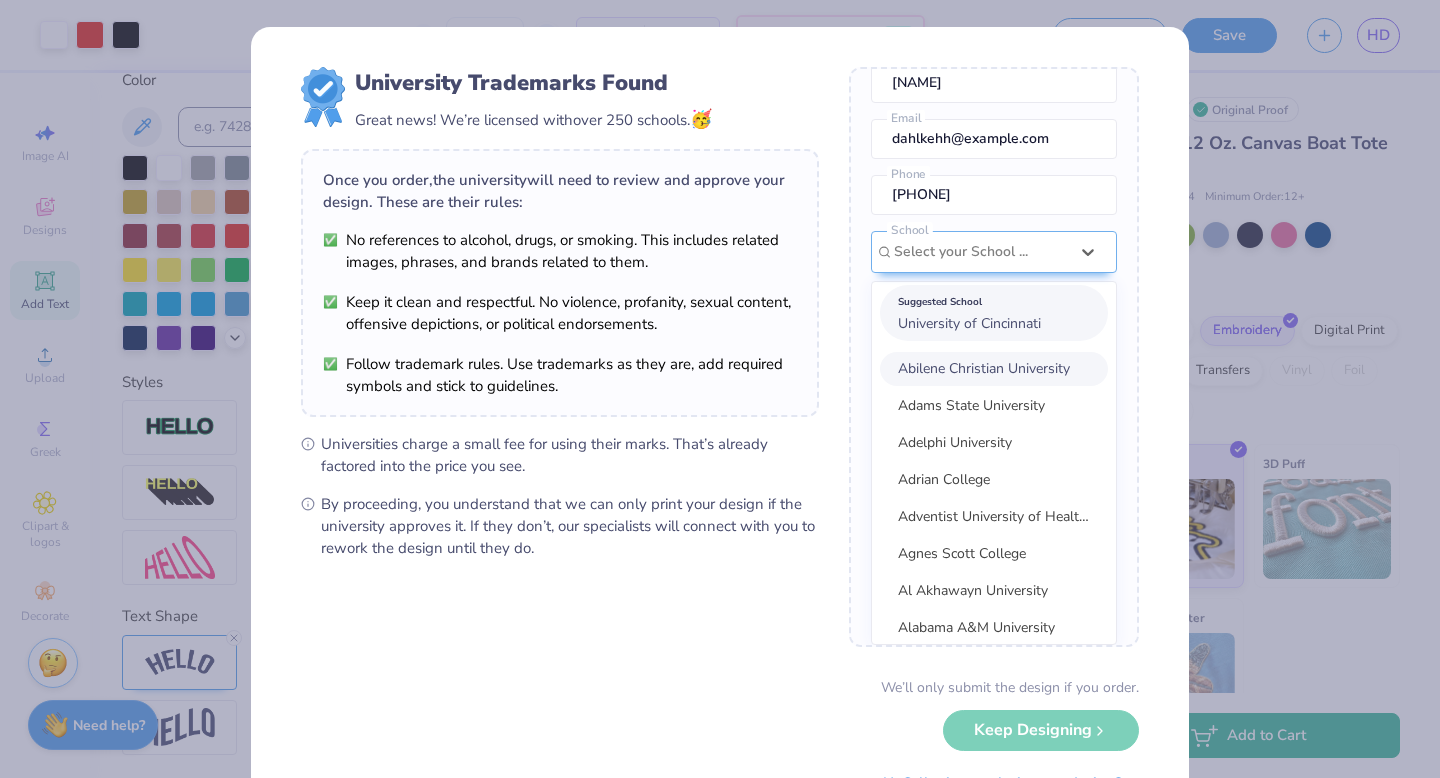 click on "University of Cincinnati" at bounding box center (969, 323) 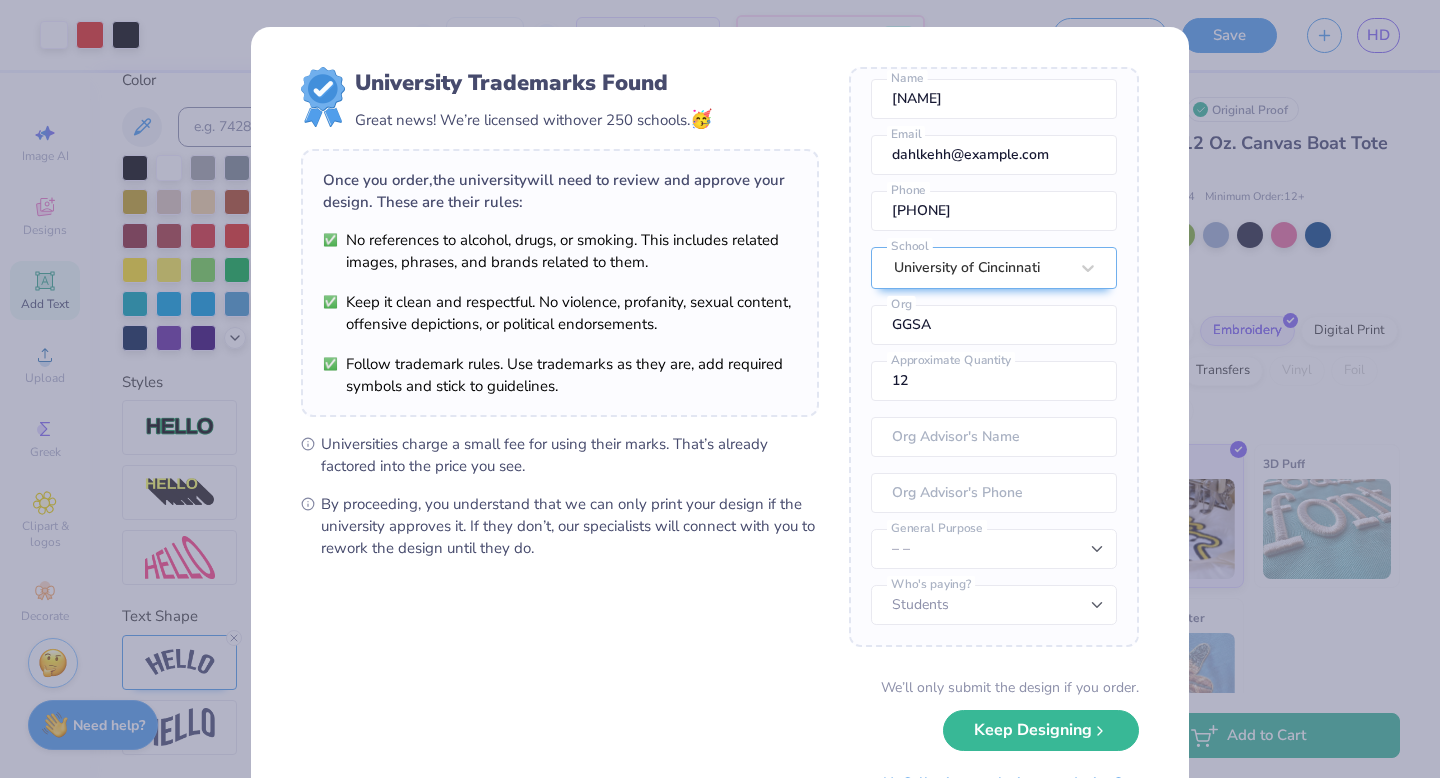 scroll, scrollTop: 74, scrollLeft: 0, axis: vertical 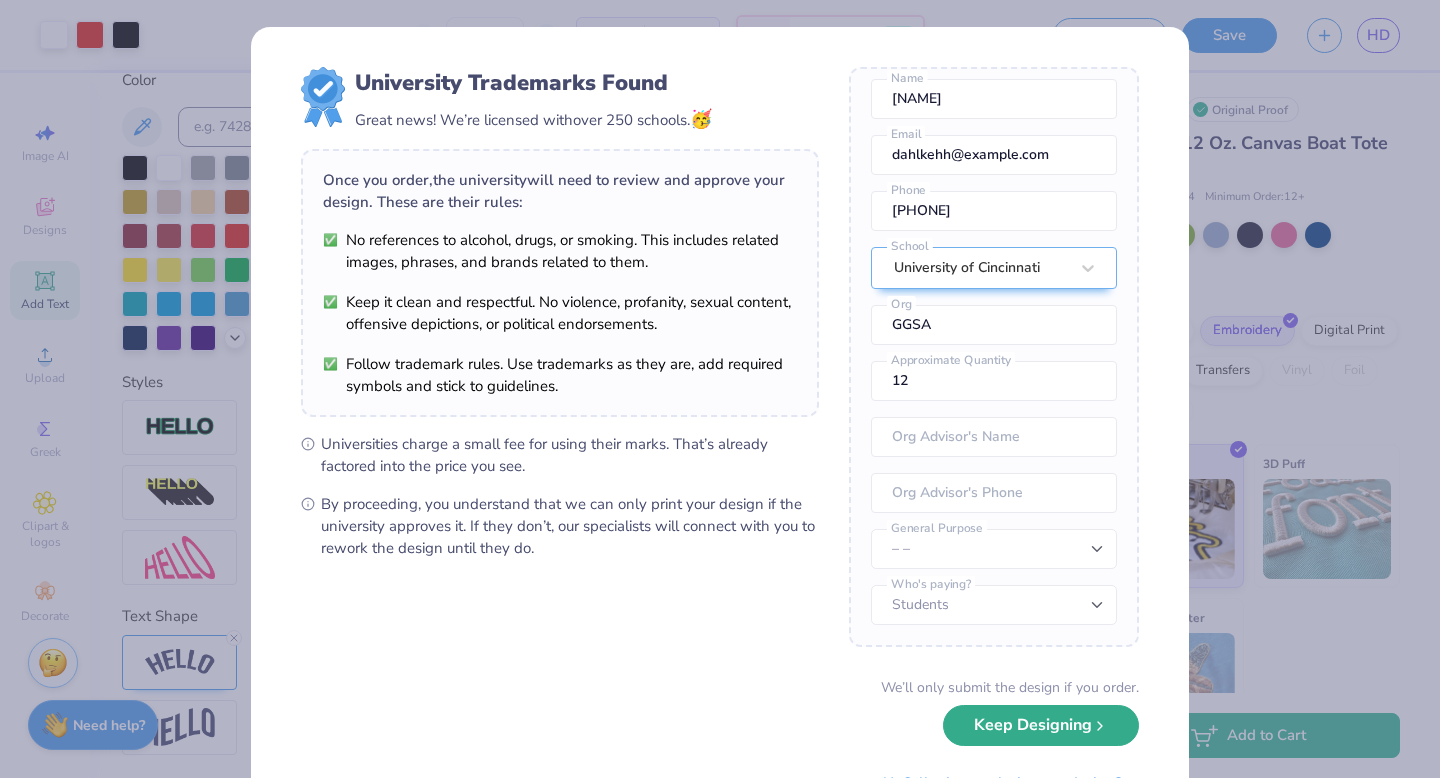 click on "Keep Designing" at bounding box center (1041, 725) 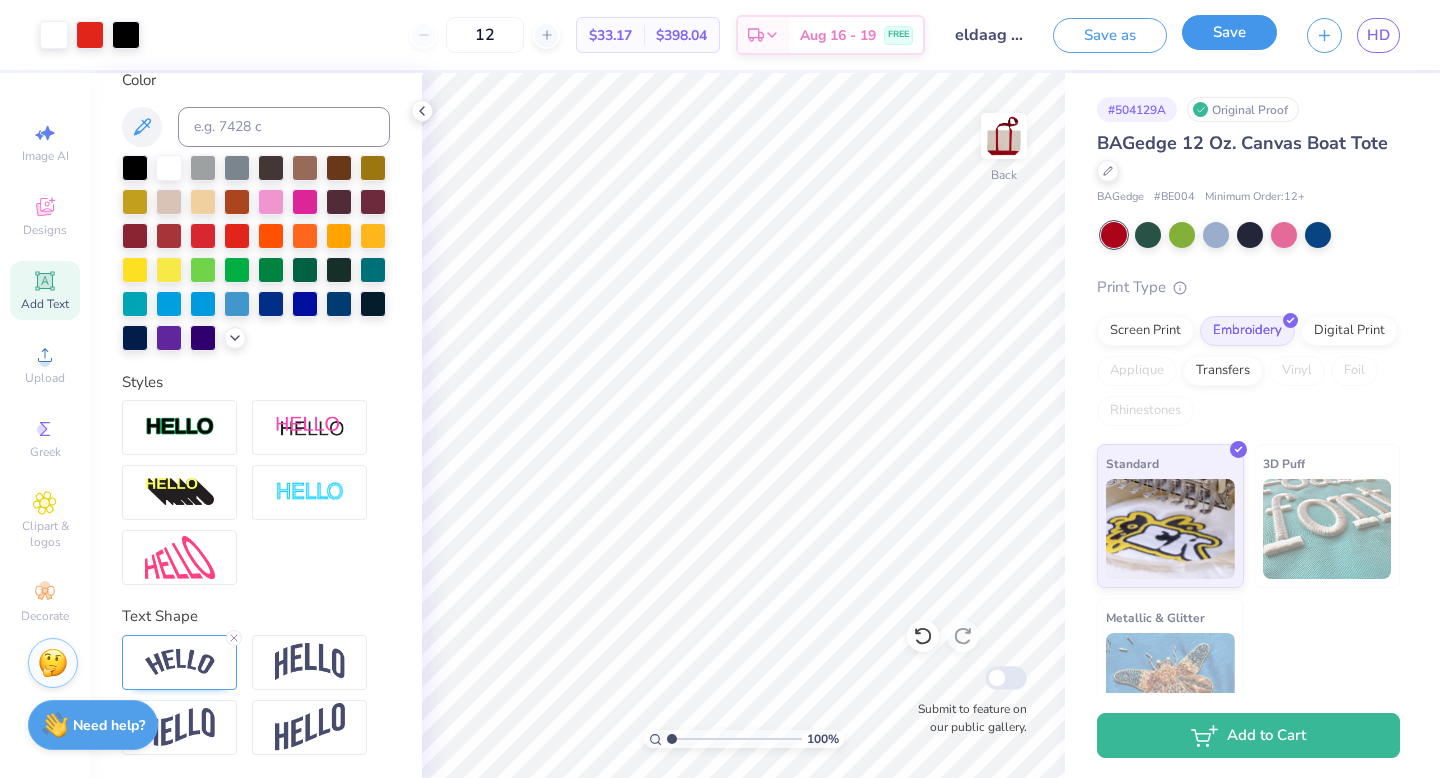 click on "Save" at bounding box center (1229, 32) 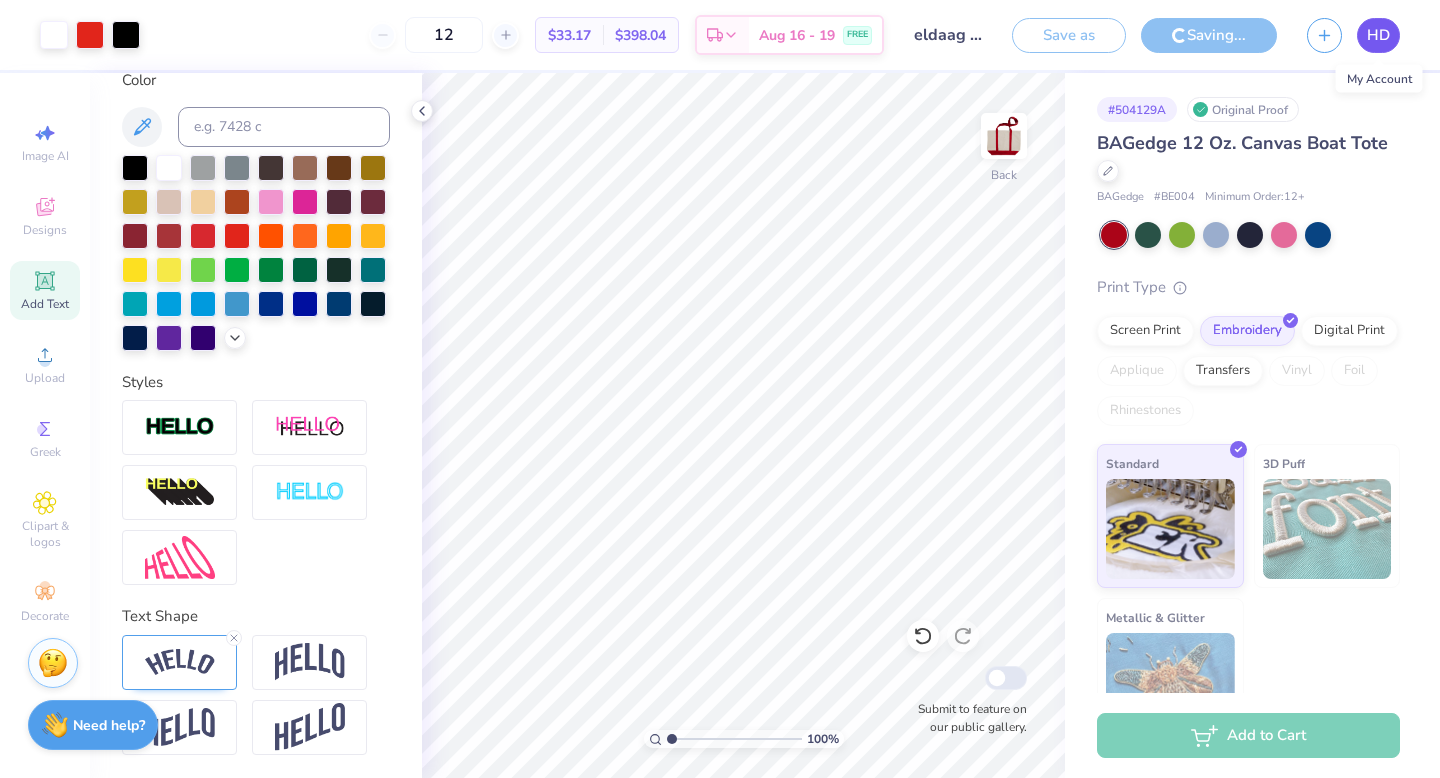 click on "HD" at bounding box center (1378, 35) 